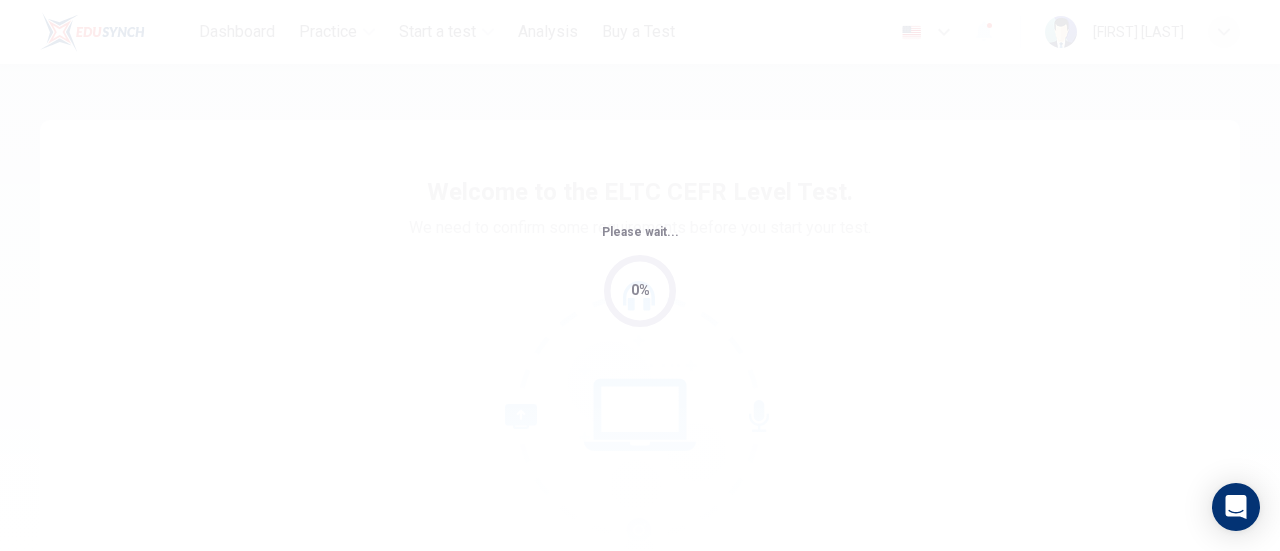 scroll, scrollTop: 0, scrollLeft: 0, axis: both 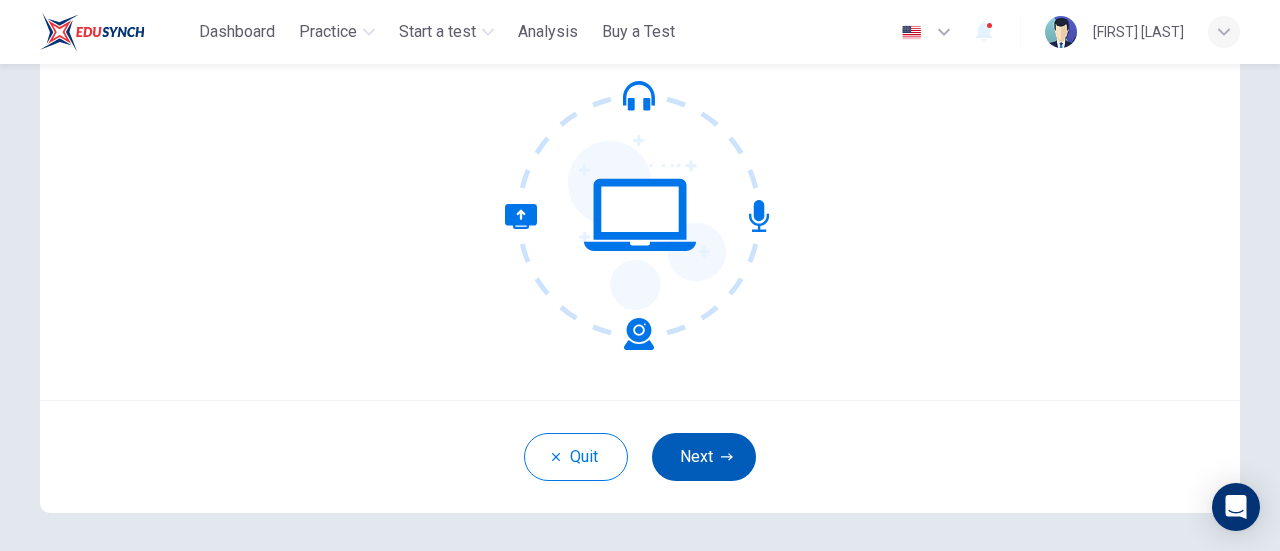 click on "Next" at bounding box center (704, 457) 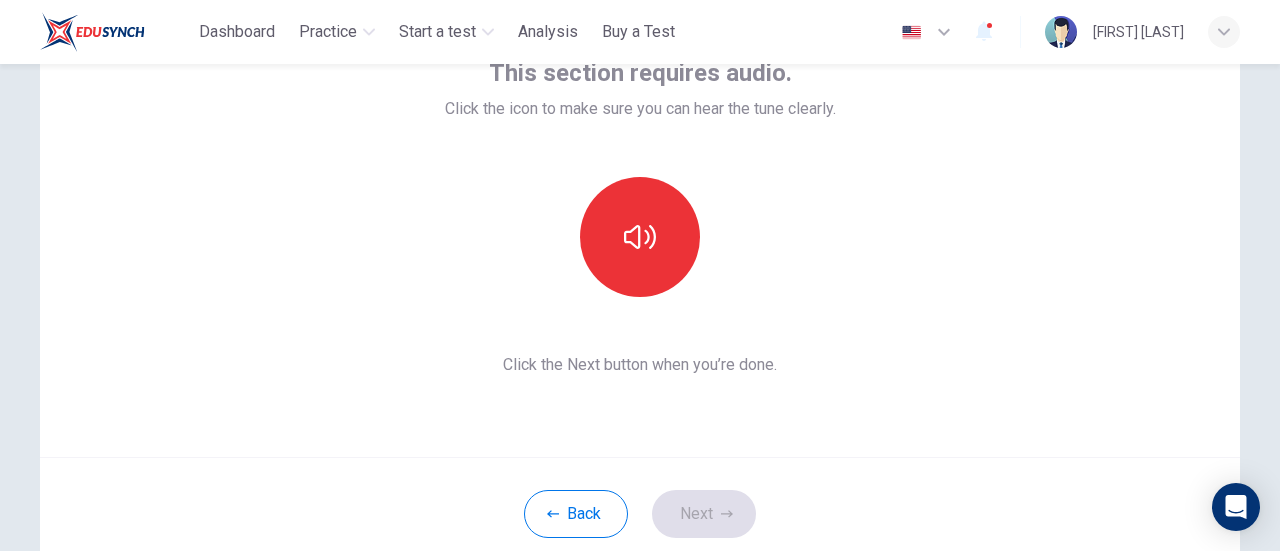 scroll, scrollTop: 100, scrollLeft: 0, axis: vertical 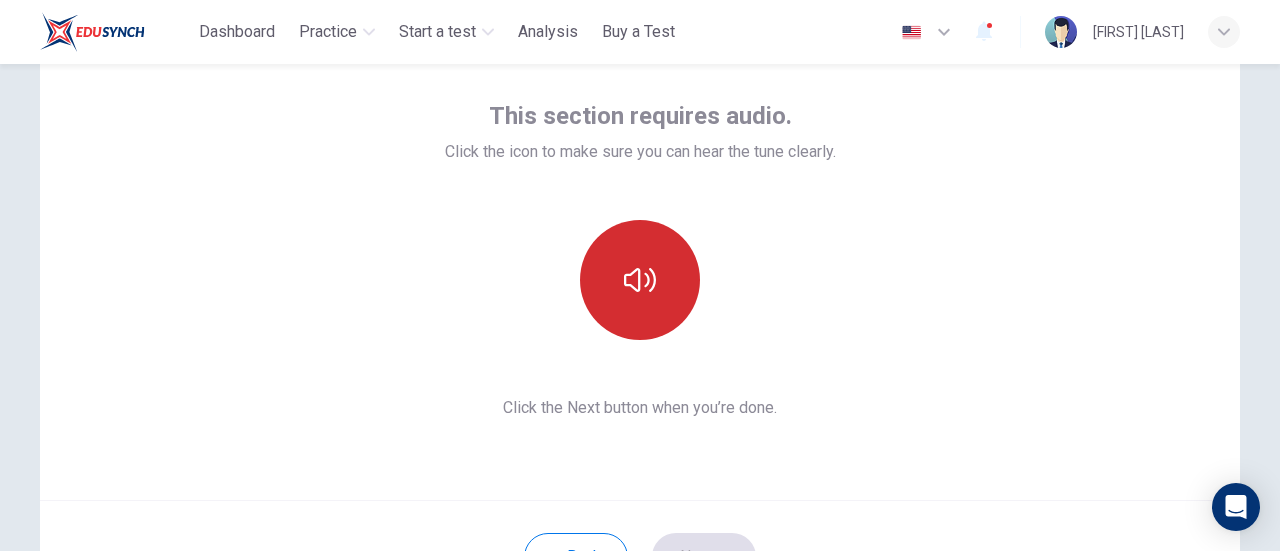 click at bounding box center [640, 280] 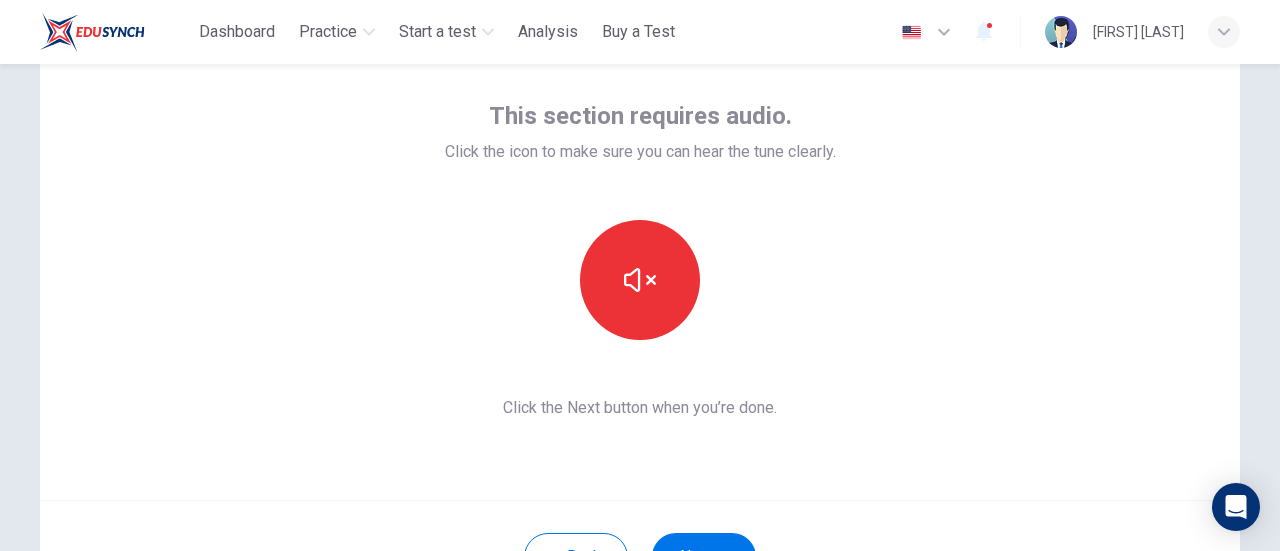 click on "This section requires audio. Click the icon to make sure you can hear the tune clearly. Click the Next button when you’re done." at bounding box center [640, 260] 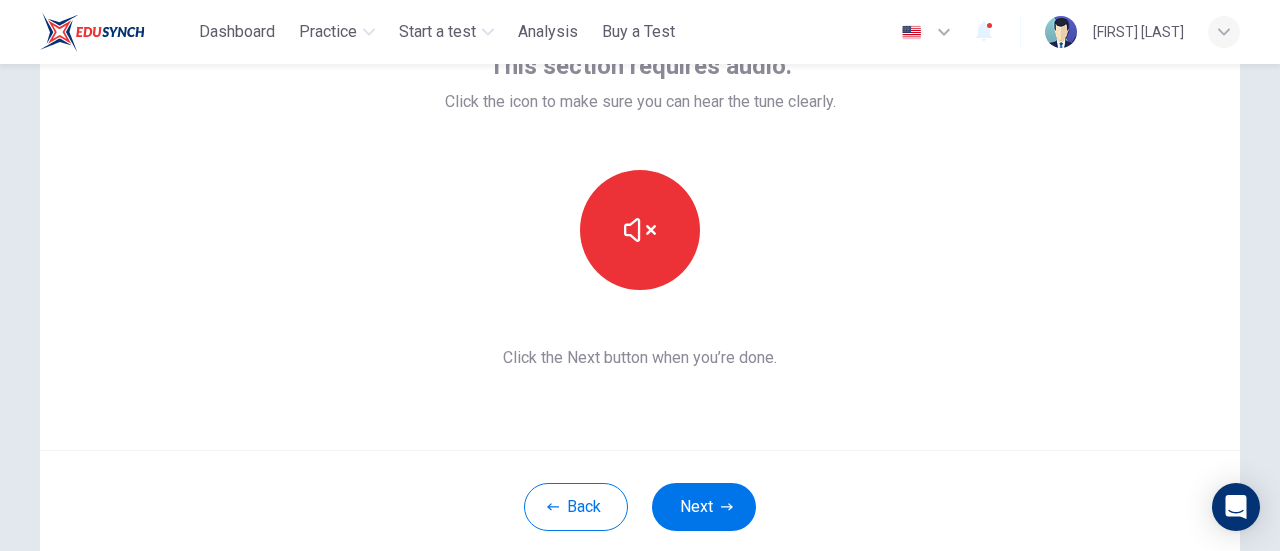 scroll, scrollTop: 181, scrollLeft: 0, axis: vertical 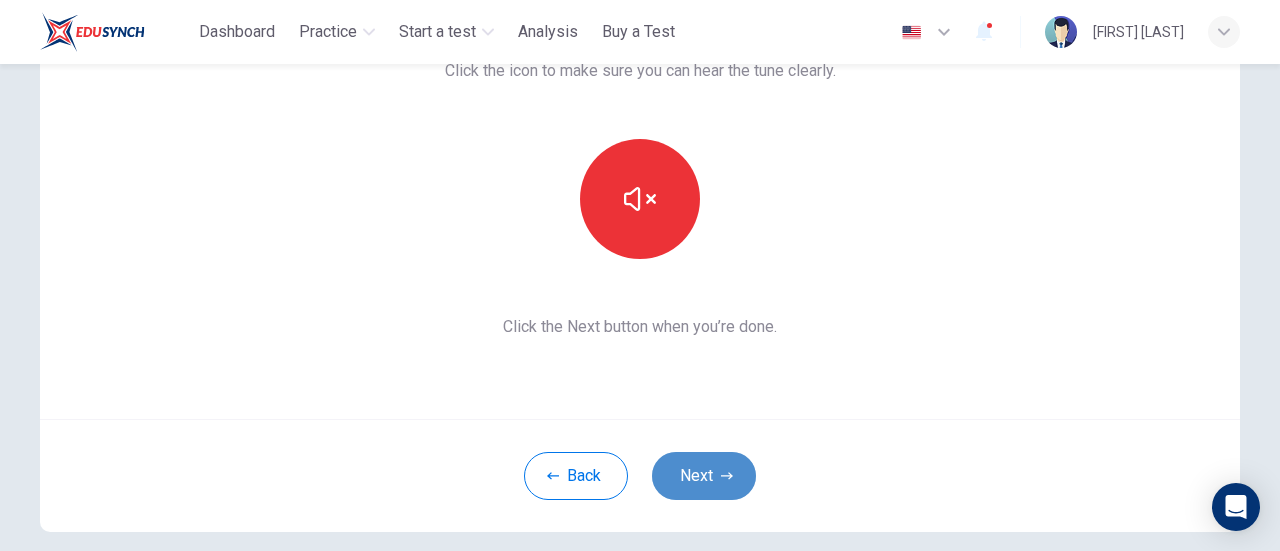click on "Next" at bounding box center [704, 476] 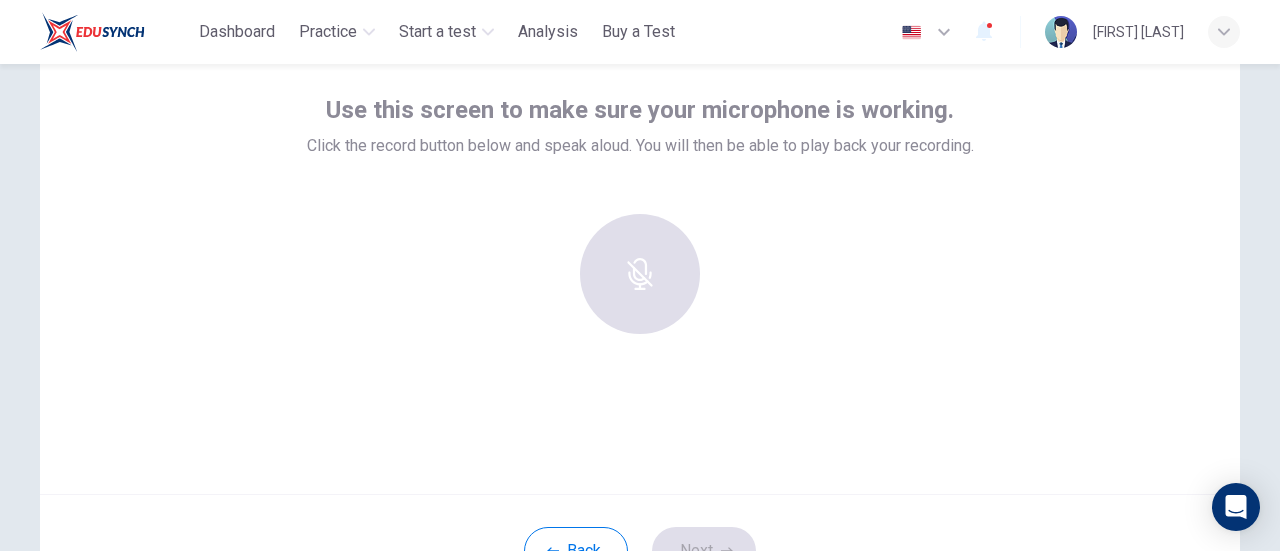 scroll, scrollTop: 81, scrollLeft: 0, axis: vertical 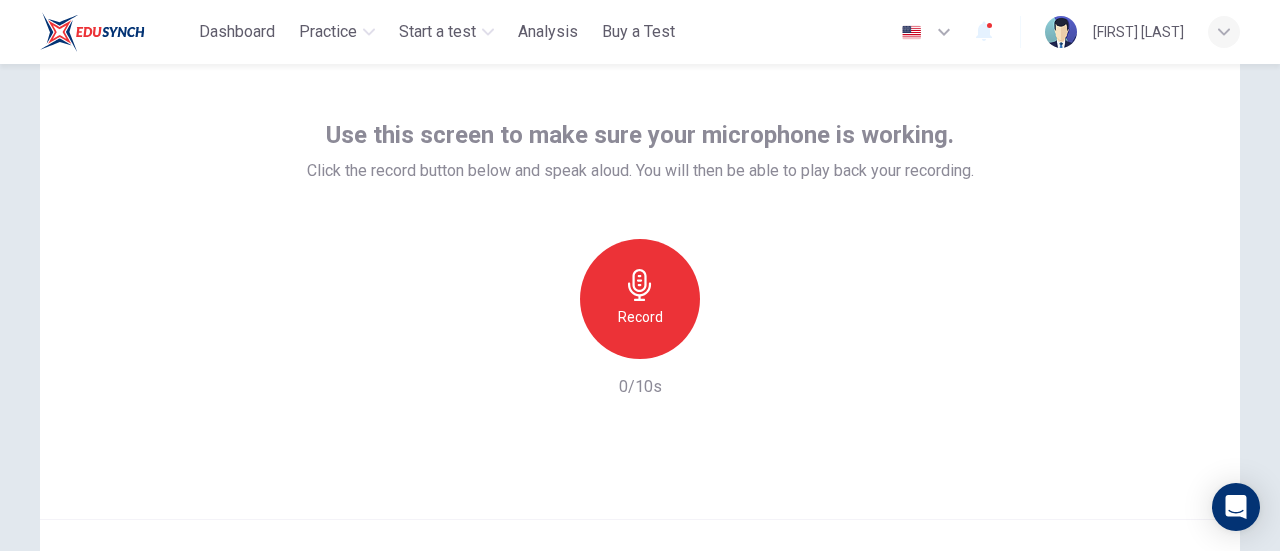 click 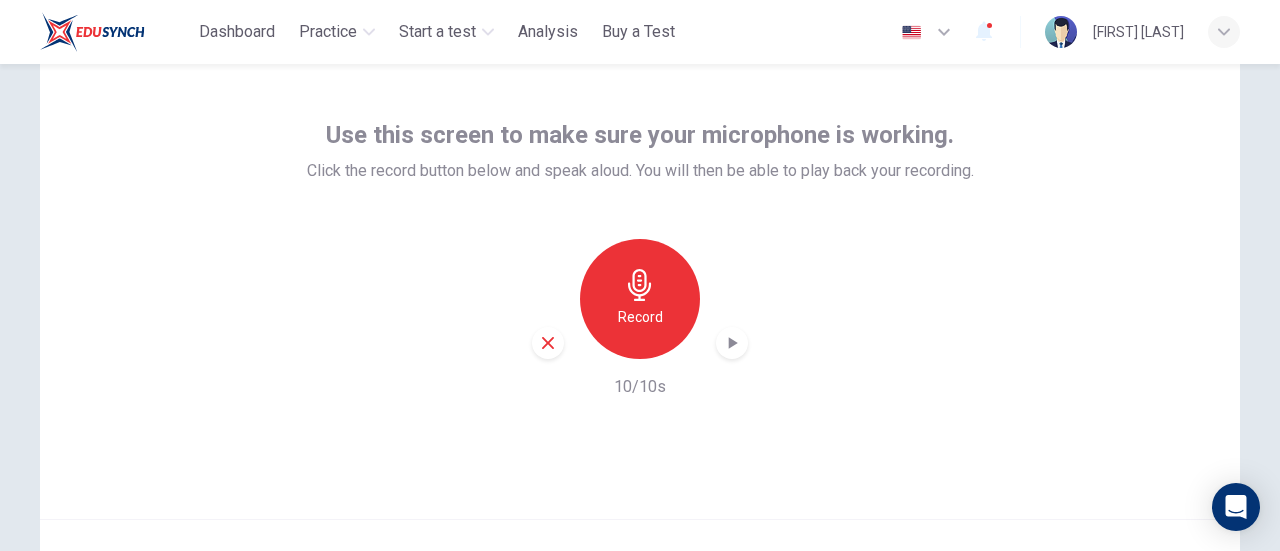 click 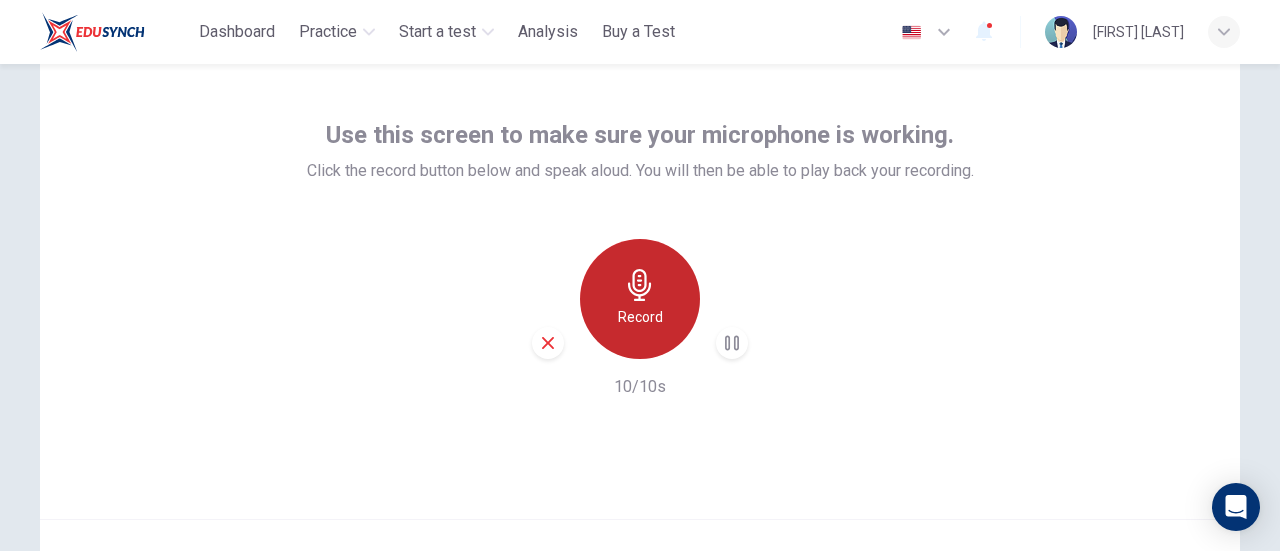click on "Record" at bounding box center (640, 317) 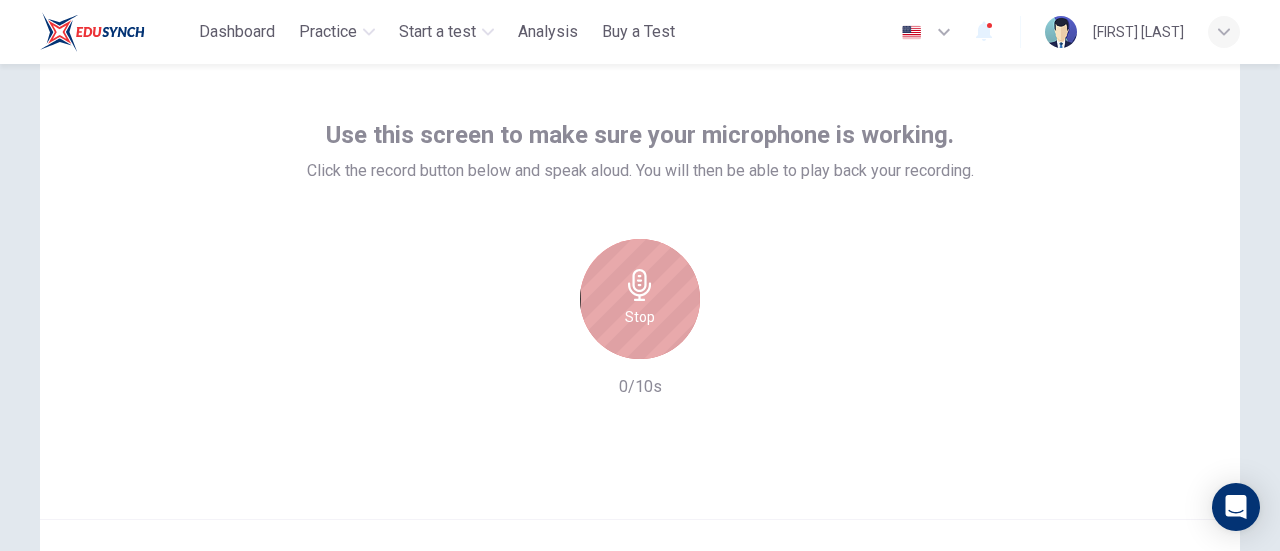 click on "Stop" at bounding box center (640, 299) 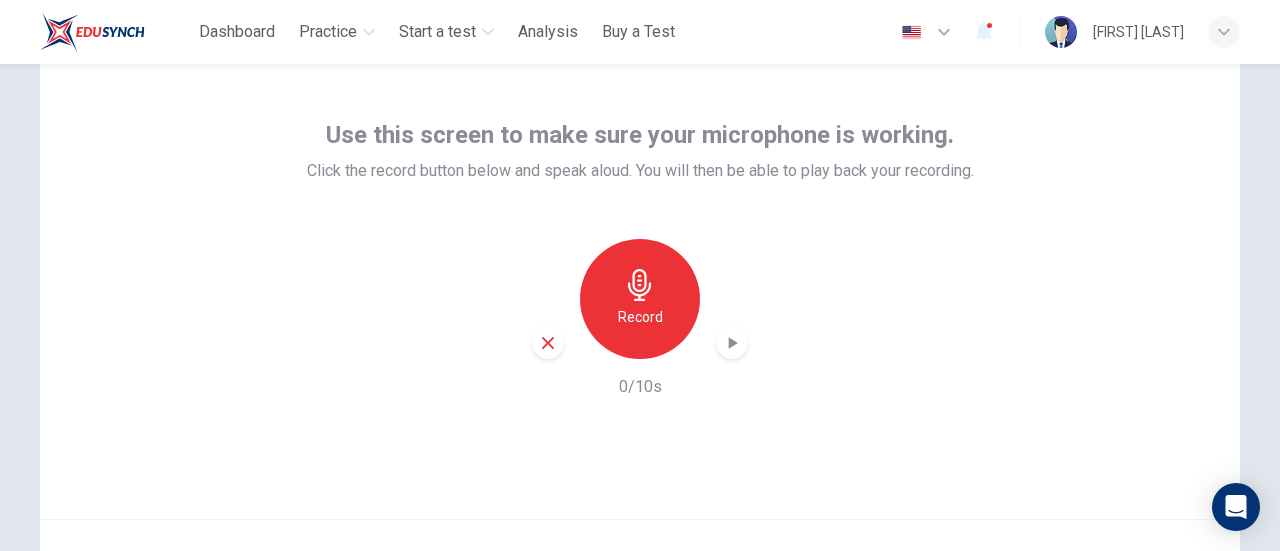 click at bounding box center (548, 343) 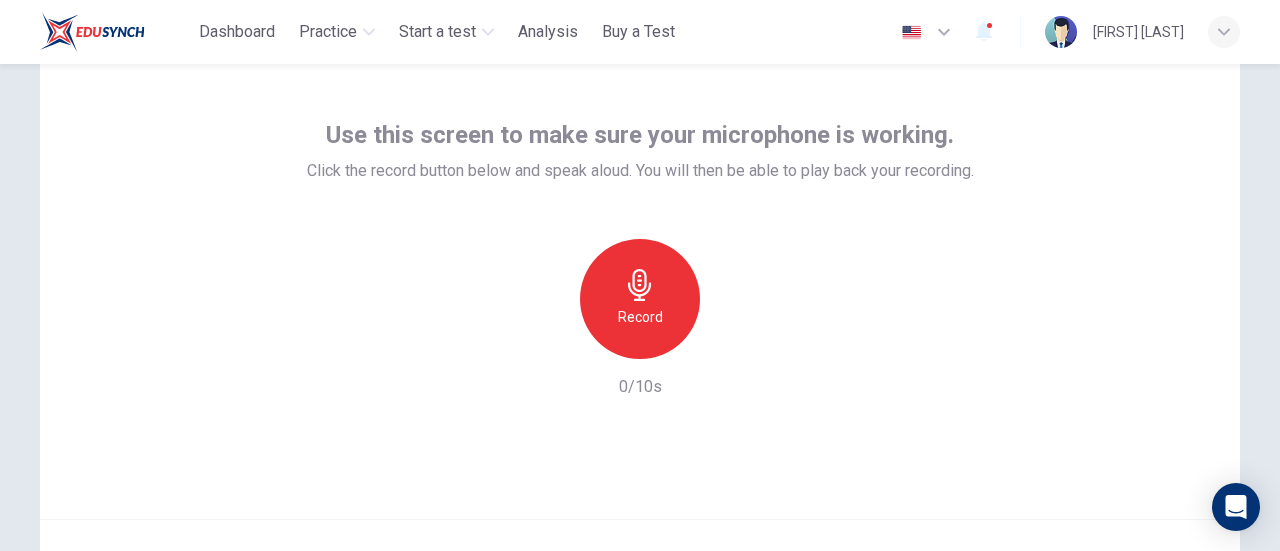 click on "Record" at bounding box center [640, 317] 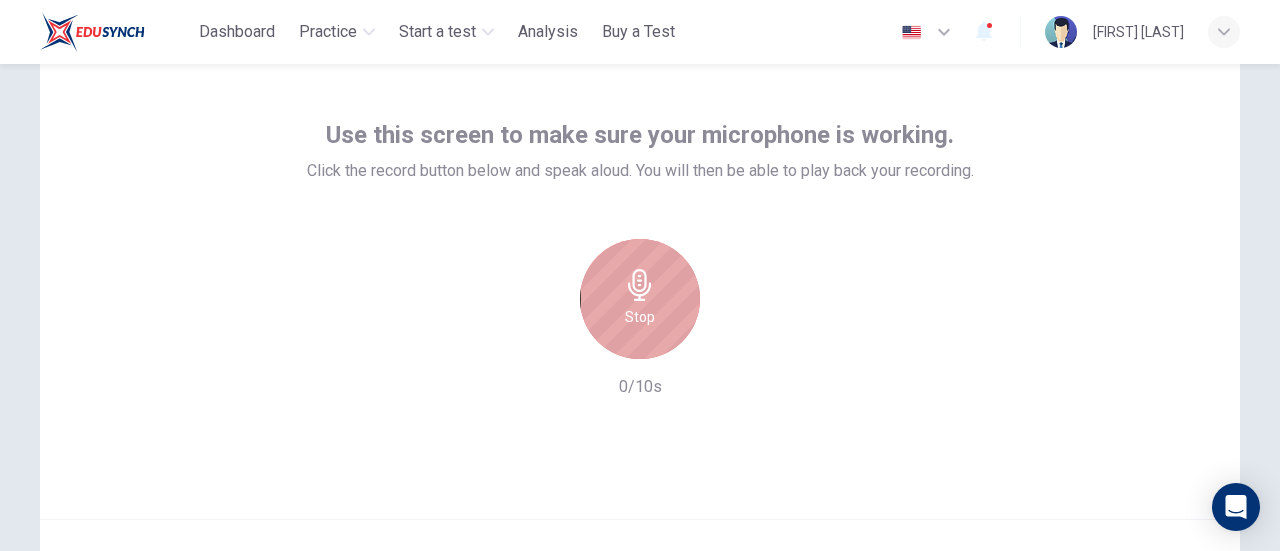 click on "Stop" at bounding box center [640, 317] 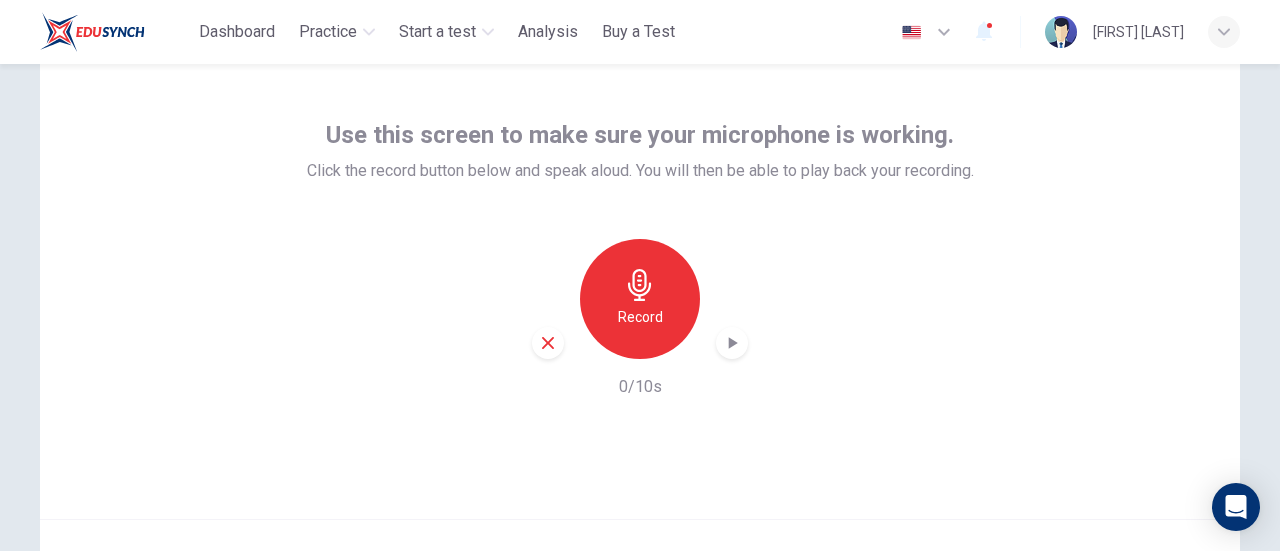 click at bounding box center (548, 343) 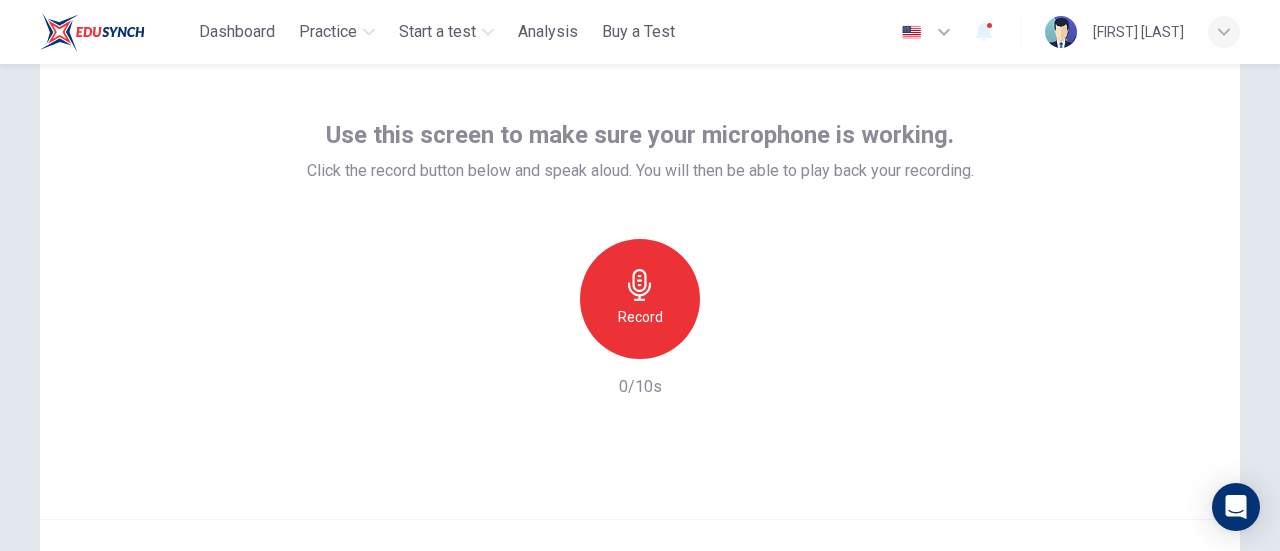 click on "Record" at bounding box center [640, 299] 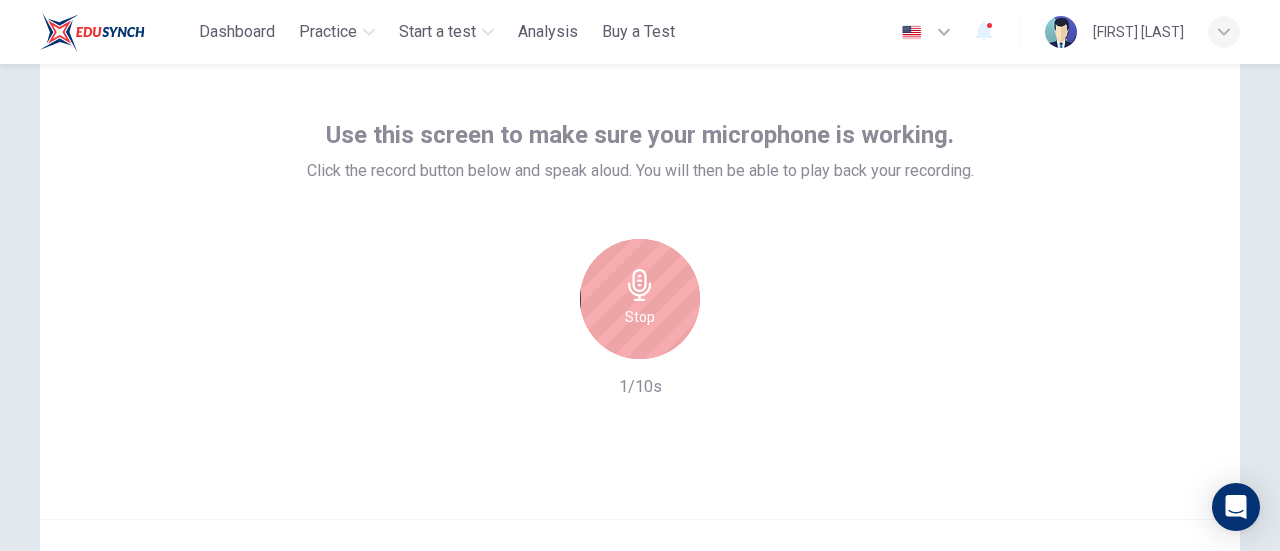 click on "Stop" at bounding box center (640, 299) 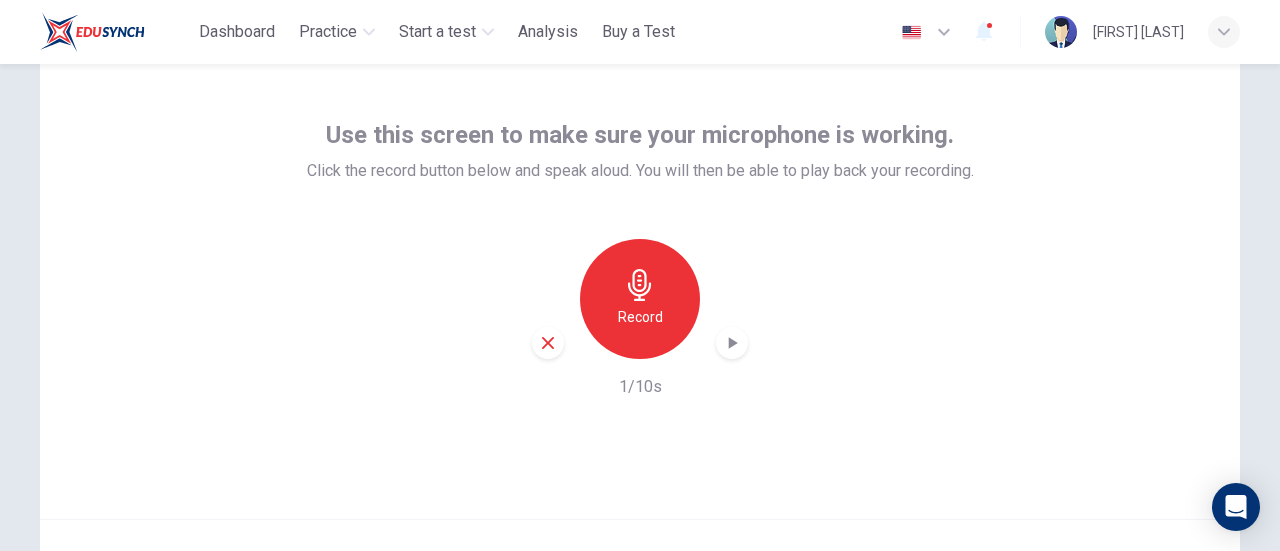 drag, startPoint x: 535, startPoint y: 337, endPoint x: 555, endPoint y: 340, distance: 20.22375 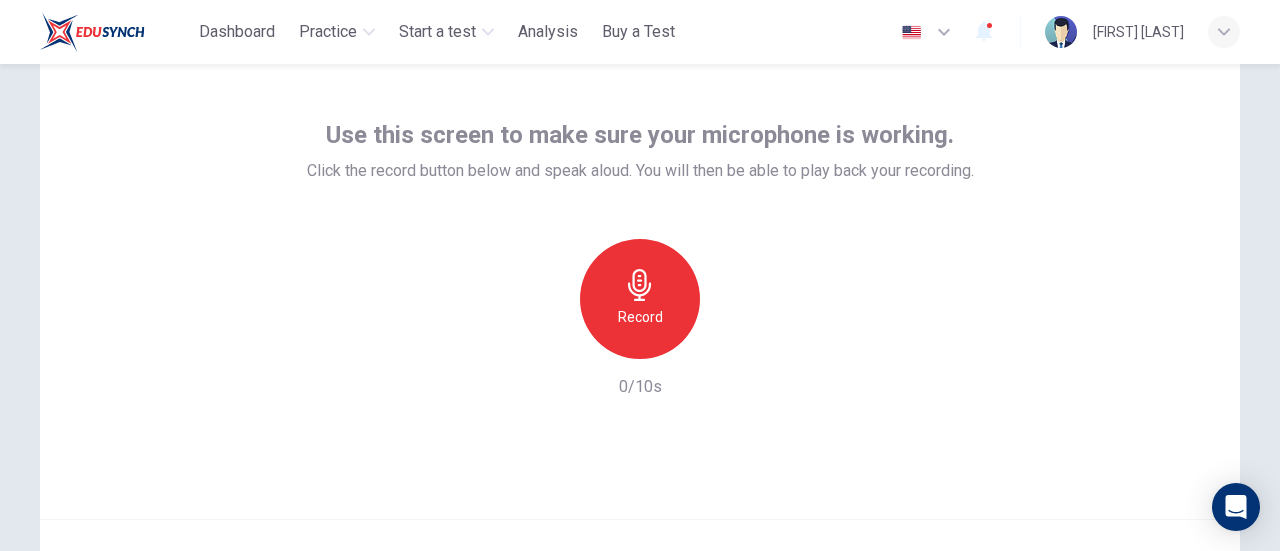 click on "Record" at bounding box center [640, 317] 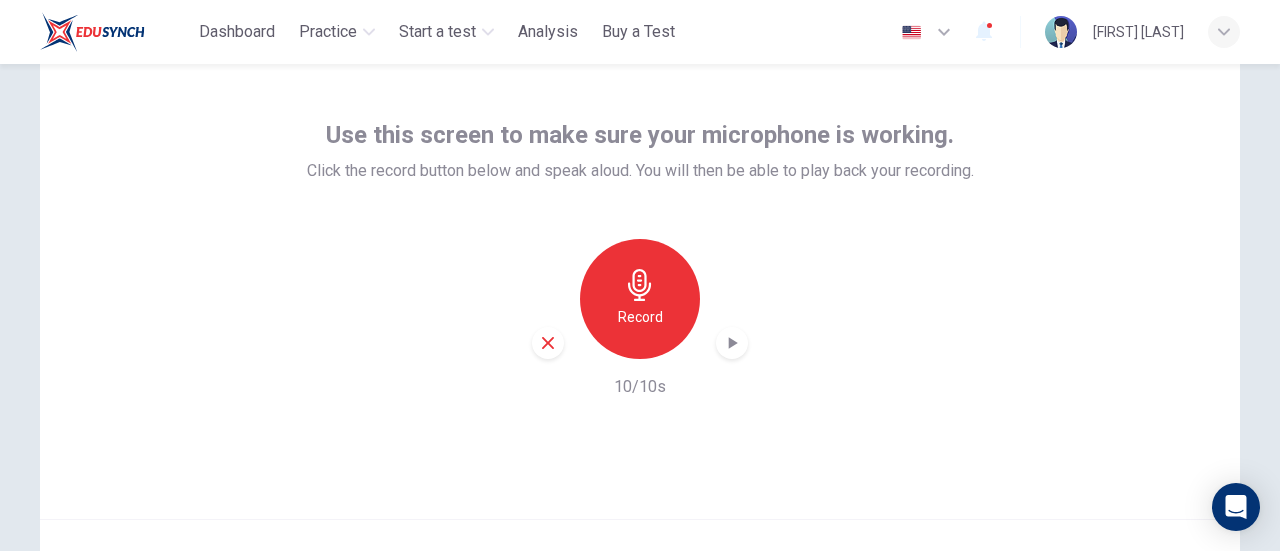 click 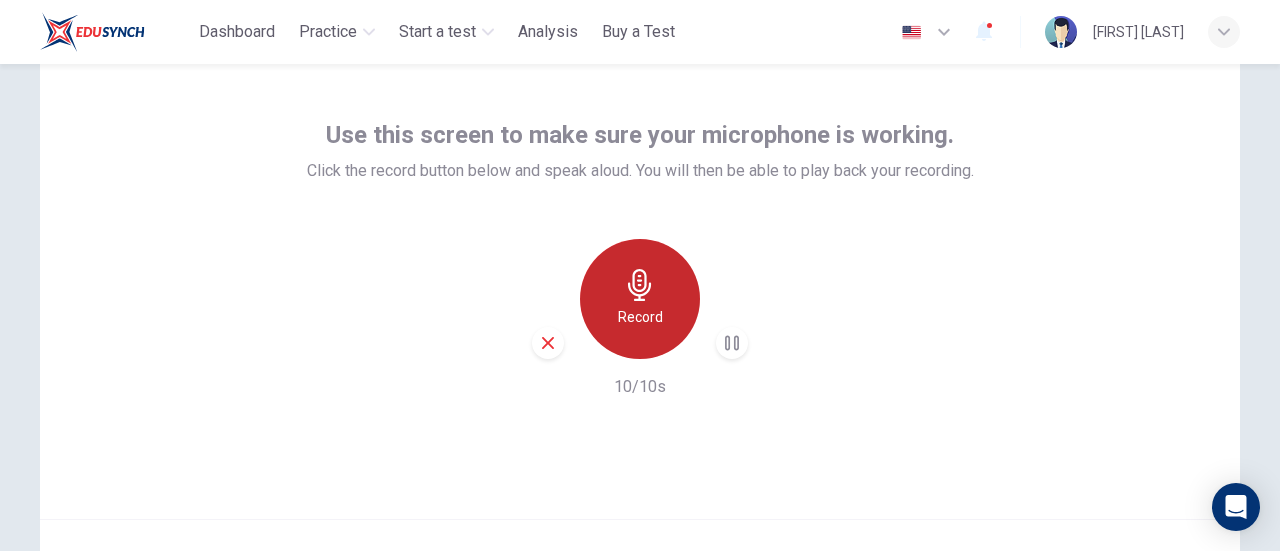 click on "Record" at bounding box center [640, 317] 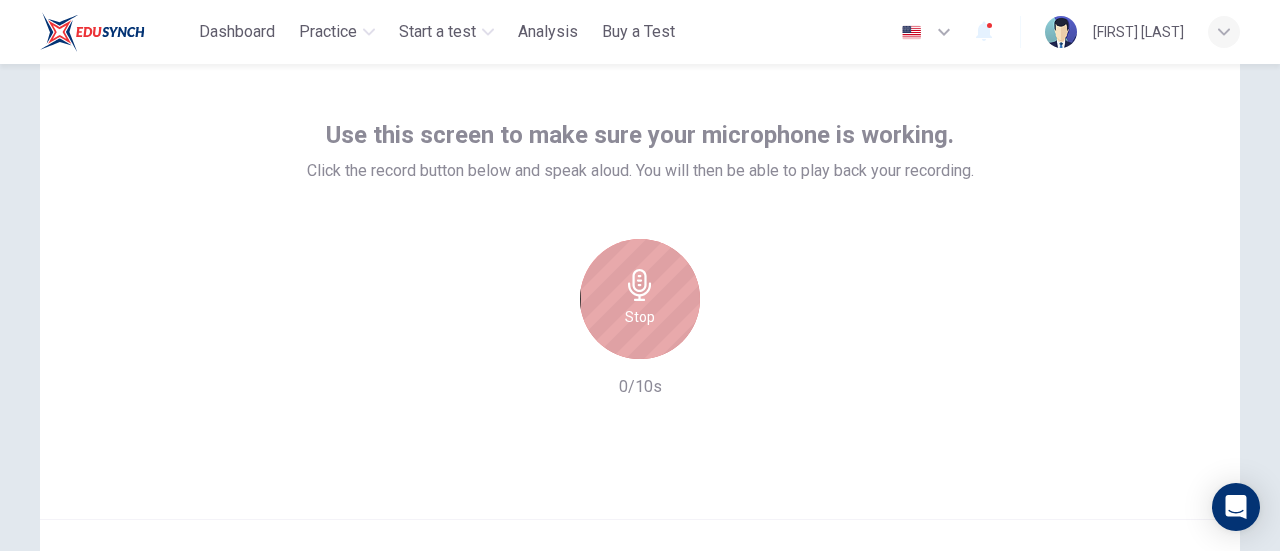 click on "Stop" at bounding box center [640, 317] 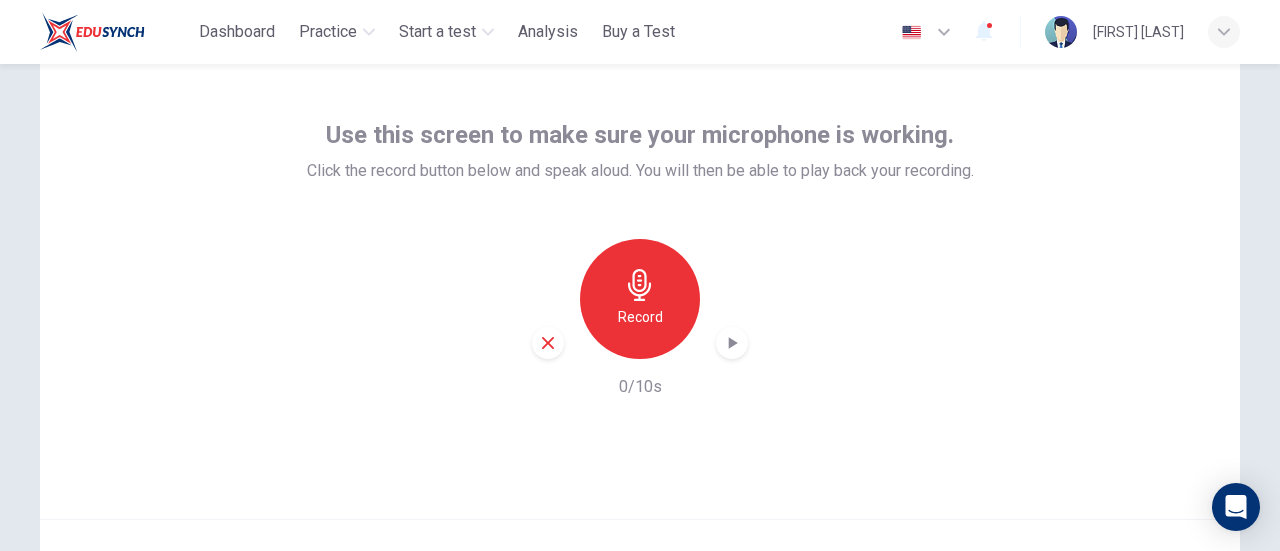 click 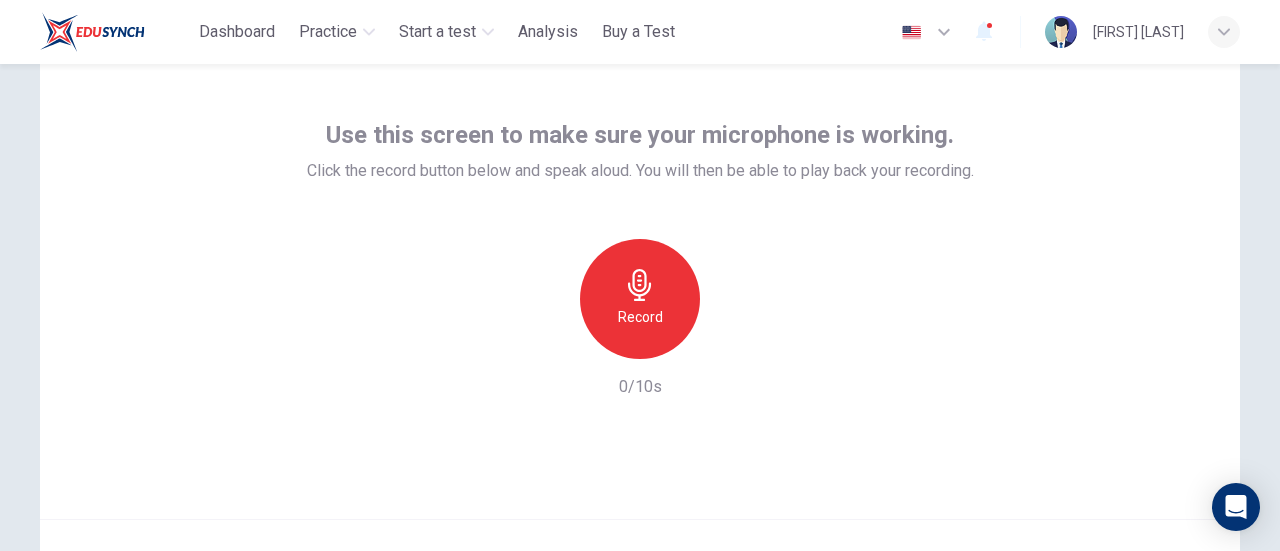 click on "Record" at bounding box center [640, 317] 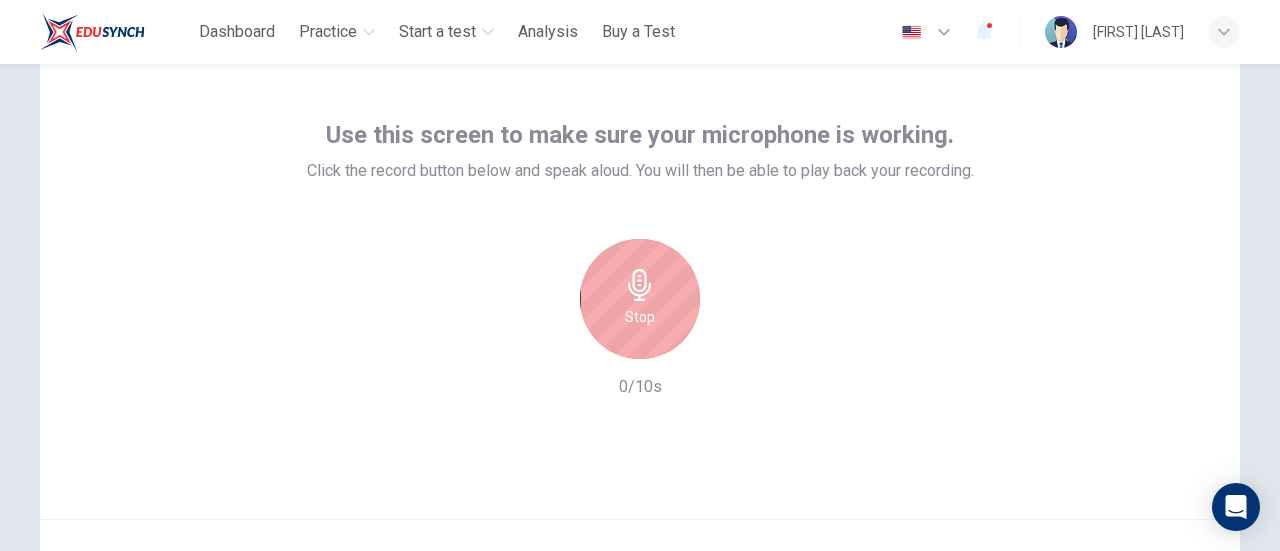 click on "Stop" at bounding box center [640, 317] 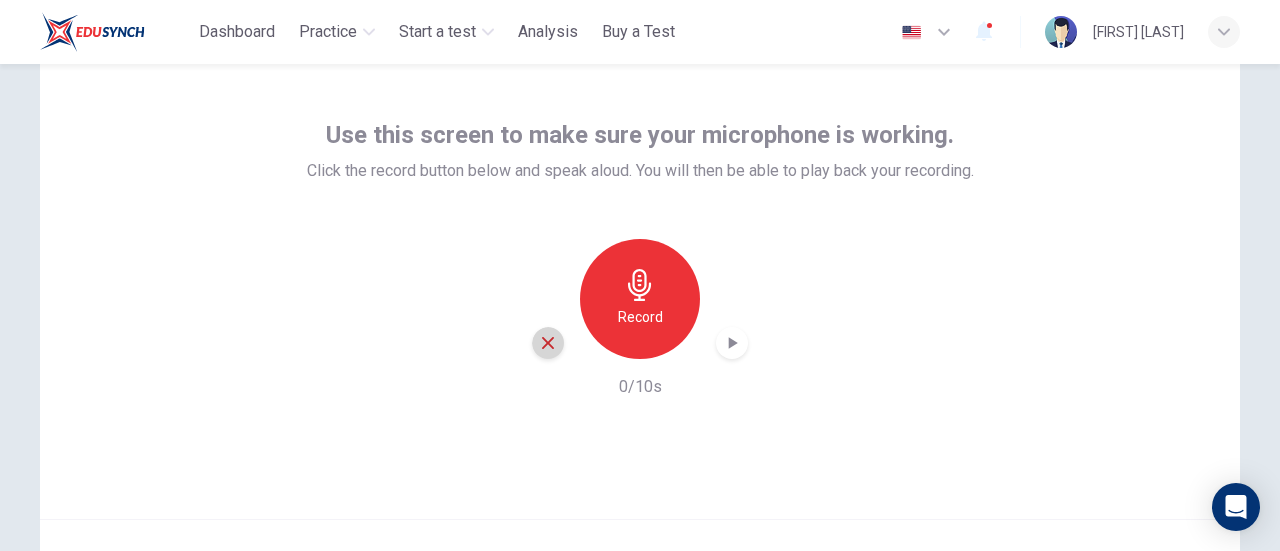 click 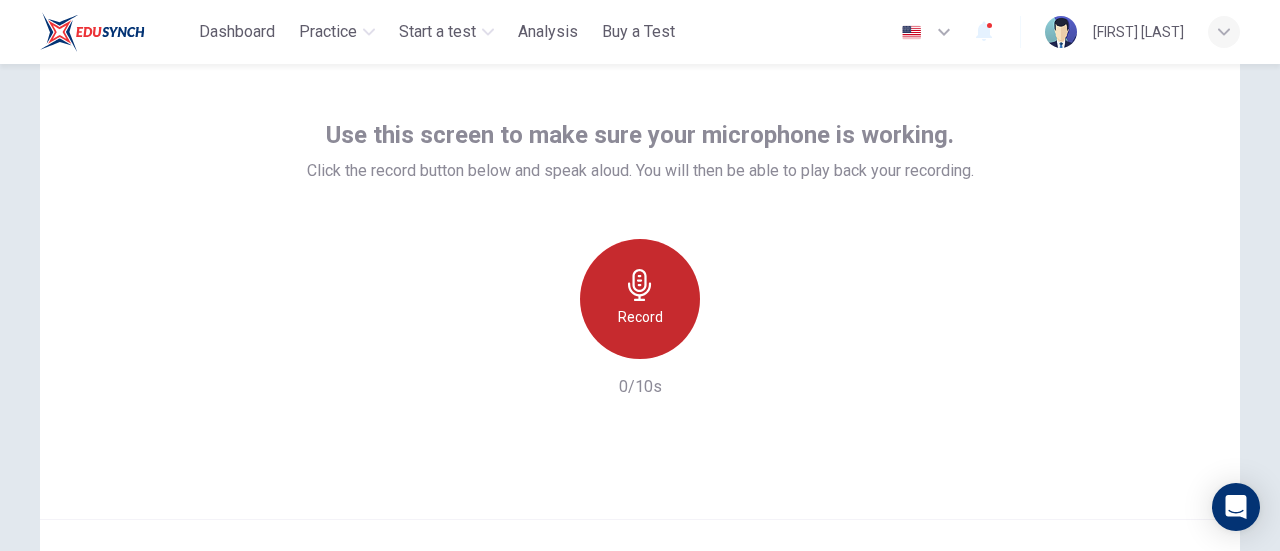 click on "Record" at bounding box center (640, 317) 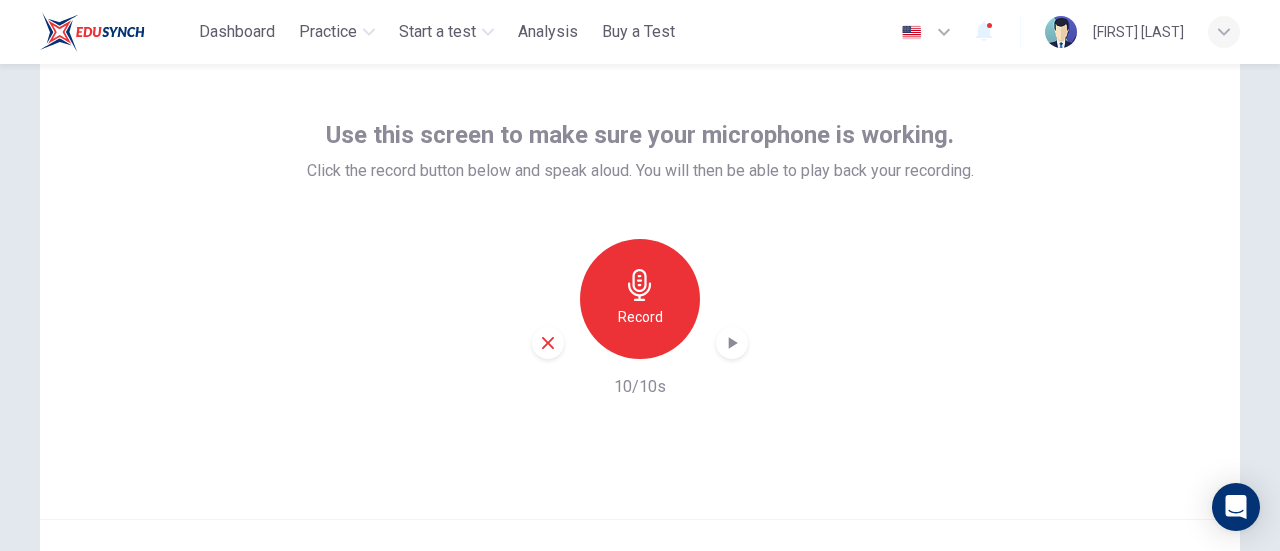 click 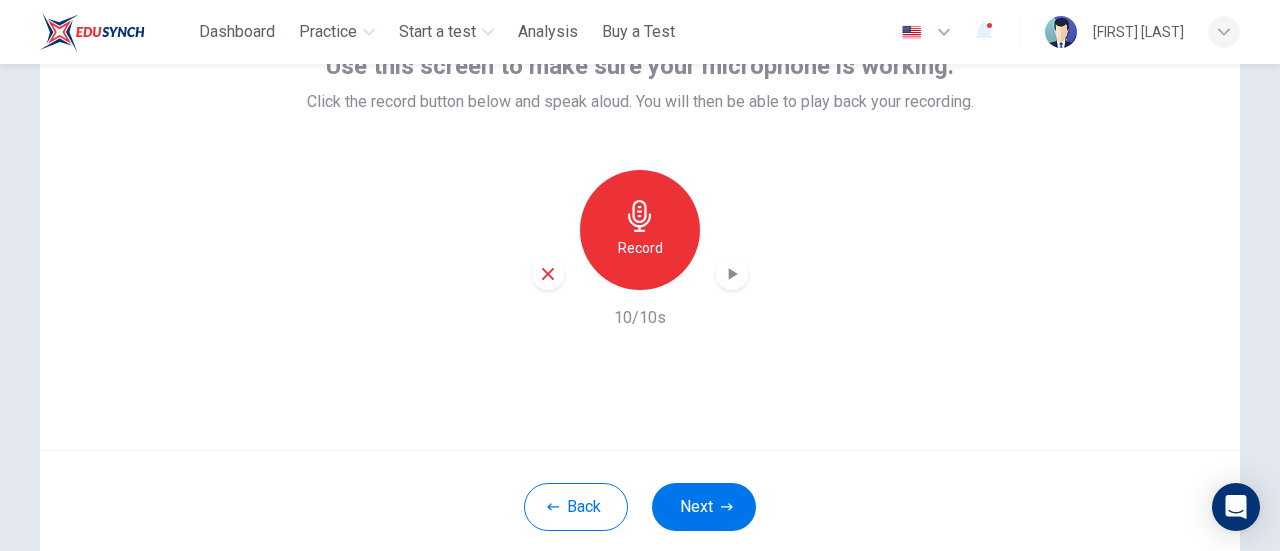 scroll, scrollTop: 181, scrollLeft: 0, axis: vertical 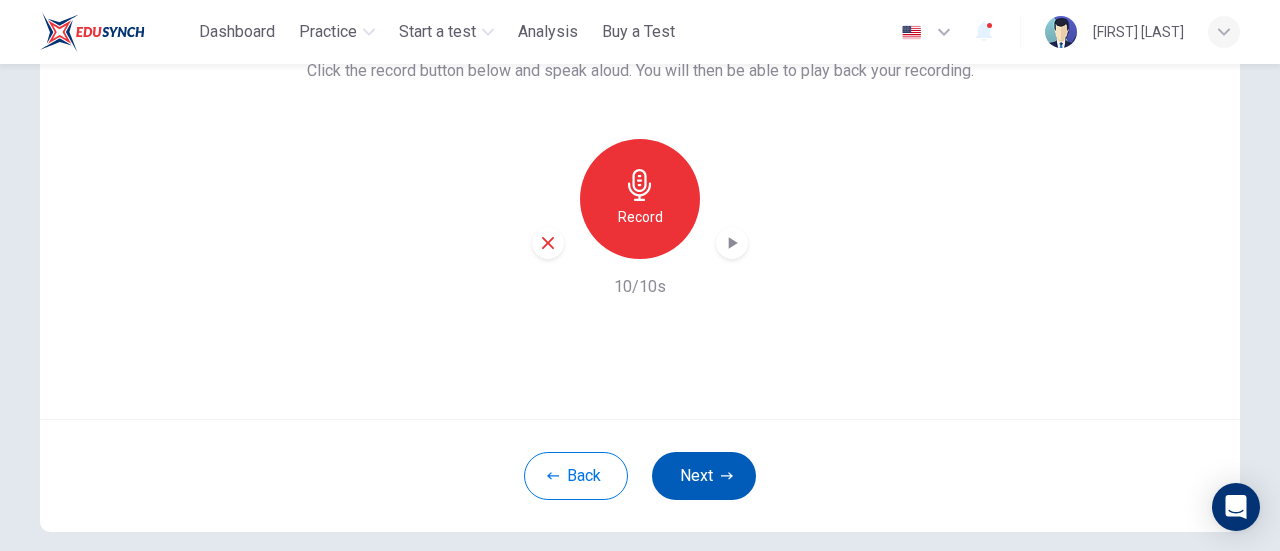 click on "Next" at bounding box center (704, 476) 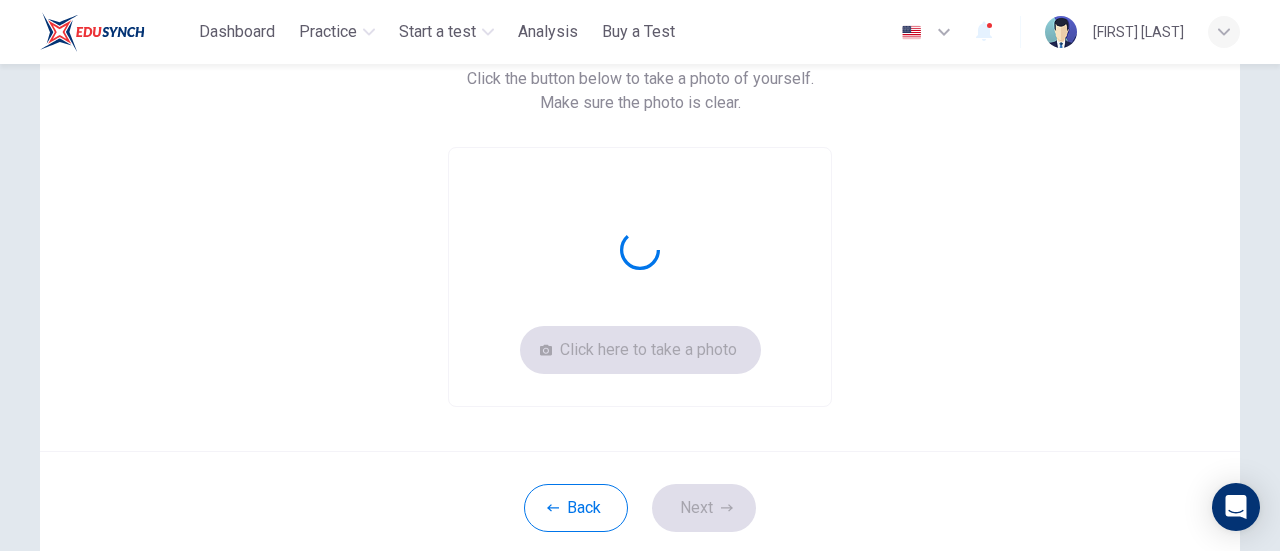 scroll, scrollTop: 81, scrollLeft: 0, axis: vertical 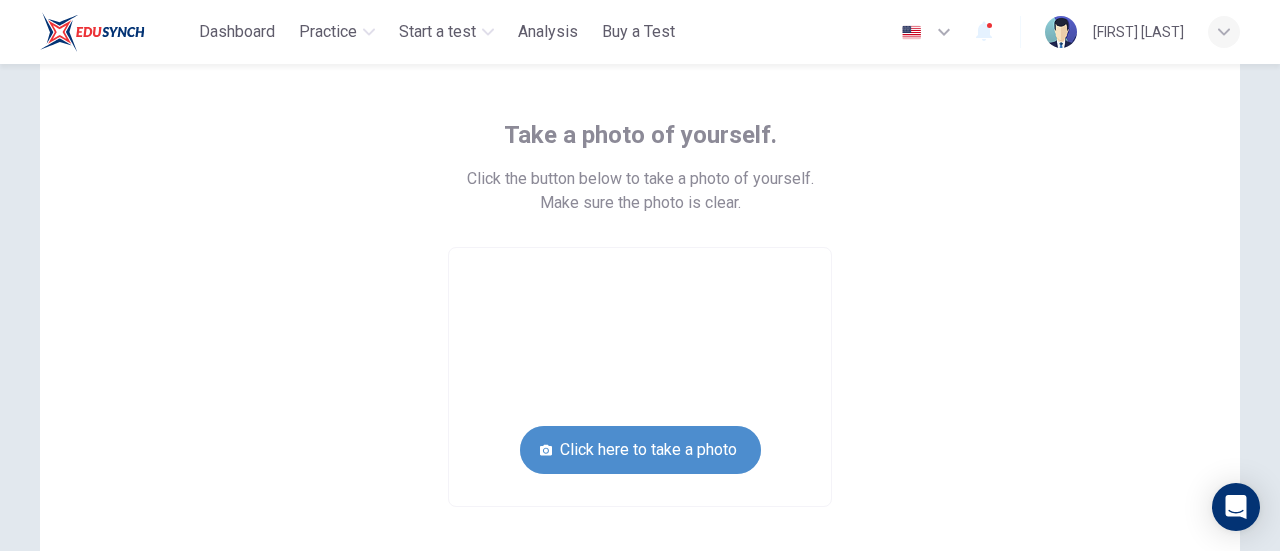 click on "Click here to take a photo" at bounding box center [640, 450] 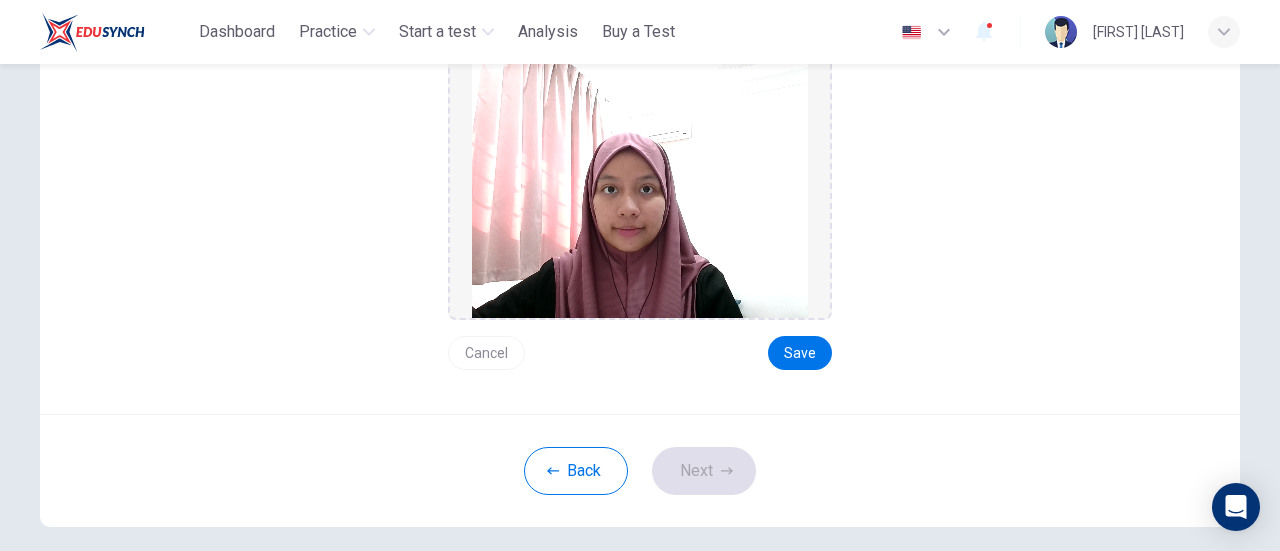 scroll, scrollTop: 366, scrollLeft: 0, axis: vertical 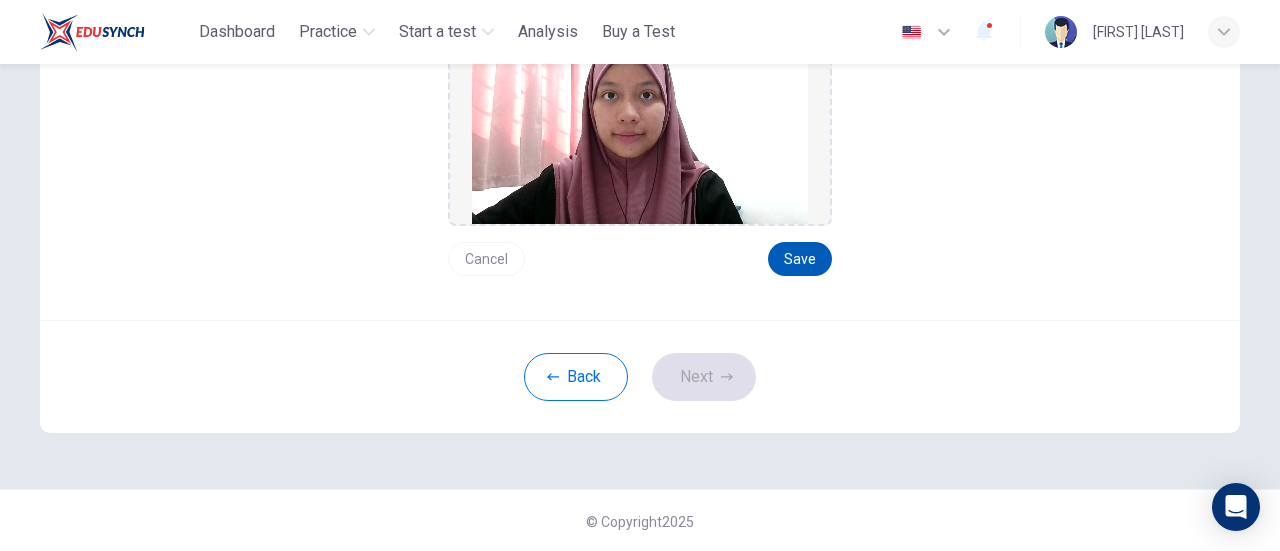 click on "Save" at bounding box center (800, 259) 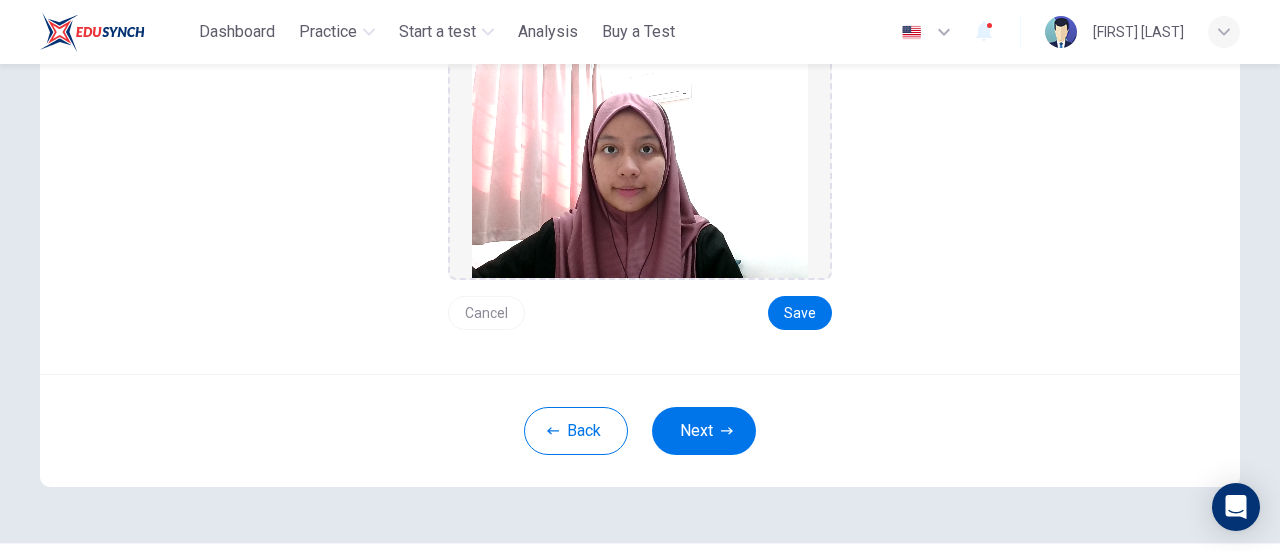 scroll, scrollTop: 266, scrollLeft: 0, axis: vertical 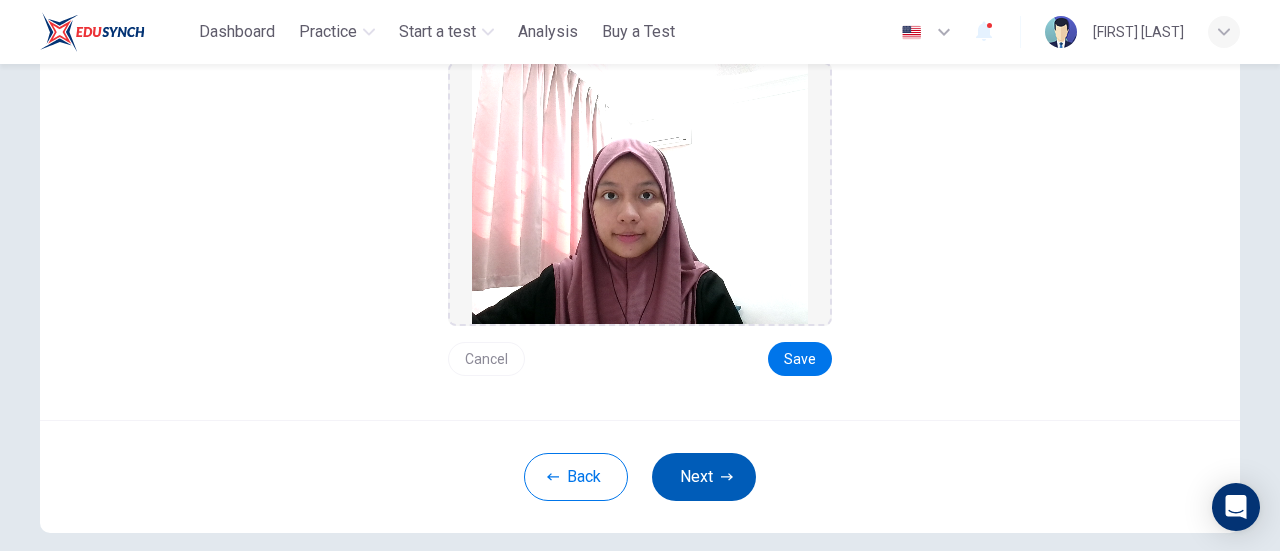 click on "Next" at bounding box center (704, 477) 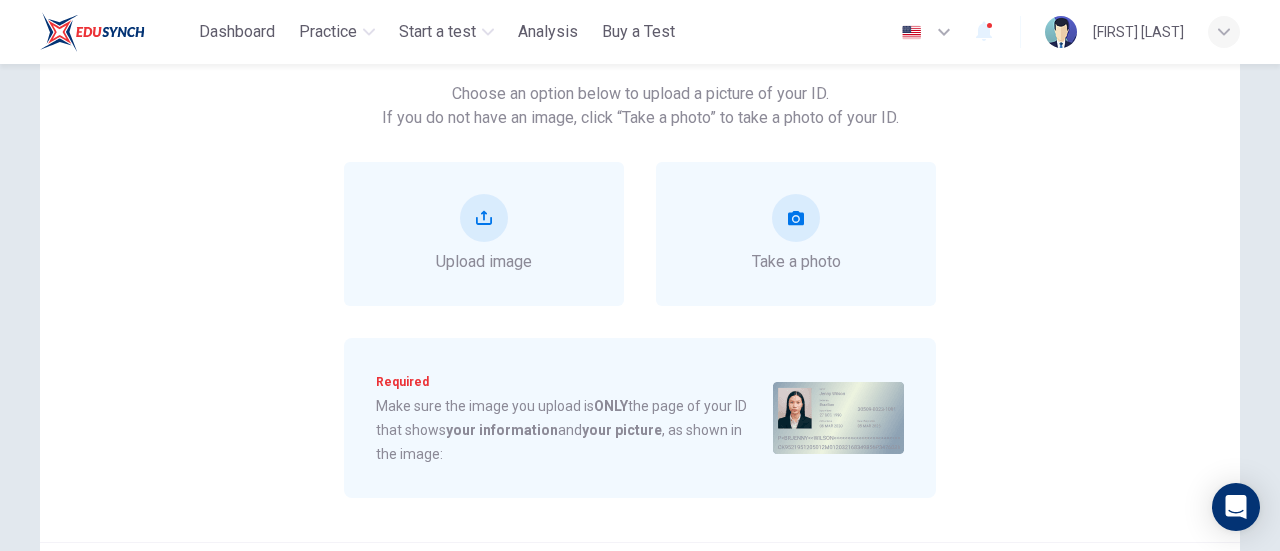 scroll, scrollTop: 66, scrollLeft: 0, axis: vertical 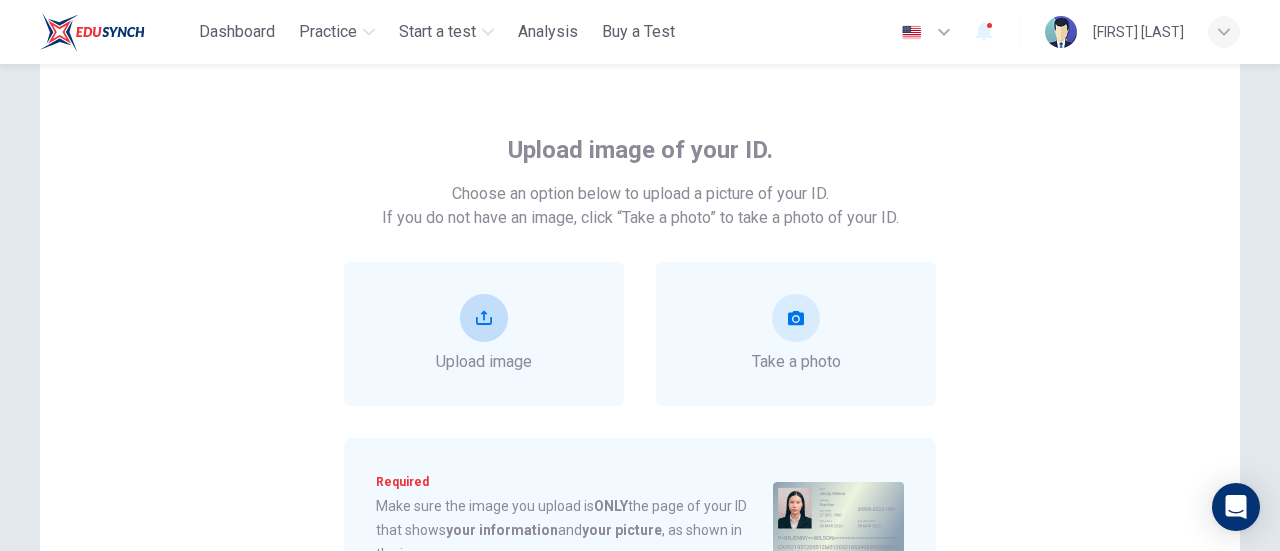 click at bounding box center (484, 318) 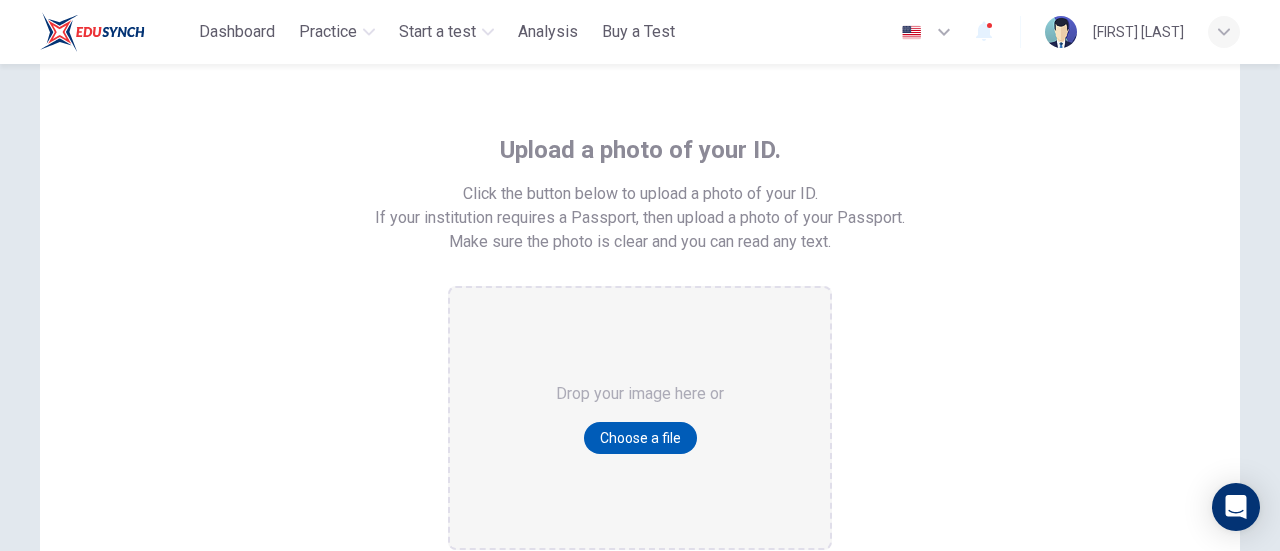 click on "Choose a file" at bounding box center [640, 438] 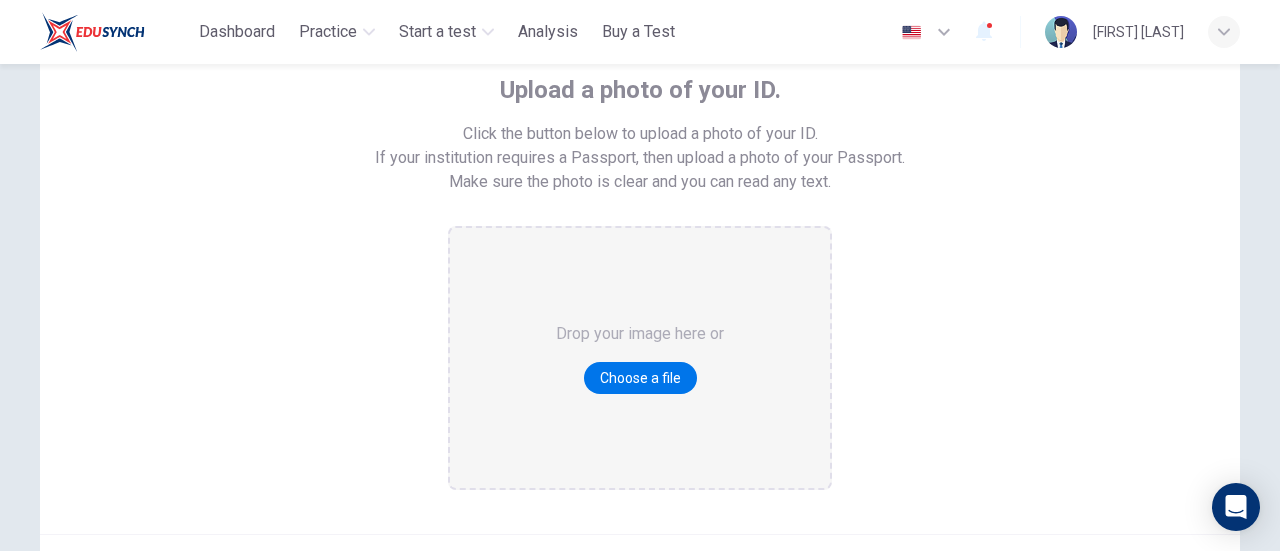scroll, scrollTop: 166, scrollLeft: 0, axis: vertical 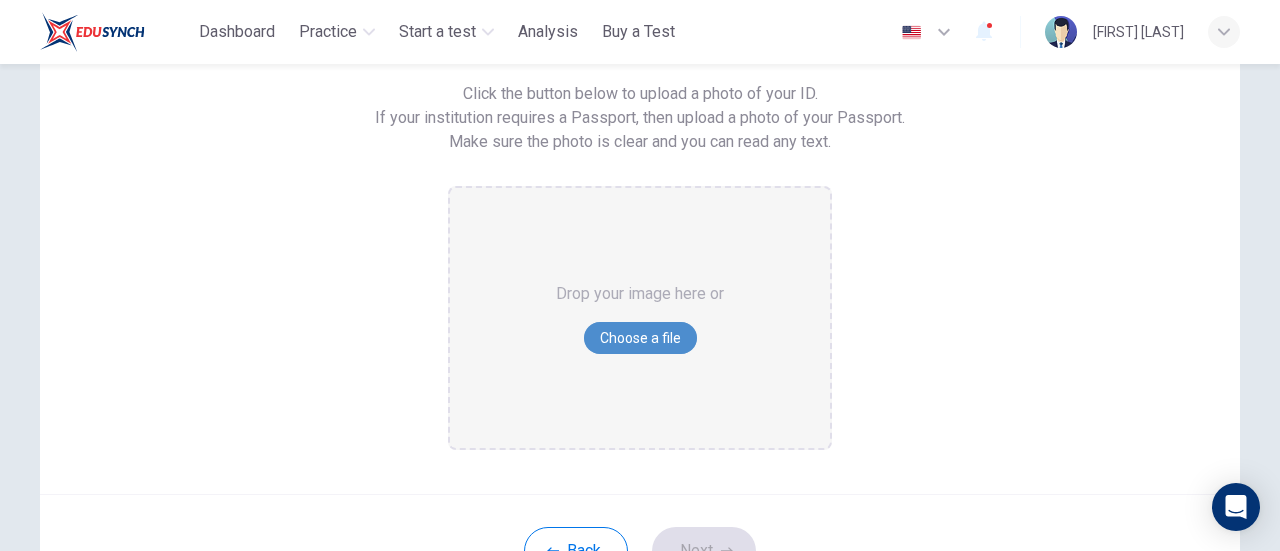 click on "Choose a file" at bounding box center (640, 338) 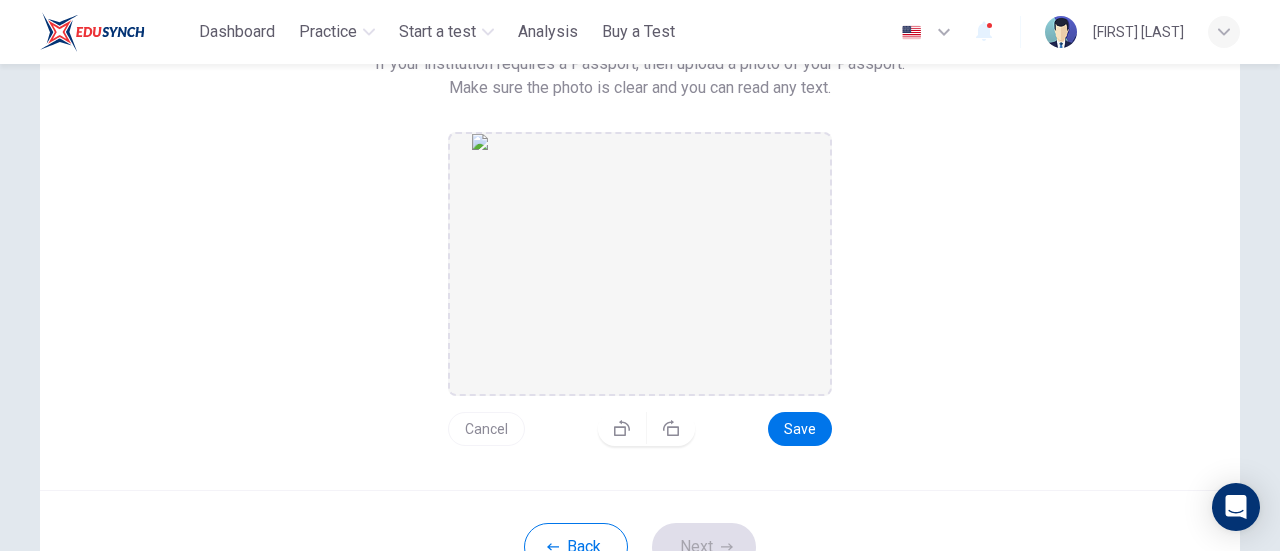 scroll, scrollTop: 266, scrollLeft: 0, axis: vertical 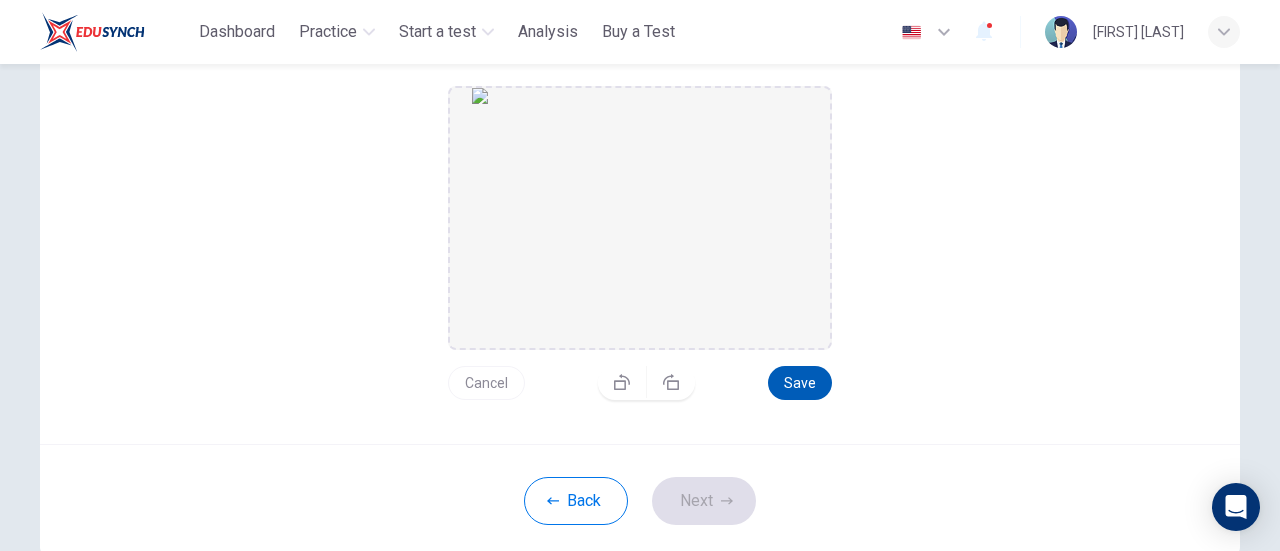 click on "Save" at bounding box center [800, 383] 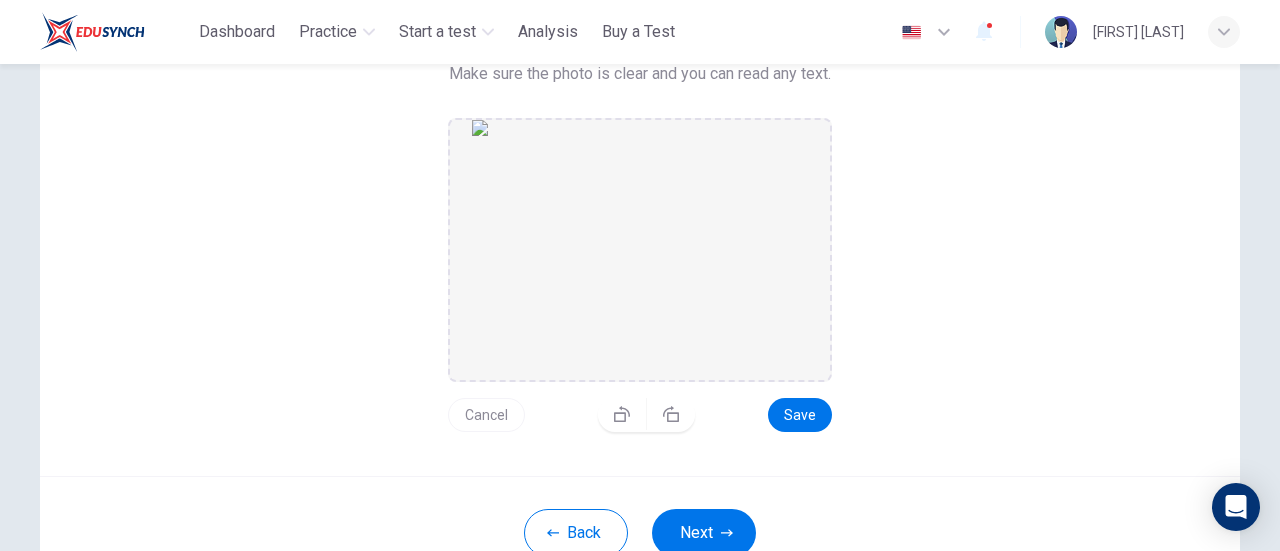 scroll, scrollTop: 266, scrollLeft: 0, axis: vertical 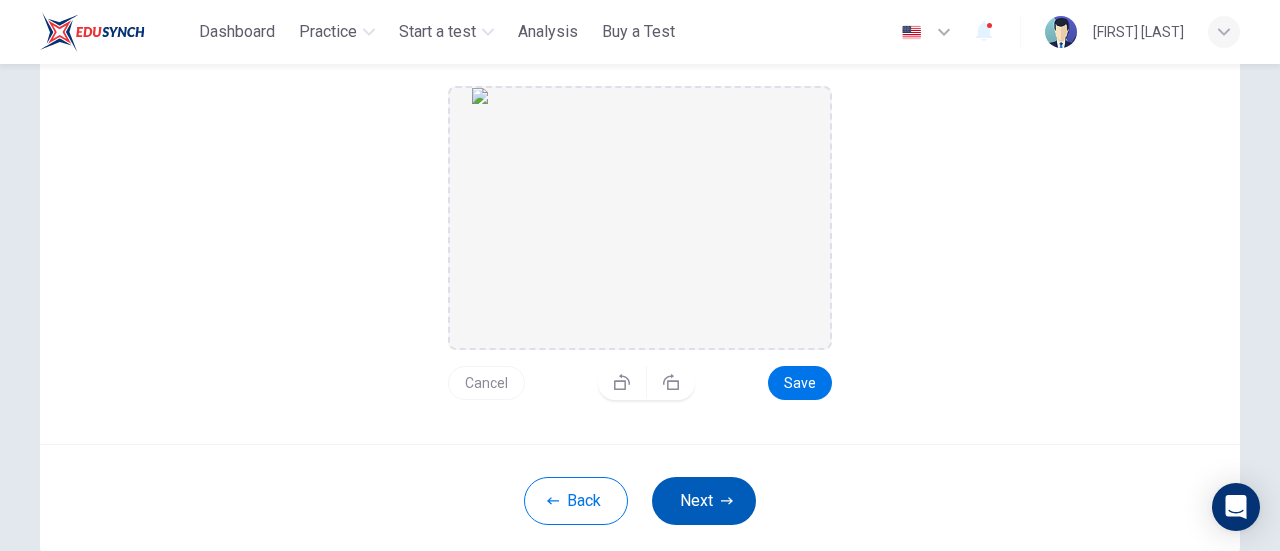 click on "Next" at bounding box center [704, 501] 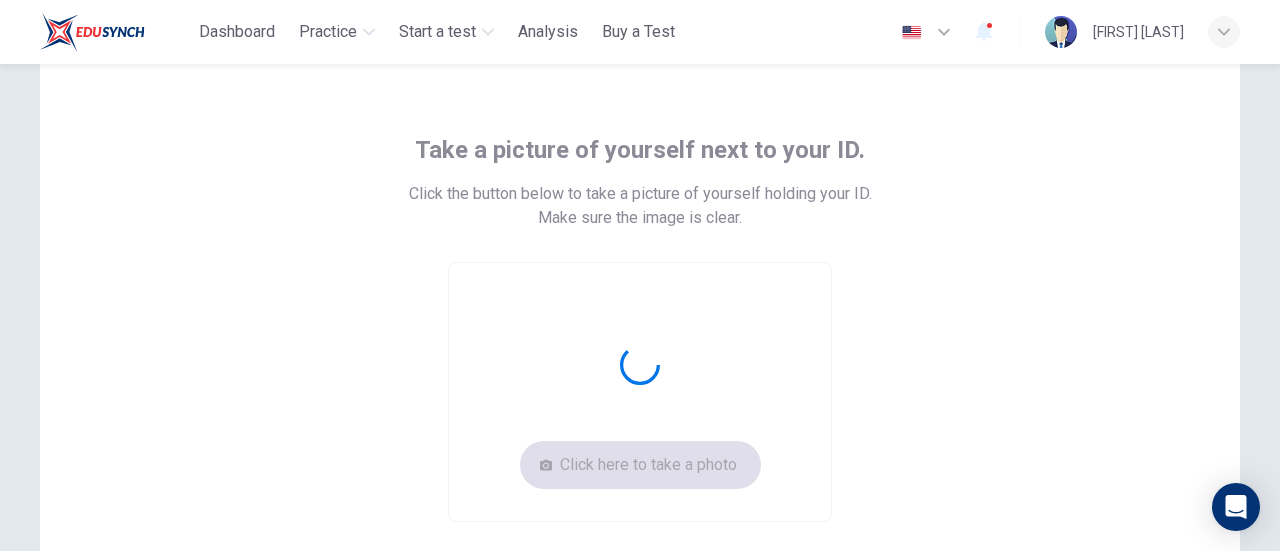 scroll, scrollTop: 166, scrollLeft: 0, axis: vertical 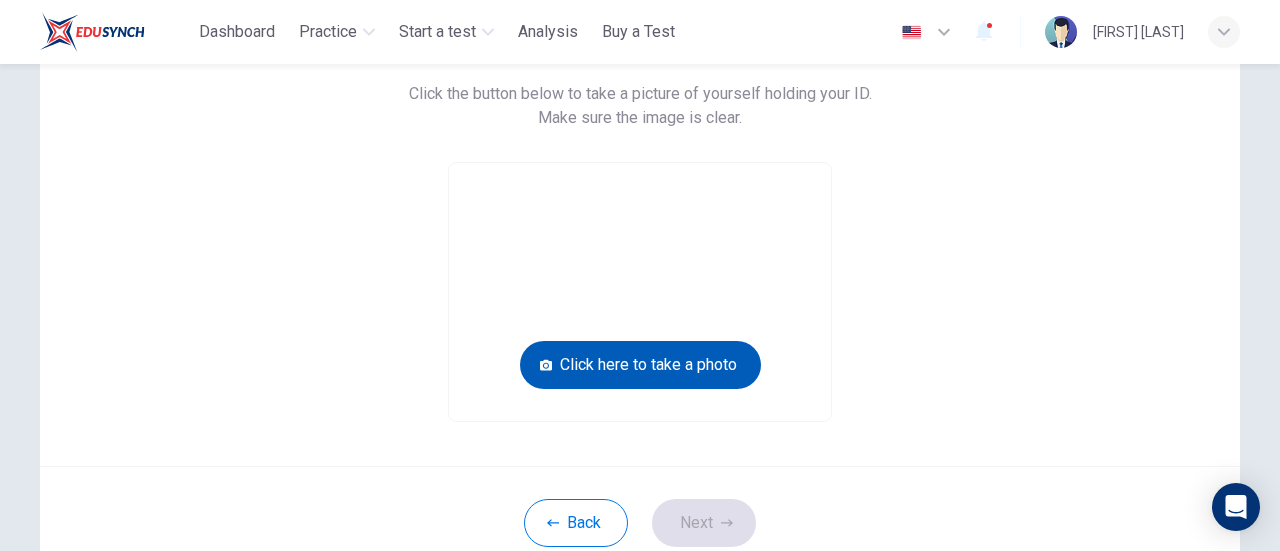 click on "Click here to take a photo" at bounding box center (640, 365) 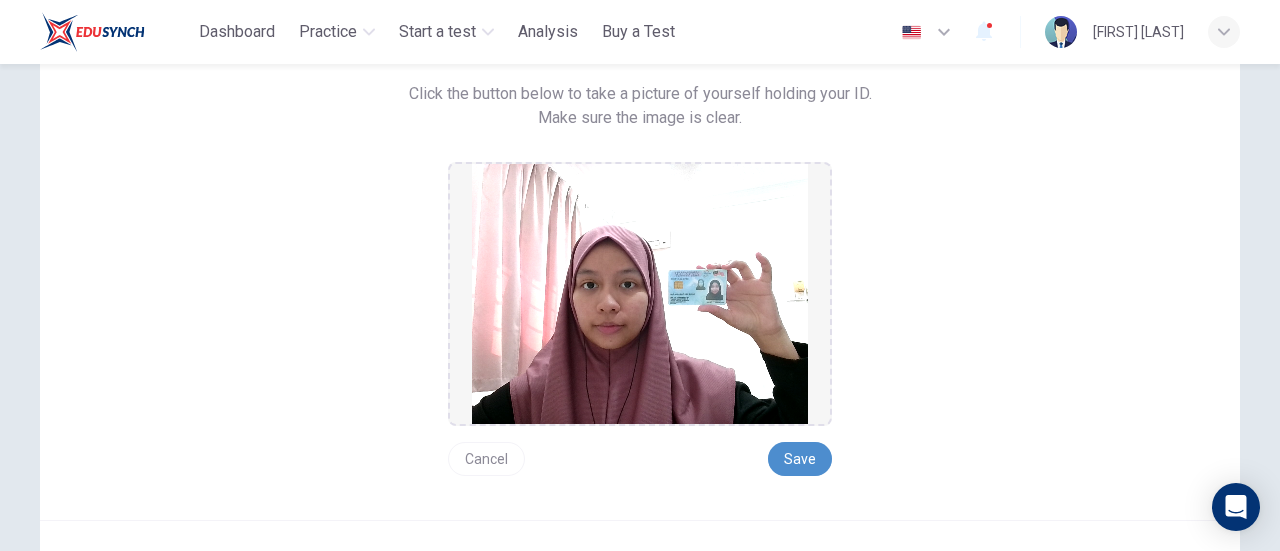 click on "Save" at bounding box center [800, 459] 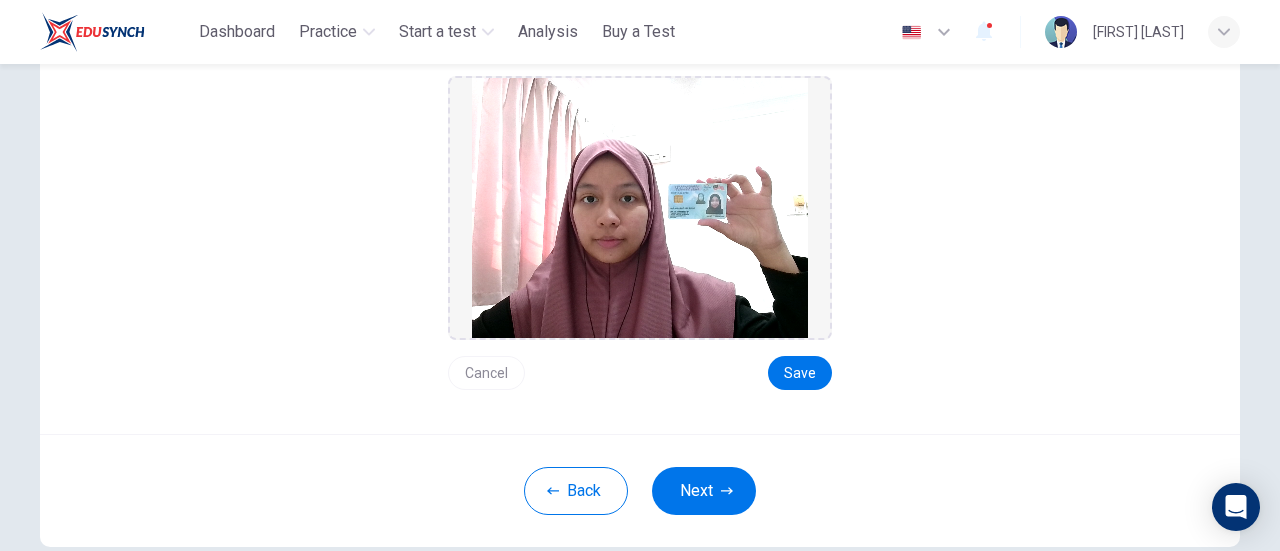 scroll, scrollTop: 266, scrollLeft: 0, axis: vertical 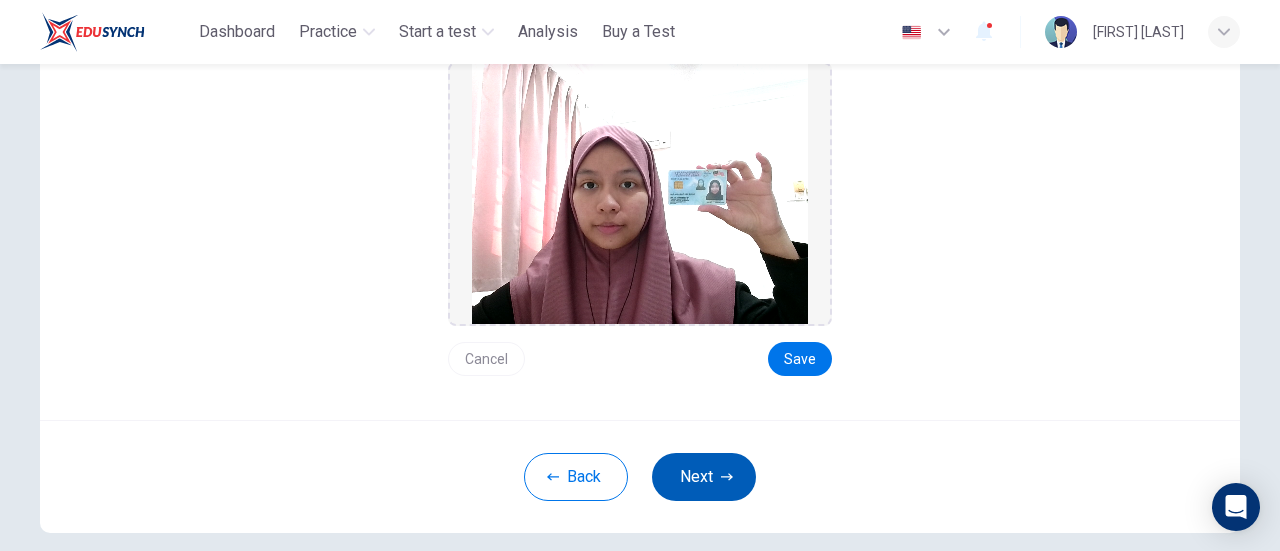 click on "Next" at bounding box center [704, 477] 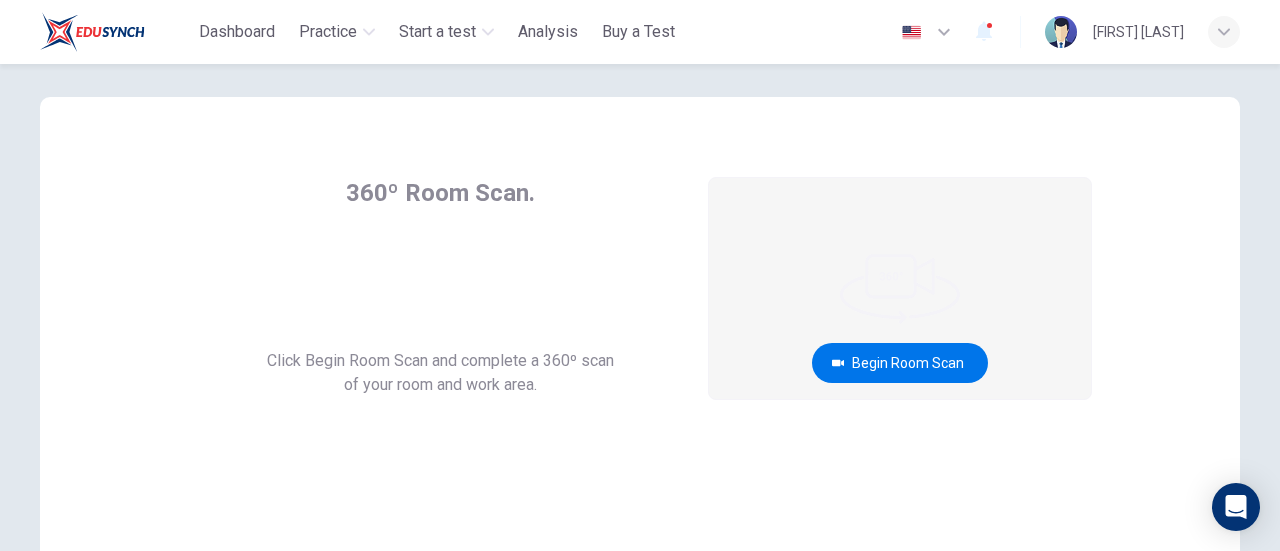 scroll, scrollTop: 0, scrollLeft: 0, axis: both 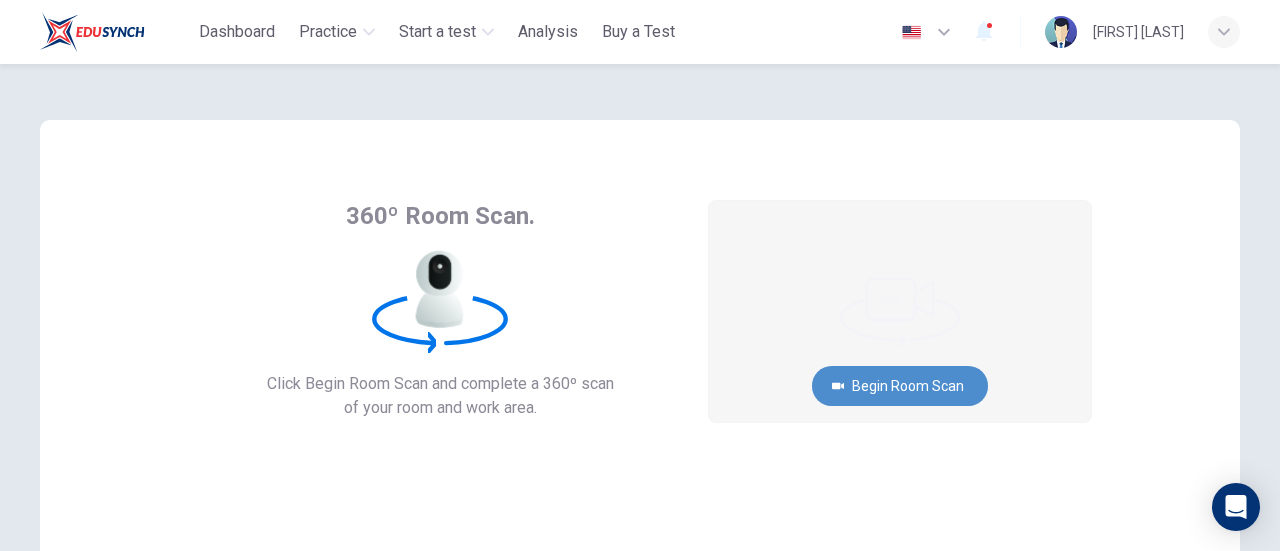 click on "Begin Room Scan" at bounding box center (900, 386) 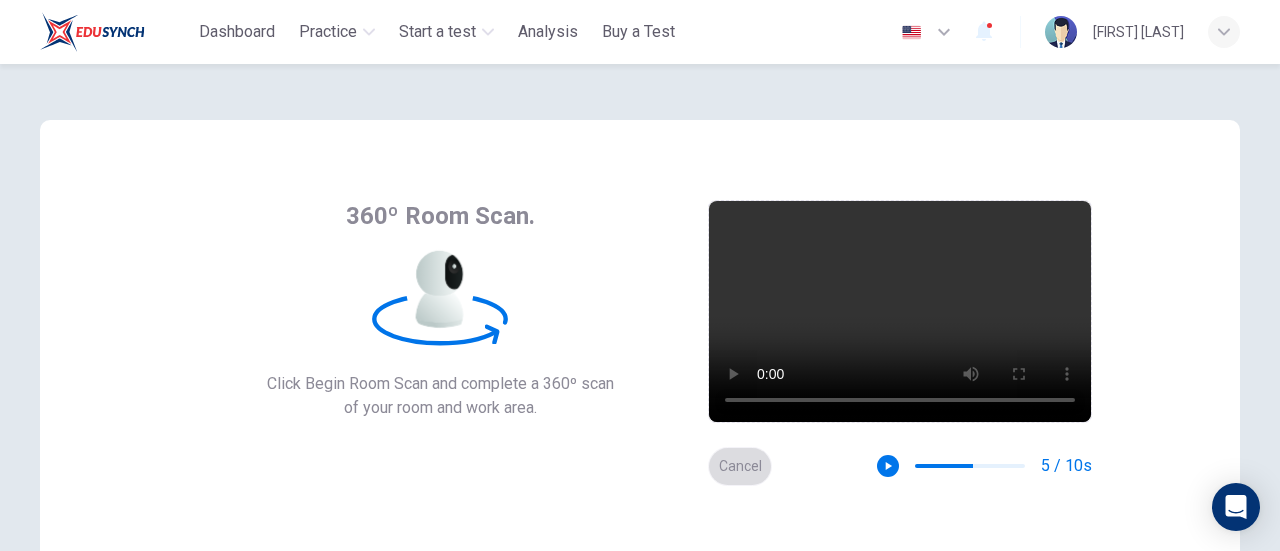 click on "Cancel" at bounding box center [740, 466] 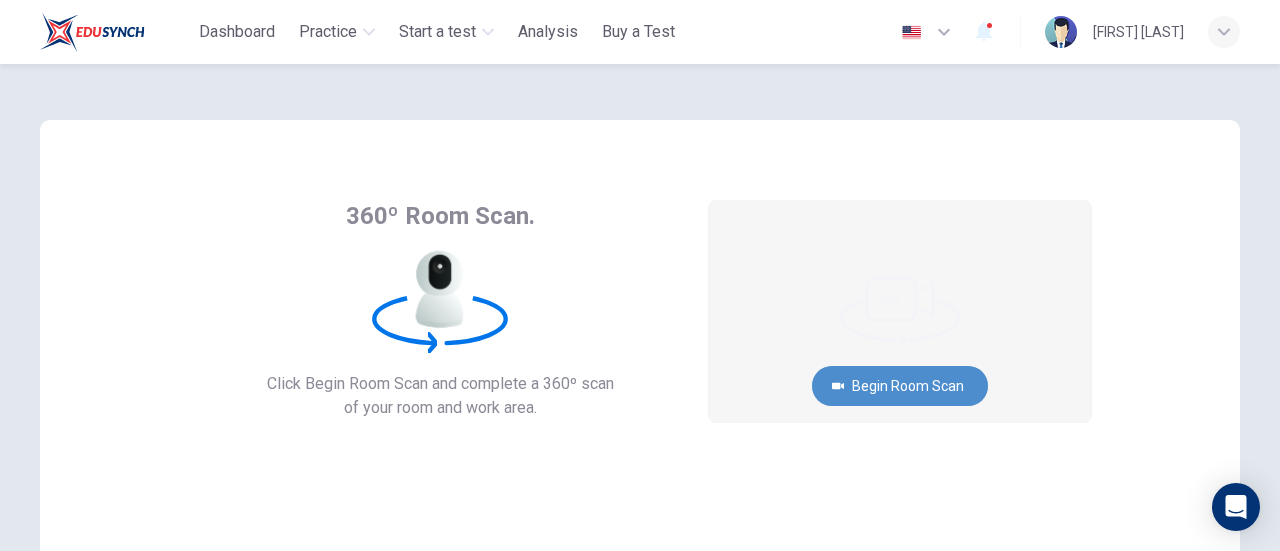 click on "Begin Room Scan" at bounding box center [900, 386] 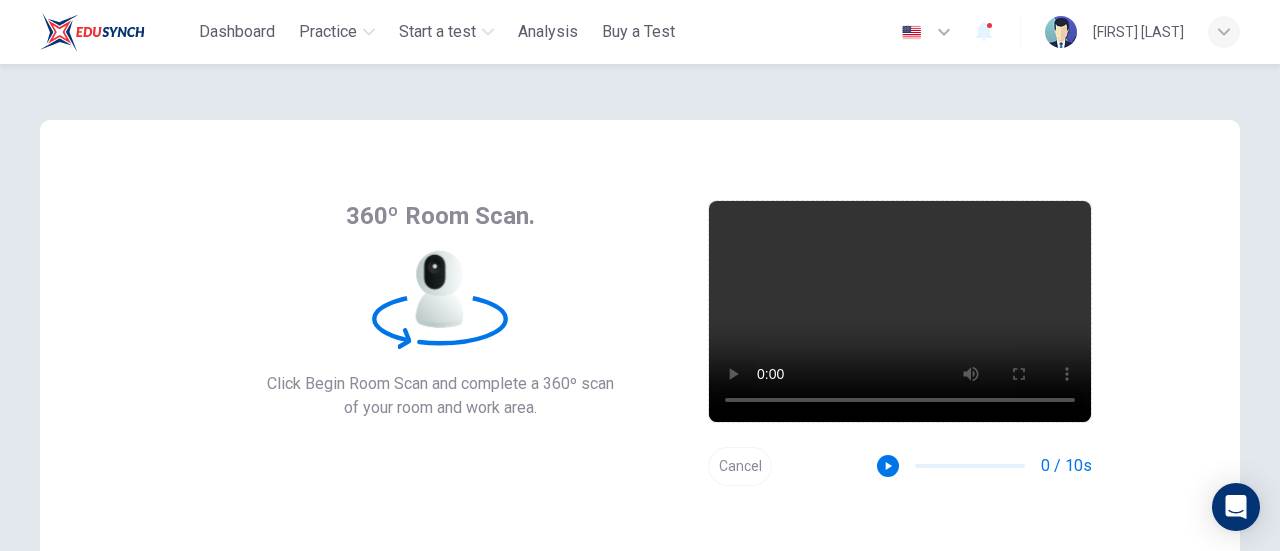 click on "Cancel" at bounding box center [740, 466] 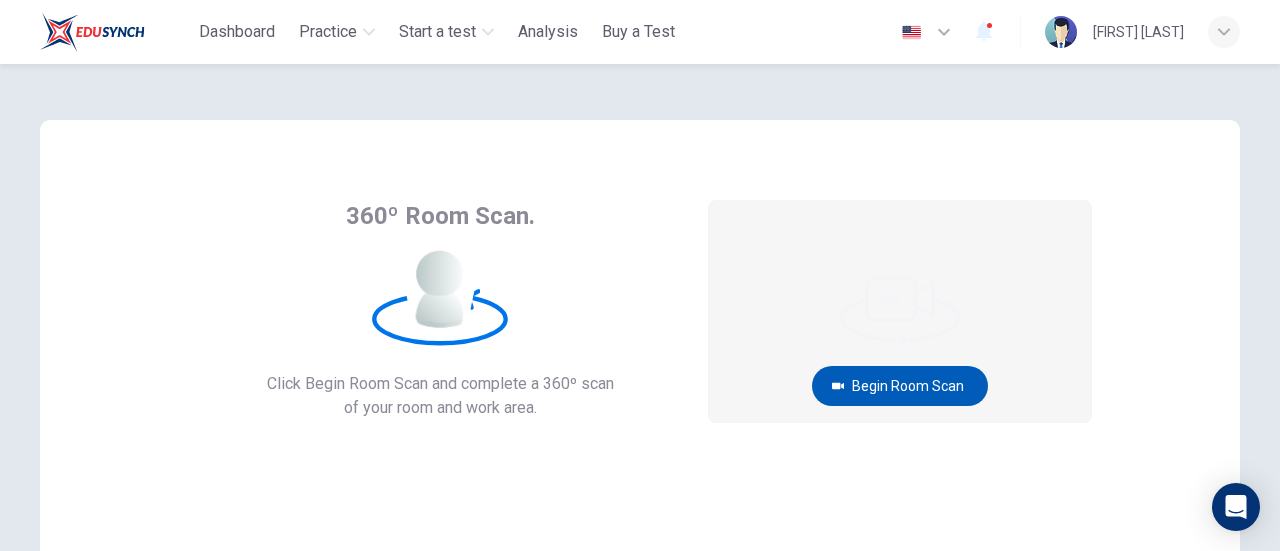 click on "Begin Room Scan" at bounding box center [900, 386] 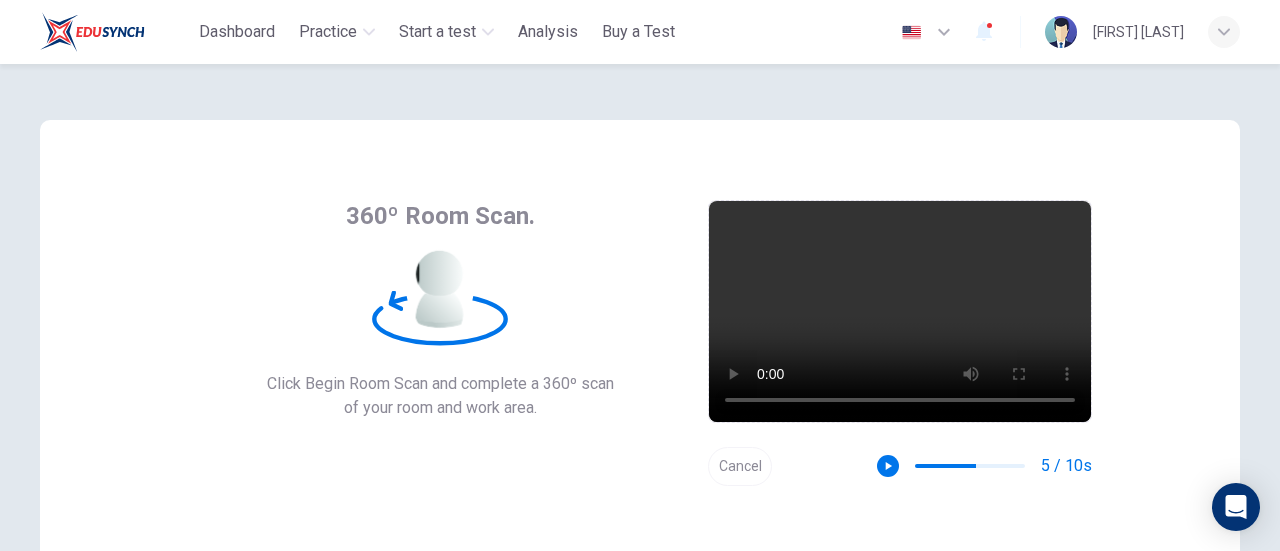 click on "Cancel" at bounding box center [740, 466] 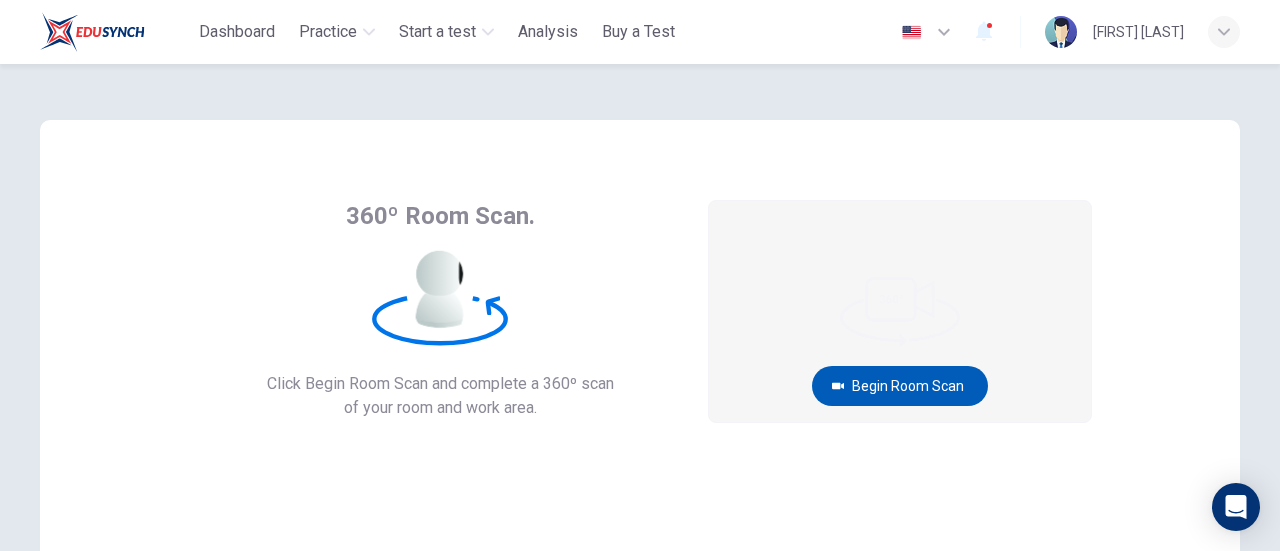 click on "Begin Room Scan" at bounding box center (900, 386) 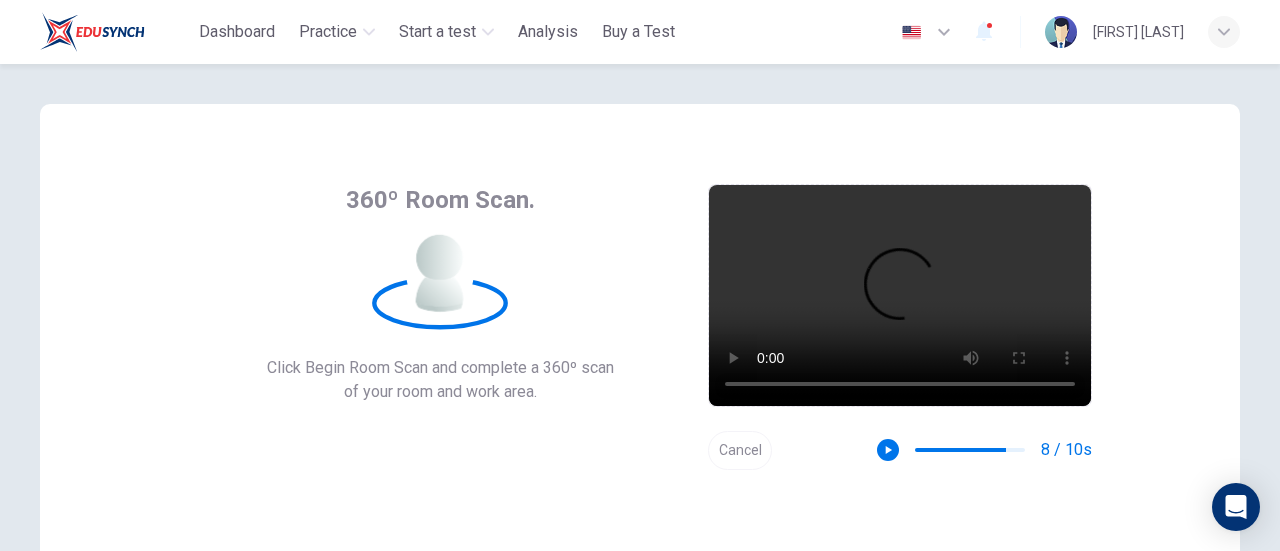 scroll, scrollTop: 0, scrollLeft: 0, axis: both 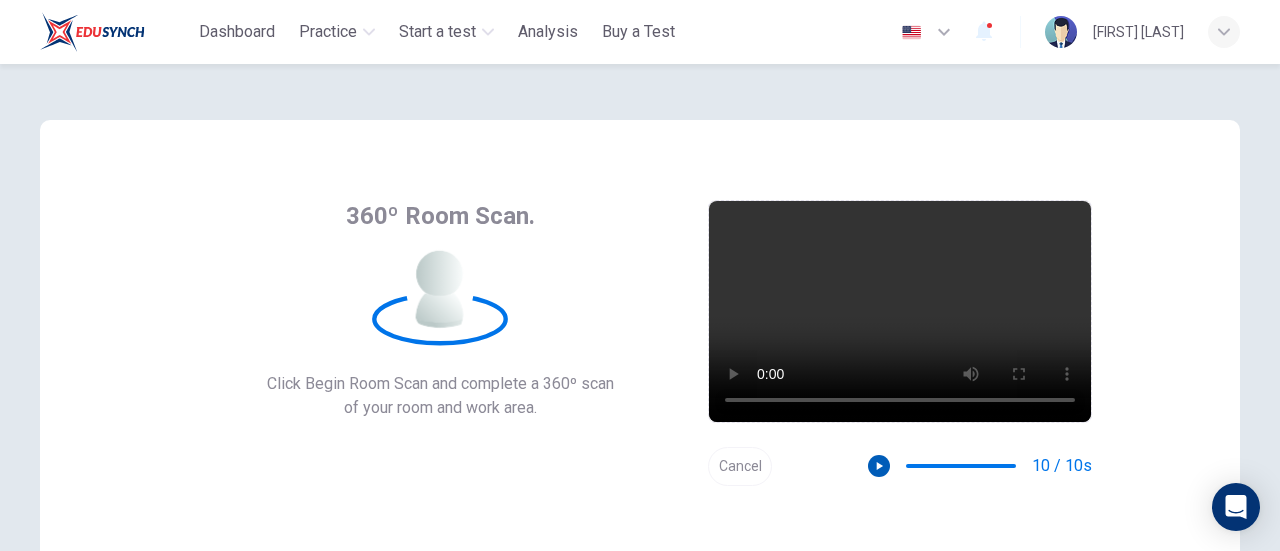 click 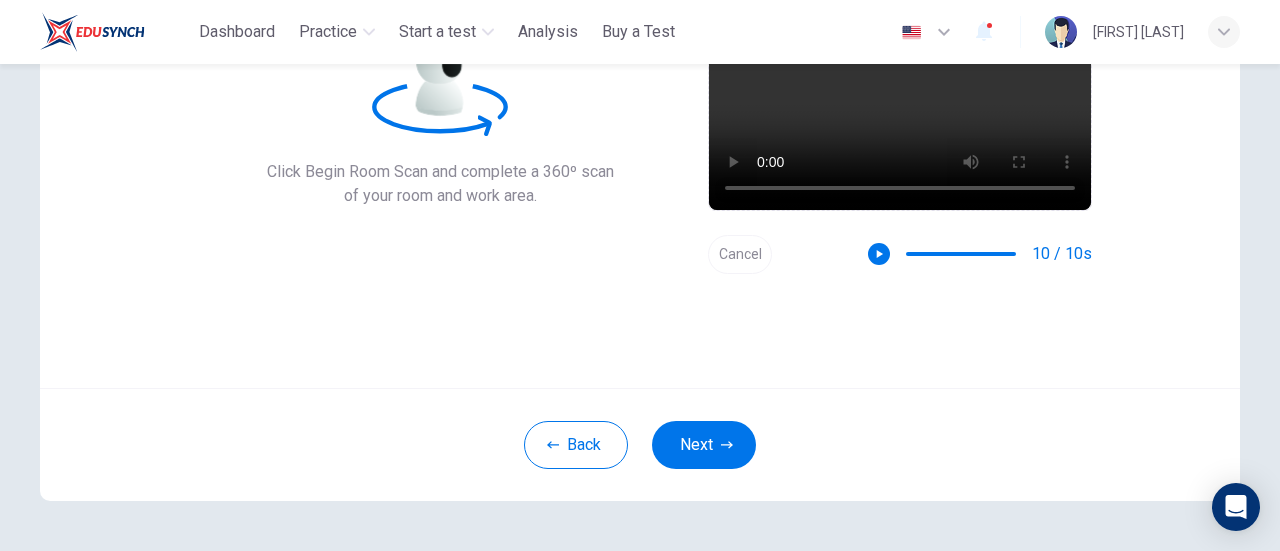 scroll, scrollTop: 181, scrollLeft: 0, axis: vertical 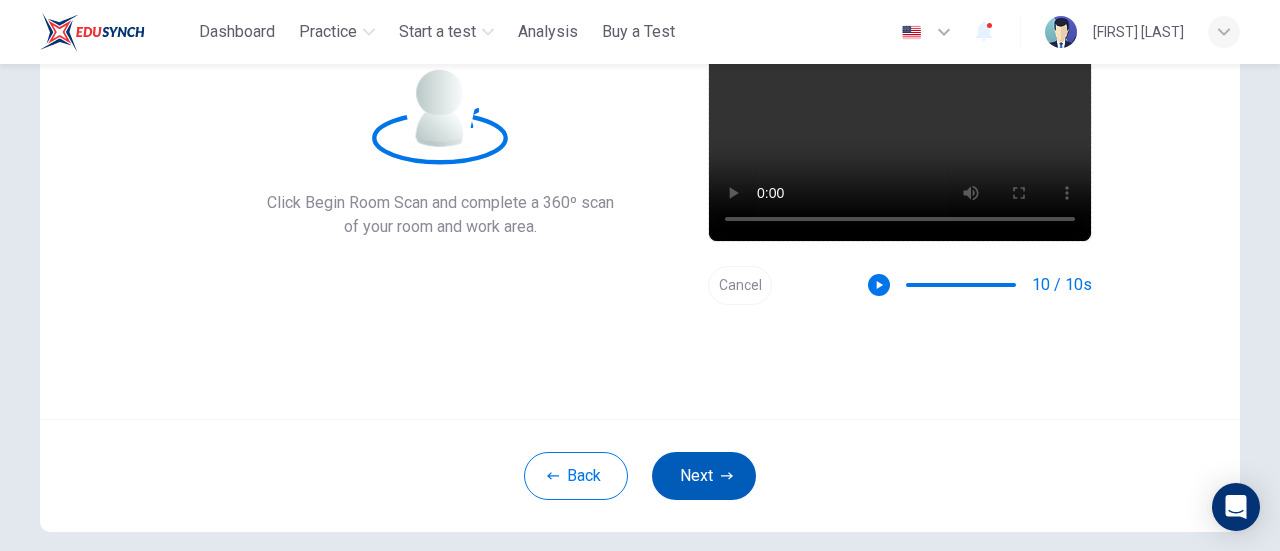 click on "Next" at bounding box center [704, 476] 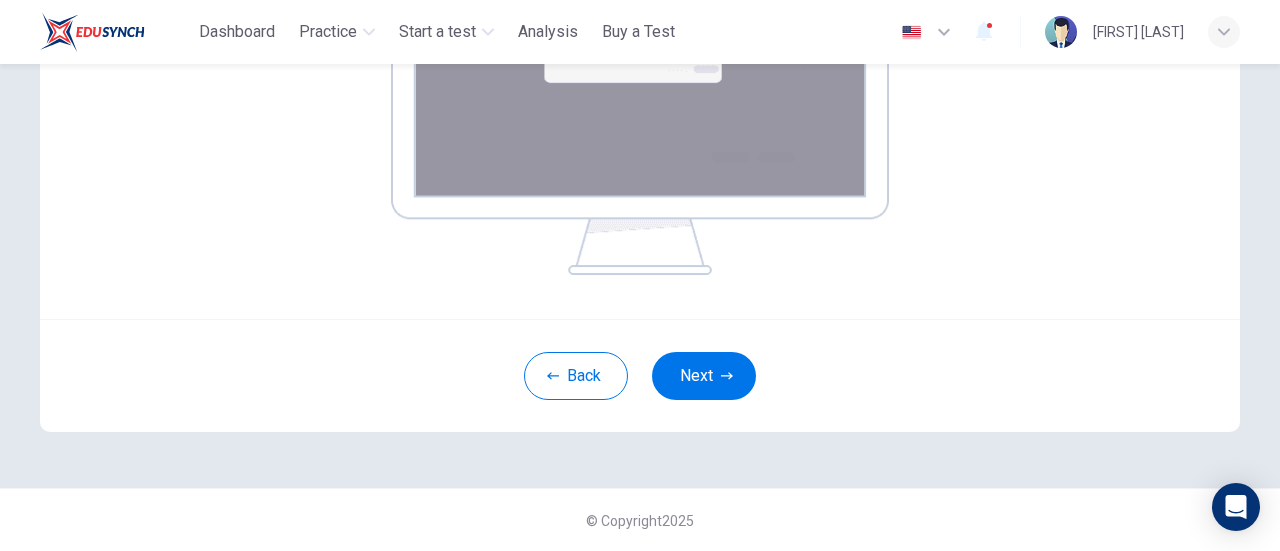 scroll, scrollTop: 487, scrollLeft: 0, axis: vertical 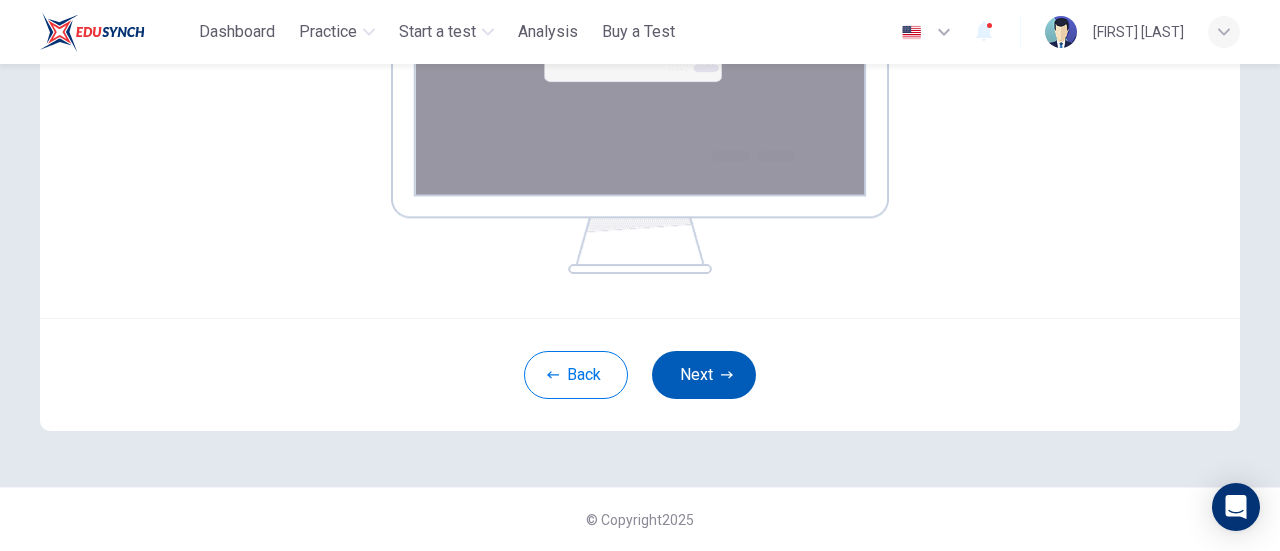 click on "Next" at bounding box center [704, 375] 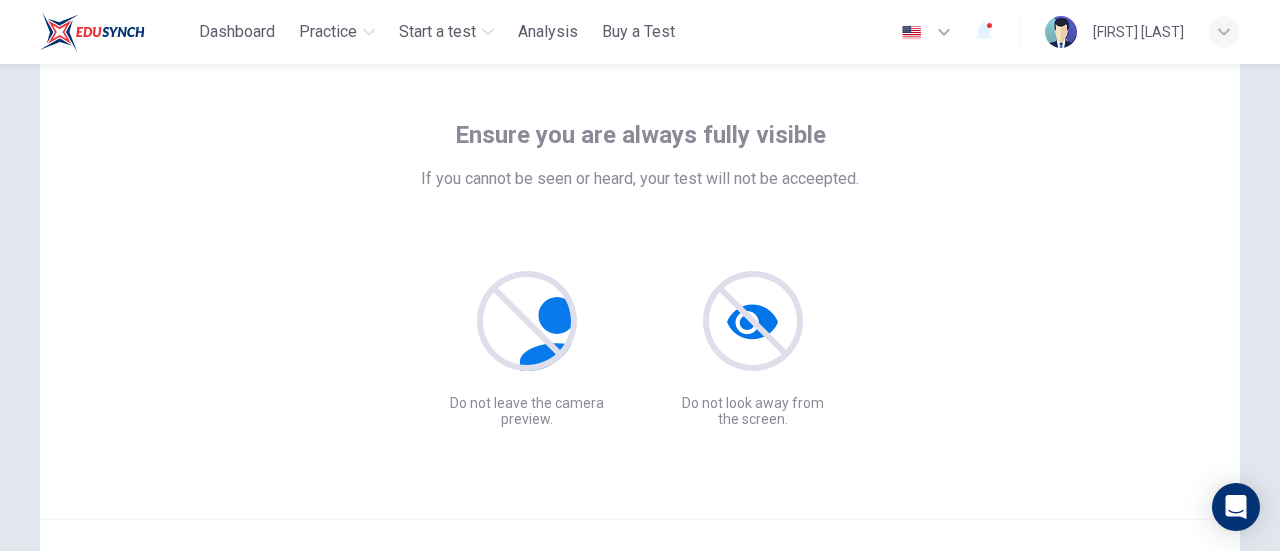 scroll, scrollTop: 181, scrollLeft: 0, axis: vertical 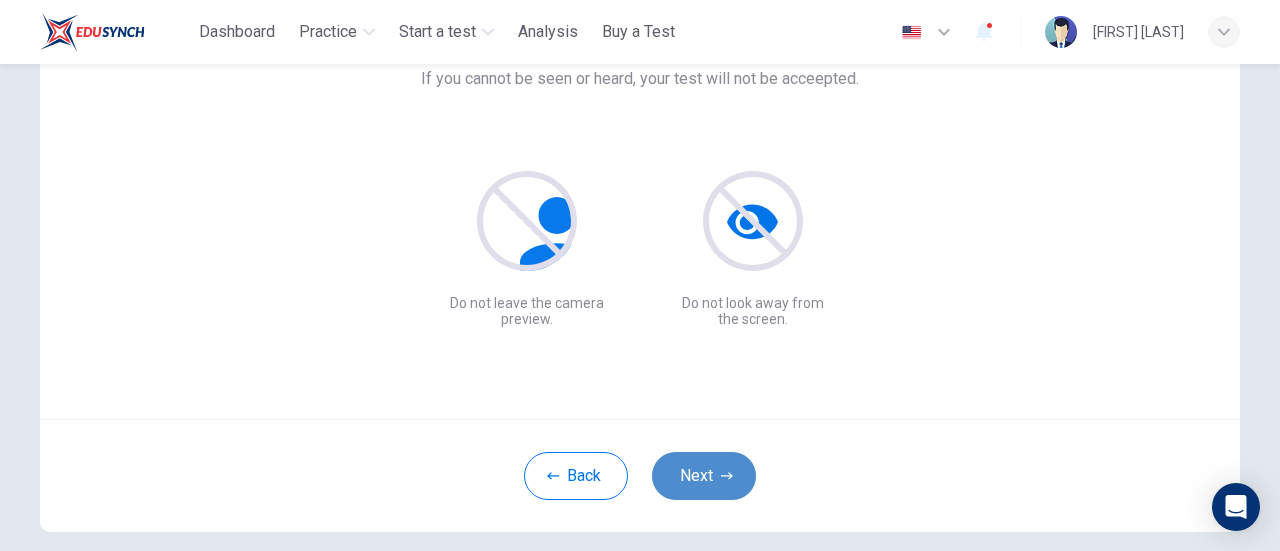 click on "Next" at bounding box center [704, 476] 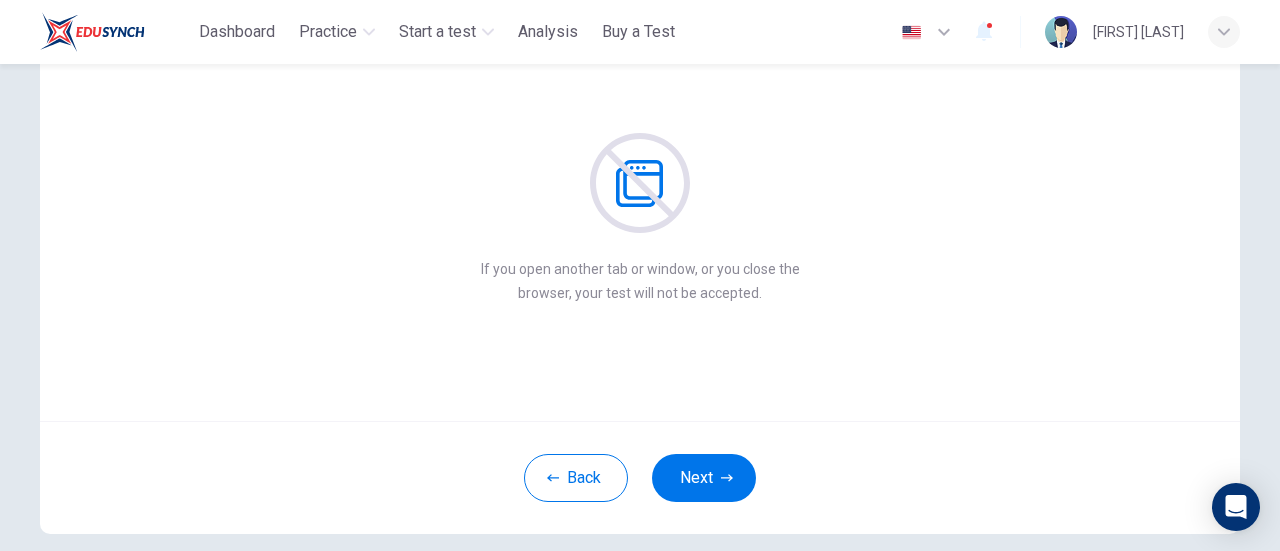 scroll, scrollTop: 181, scrollLeft: 0, axis: vertical 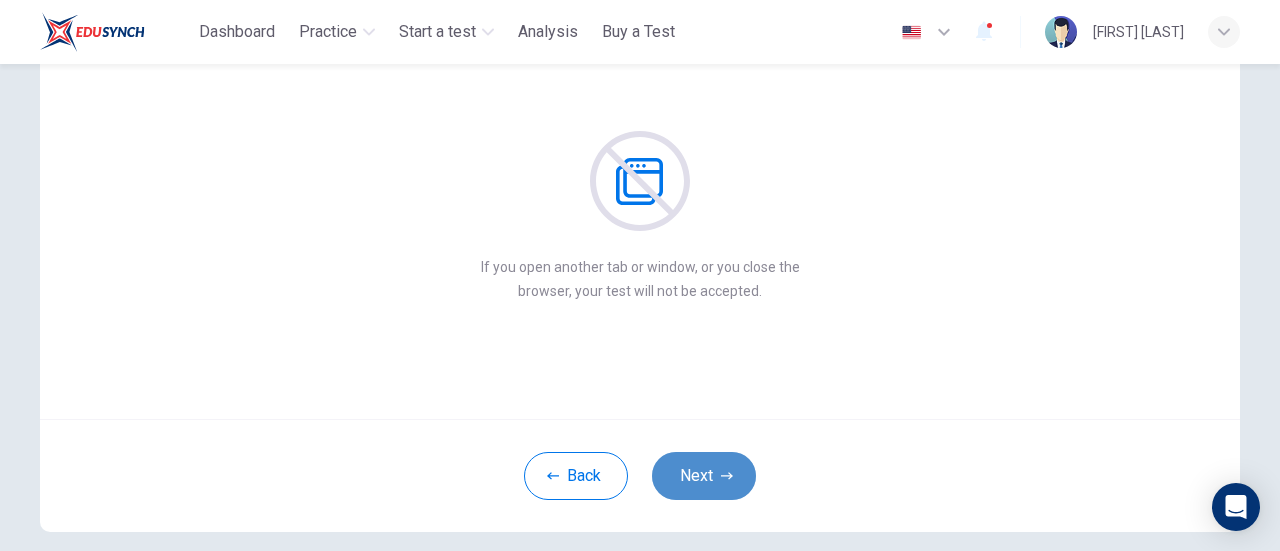 click on "Next" at bounding box center (704, 476) 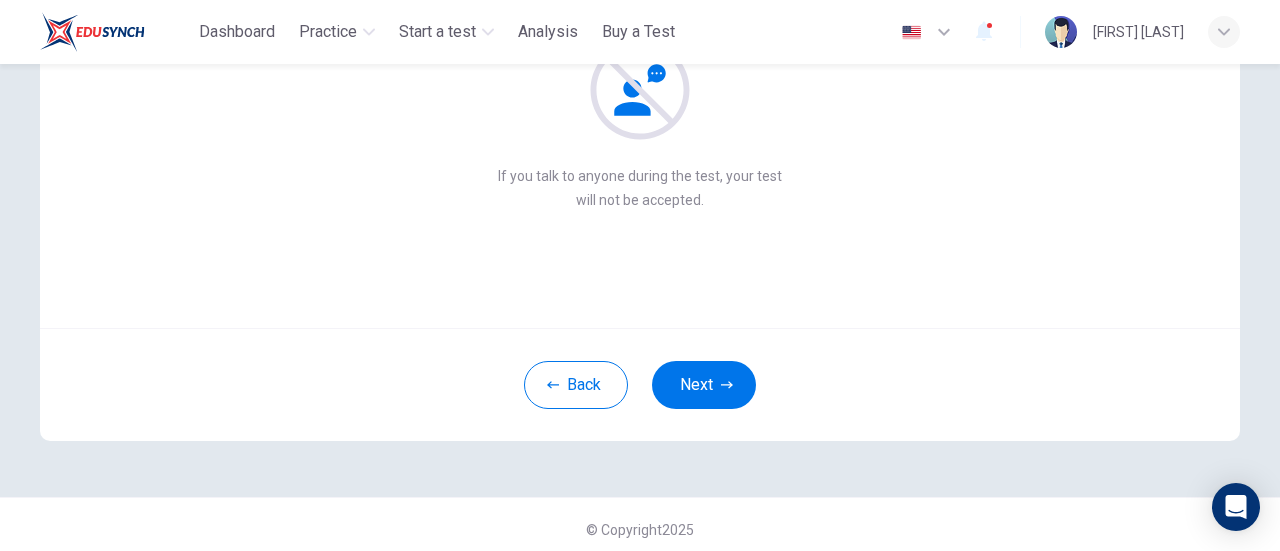 scroll, scrollTop: 281, scrollLeft: 0, axis: vertical 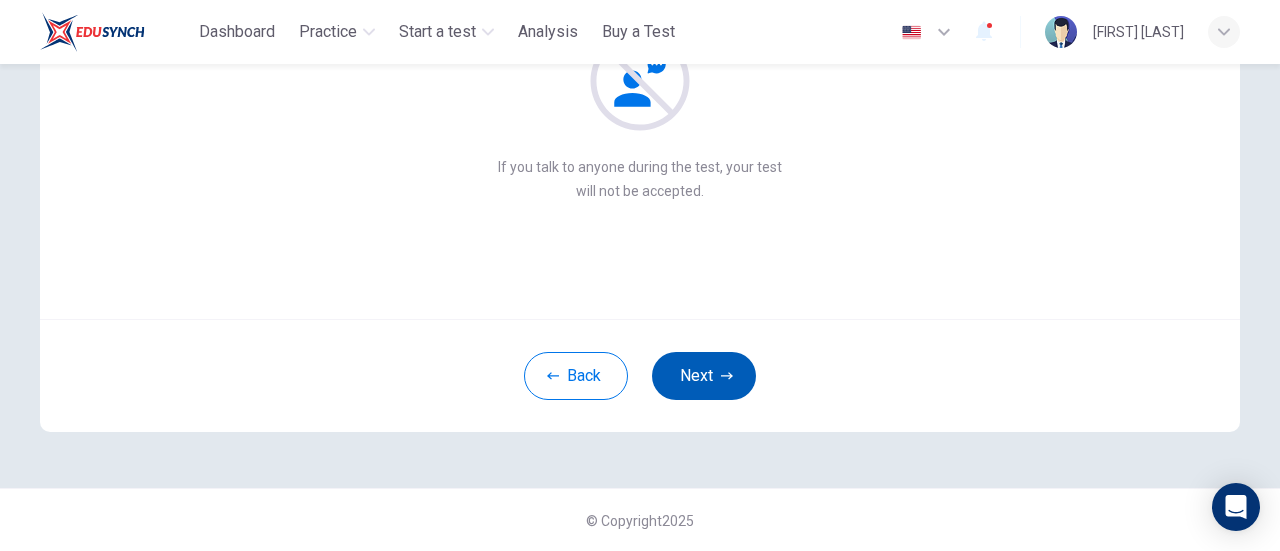click on "Next" at bounding box center (704, 376) 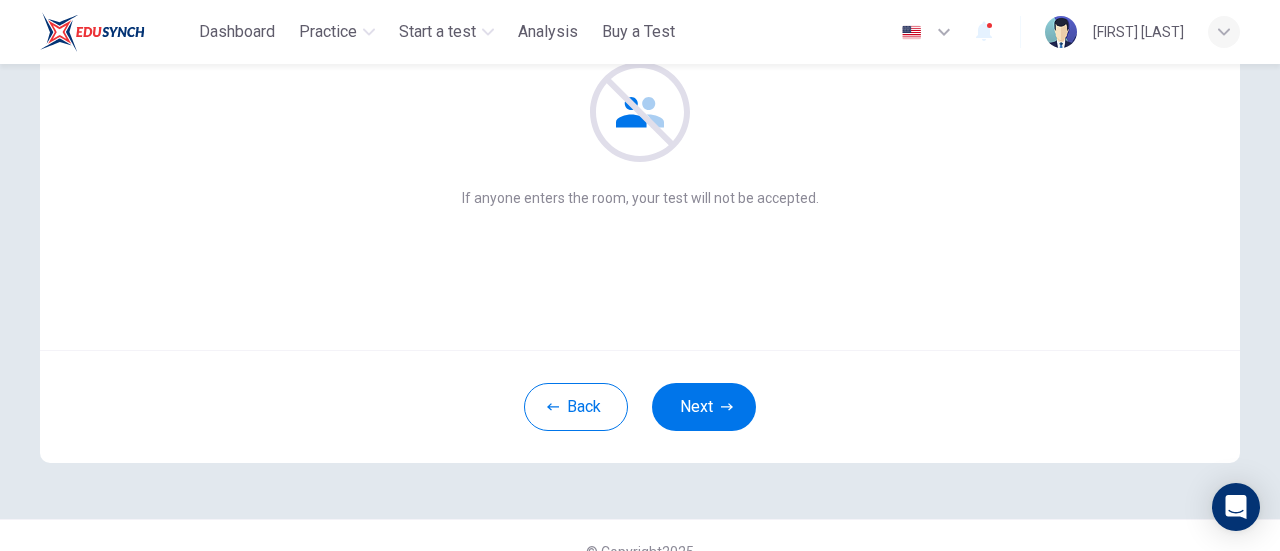 scroll, scrollTop: 281, scrollLeft: 0, axis: vertical 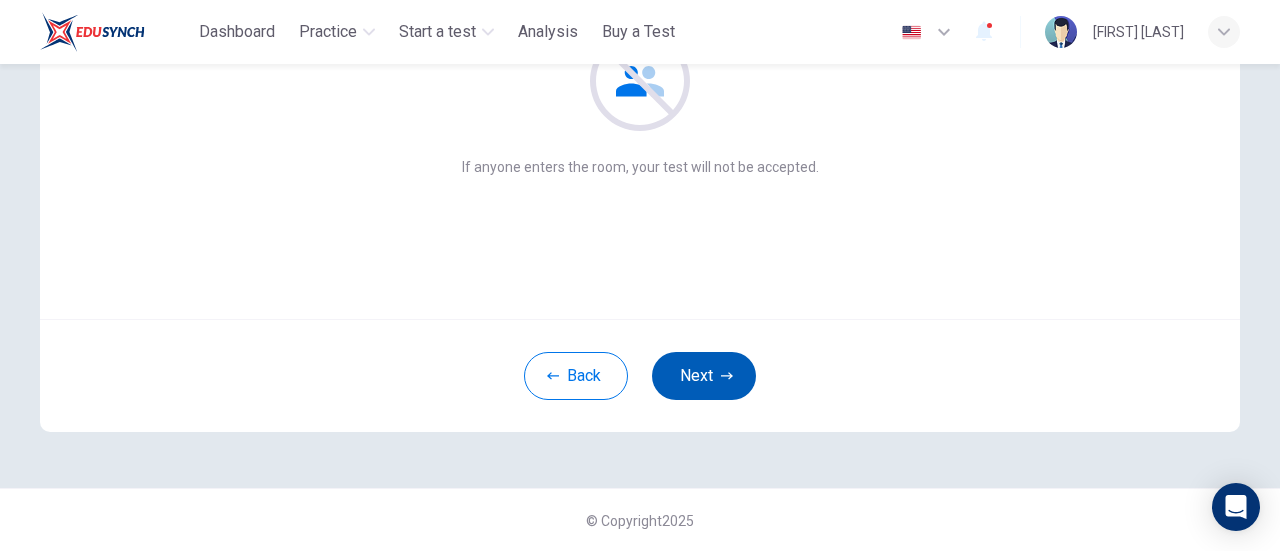 click on "Next" at bounding box center [704, 376] 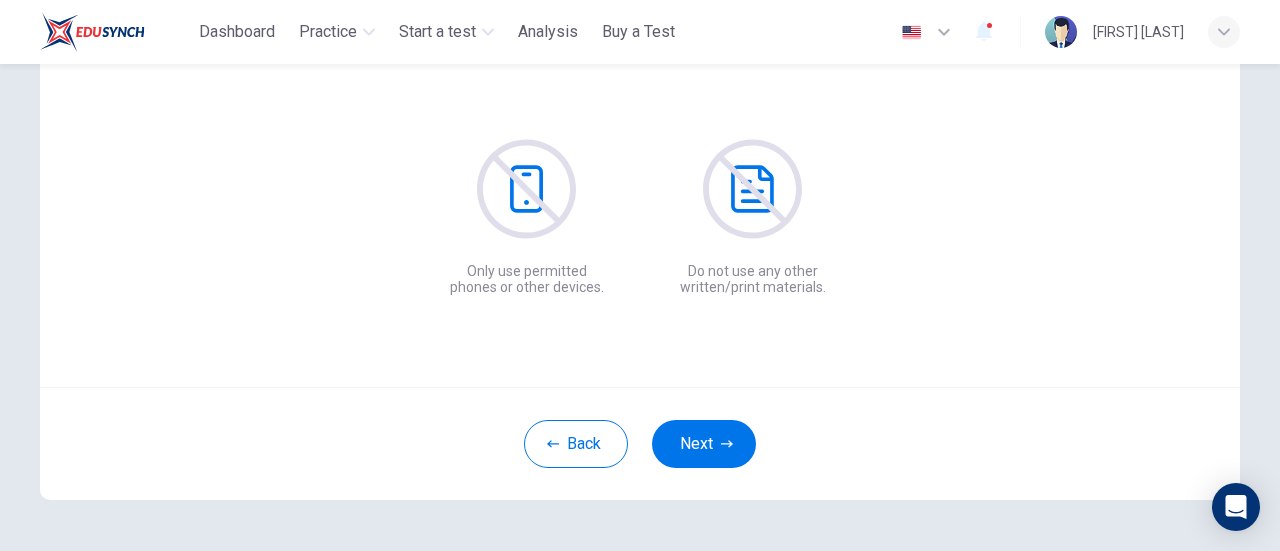 scroll, scrollTop: 181, scrollLeft: 0, axis: vertical 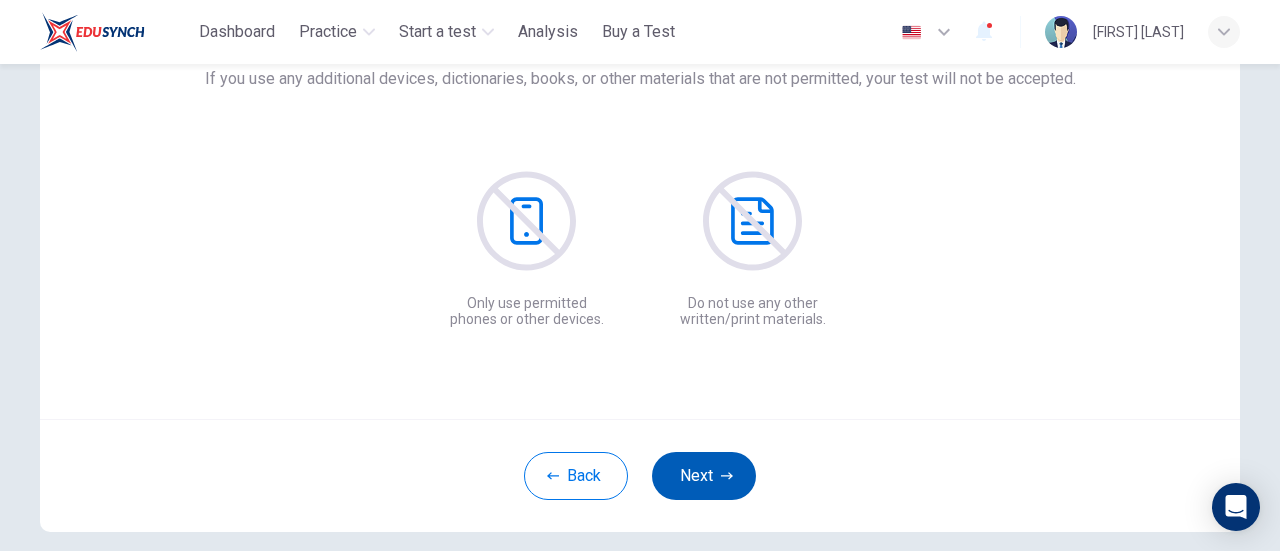 click on "Next" at bounding box center (704, 476) 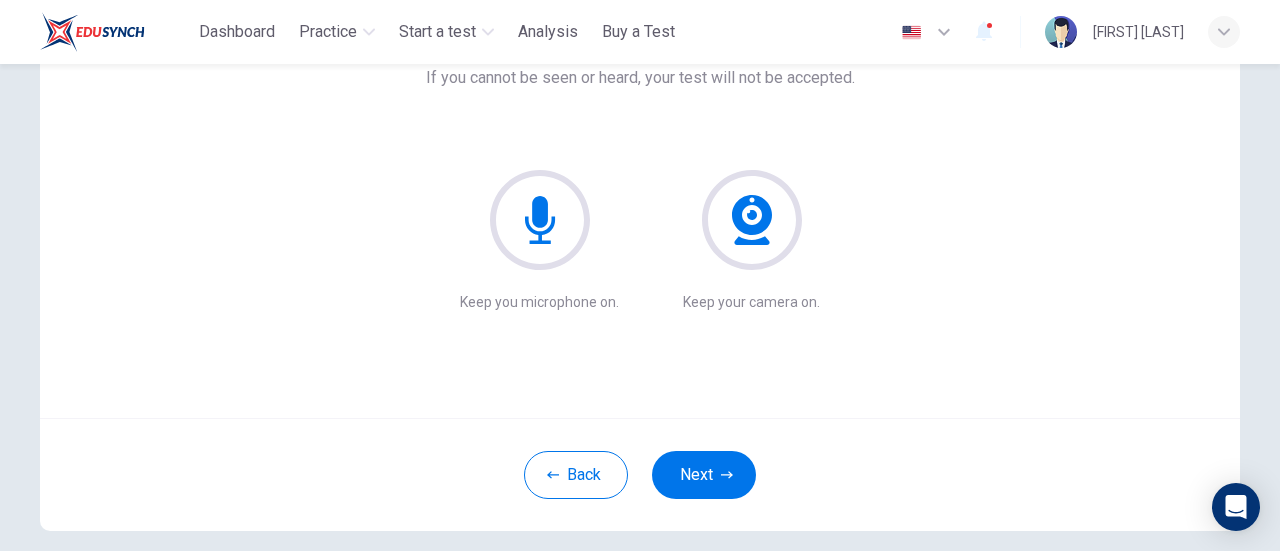 scroll, scrollTop: 281, scrollLeft: 0, axis: vertical 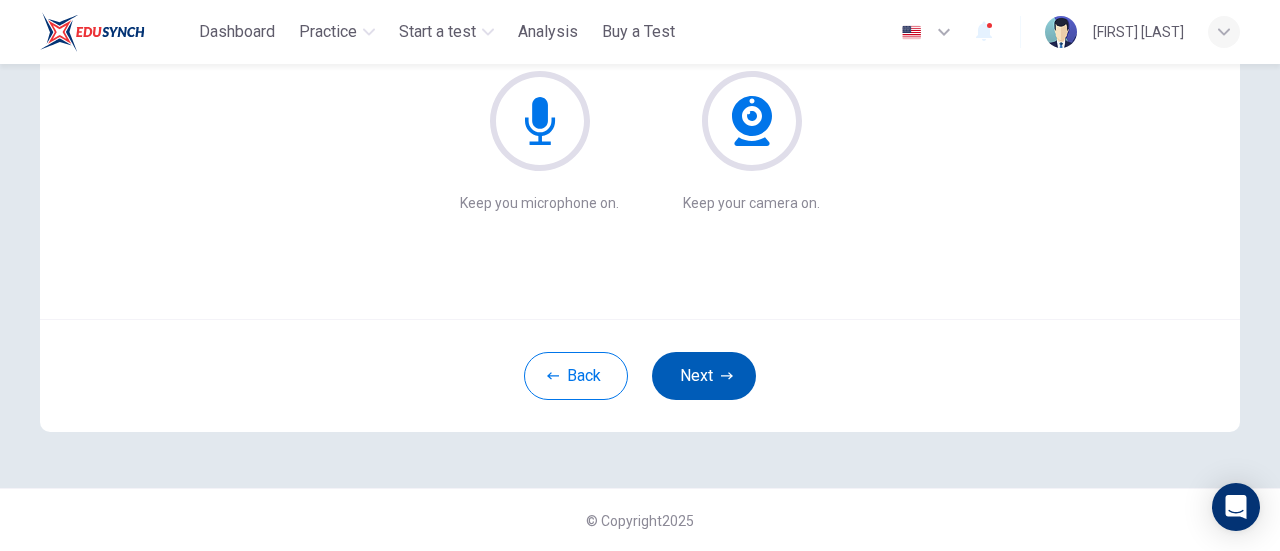 click on "Next" at bounding box center [704, 376] 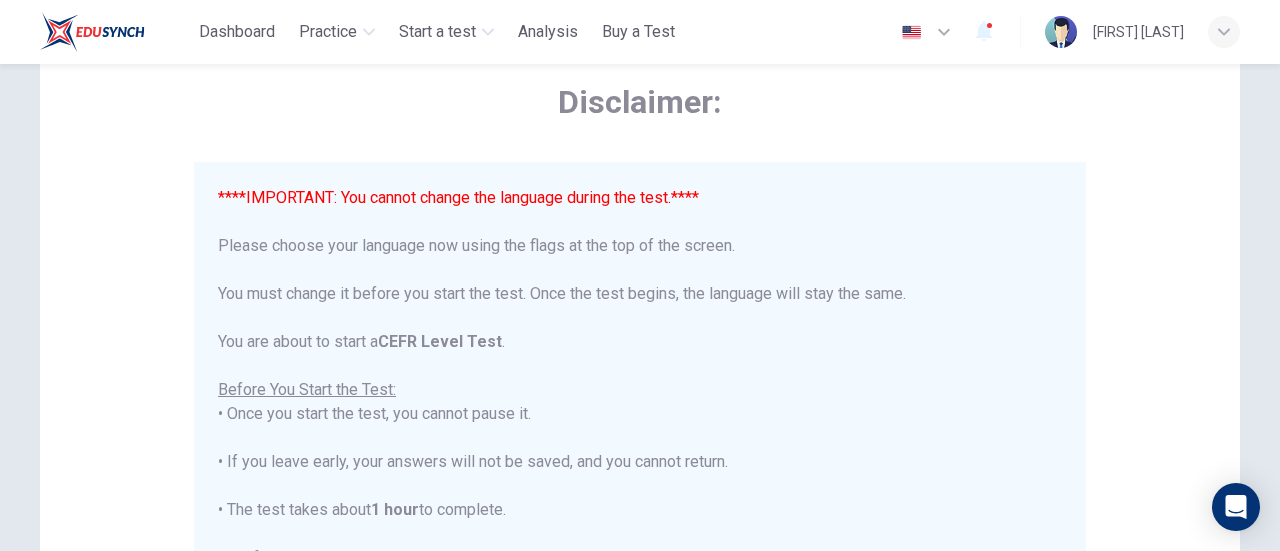 scroll, scrollTop: 81, scrollLeft: 0, axis: vertical 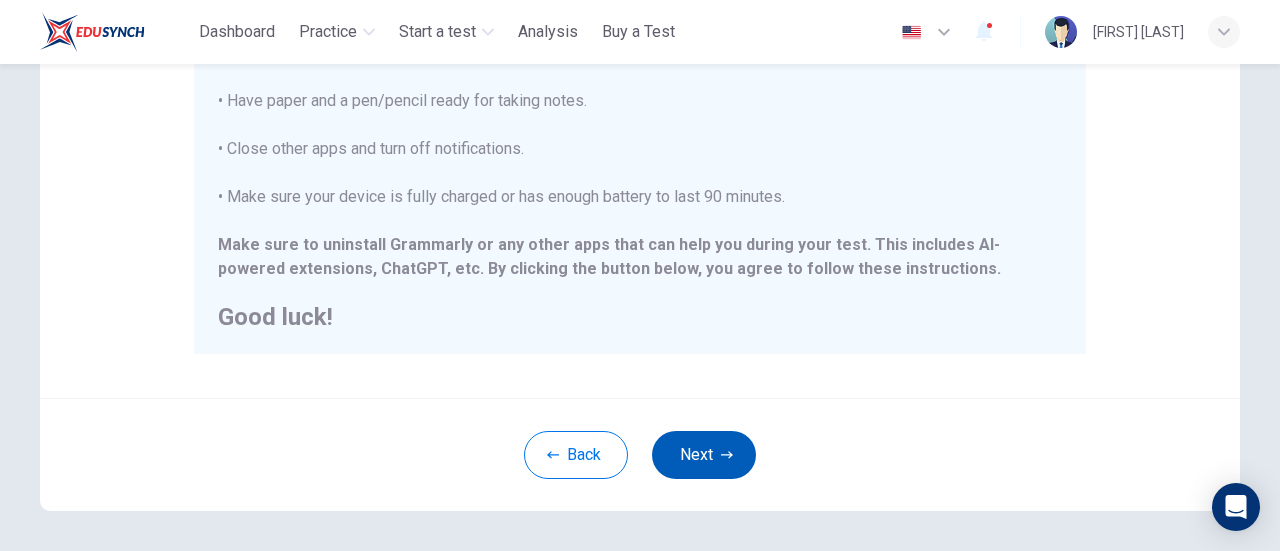 click 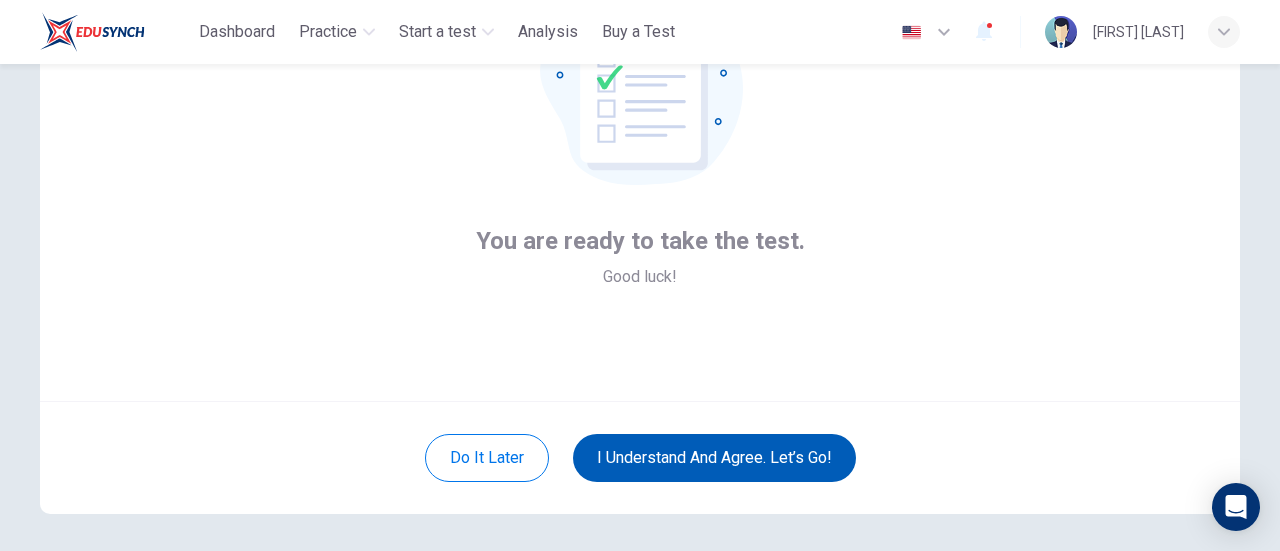 scroll, scrollTop: 200, scrollLeft: 0, axis: vertical 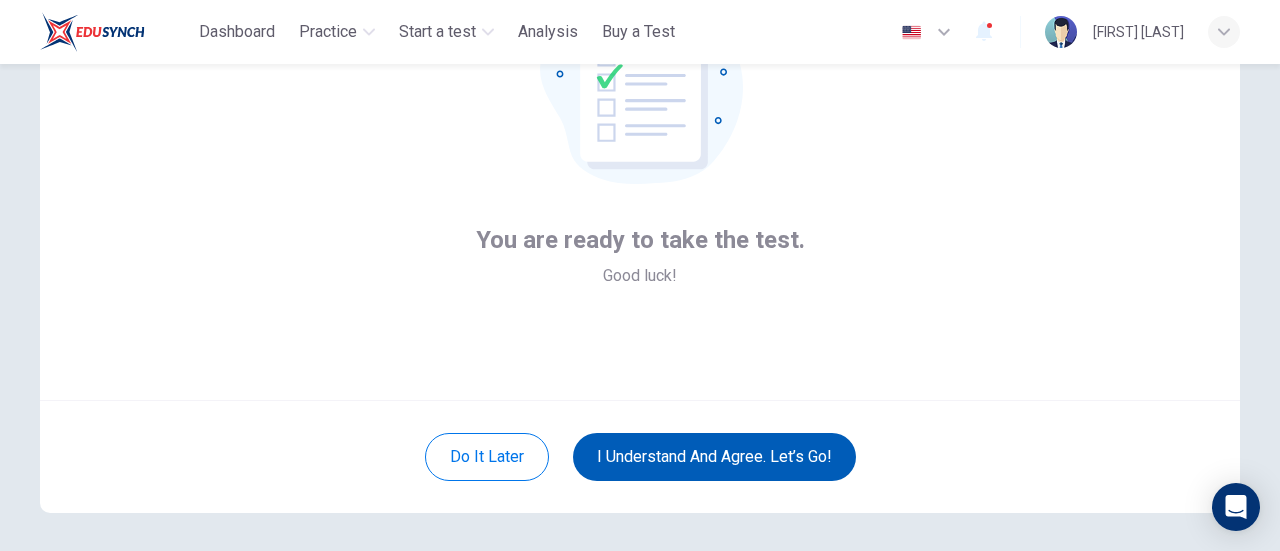 click on "I understand and agree. Let’s go!" at bounding box center (714, 457) 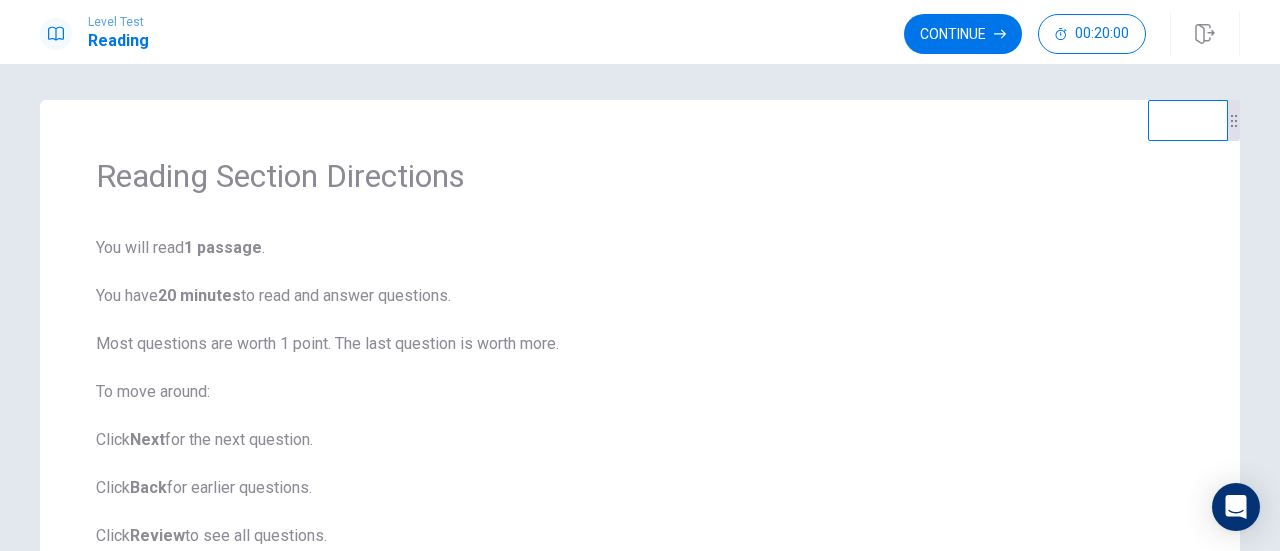 scroll, scrollTop: 0, scrollLeft: 0, axis: both 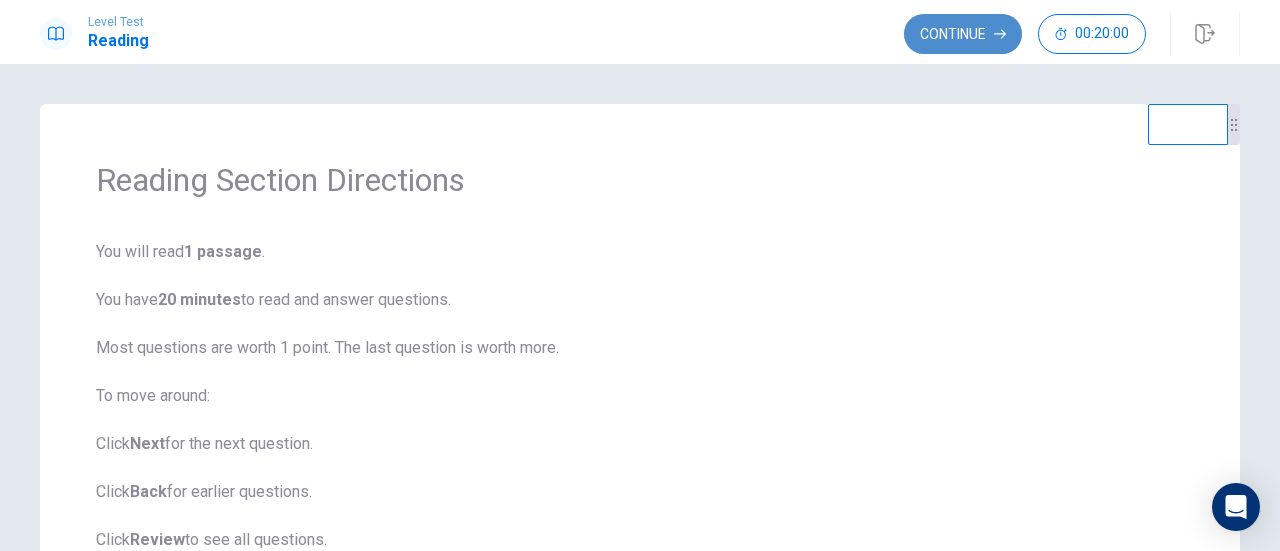 click on "Continue" at bounding box center (963, 34) 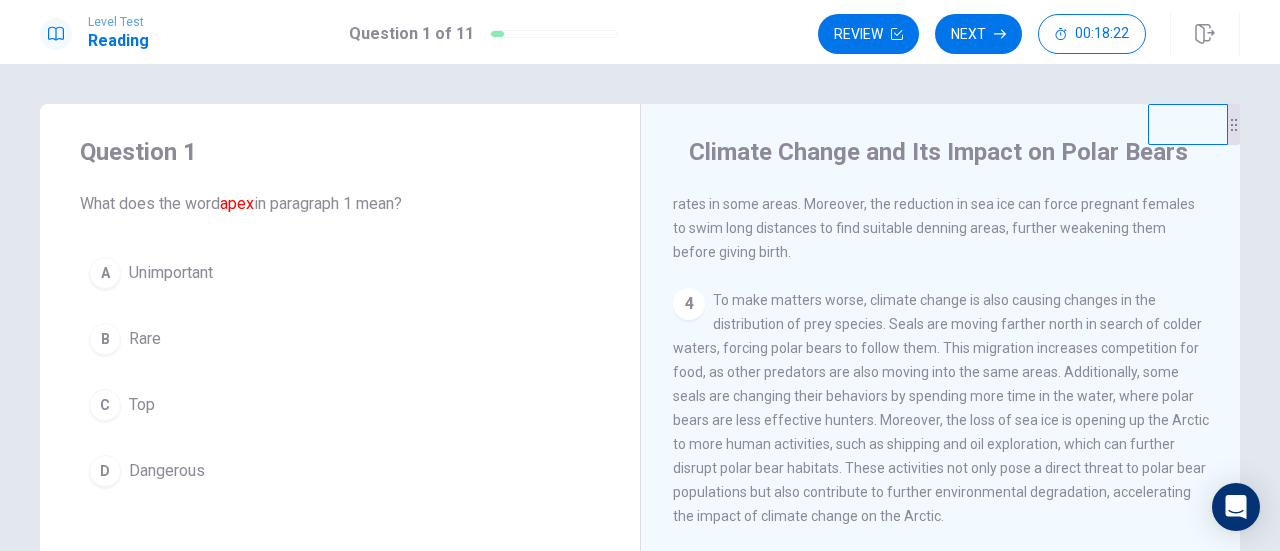 scroll, scrollTop: 630, scrollLeft: 0, axis: vertical 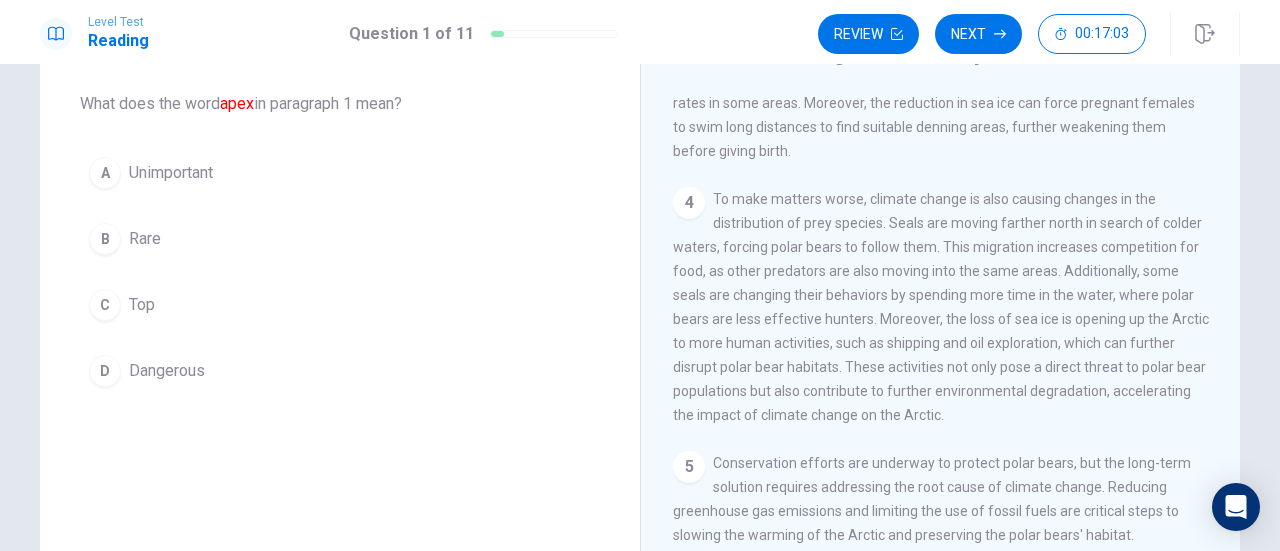 drag, startPoint x: 101, startPoint y: 309, endPoint x: 159, endPoint y: 306, distance: 58.077534 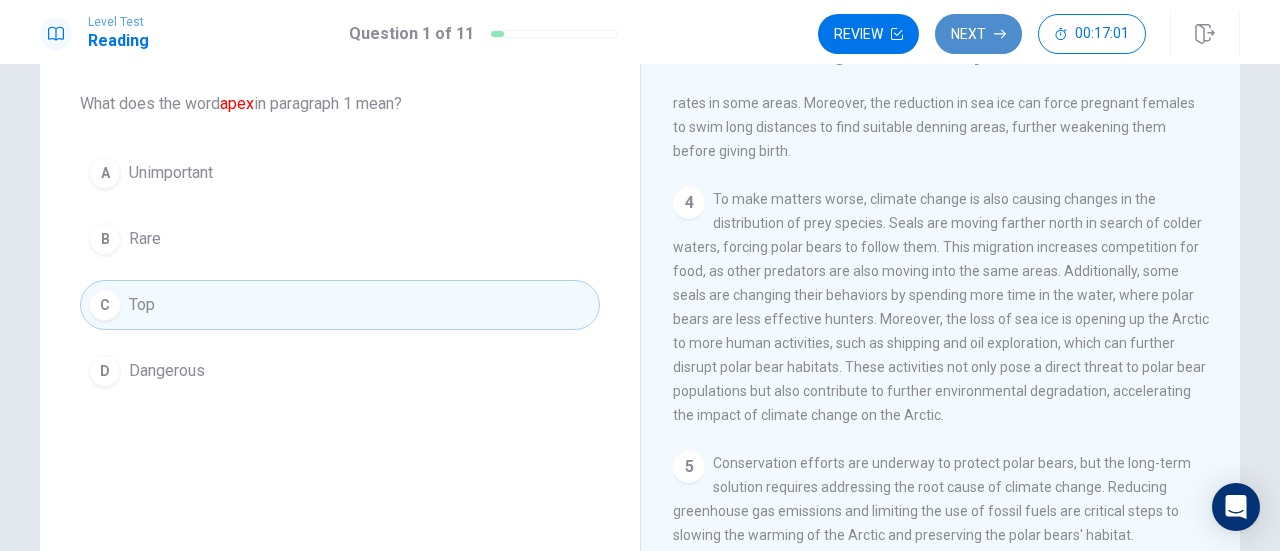 click on "Next" at bounding box center (978, 34) 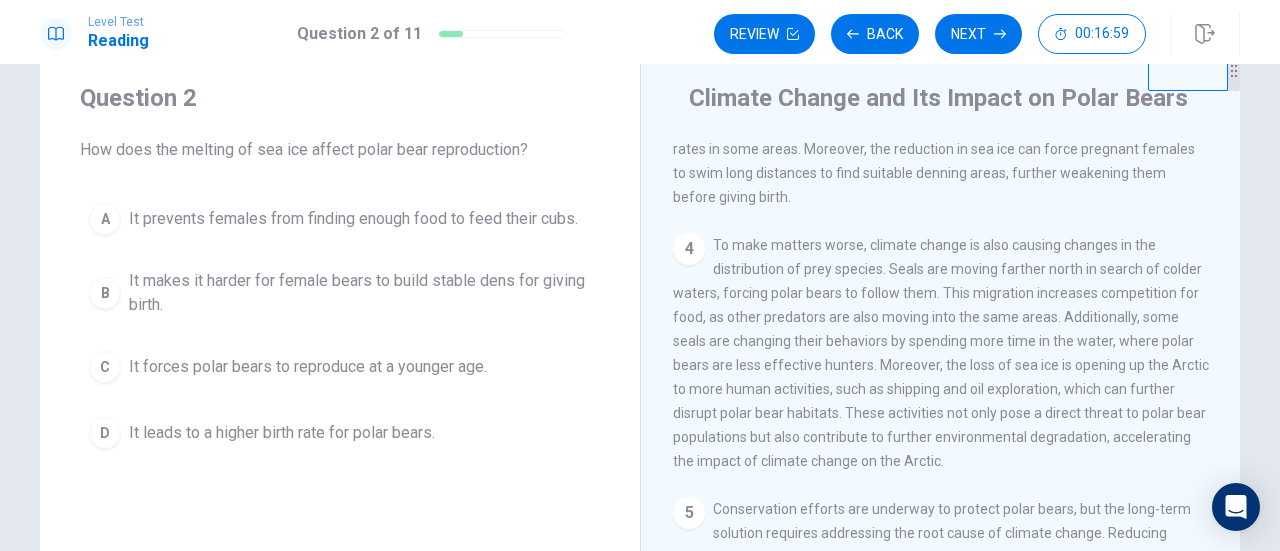 scroll, scrollTop: 100, scrollLeft: 0, axis: vertical 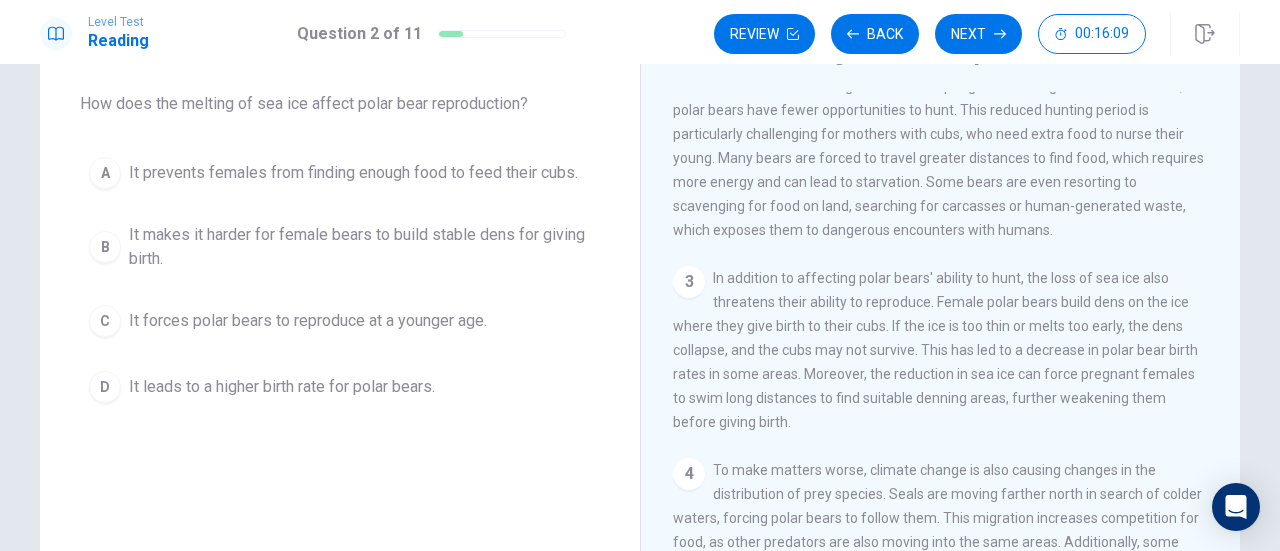 click on "B" at bounding box center (105, 247) 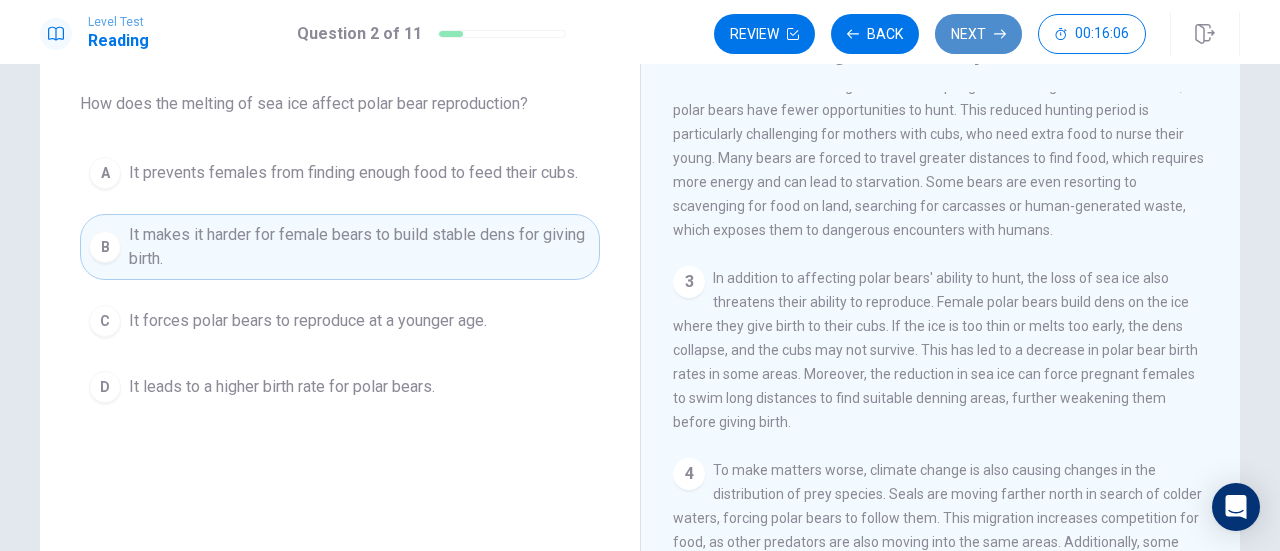 click on "Next" at bounding box center [978, 34] 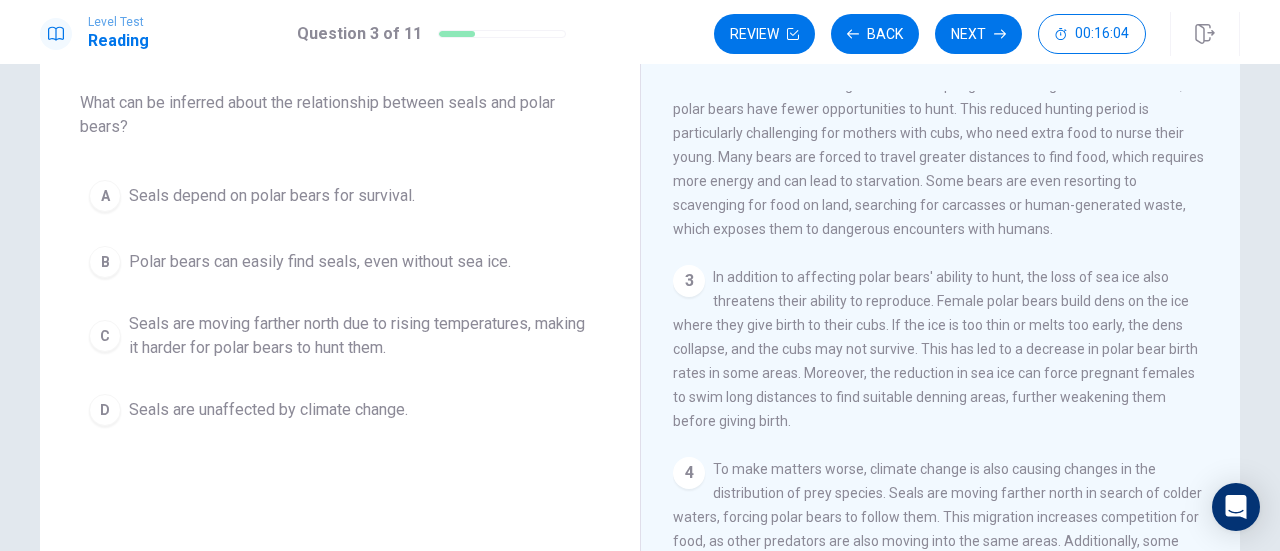 scroll, scrollTop: 100, scrollLeft: 0, axis: vertical 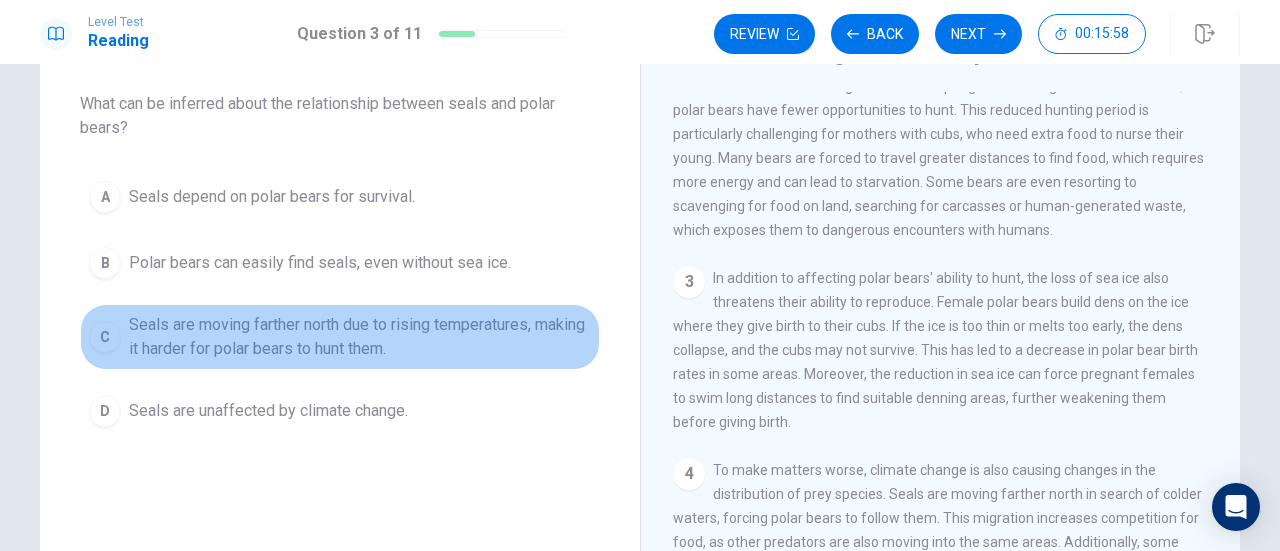 click on "C" at bounding box center [105, 337] 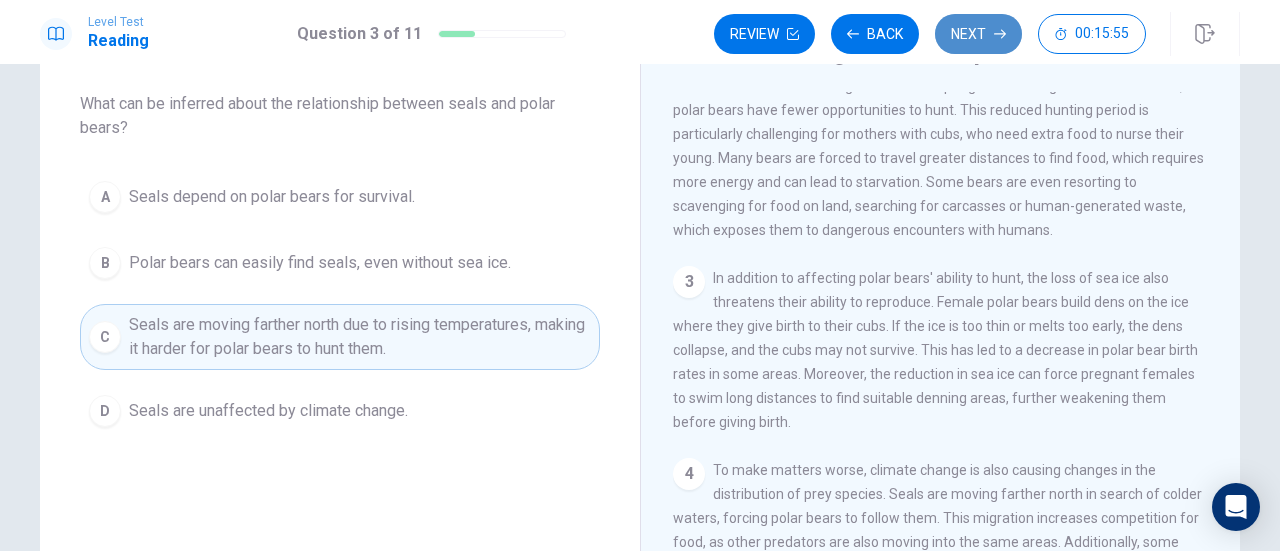 click on "Next" at bounding box center (978, 34) 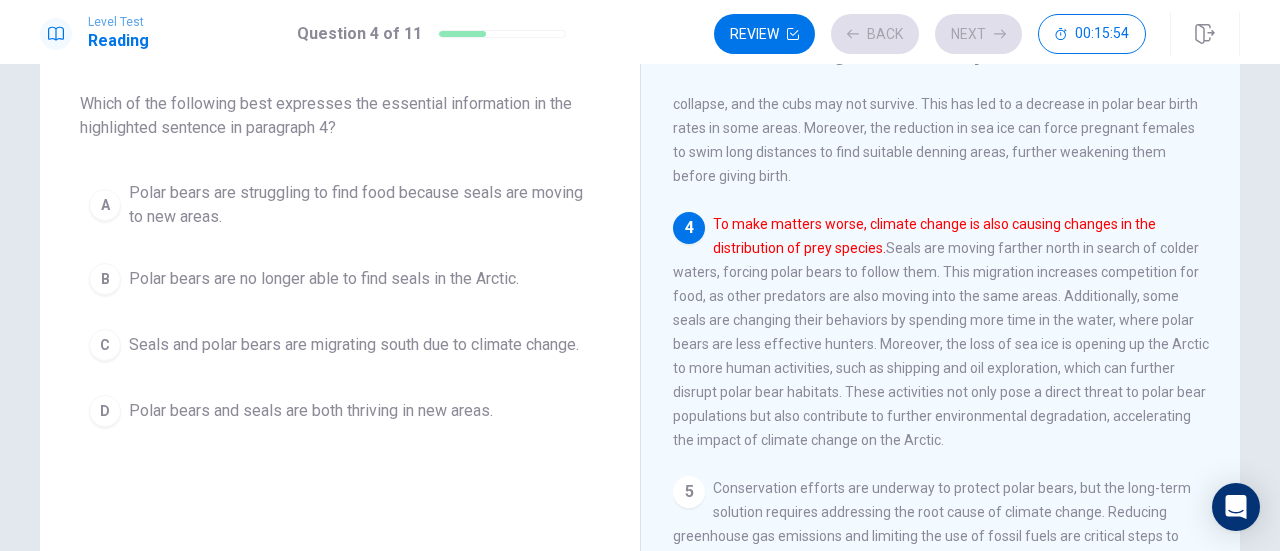 scroll, scrollTop: 585, scrollLeft: 0, axis: vertical 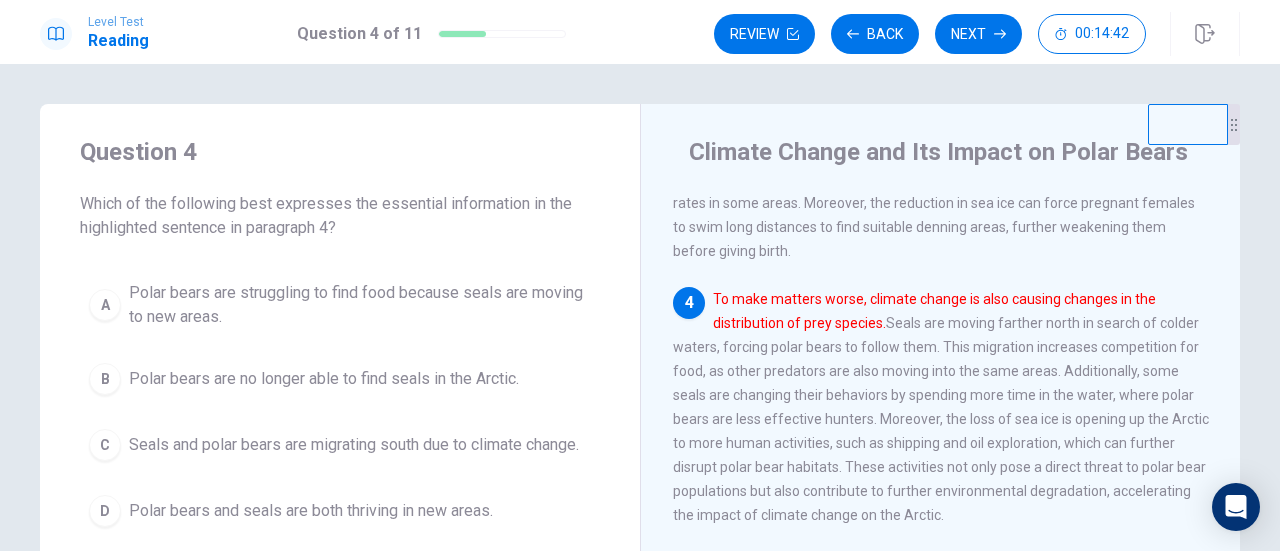 click on "A" at bounding box center (105, 305) 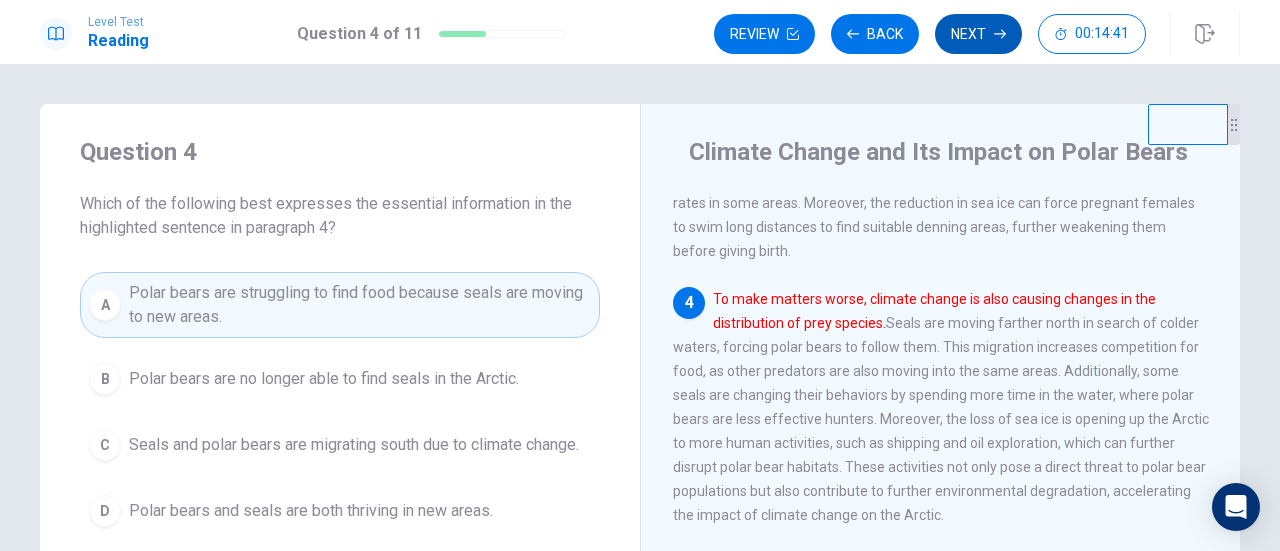 click on "Next" at bounding box center [978, 34] 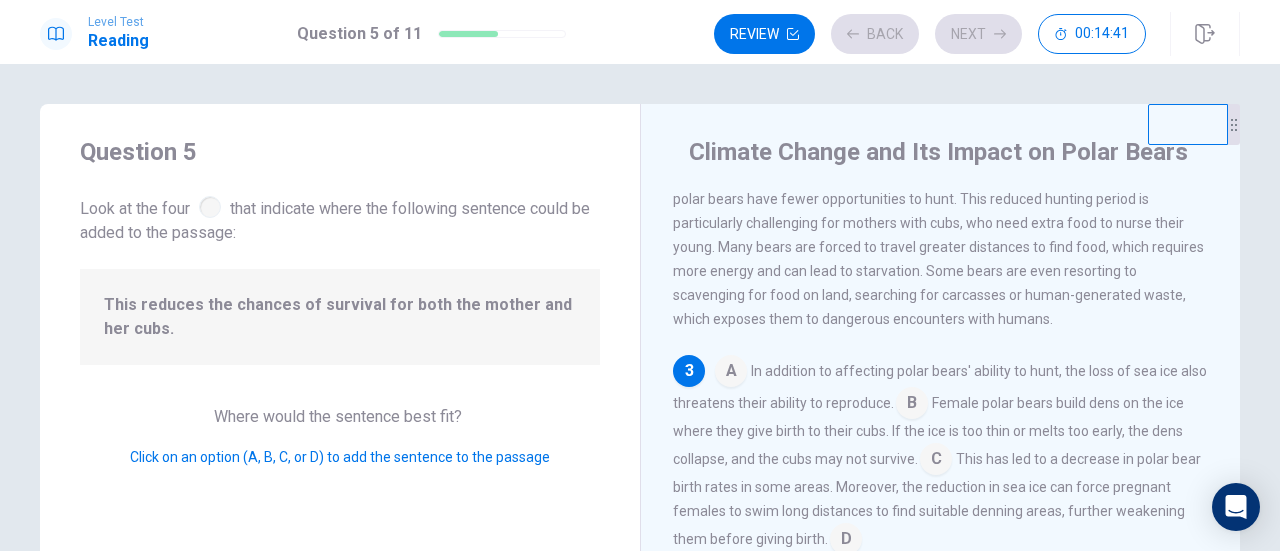 scroll, scrollTop: 342, scrollLeft: 0, axis: vertical 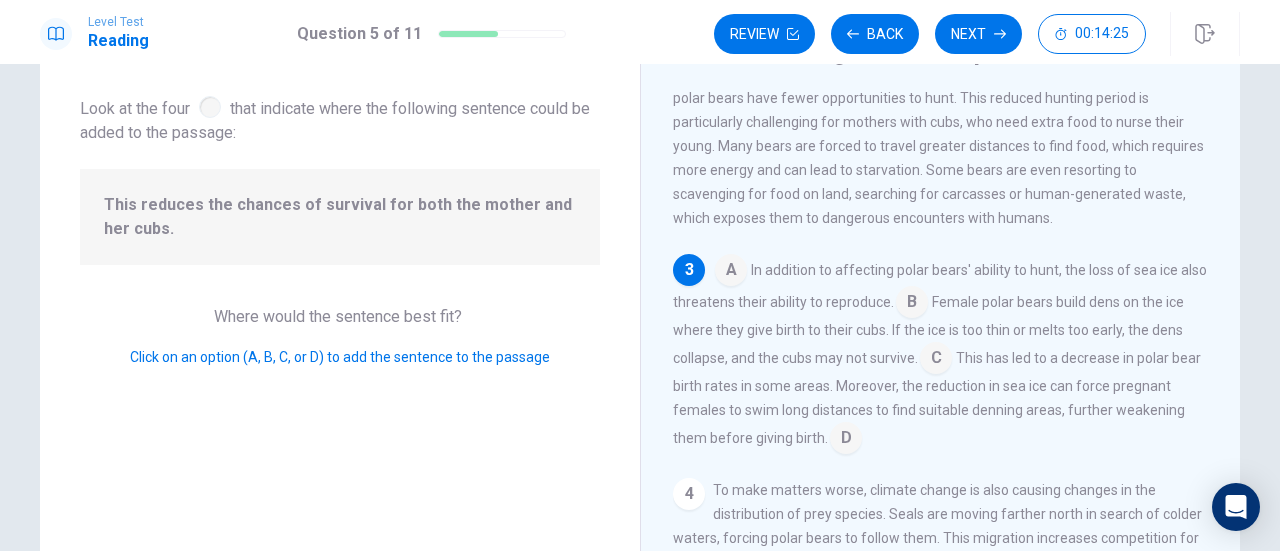 click at bounding box center (936, 360) 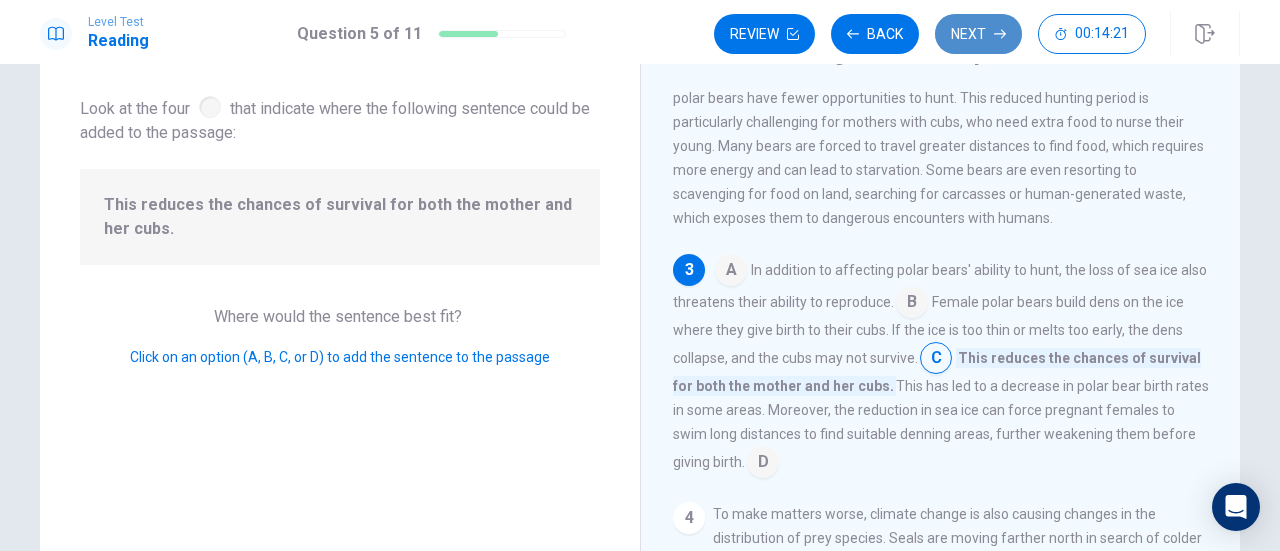 click on "Next" at bounding box center [978, 34] 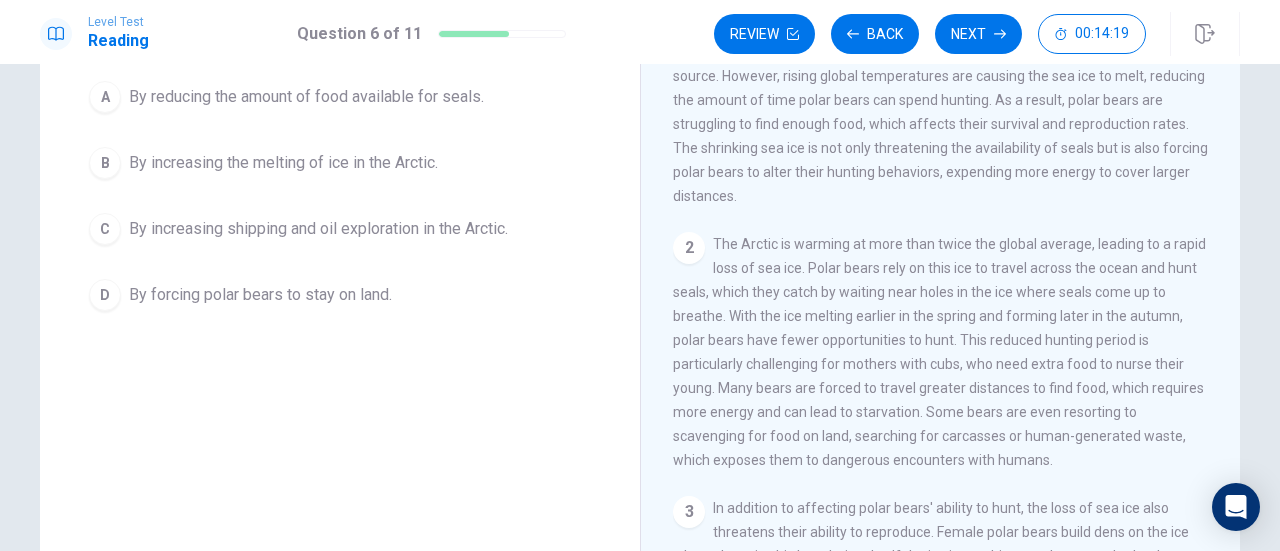scroll, scrollTop: 100, scrollLeft: 0, axis: vertical 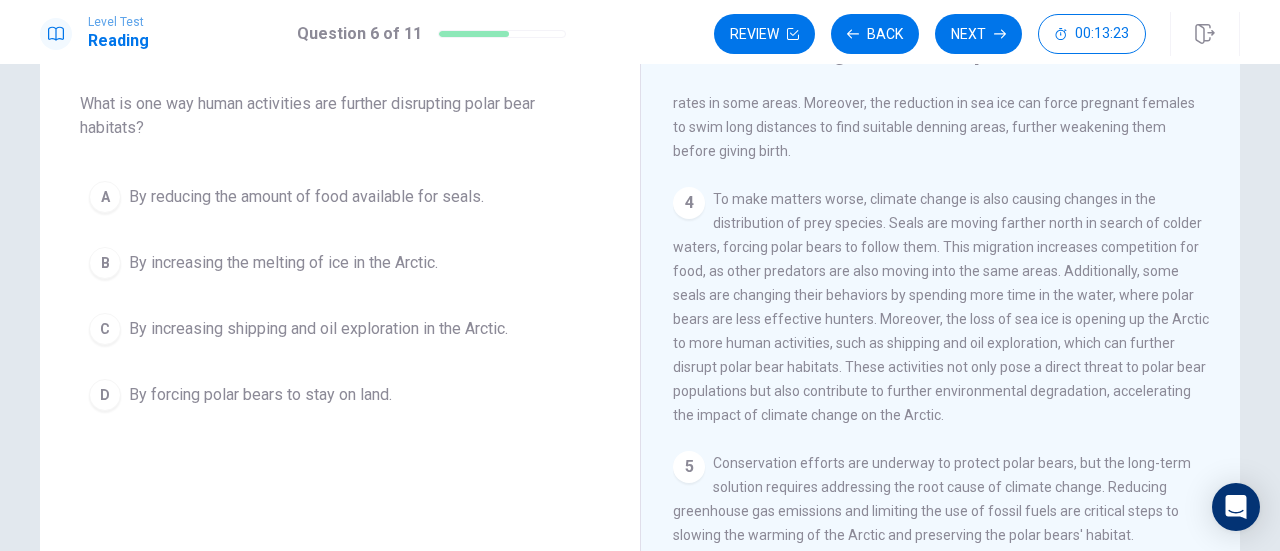 click on "C" at bounding box center (105, 329) 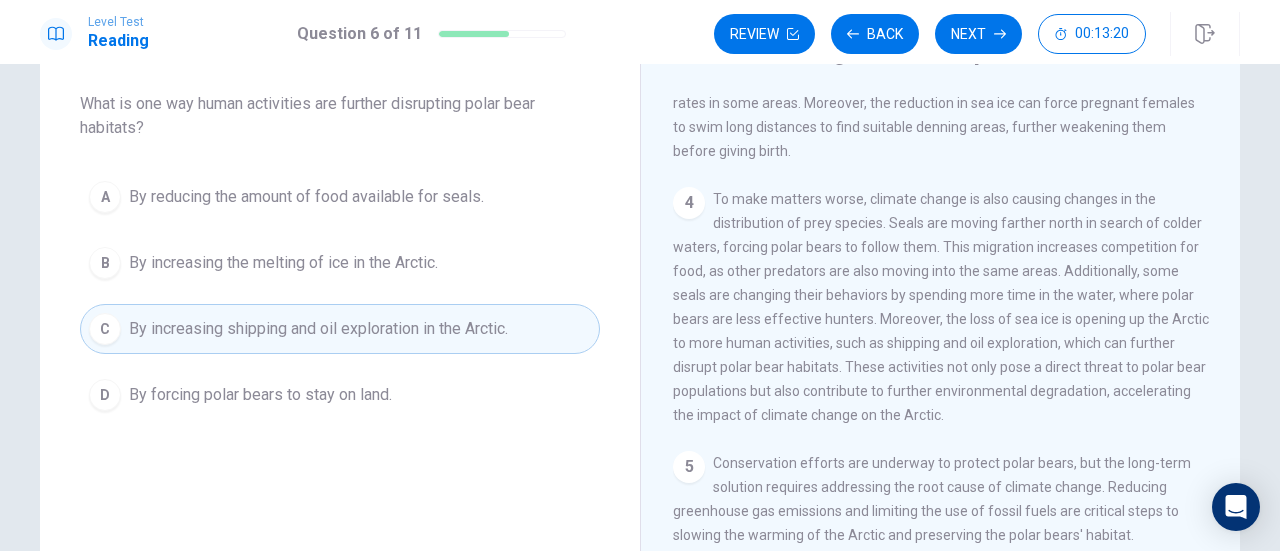 click on "Next" at bounding box center (978, 34) 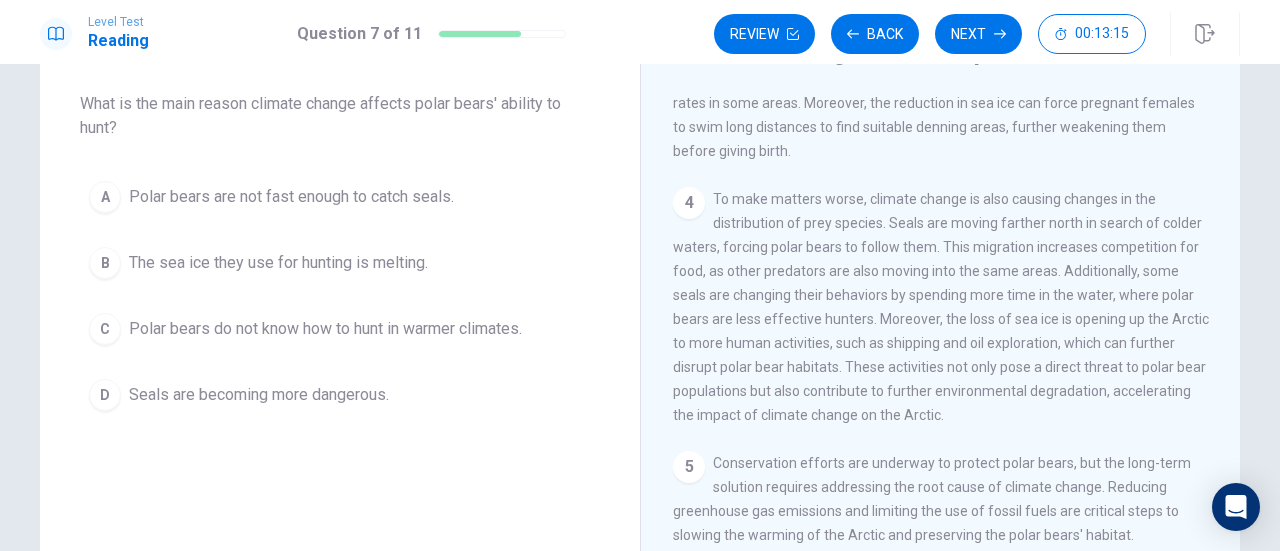 click on "B" at bounding box center [105, 263] 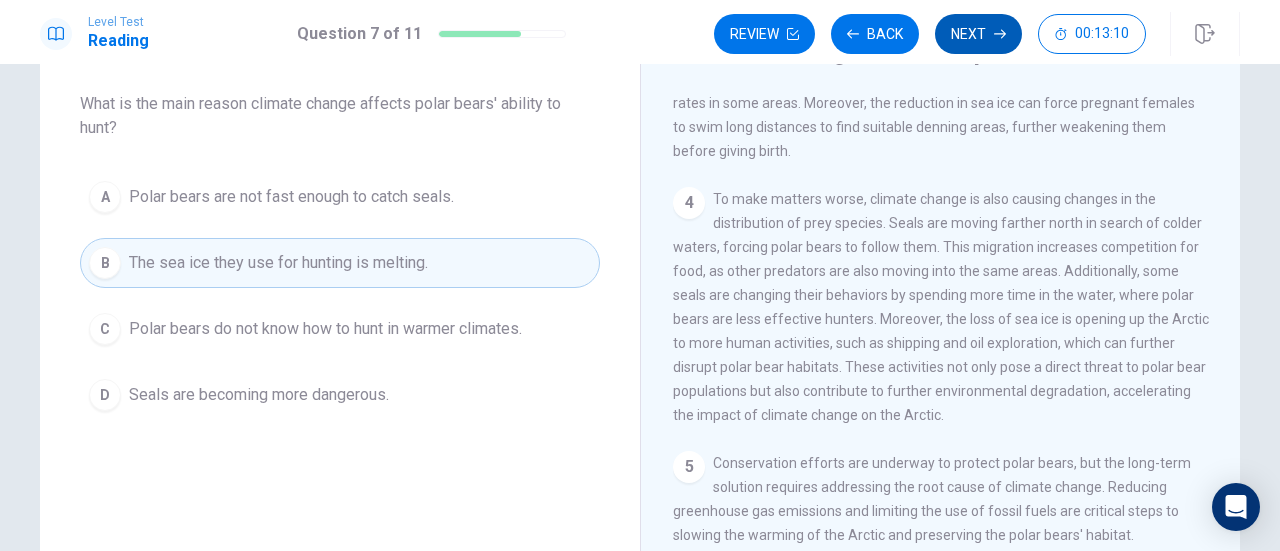click on "Next" at bounding box center (978, 34) 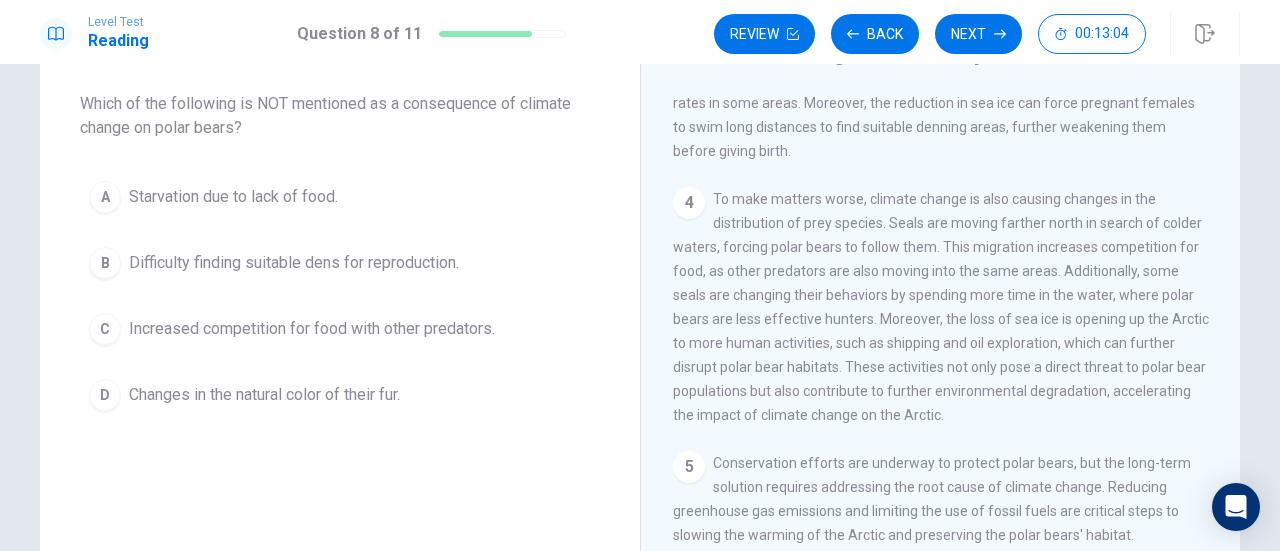 click on "D" at bounding box center (105, 395) 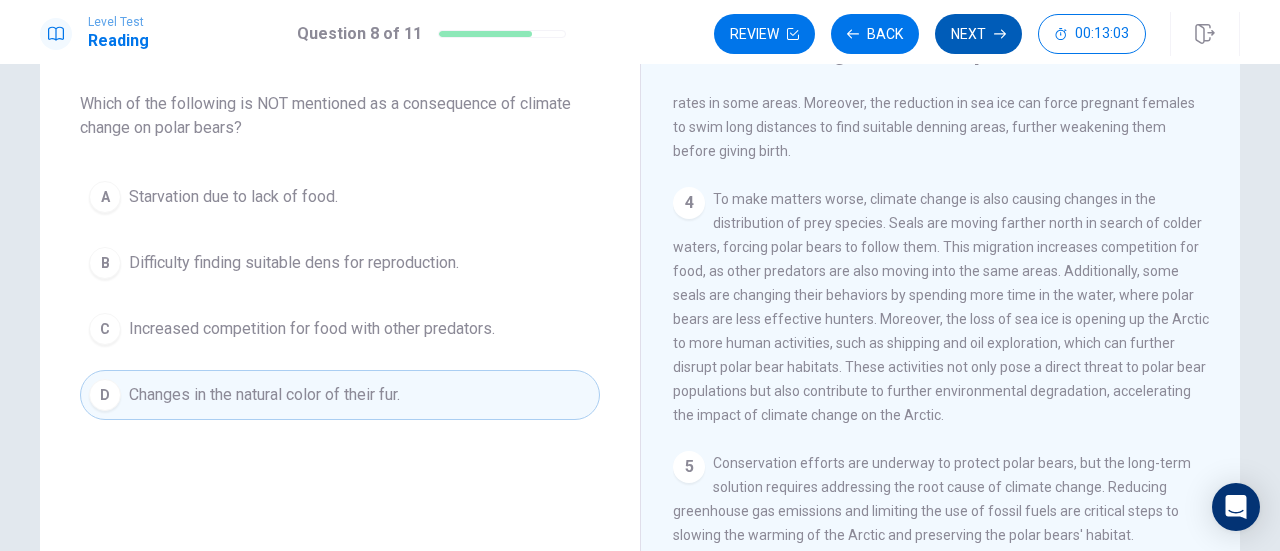 click on "Next" at bounding box center (978, 34) 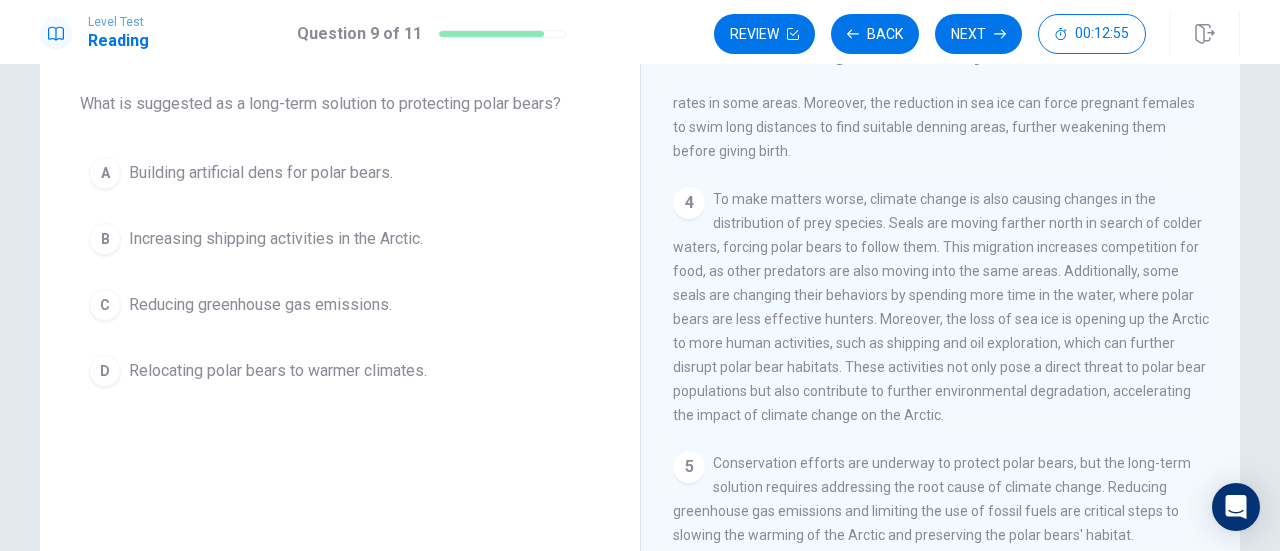 click on "C" at bounding box center (105, 305) 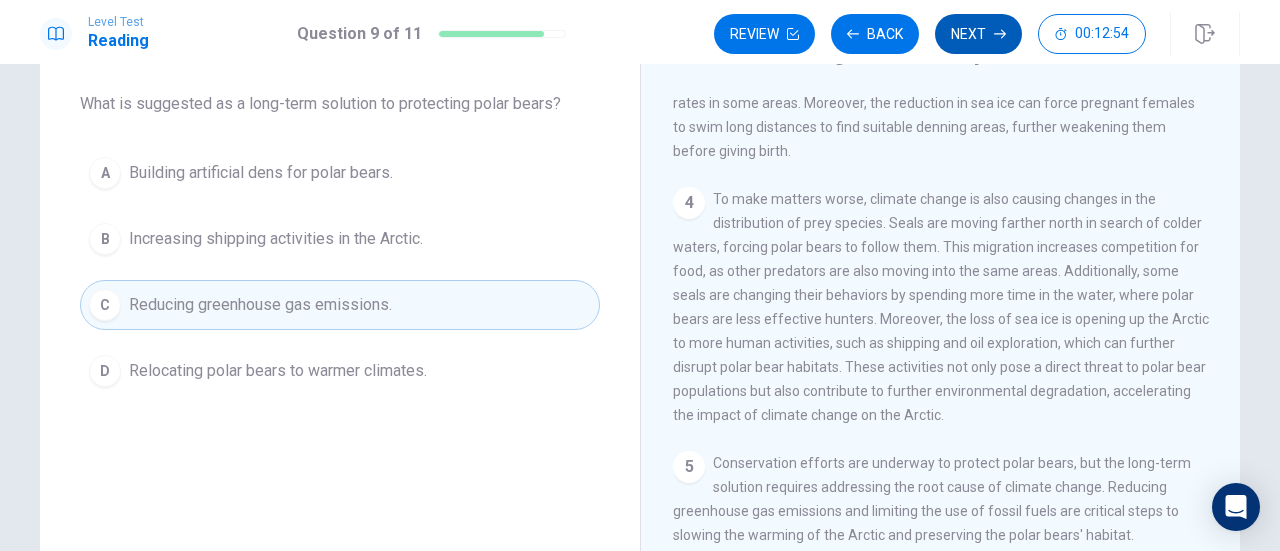 click on "Next" at bounding box center [978, 34] 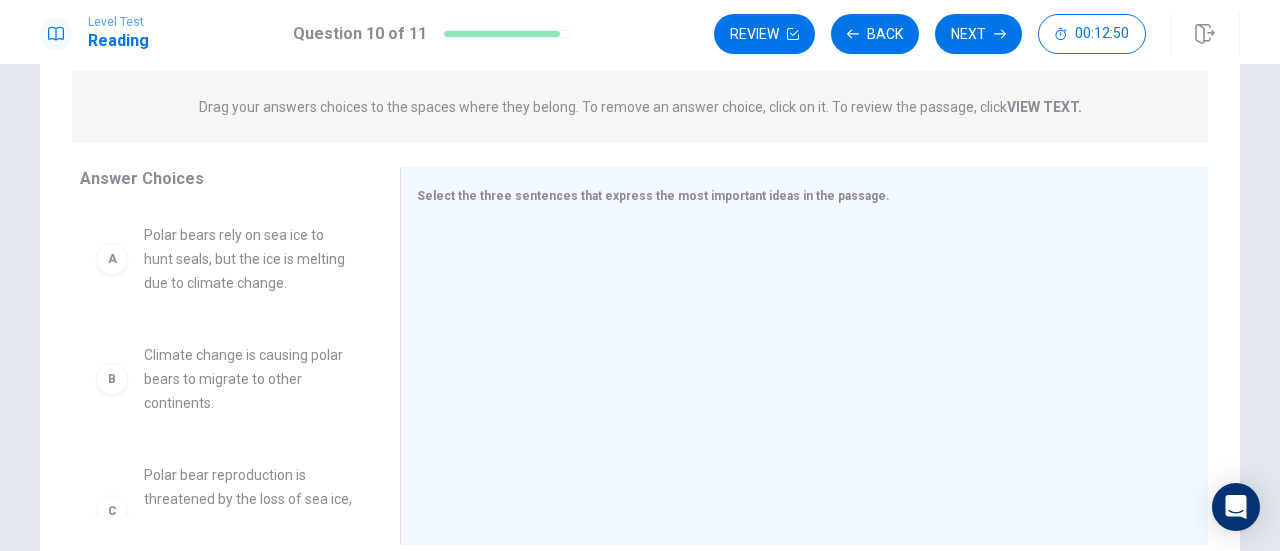 scroll, scrollTop: 200, scrollLeft: 0, axis: vertical 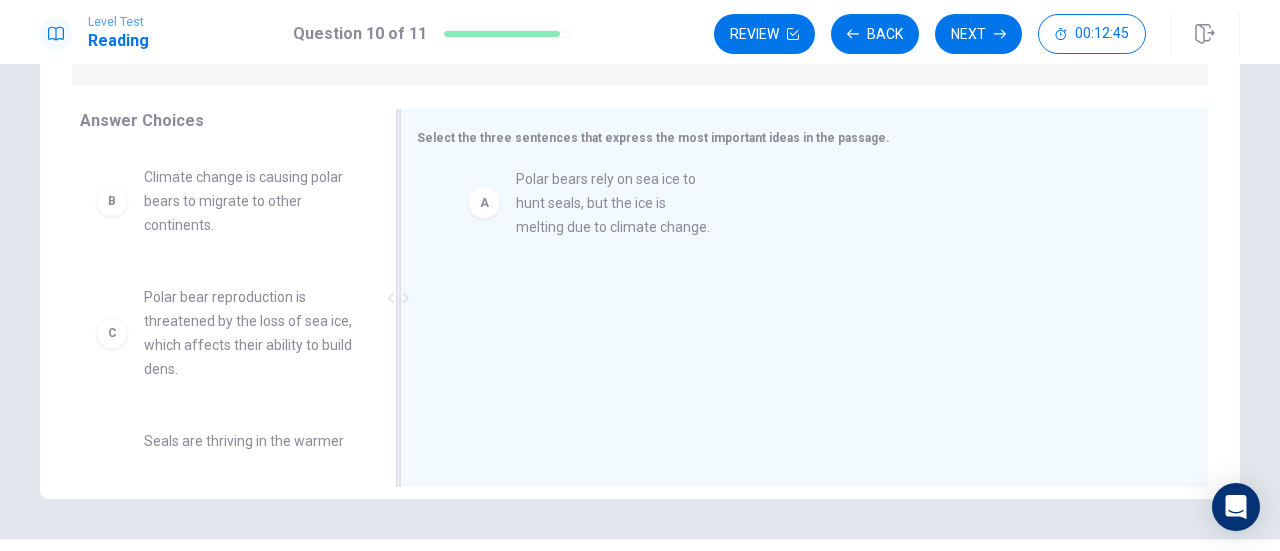 drag, startPoint x: 264, startPoint y: 213, endPoint x: 654, endPoint y: 214, distance: 390.00128 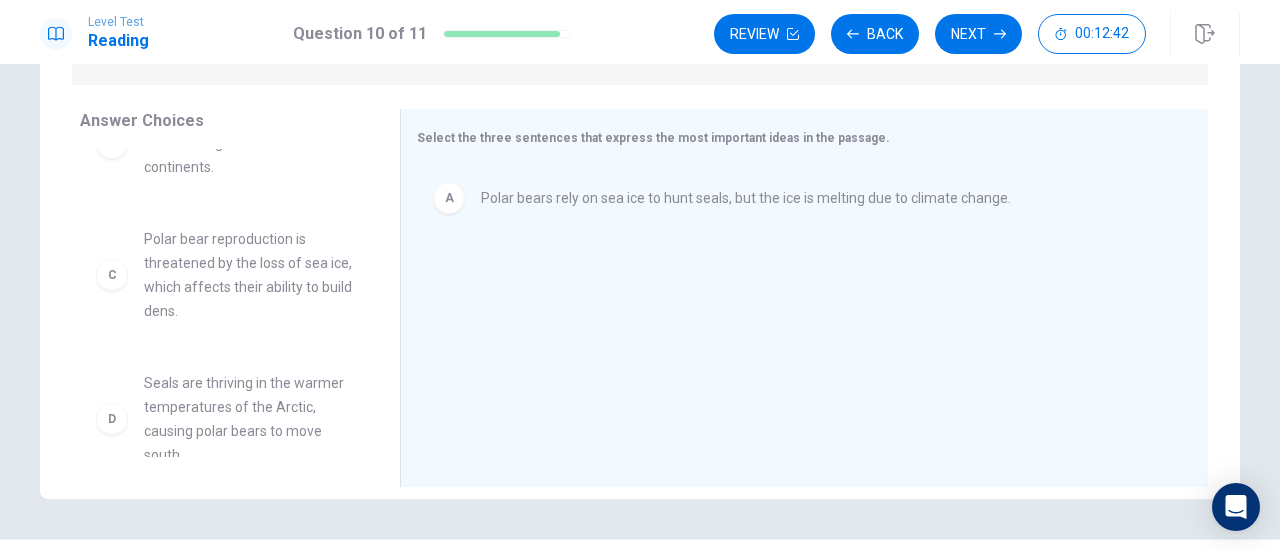 scroll, scrollTop: 100, scrollLeft: 0, axis: vertical 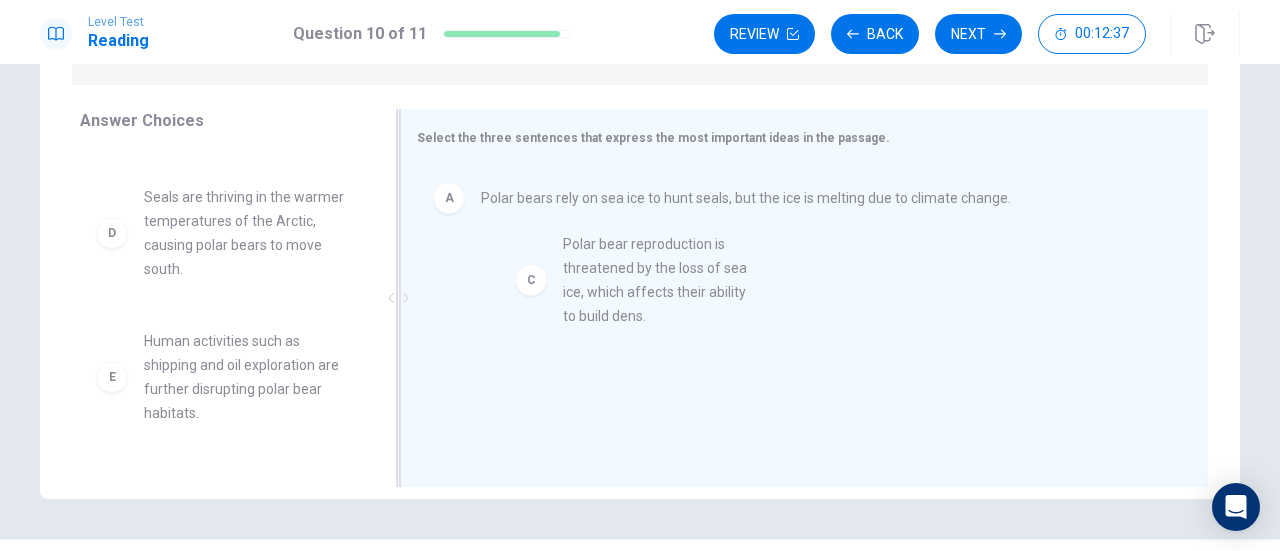 drag, startPoint x: 221, startPoint y: 243, endPoint x: 436, endPoint y: 277, distance: 217.67177 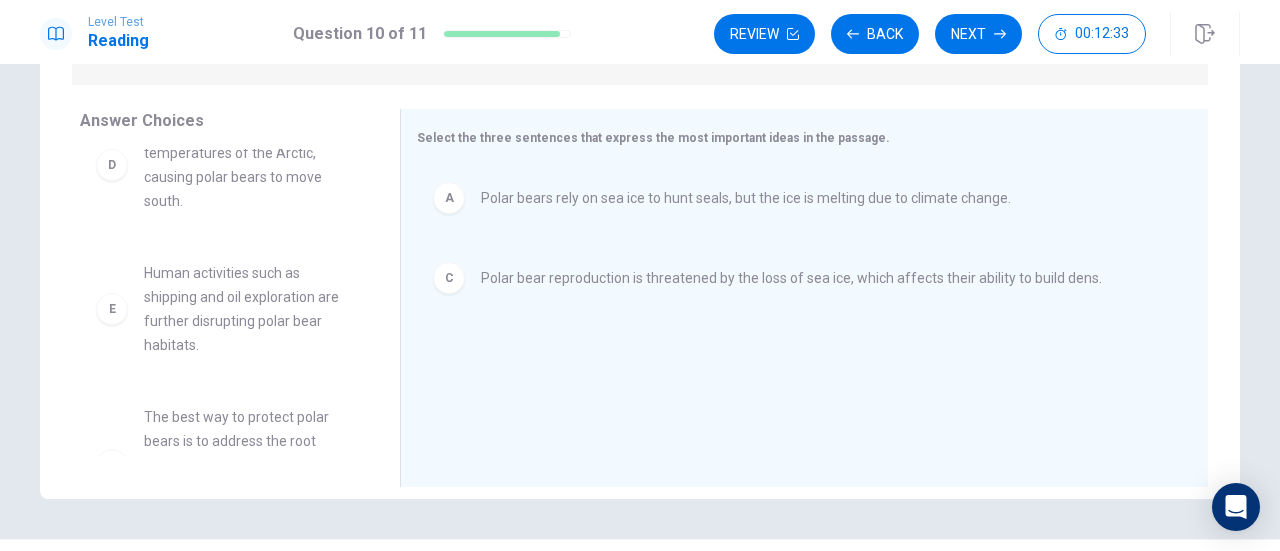 scroll, scrollTop: 200, scrollLeft: 0, axis: vertical 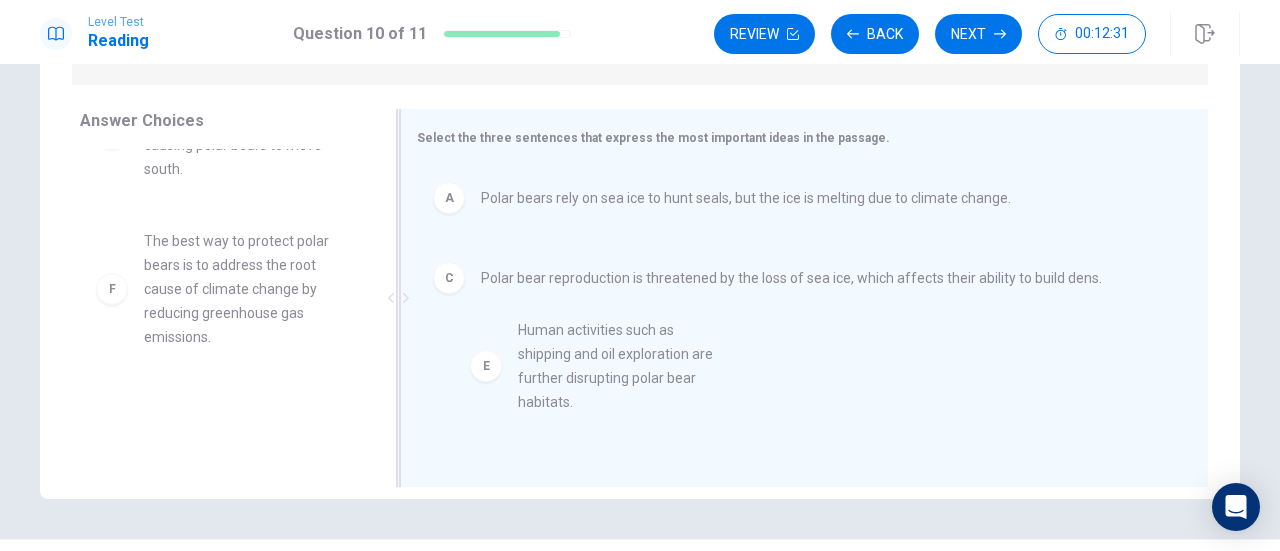 drag, startPoint x: 228, startPoint y: 291, endPoint x: 630, endPoint y: 377, distance: 411.0961 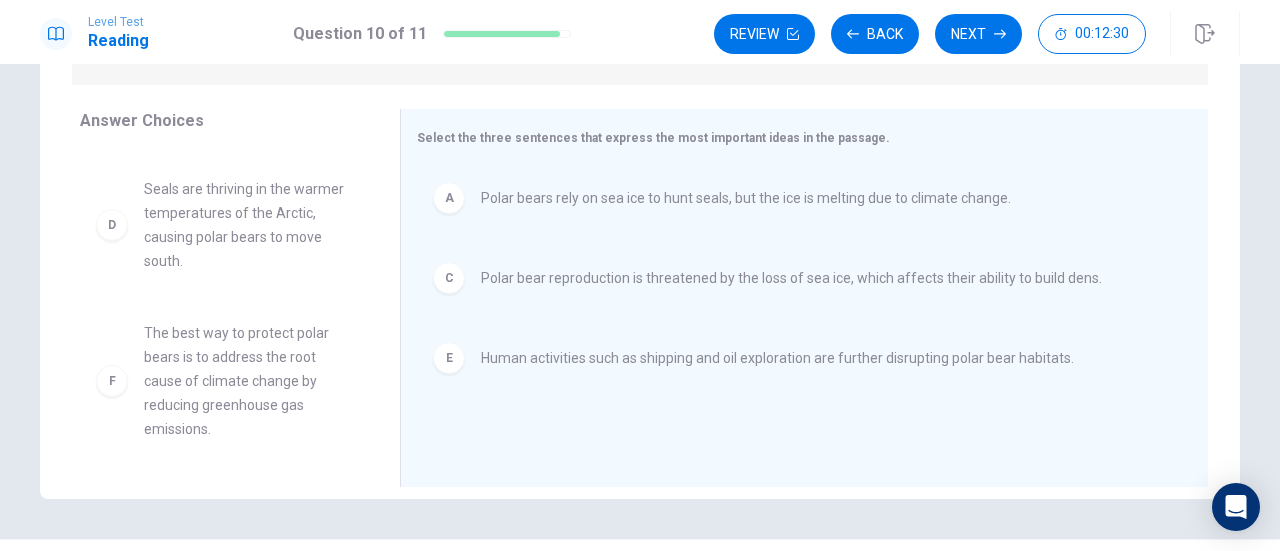 scroll, scrollTop: 108, scrollLeft: 0, axis: vertical 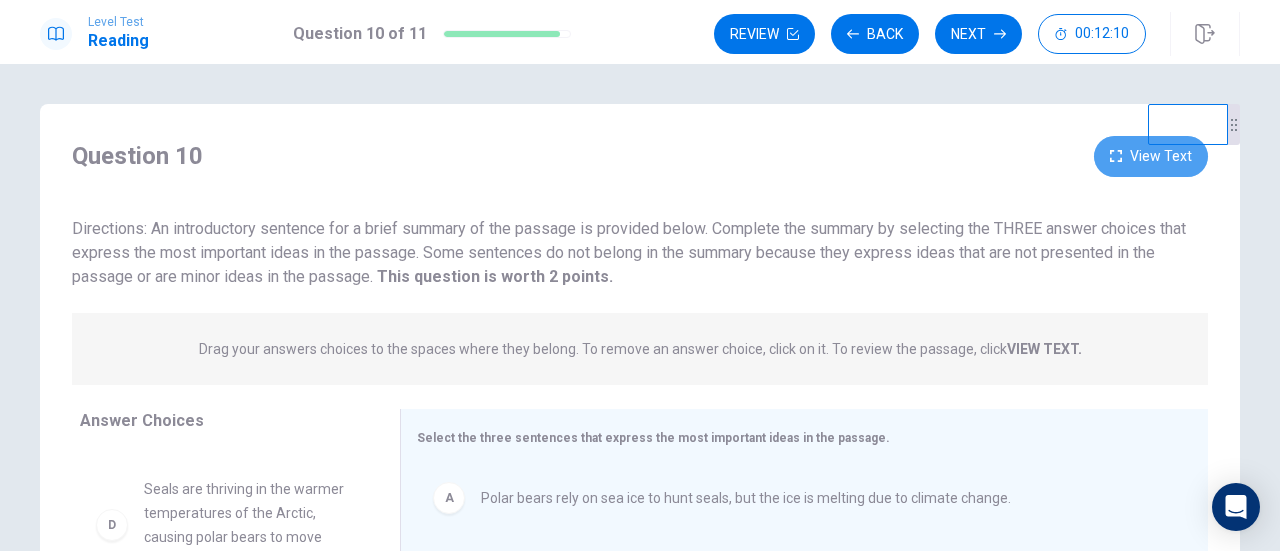 click 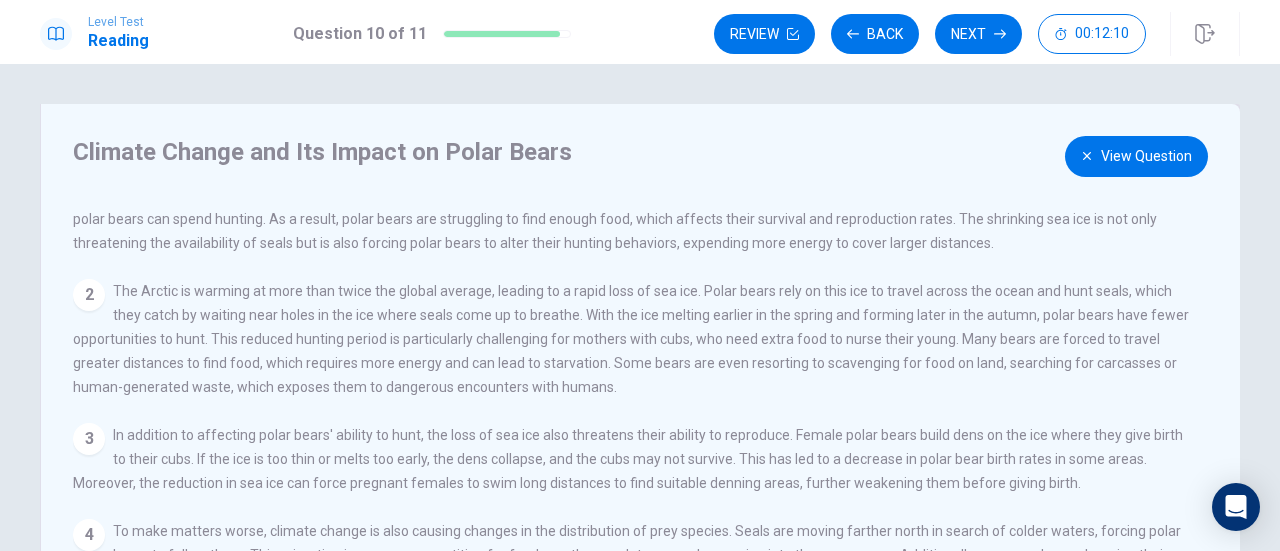 scroll, scrollTop: 62, scrollLeft: 0, axis: vertical 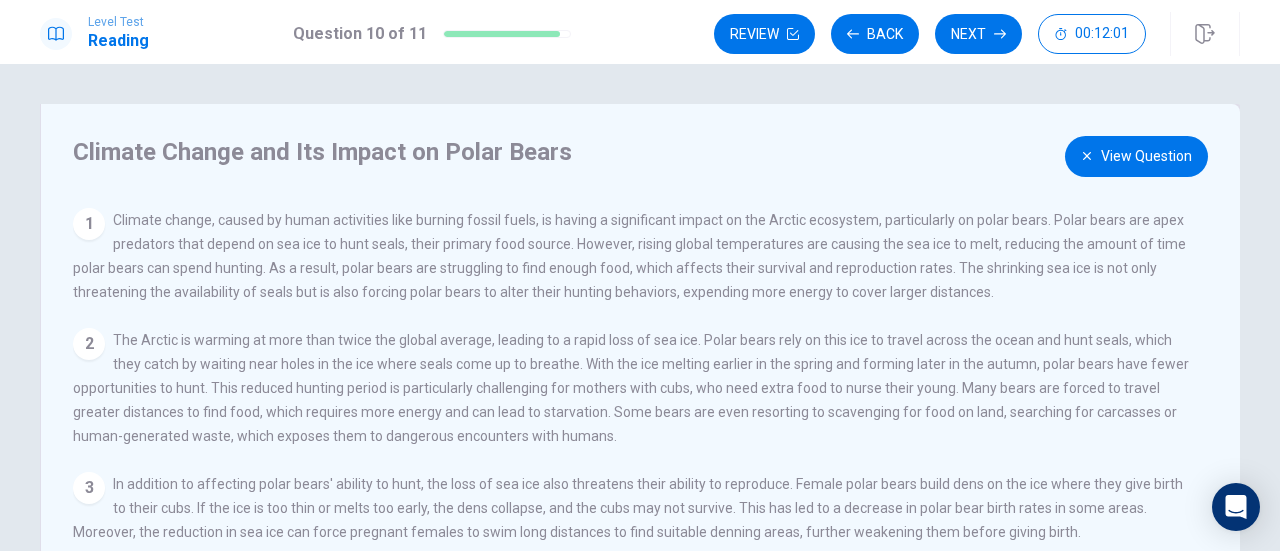 click on "View Question" at bounding box center [1136, 156] 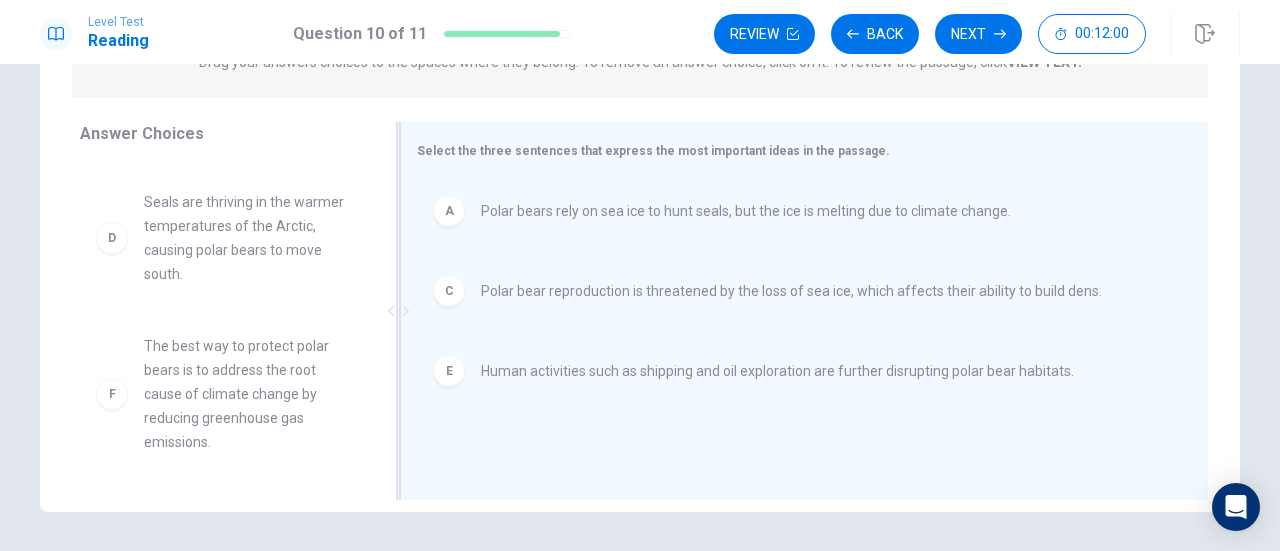 scroll, scrollTop: 300, scrollLeft: 0, axis: vertical 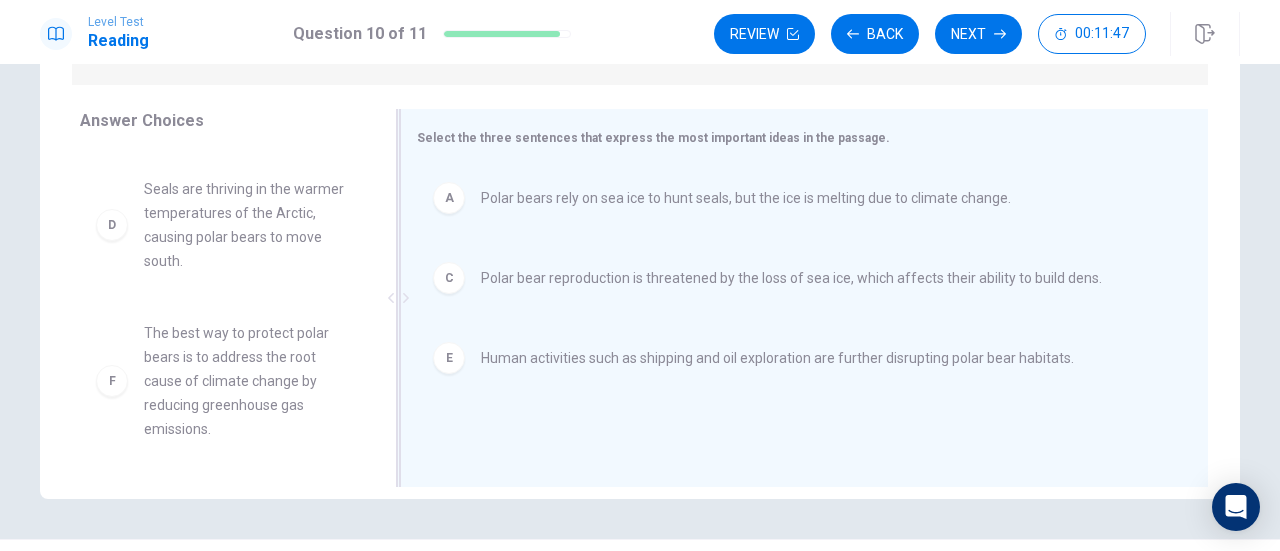 click on "Polar bear reproduction is threatened by the loss of sea ice, which affects their ability to build dens." at bounding box center [791, 278] 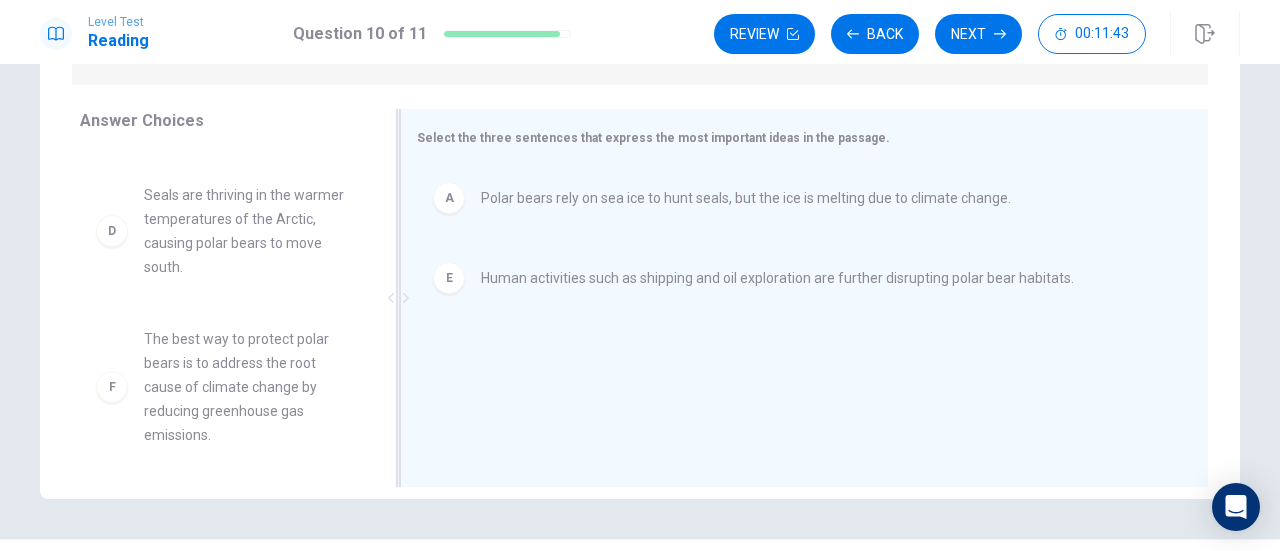 scroll, scrollTop: 252, scrollLeft: 0, axis: vertical 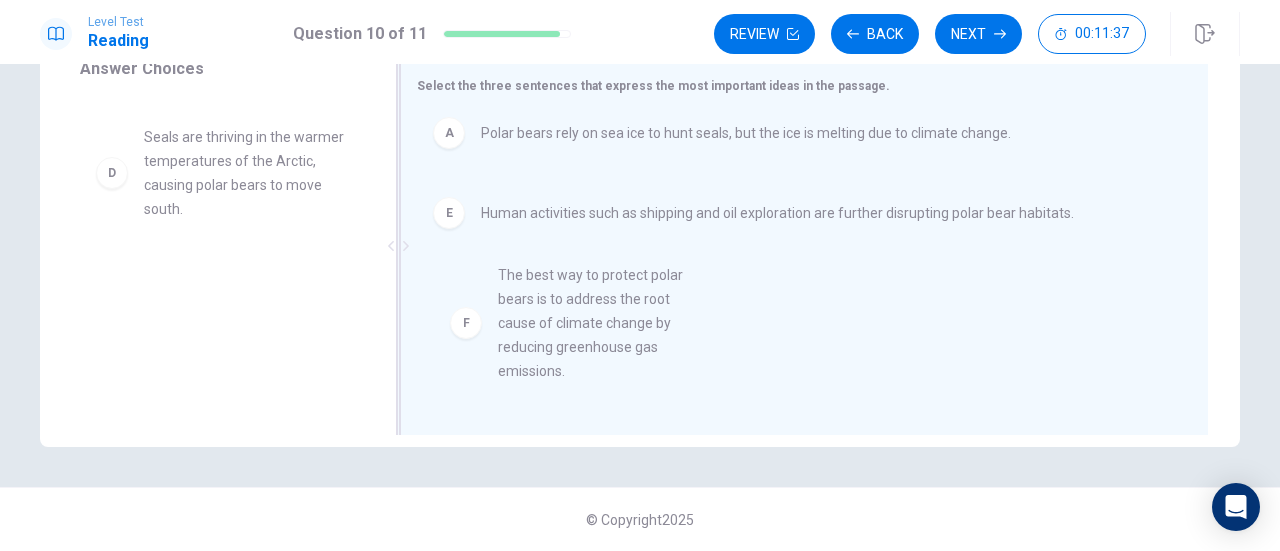 drag, startPoint x: 228, startPoint y: 348, endPoint x: 624, endPoint y: 343, distance: 396.03156 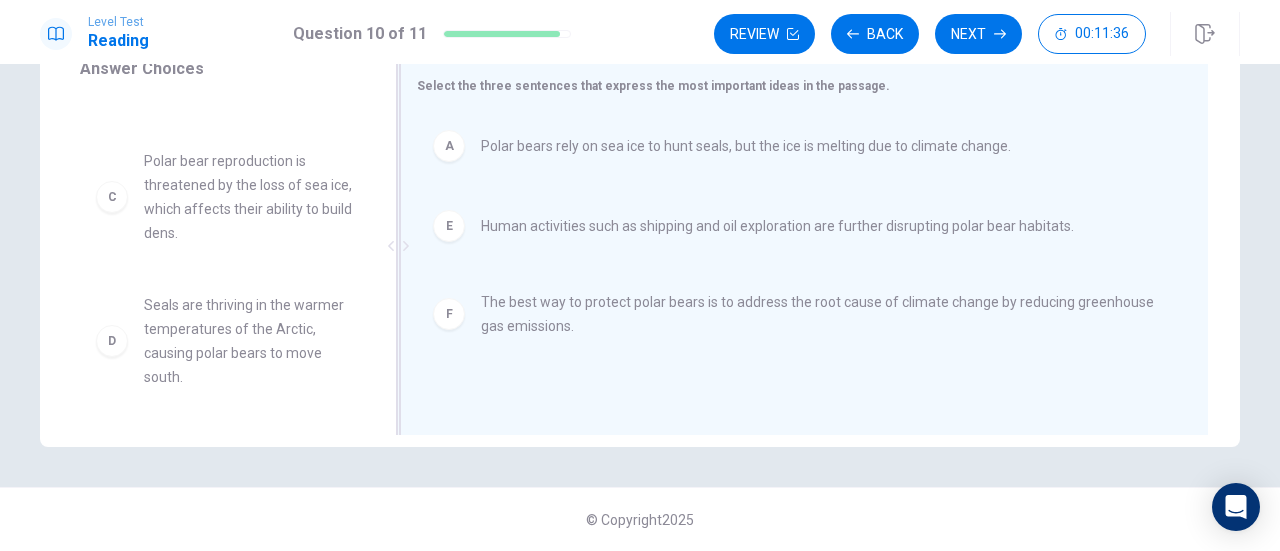 scroll, scrollTop: 0, scrollLeft: 0, axis: both 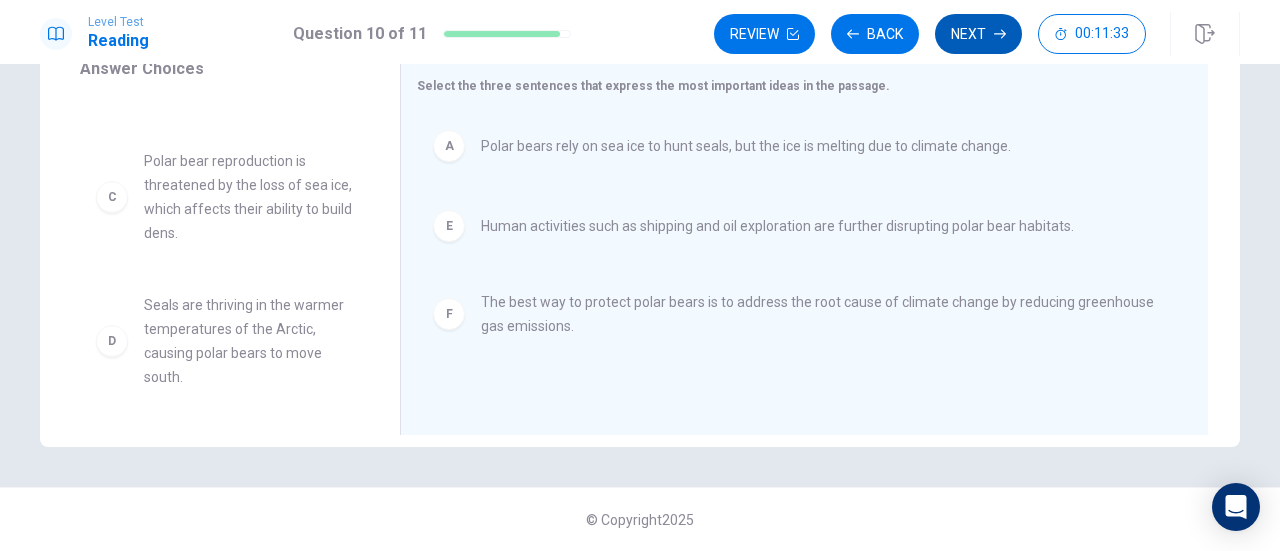 click on "Next" at bounding box center [978, 34] 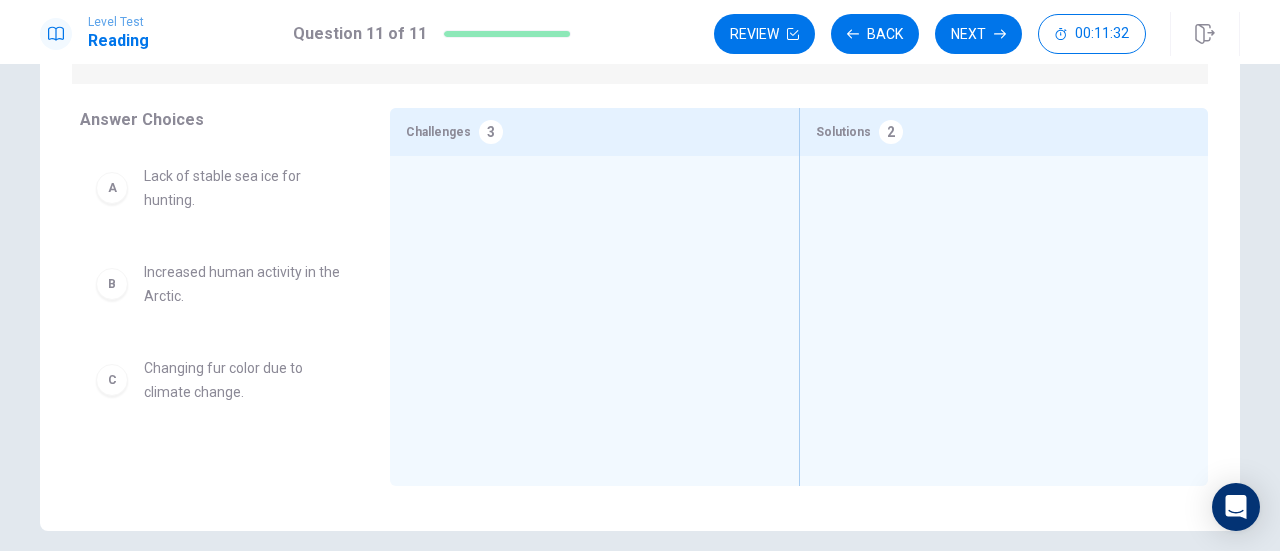 scroll, scrollTop: 152, scrollLeft: 0, axis: vertical 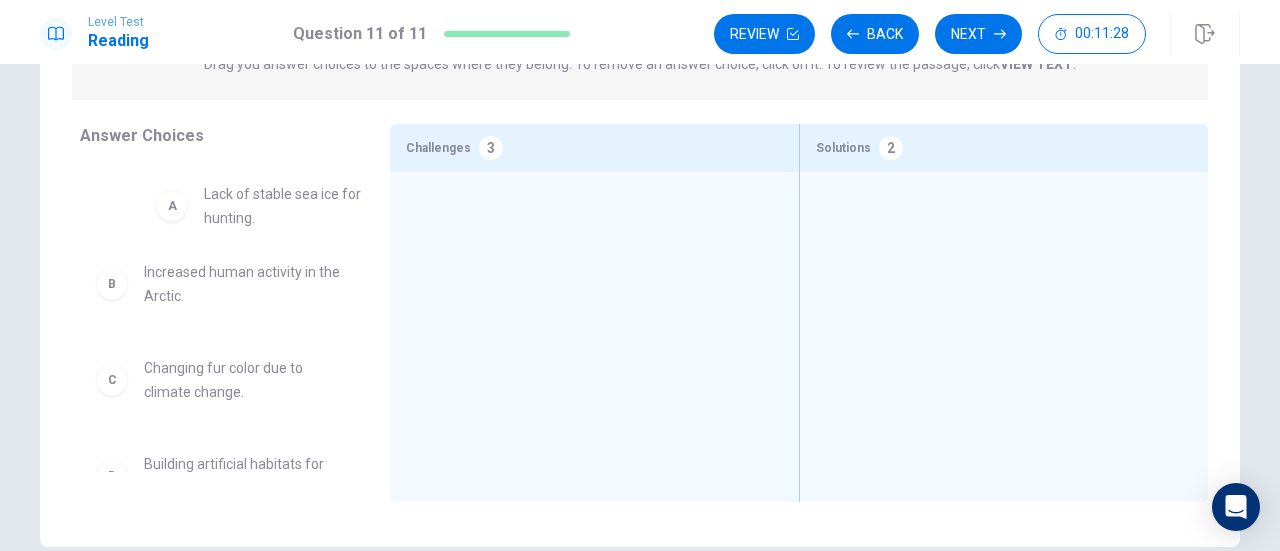 drag, startPoint x: 263, startPoint y: 221, endPoint x: 650, endPoint y: 228, distance: 387.0633 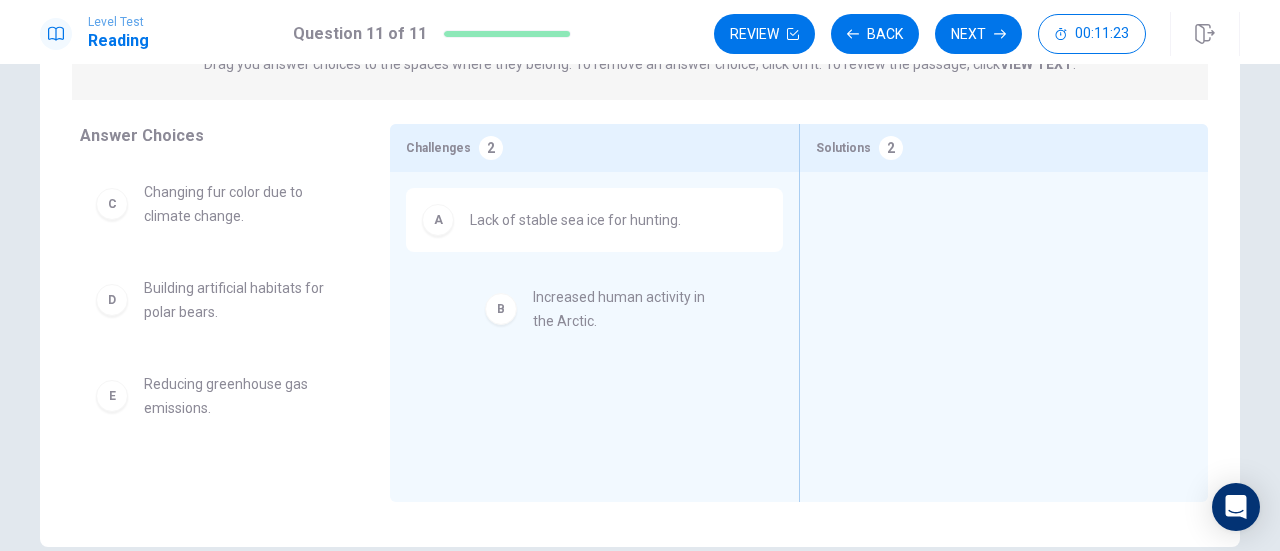 drag, startPoint x: 234, startPoint y: 217, endPoint x: 570, endPoint y: 299, distance: 345.86124 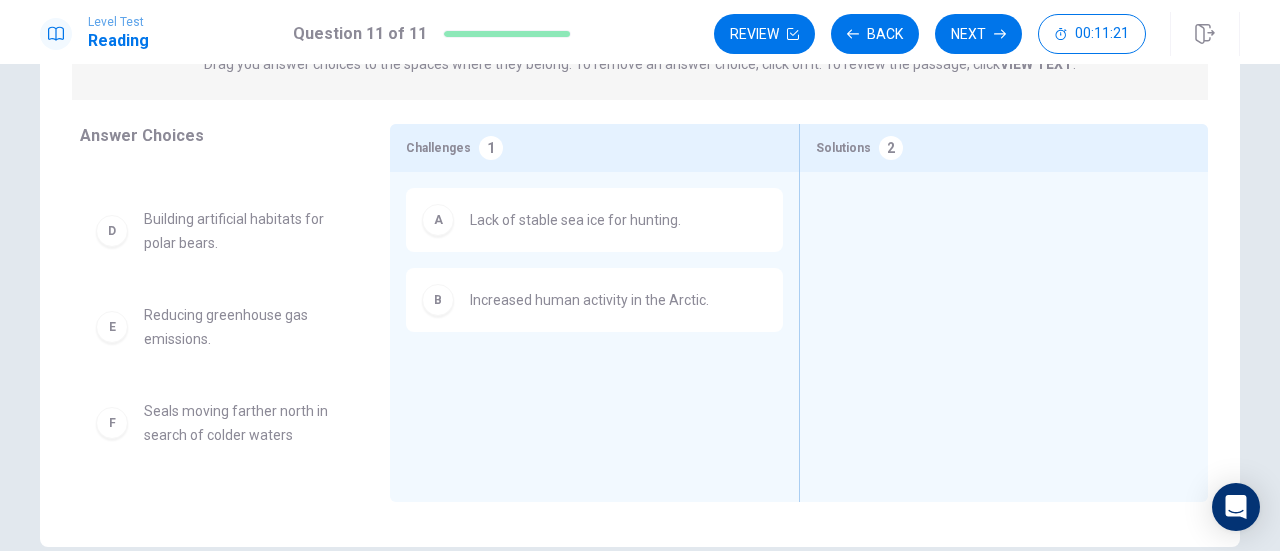 scroll, scrollTop: 100, scrollLeft: 0, axis: vertical 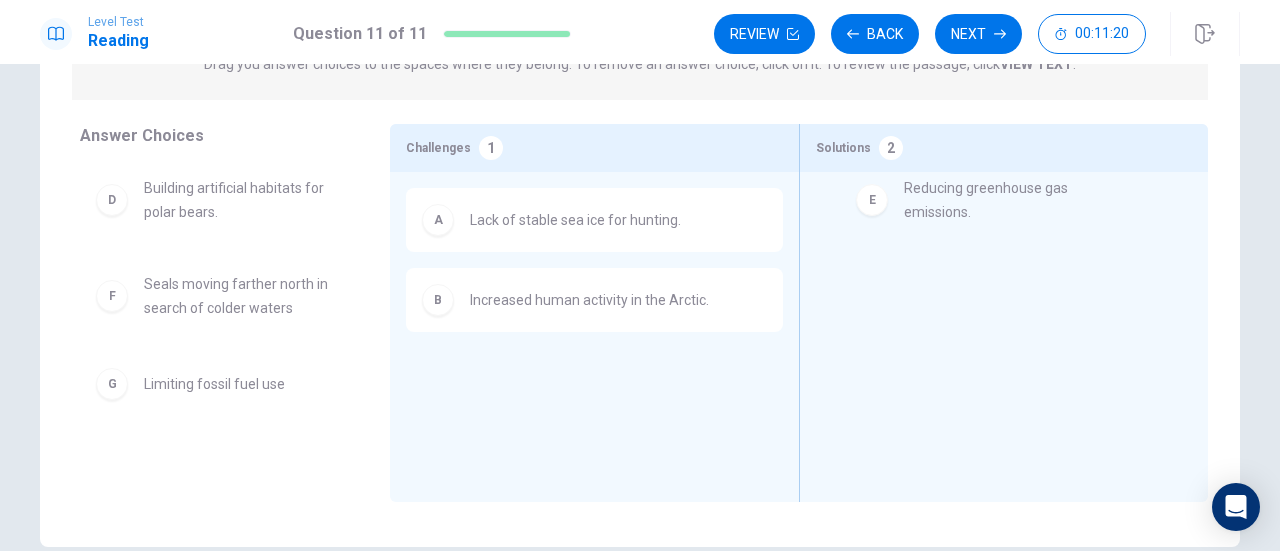 drag, startPoint x: 233, startPoint y: 315, endPoint x: 1024, endPoint y: 219, distance: 796.80426 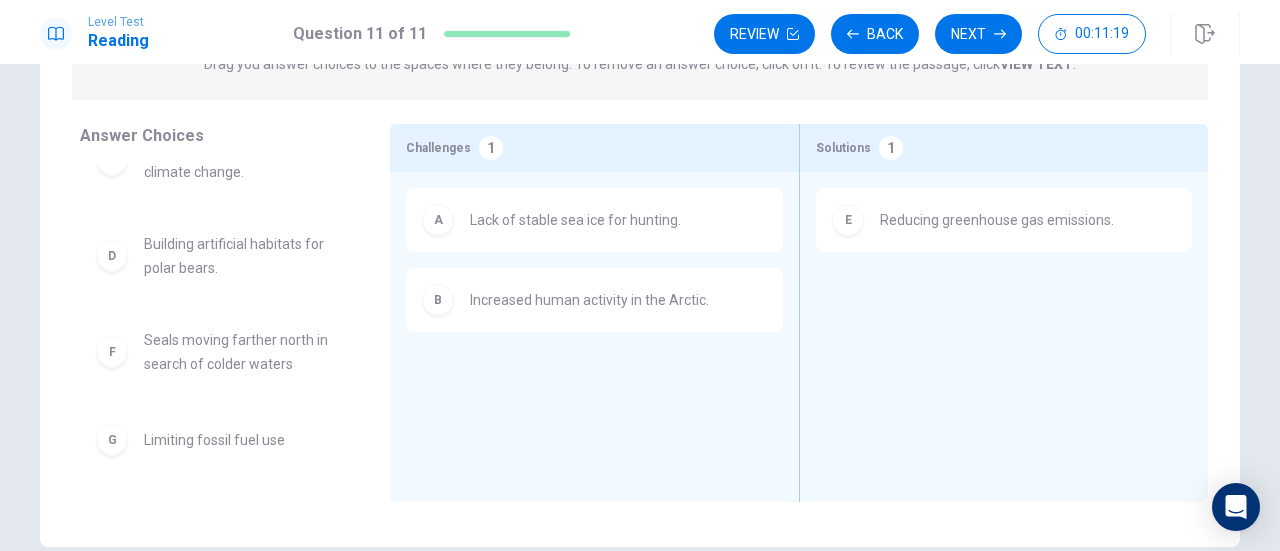 scroll, scrollTop: 44, scrollLeft: 0, axis: vertical 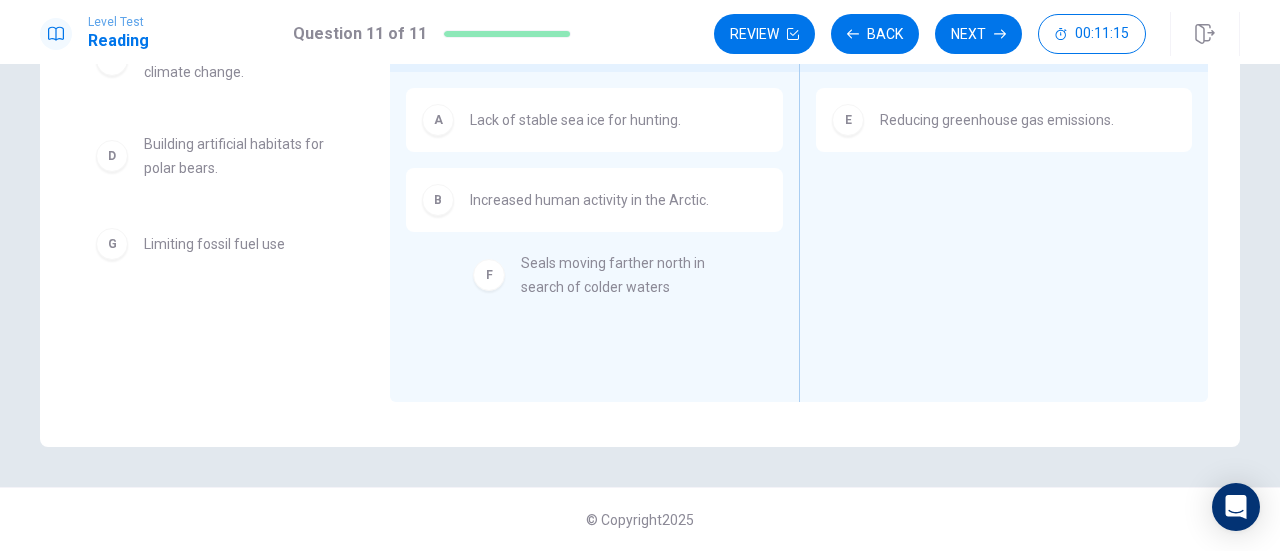 drag, startPoint x: 244, startPoint y: 264, endPoint x: 681, endPoint y: 293, distance: 437.96118 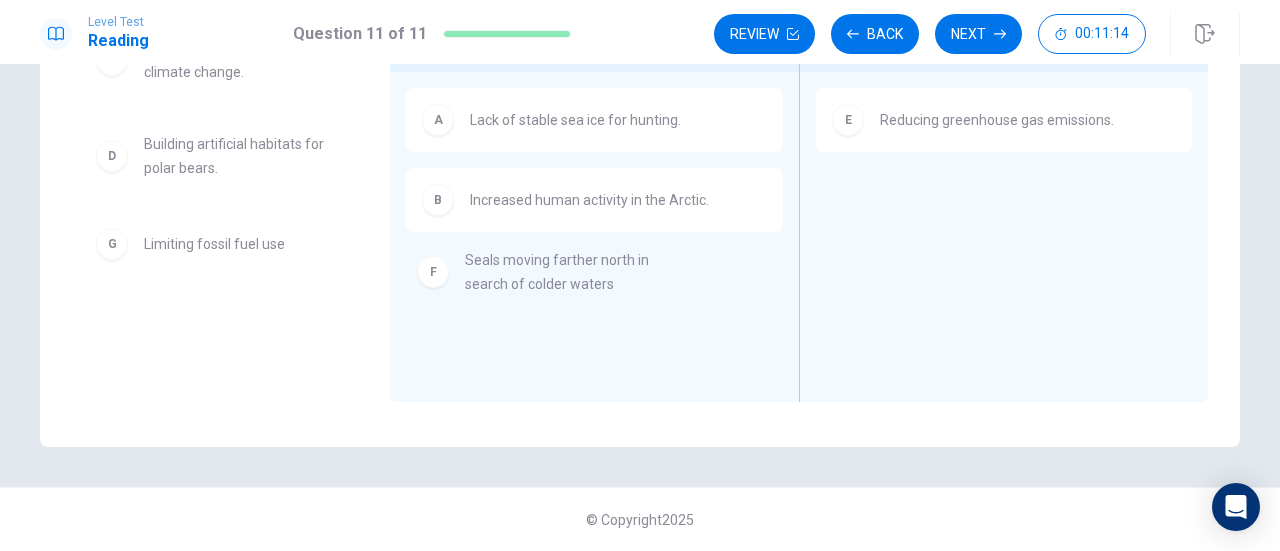 scroll, scrollTop: 0, scrollLeft: 0, axis: both 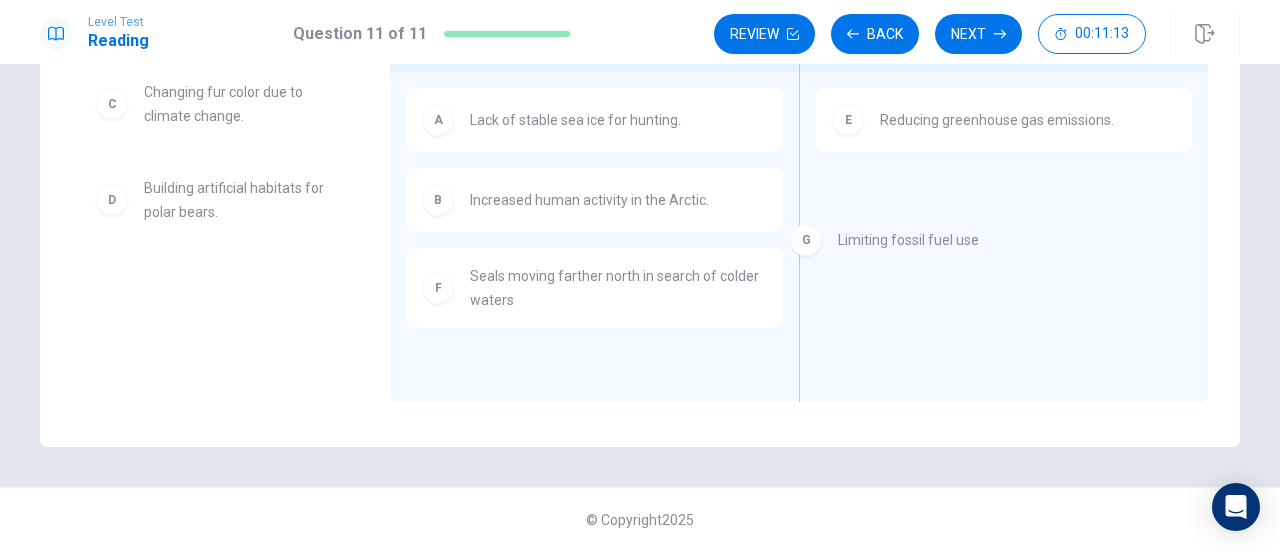 drag, startPoint x: 240, startPoint y: 305, endPoint x: 1038, endPoint y: 236, distance: 800.97754 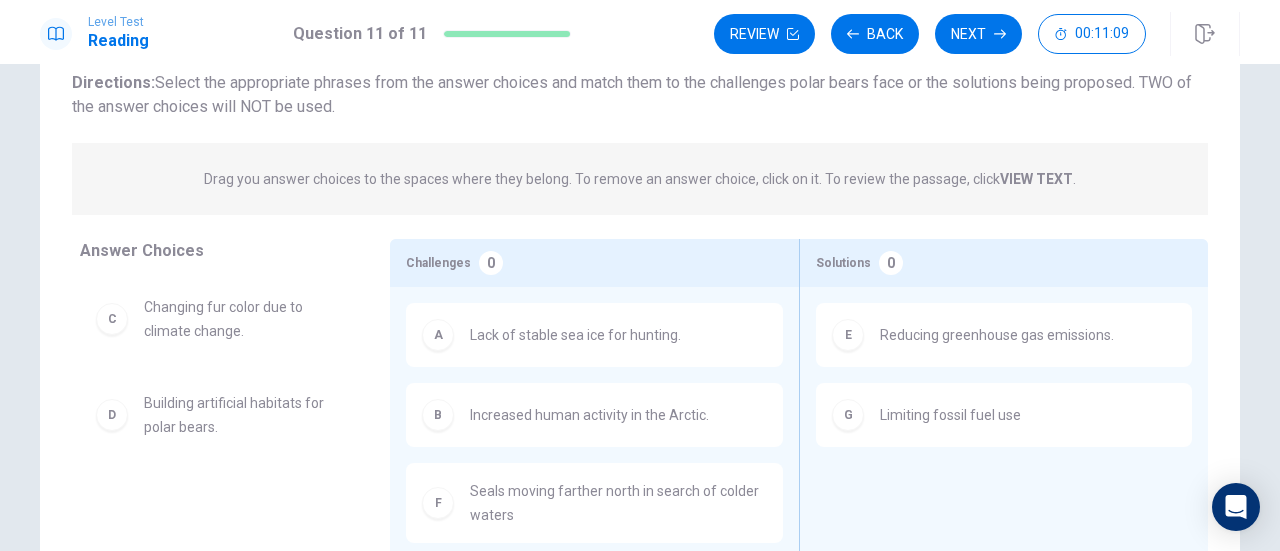 scroll, scrollTop: 252, scrollLeft: 0, axis: vertical 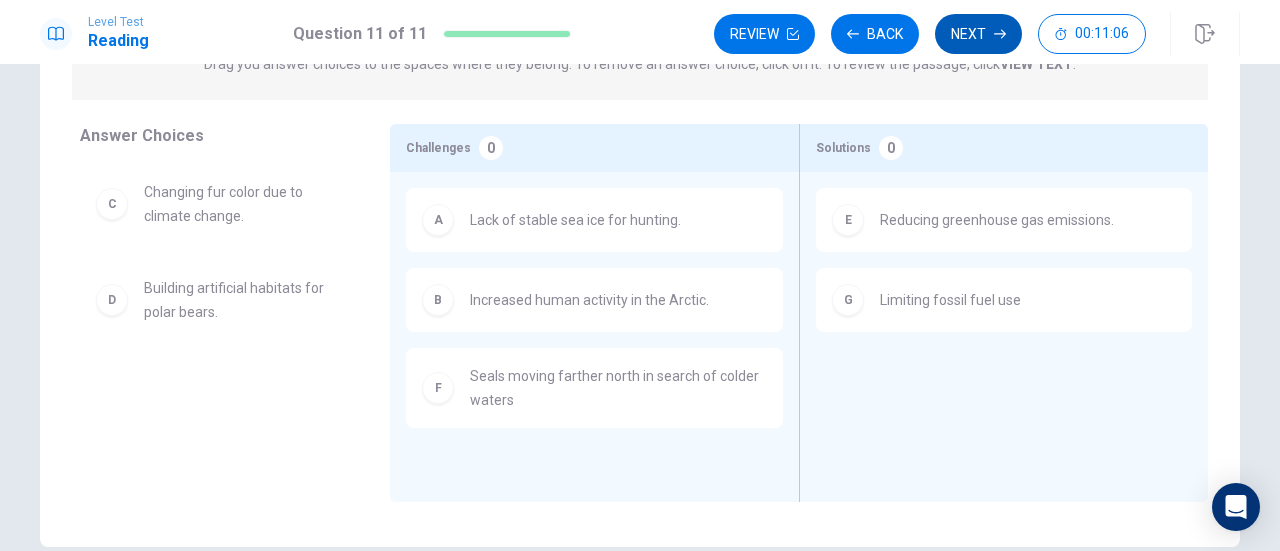 click on "Next" at bounding box center (978, 34) 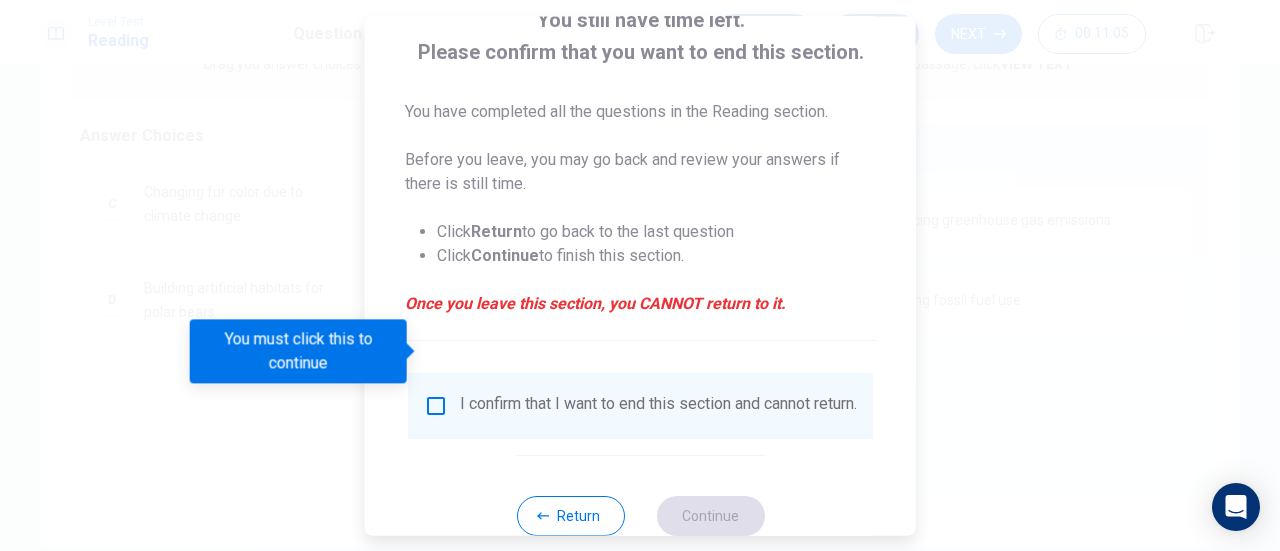 scroll, scrollTop: 194, scrollLeft: 0, axis: vertical 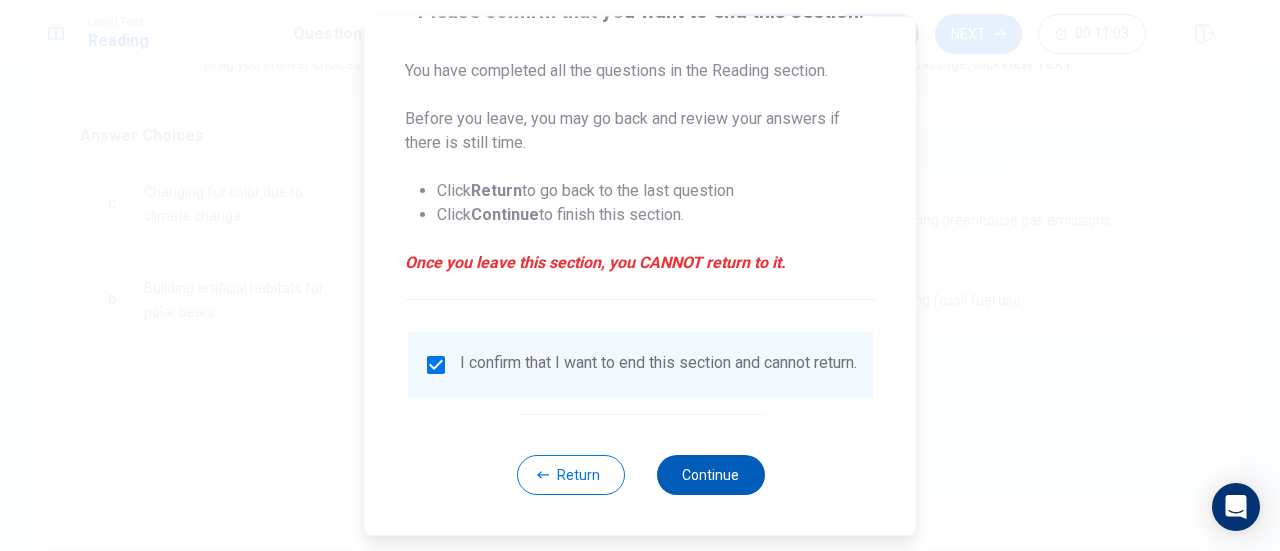 click on "Continue" at bounding box center (710, 475) 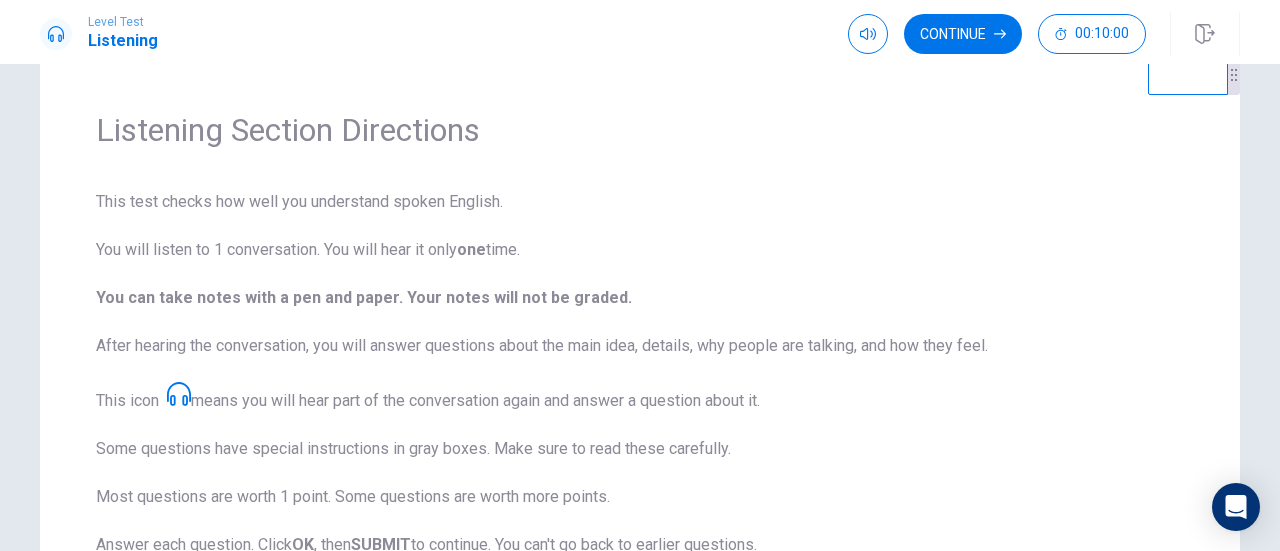 scroll, scrollTop: 7, scrollLeft: 0, axis: vertical 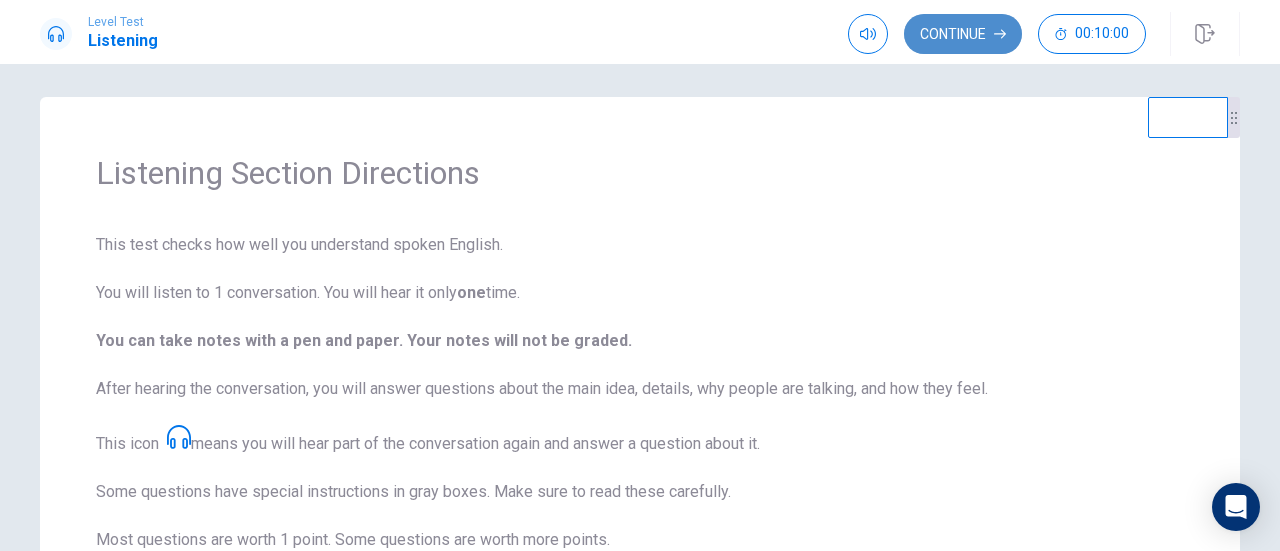 click on "Continue" at bounding box center [963, 34] 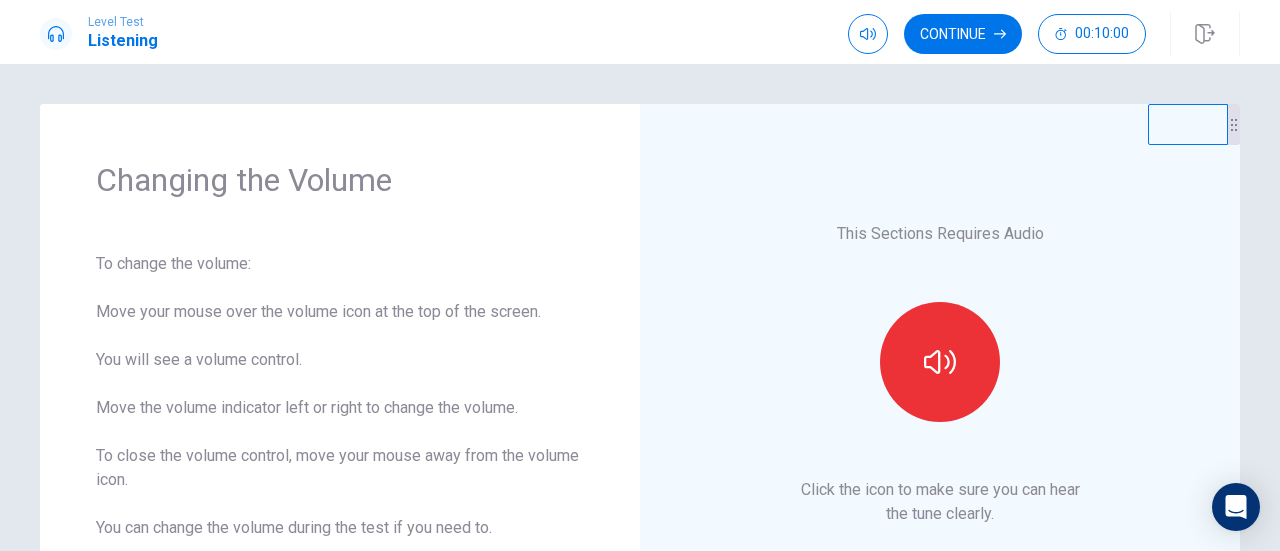 scroll, scrollTop: 0, scrollLeft: 0, axis: both 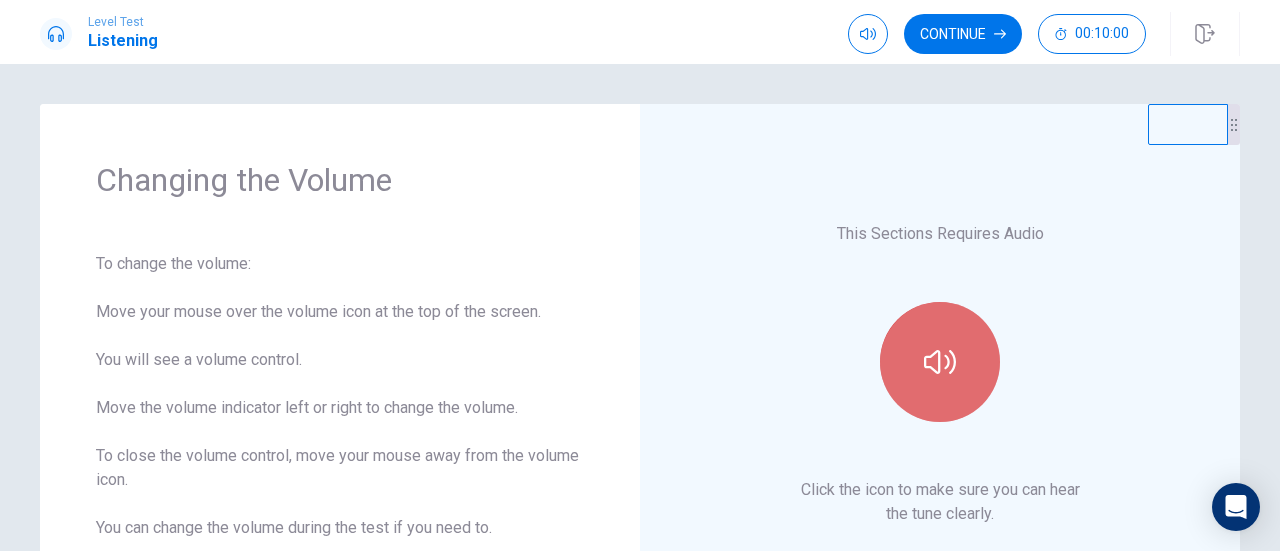 click at bounding box center (940, 362) 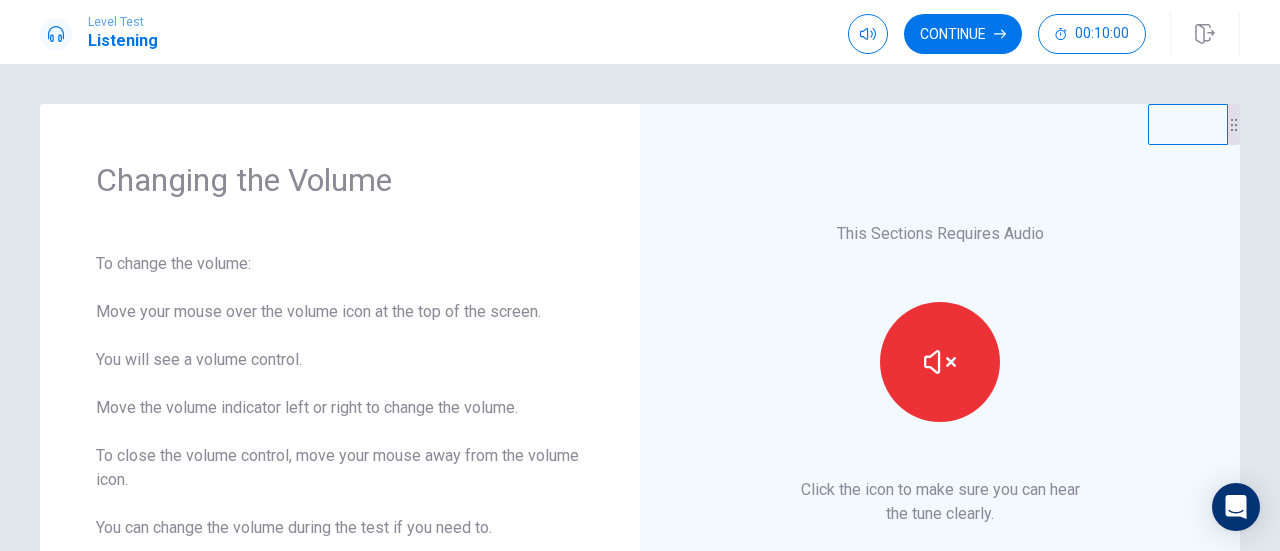scroll, scrollTop: 100, scrollLeft: 0, axis: vertical 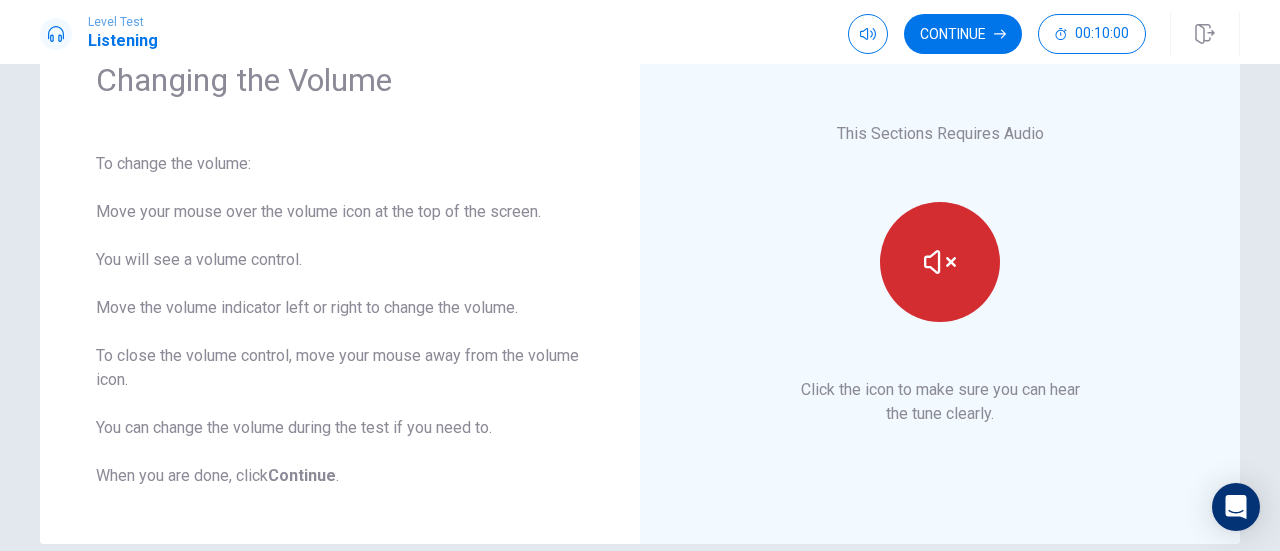 click 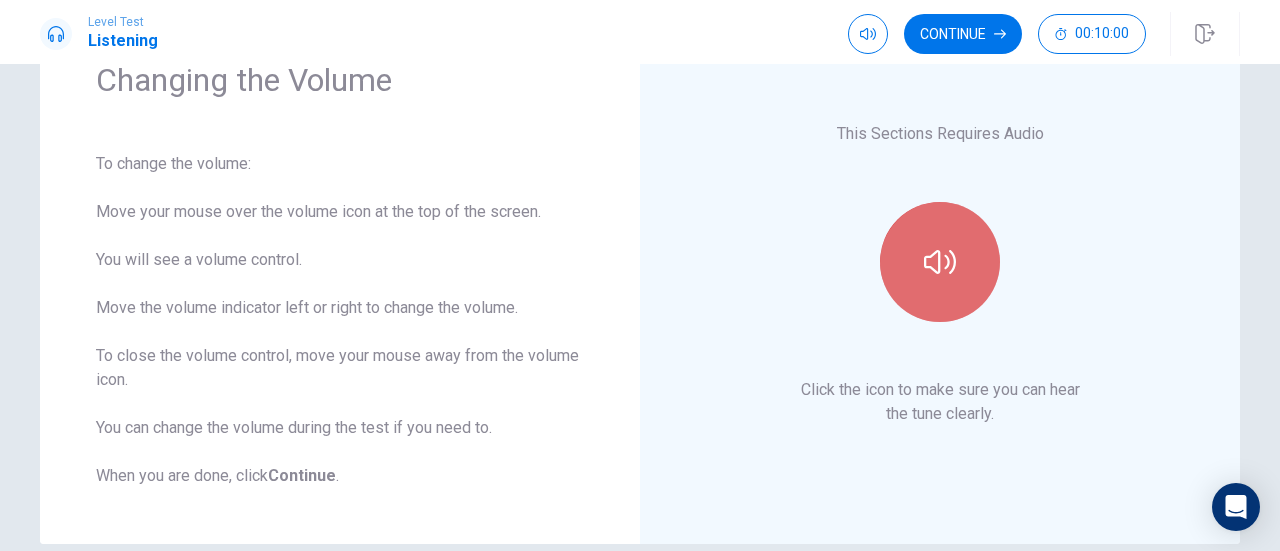 click at bounding box center (940, 262) 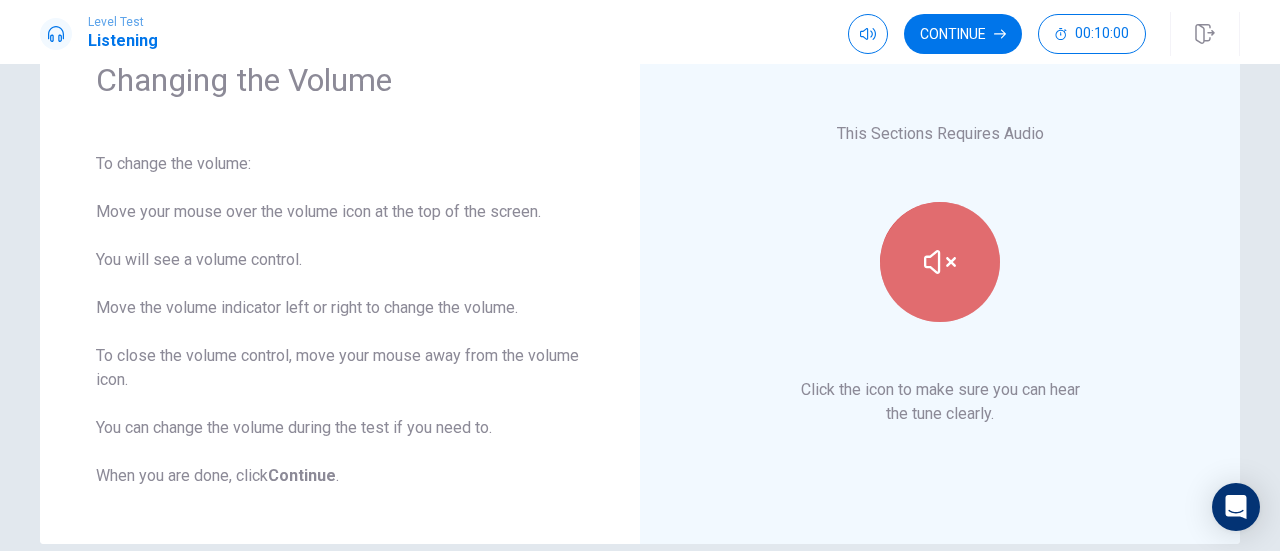 click at bounding box center (940, 262) 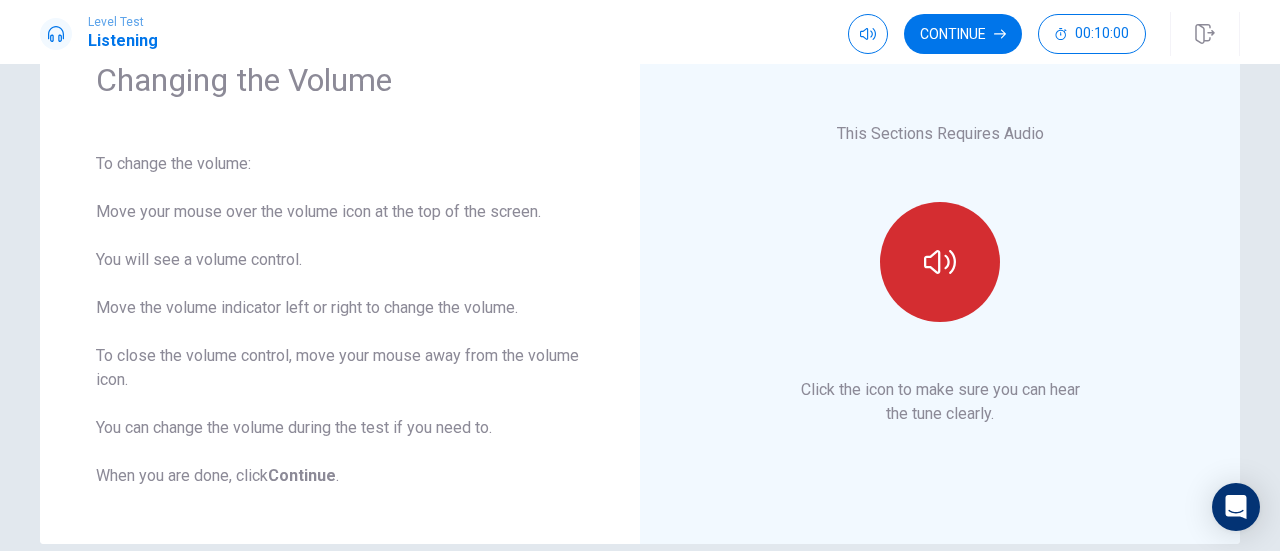 click 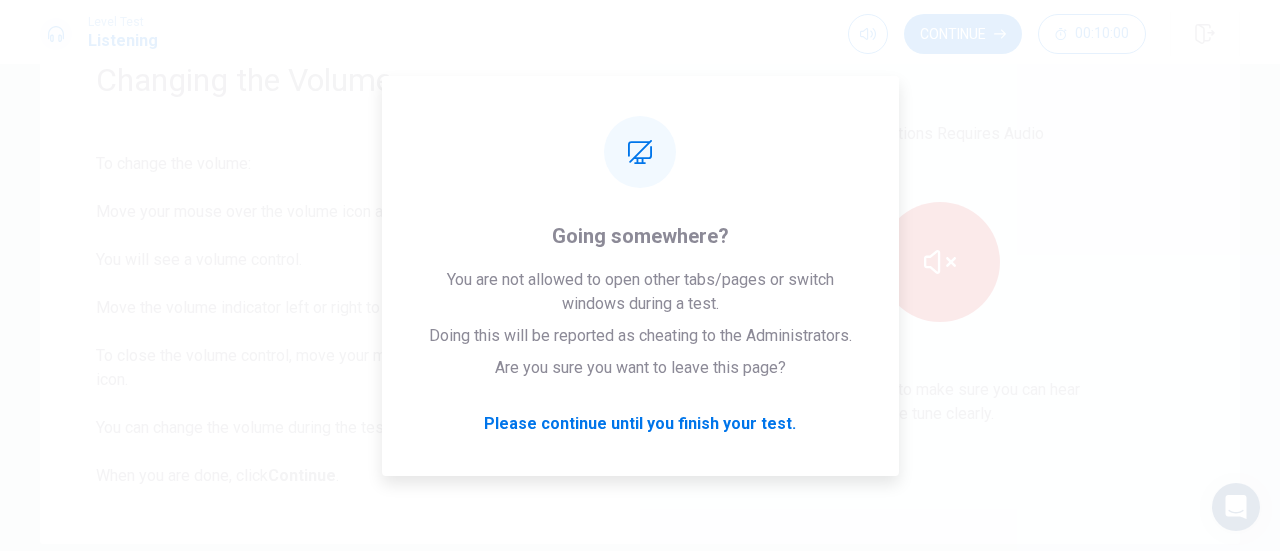 drag, startPoint x: 942, startPoint y: 123, endPoint x: 952, endPoint y: 118, distance: 11.18034 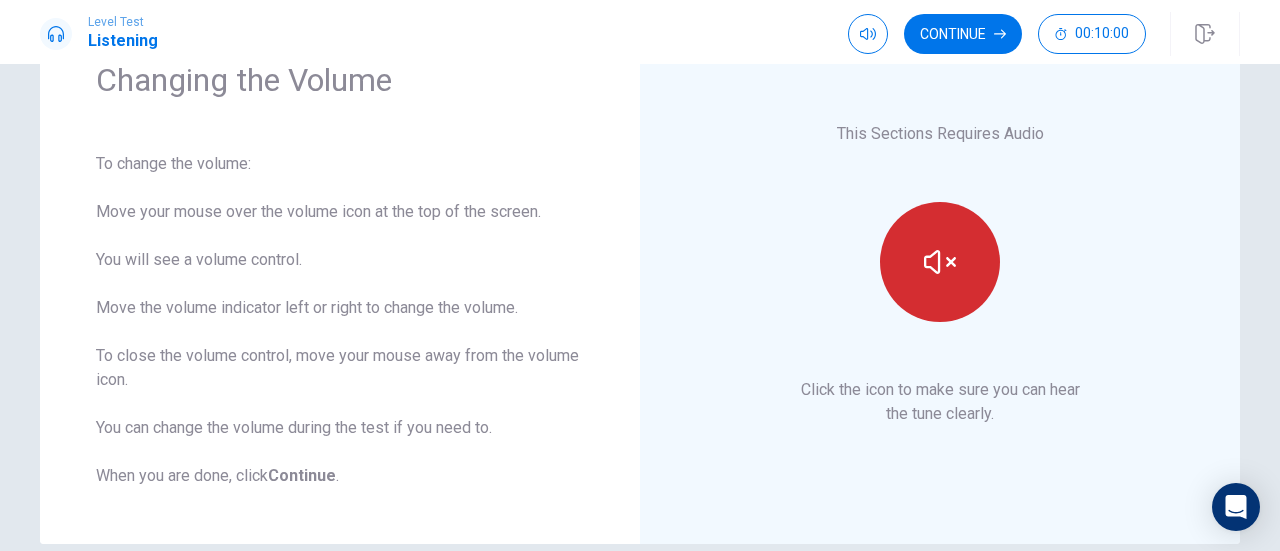 click 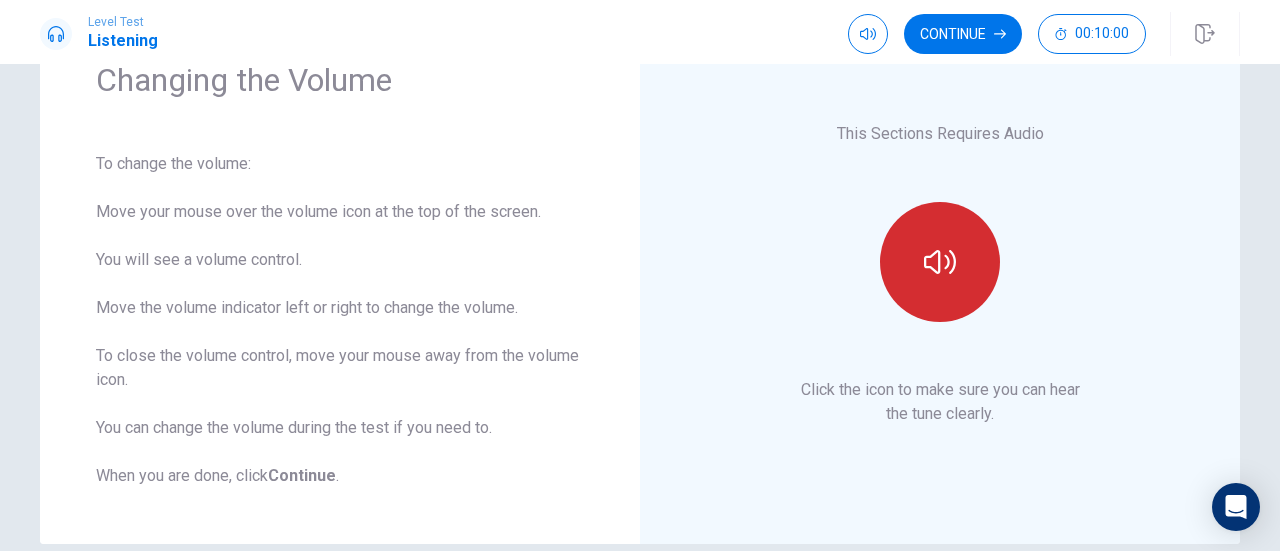 click 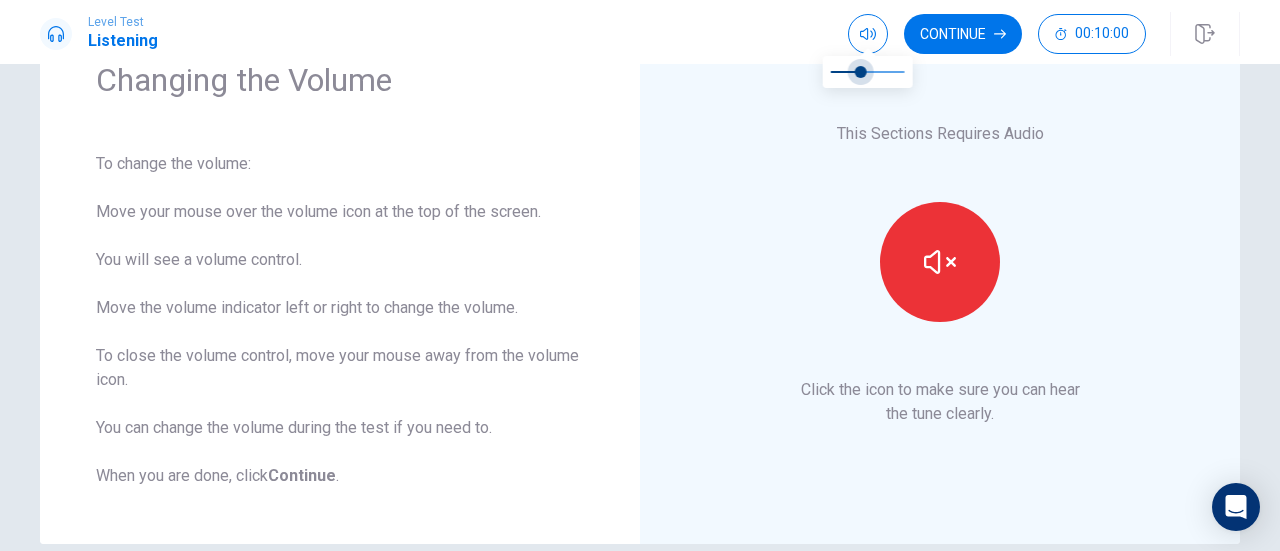 drag, startPoint x: 889, startPoint y: 75, endPoint x: 857, endPoint y: 77, distance: 32.06244 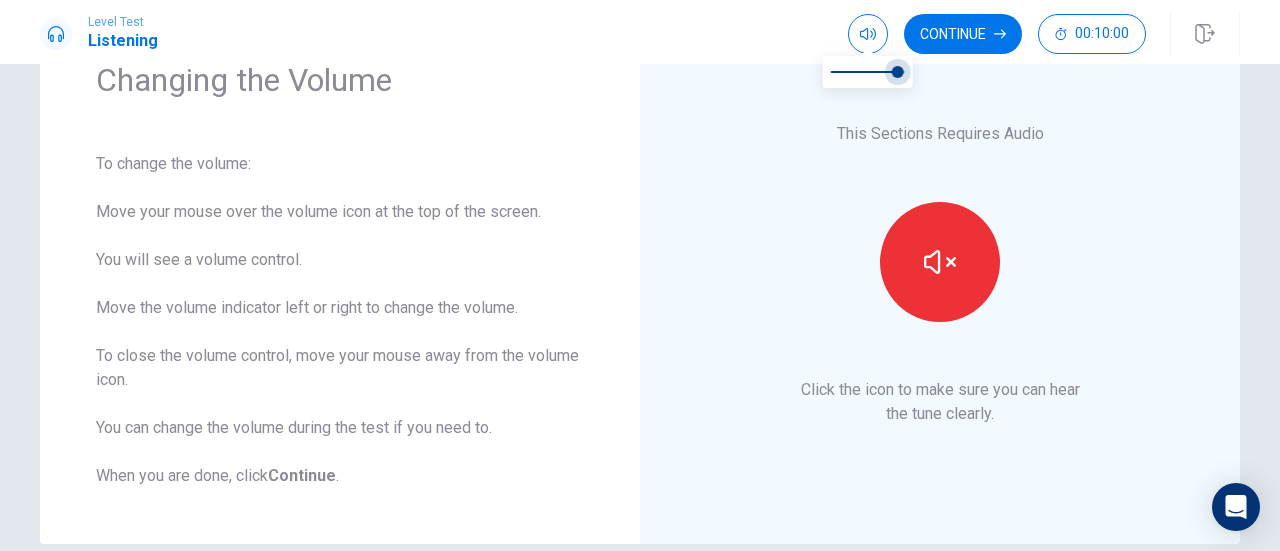 type on "*" 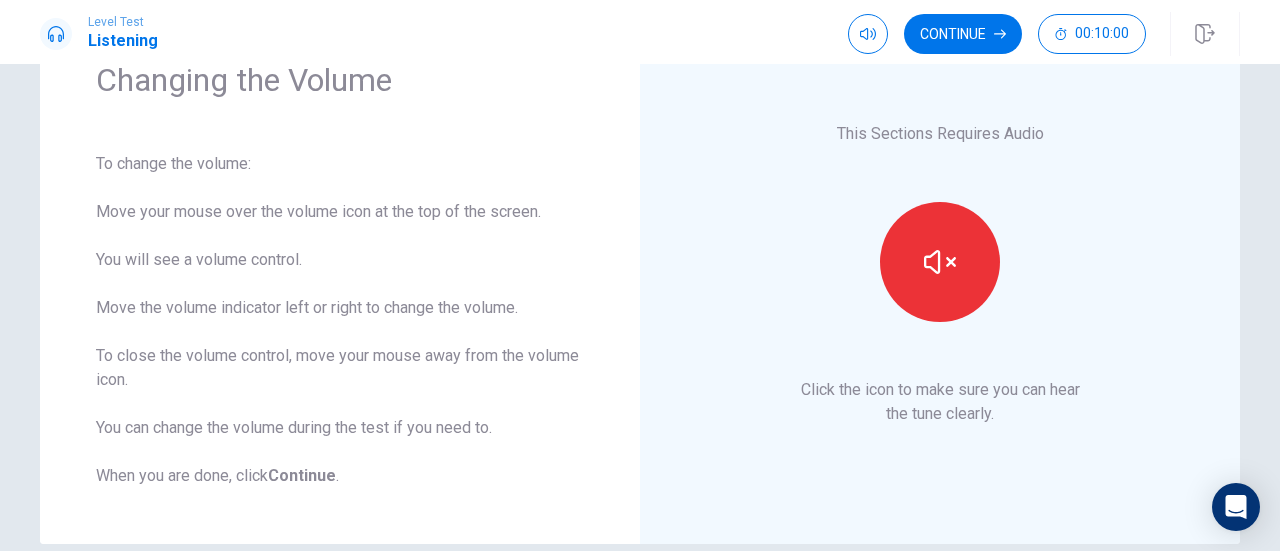 click on "This Sections Requires Audio Click the icon to make sure you can hear   the tune clearly." at bounding box center (940, 274) 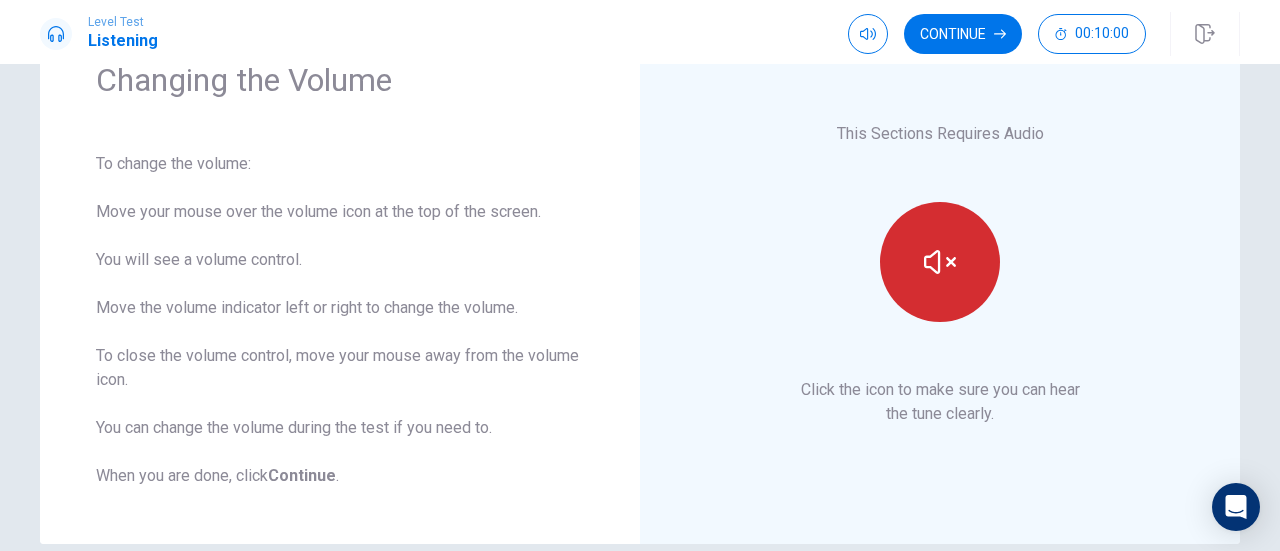 click 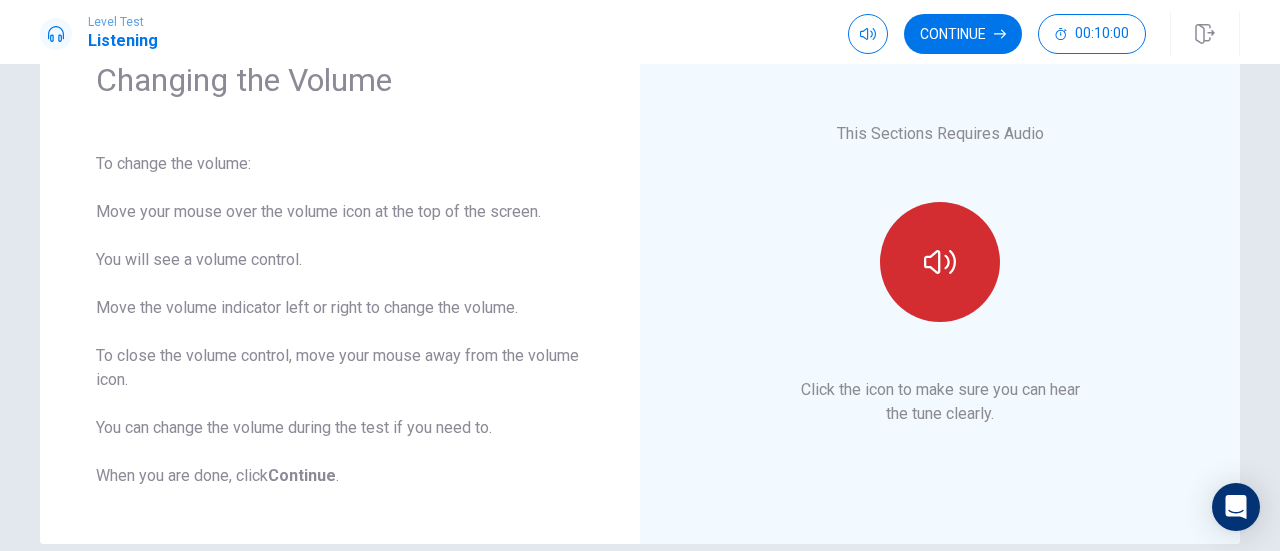click at bounding box center (940, 262) 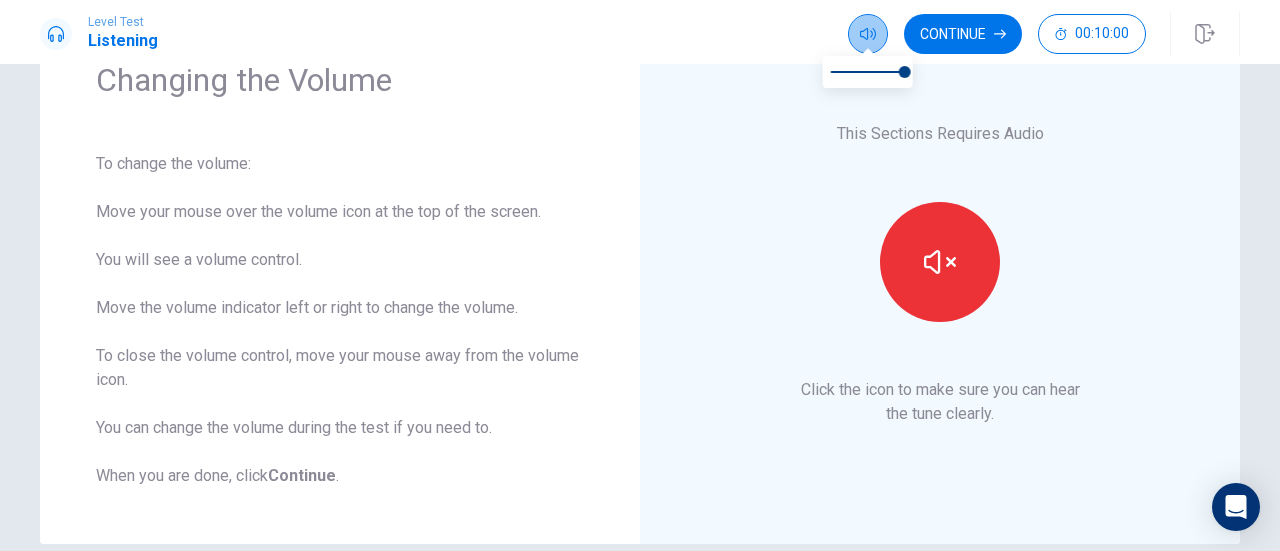 click 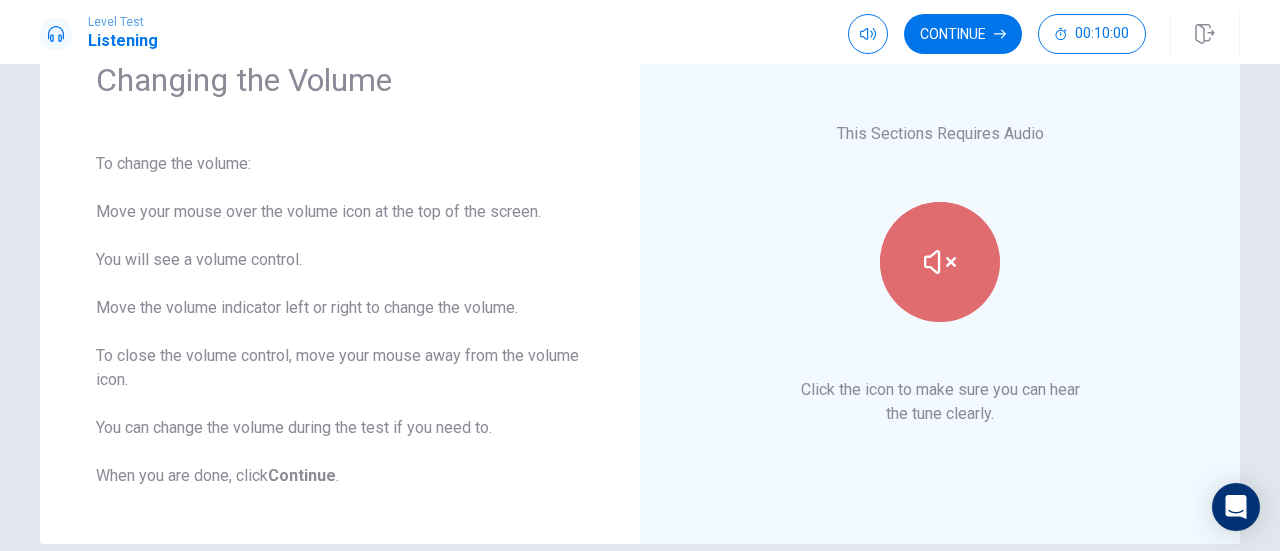 click at bounding box center (940, 262) 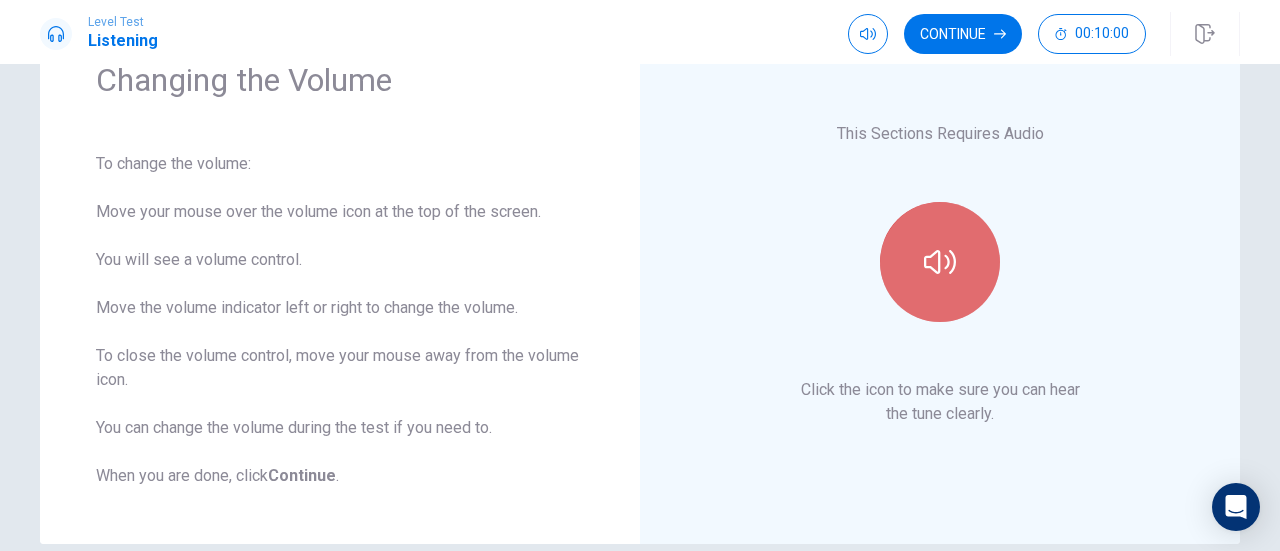 click at bounding box center (940, 262) 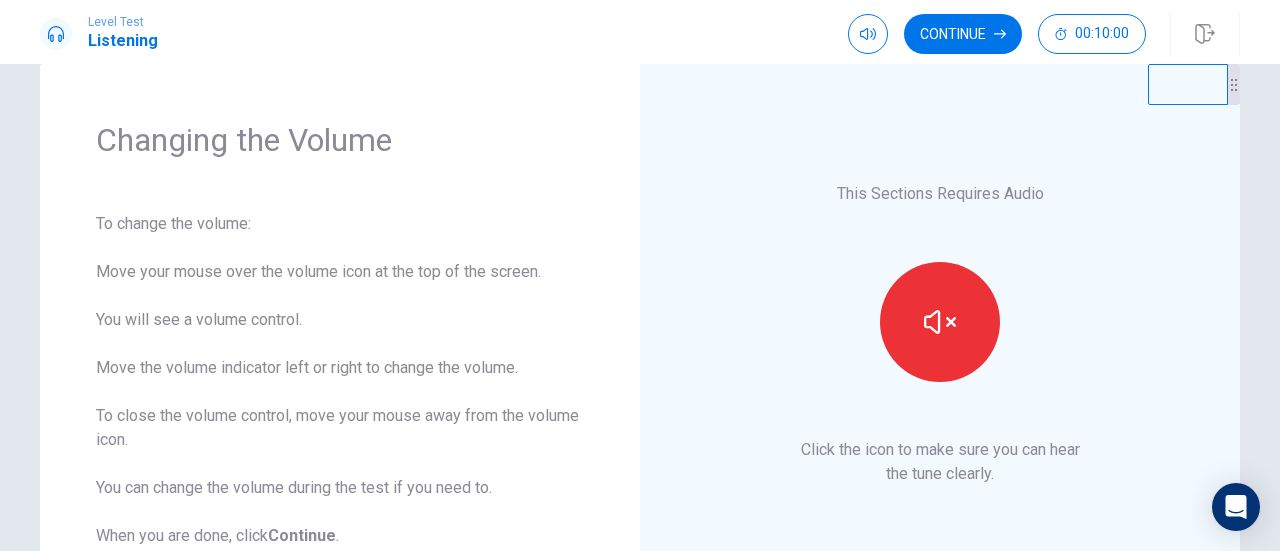 scroll, scrollTop: 0, scrollLeft: 0, axis: both 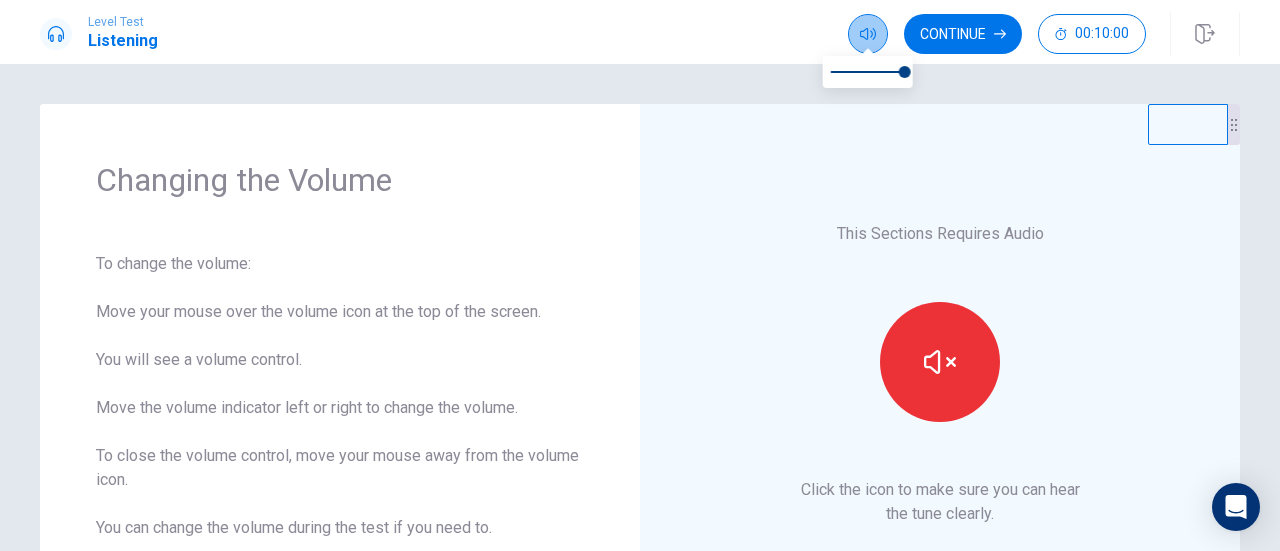 click 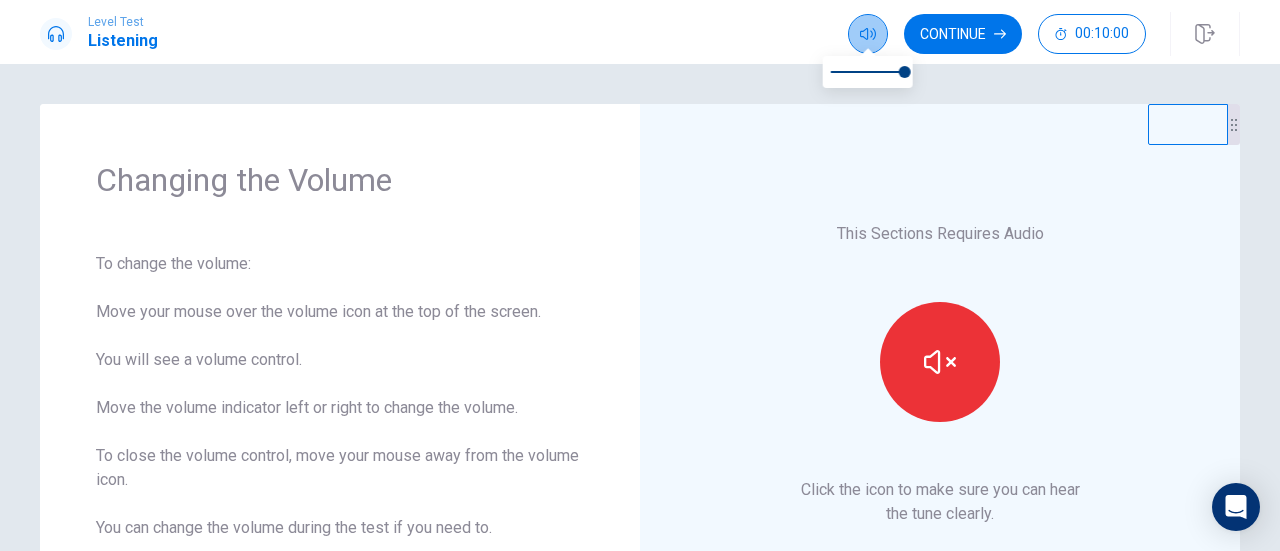 click 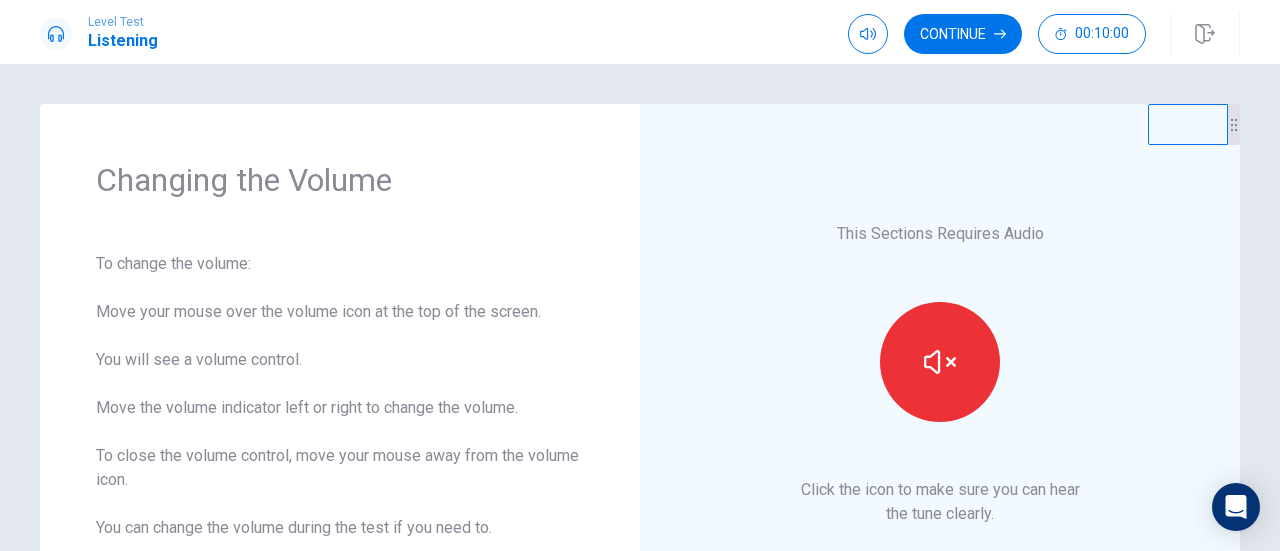 click on "This Sections Requires Audio Click the icon to make sure you can hear   the tune clearly." at bounding box center (940, 374) 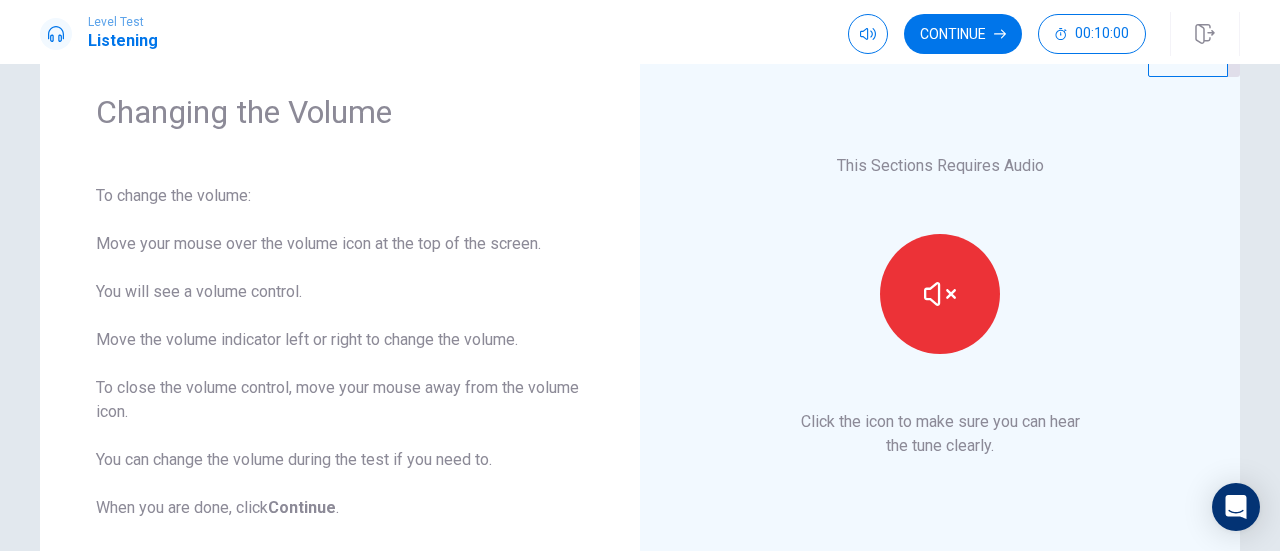 scroll, scrollTop: 100, scrollLeft: 0, axis: vertical 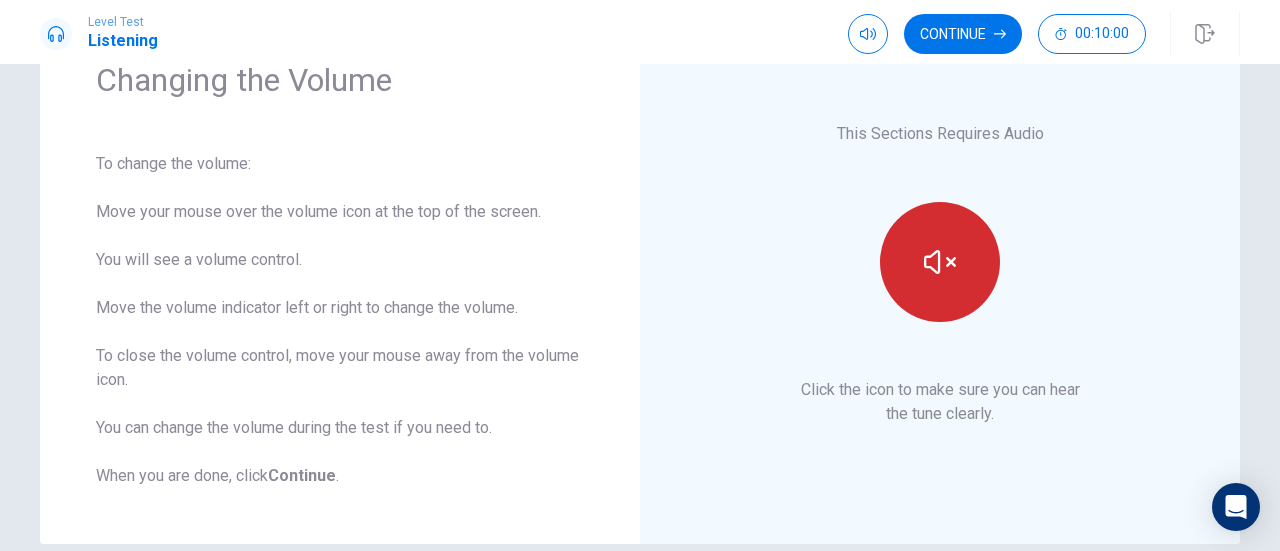 click 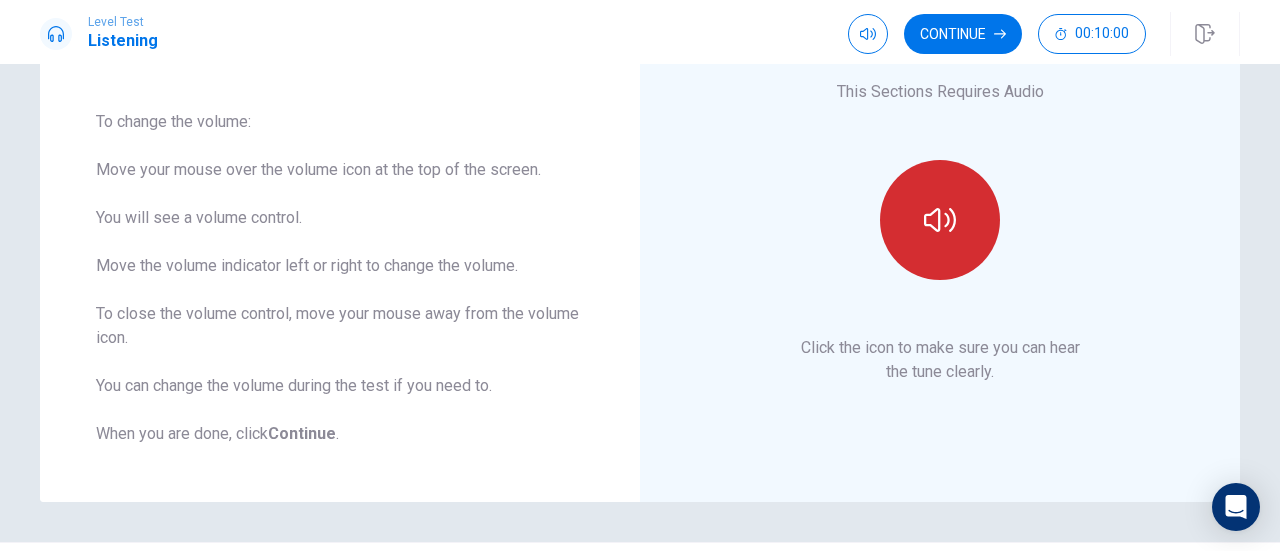 scroll, scrollTop: 96, scrollLeft: 0, axis: vertical 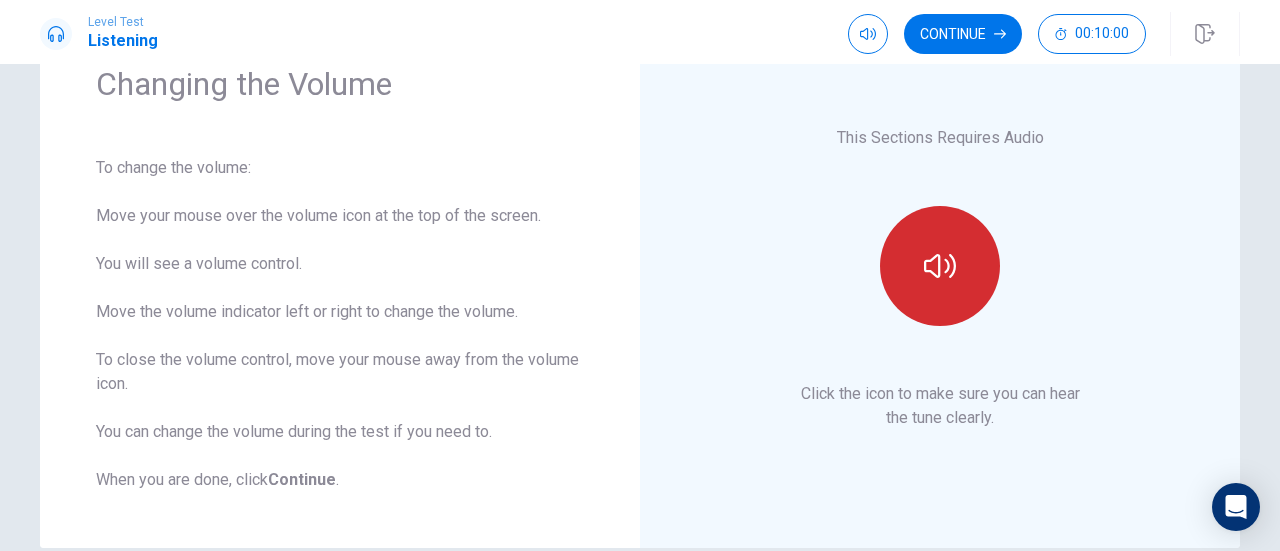 click at bounding box center [940, 266] 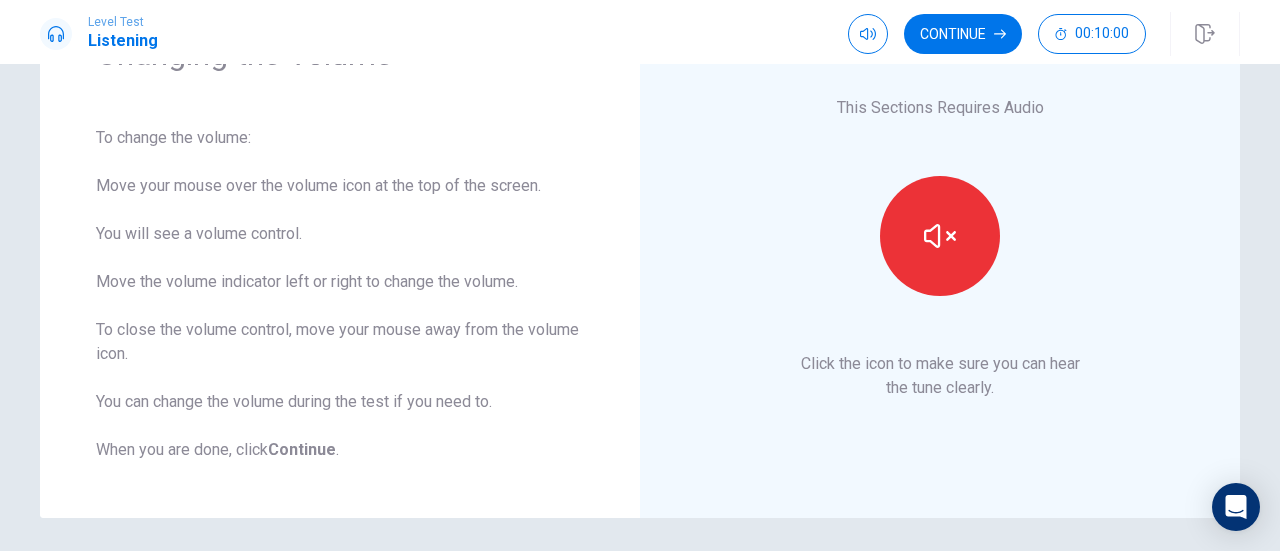 scroll, scrollTop: 0, scrollLeft: 0, axis: both 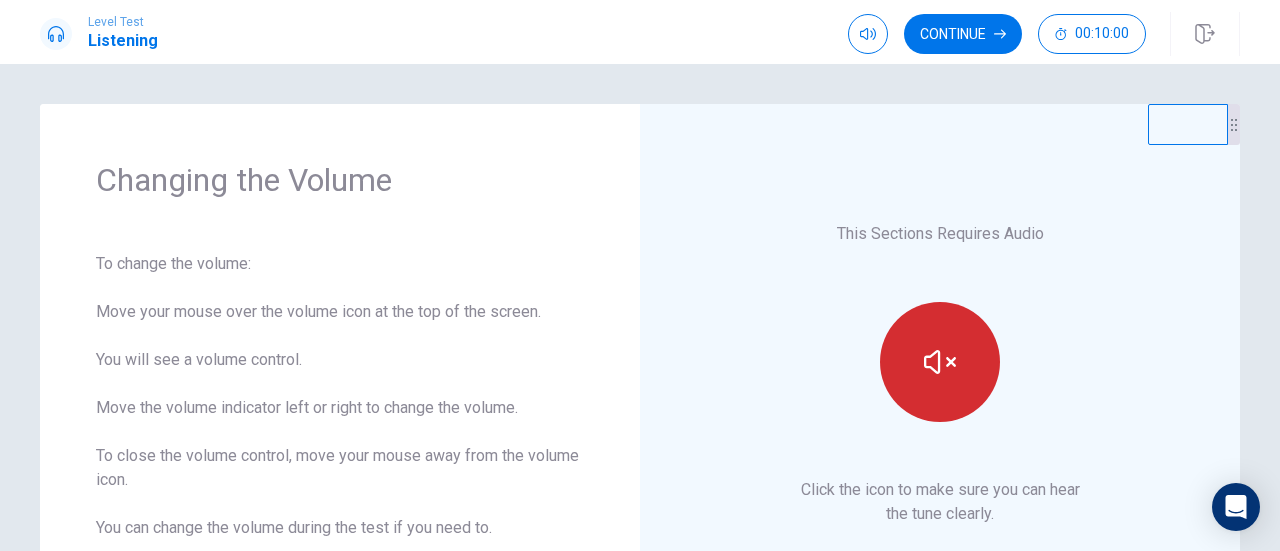 click at bounding box center [940, 362] 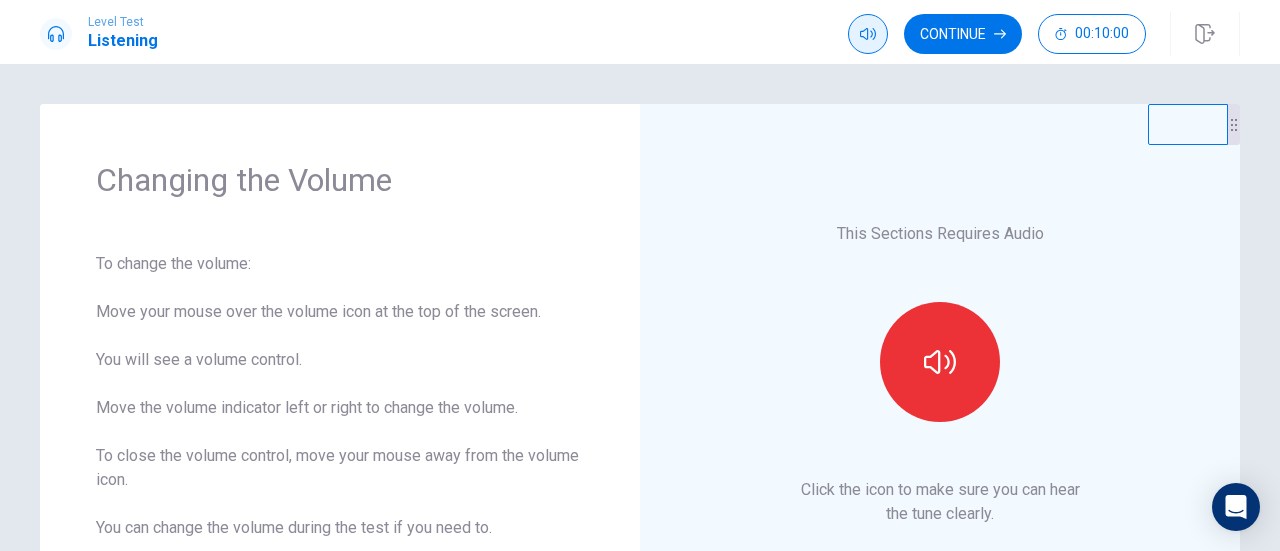 click at bounding box center (868, 34) 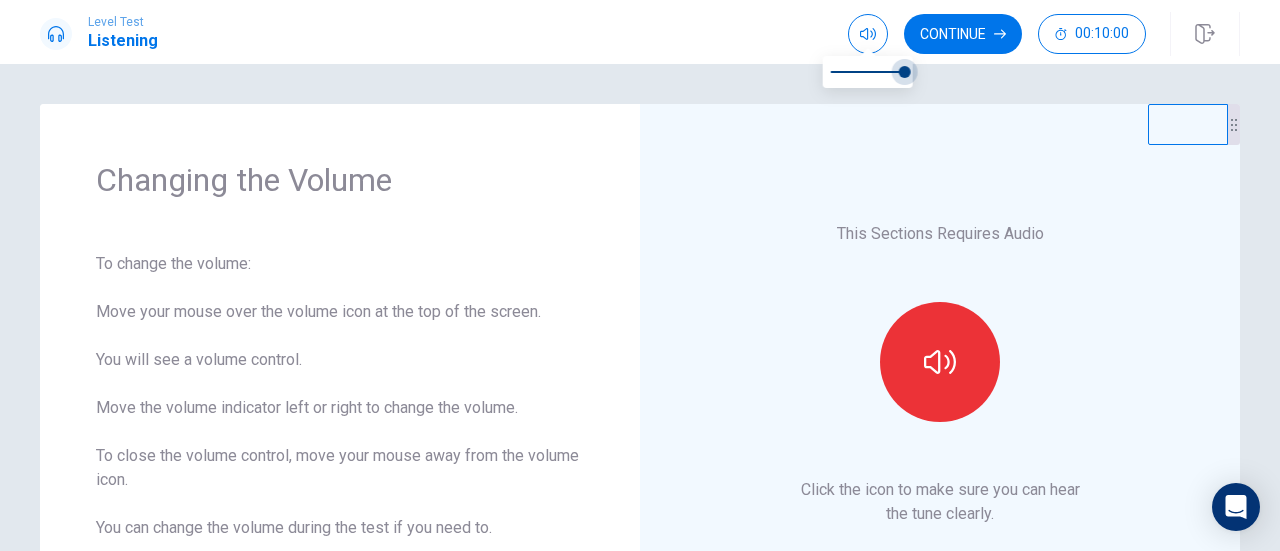 drag, startPoint x: 905, startPoint y: 79, endPoint x: 962, endPoint y: 123, distance: 72.00694 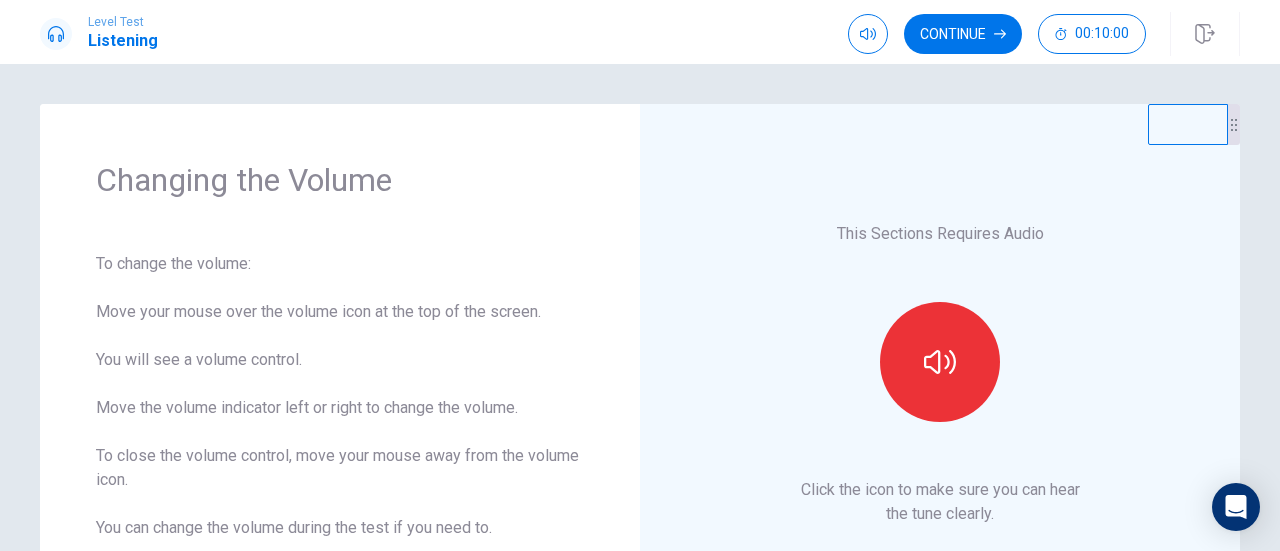 click on "This Sections Requires Audio Click the icon to make sure you can hear   the tune clearly." at bounding box center (940, 374) 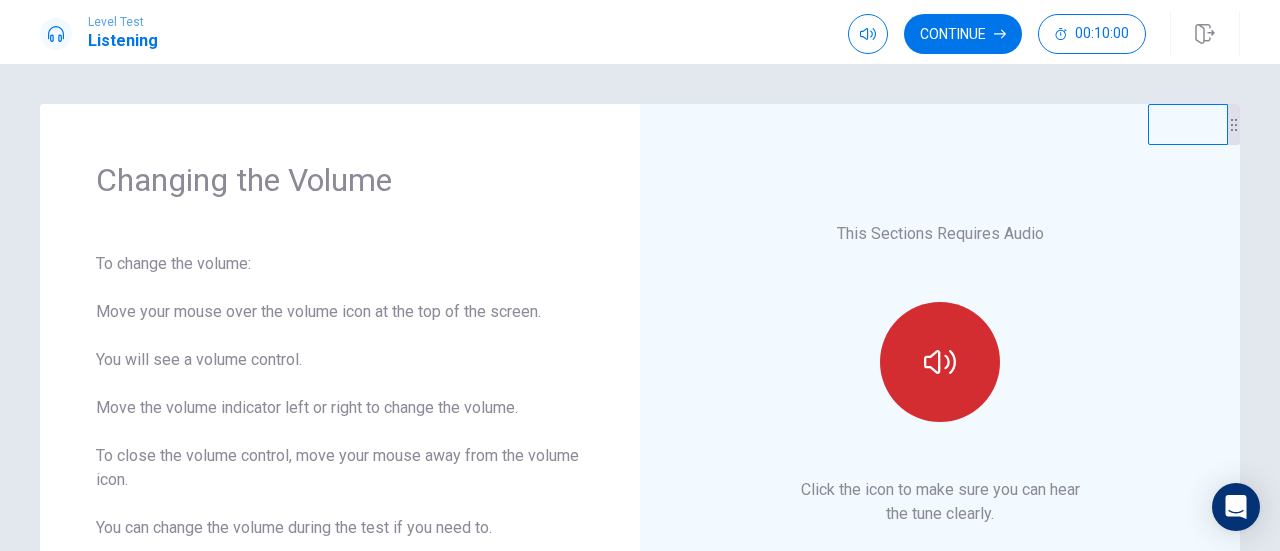click 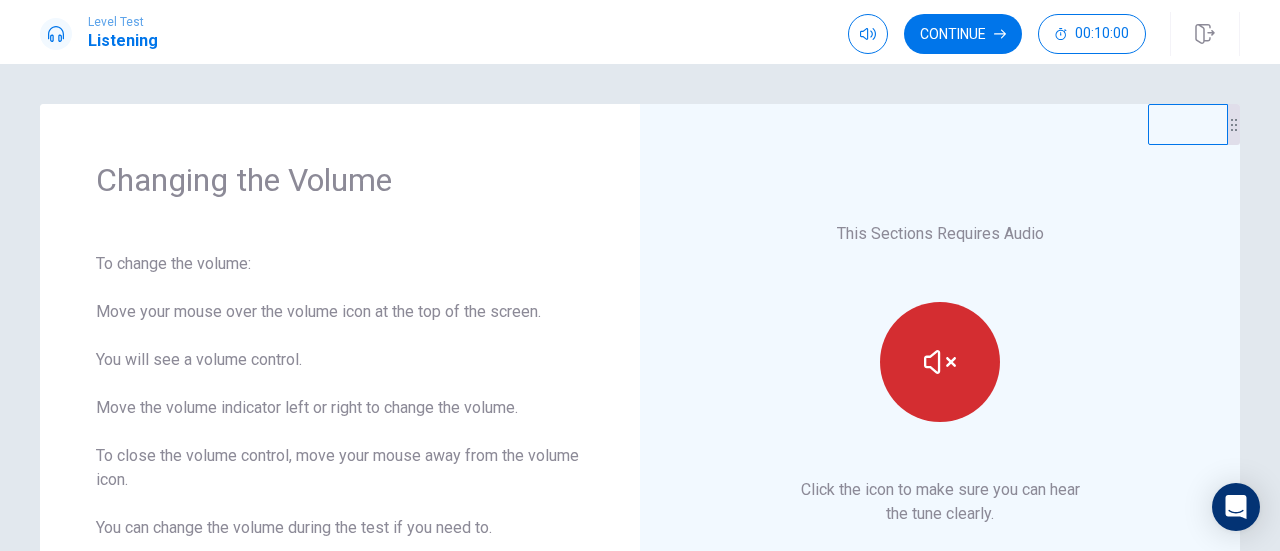 click at bounding box center (940, 362) 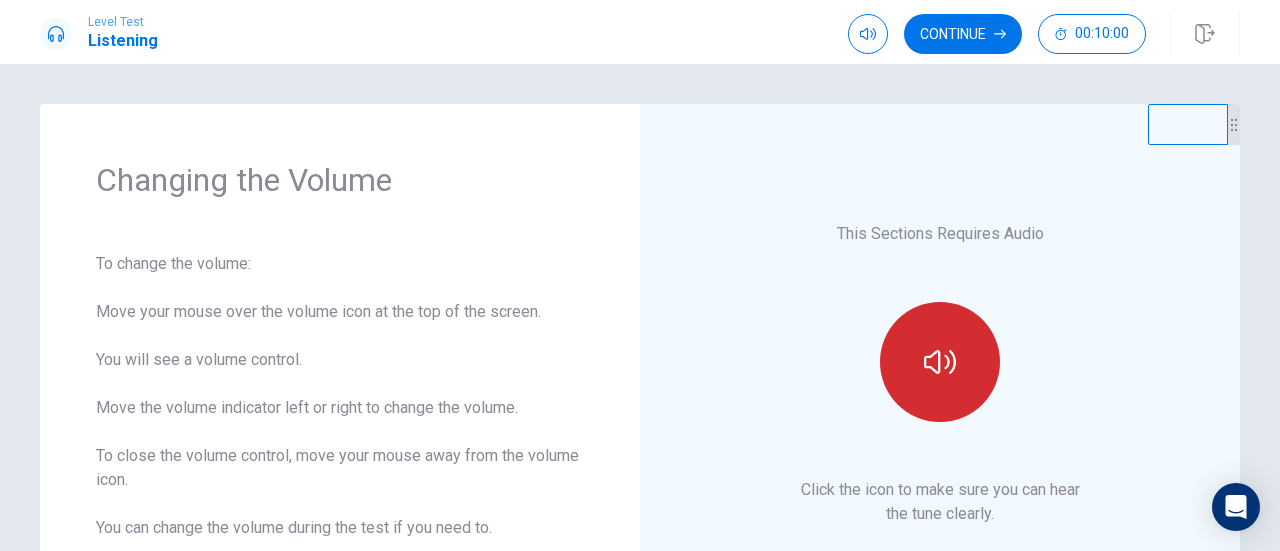 click at bounding box center [940, 362] 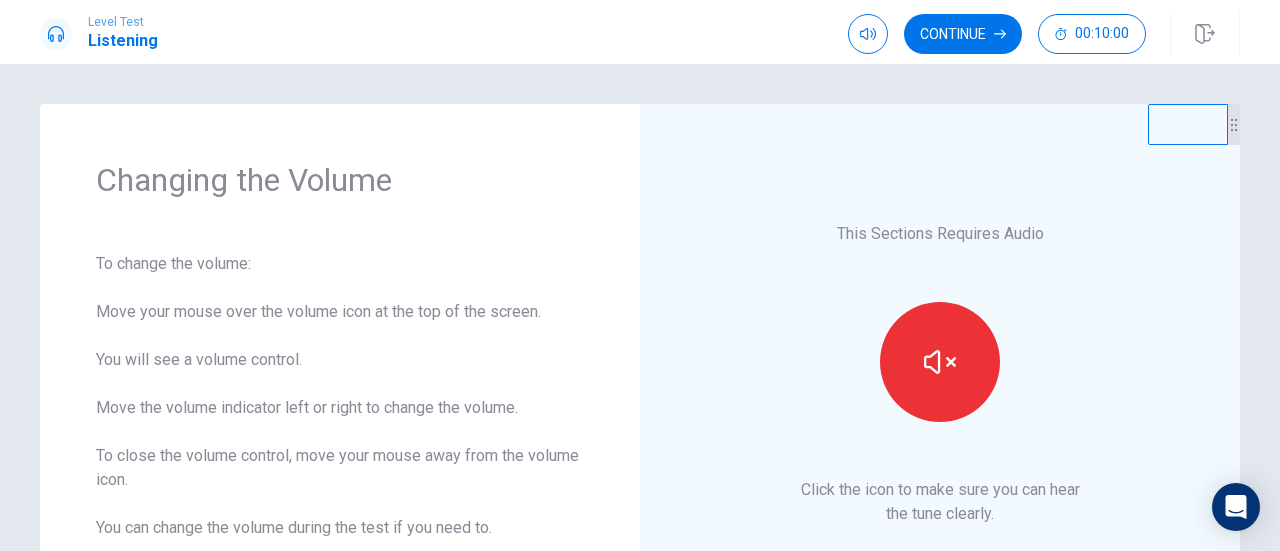 click 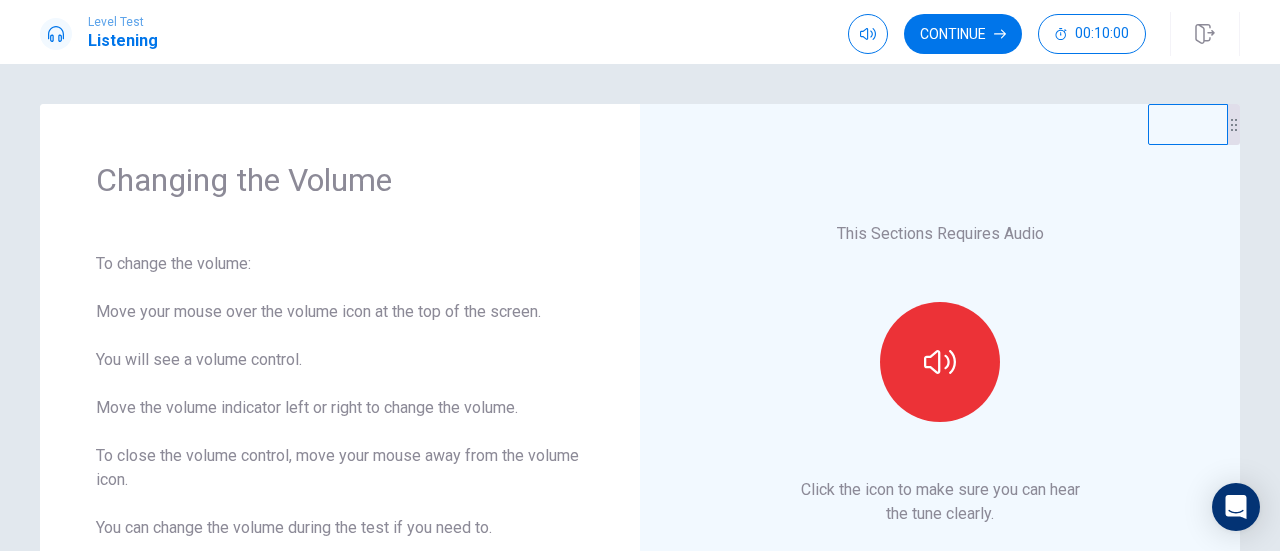 click 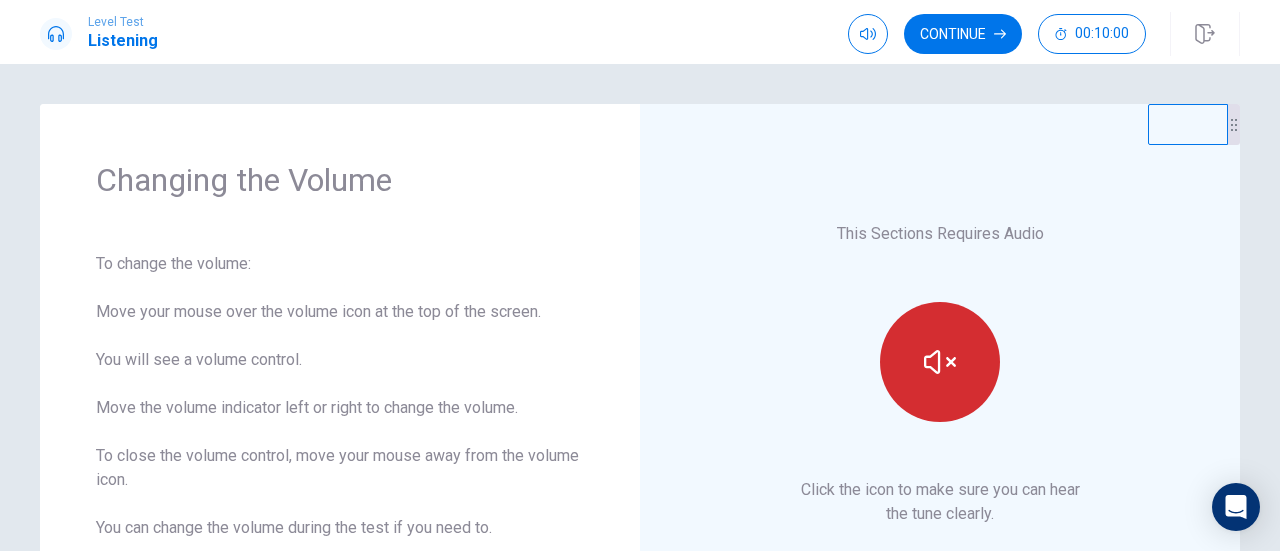 click at bounding box center (940, 362) 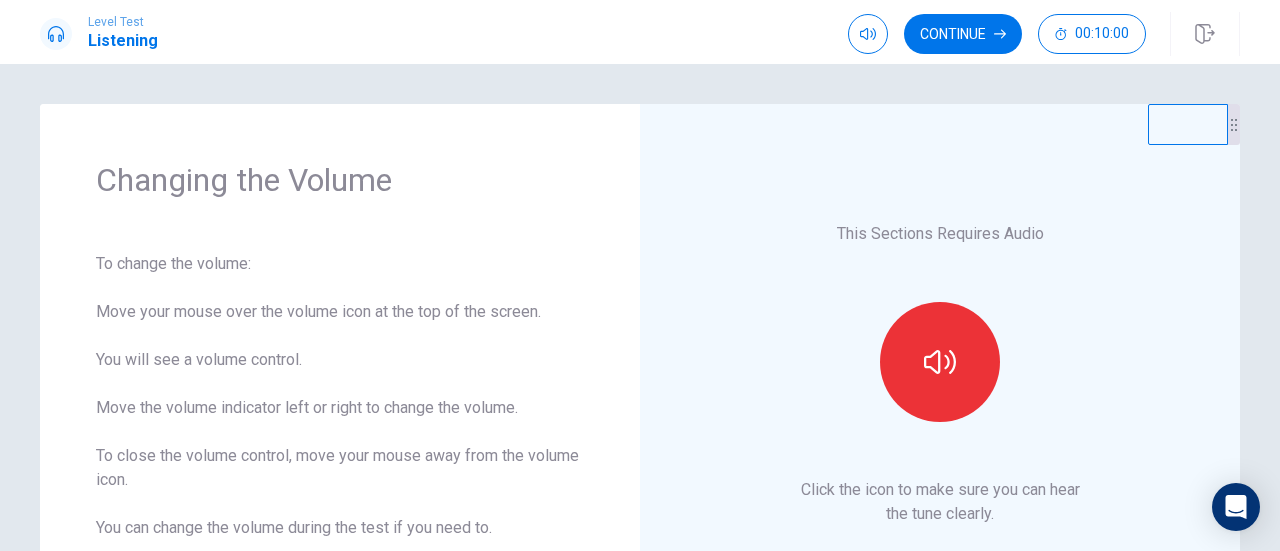 click on "This Sections Requires Audio Click the icon to make sure you can hear   the tune clearly." at bounding box center [940, 374] 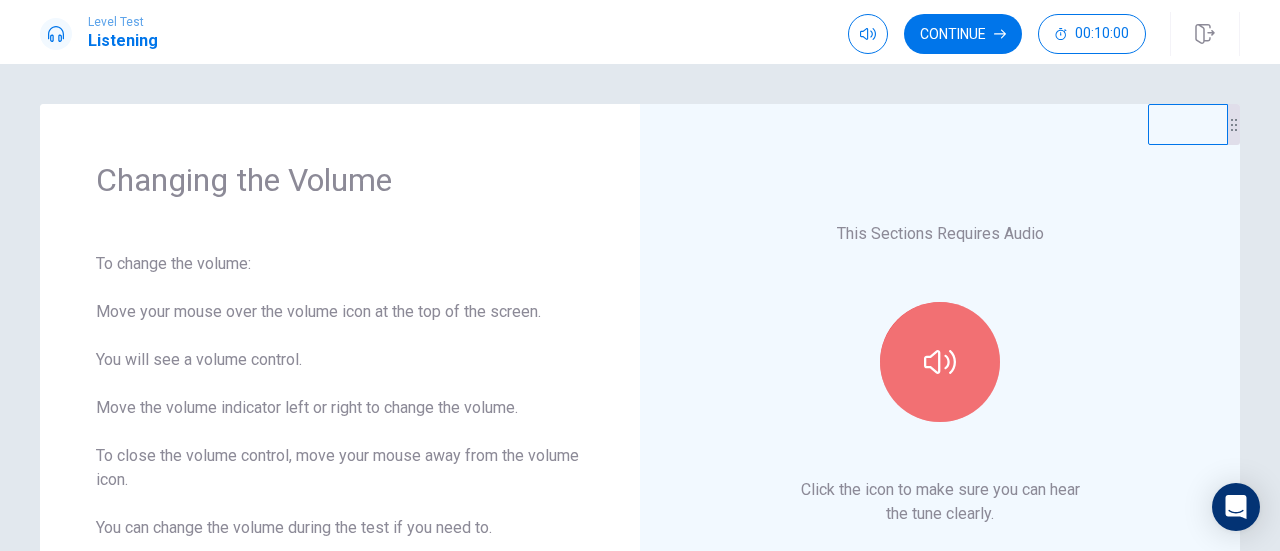 click 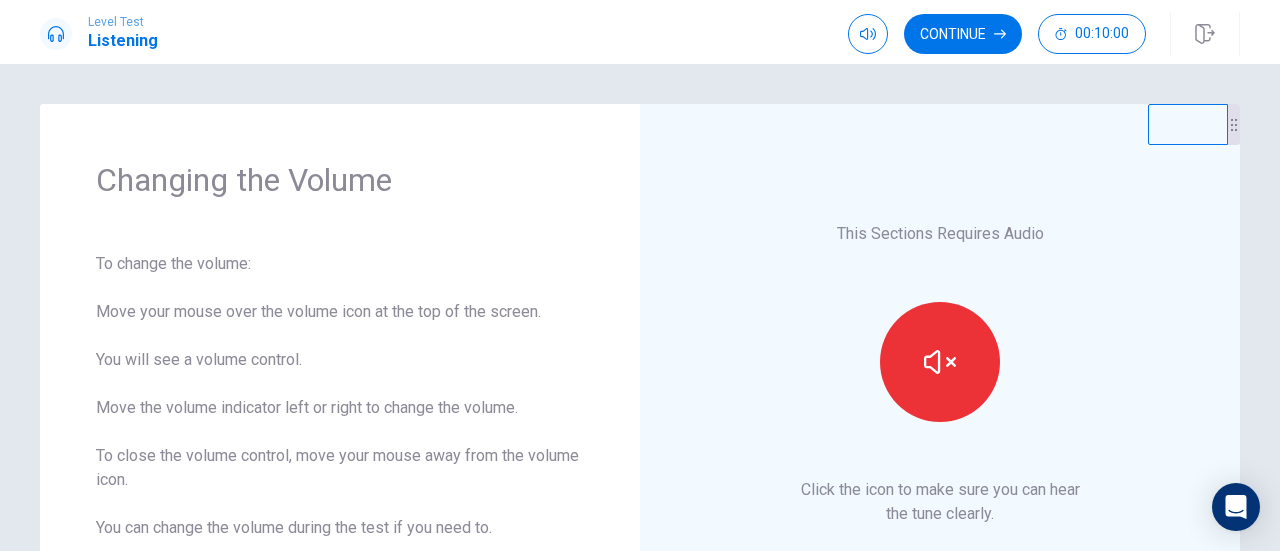 click 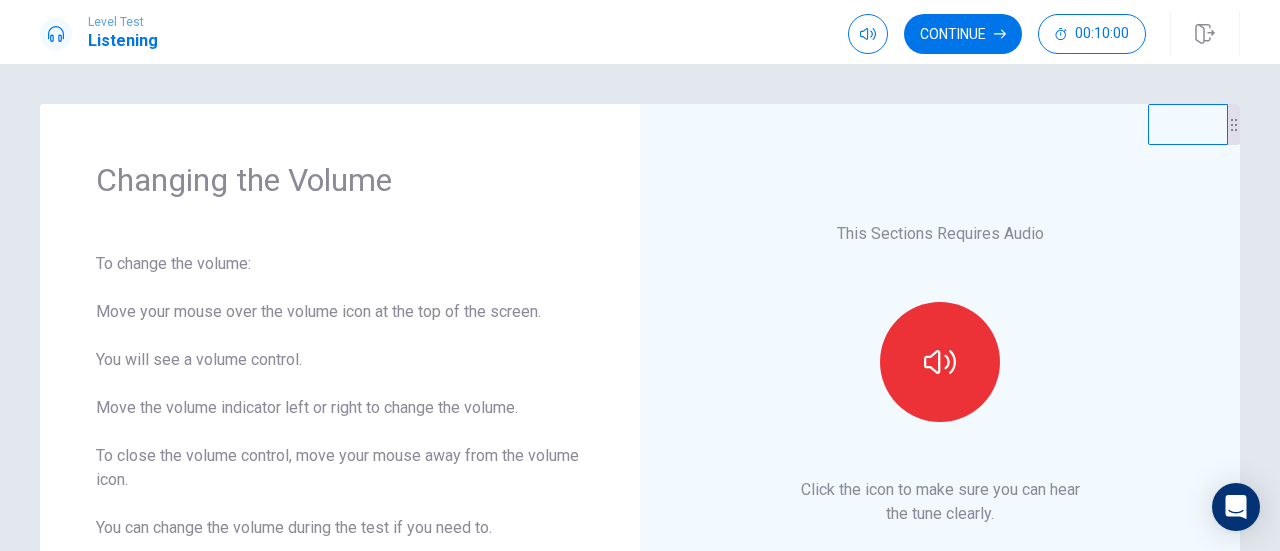 click 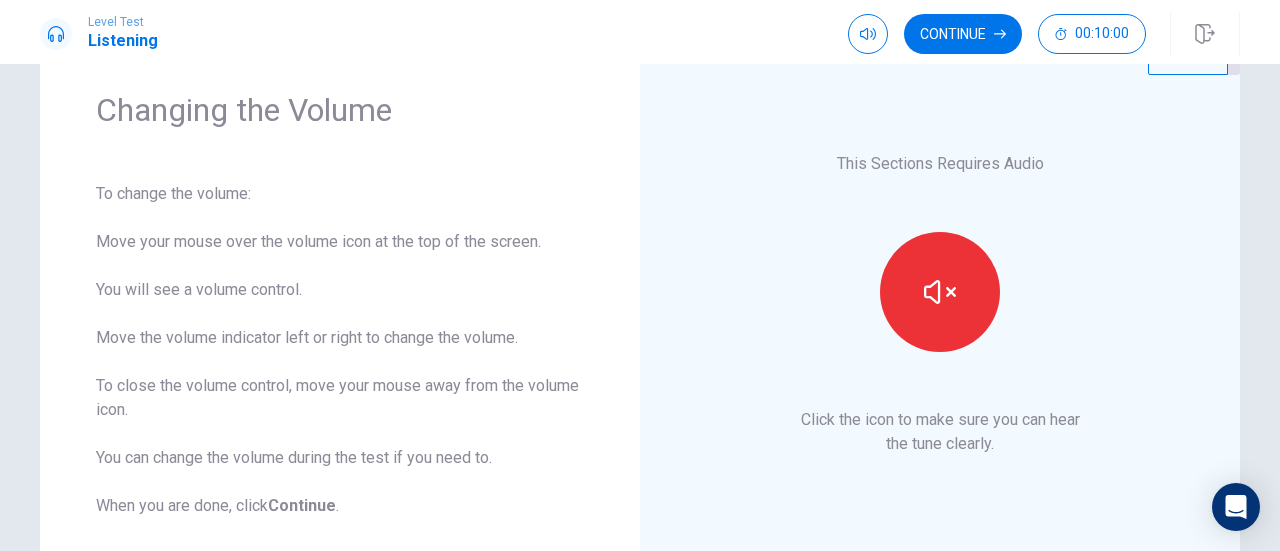 scroll, scrollTop: 196, scrollLeft: 0, axis: vertical 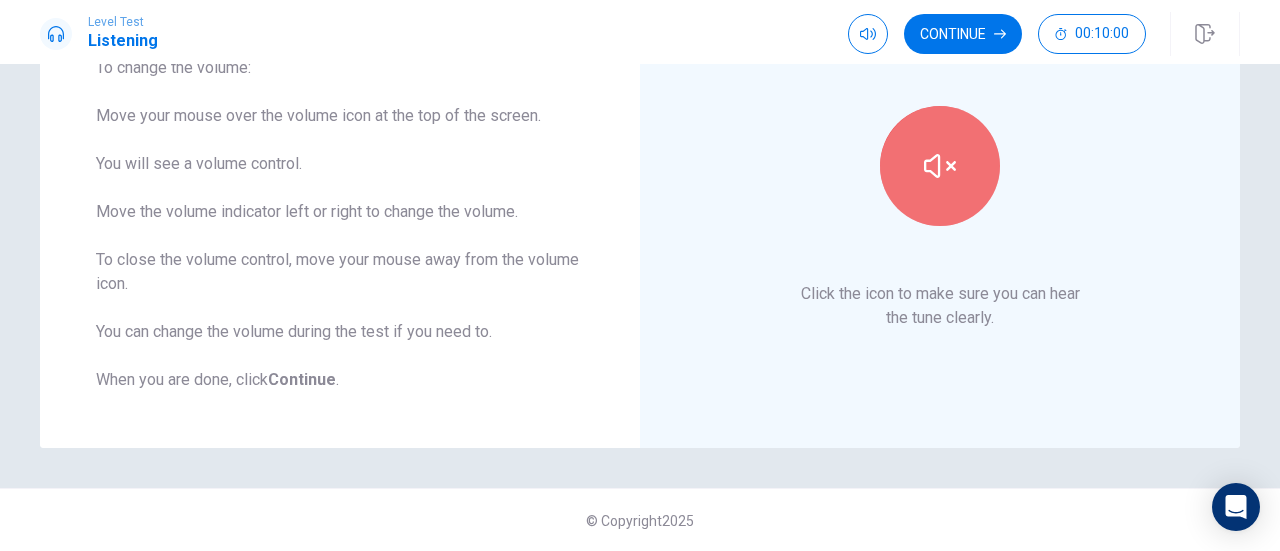 click 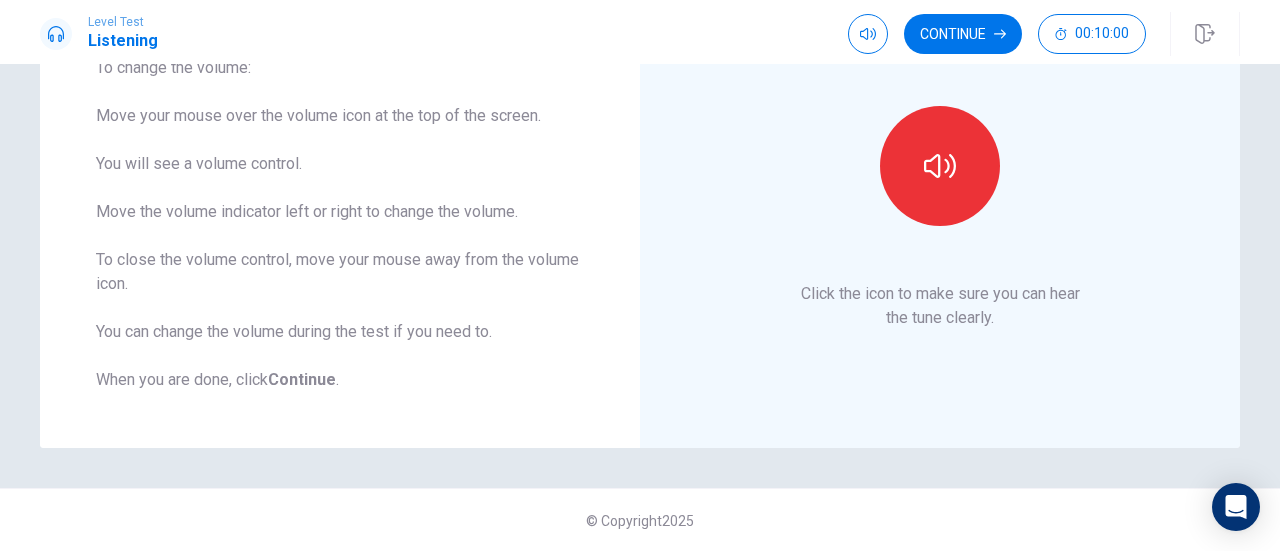 click 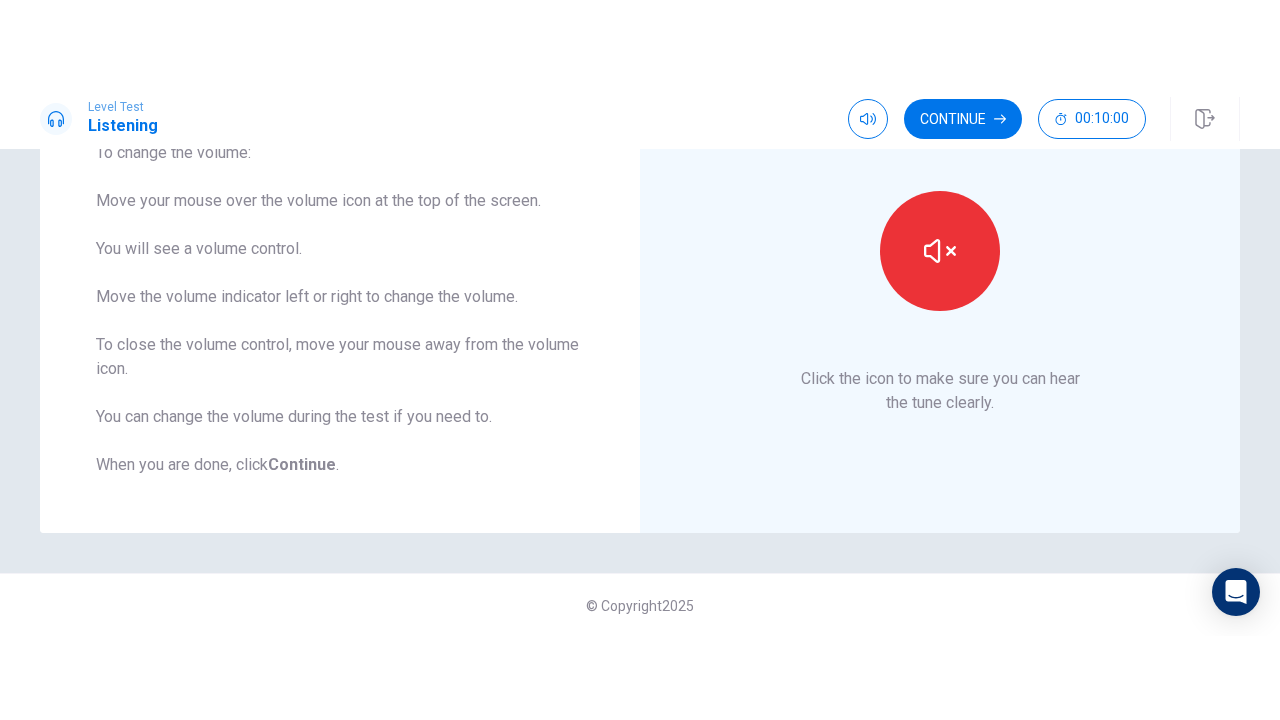 scroll, scrollTop: 96, scrollLeft: 0, axis: vertical 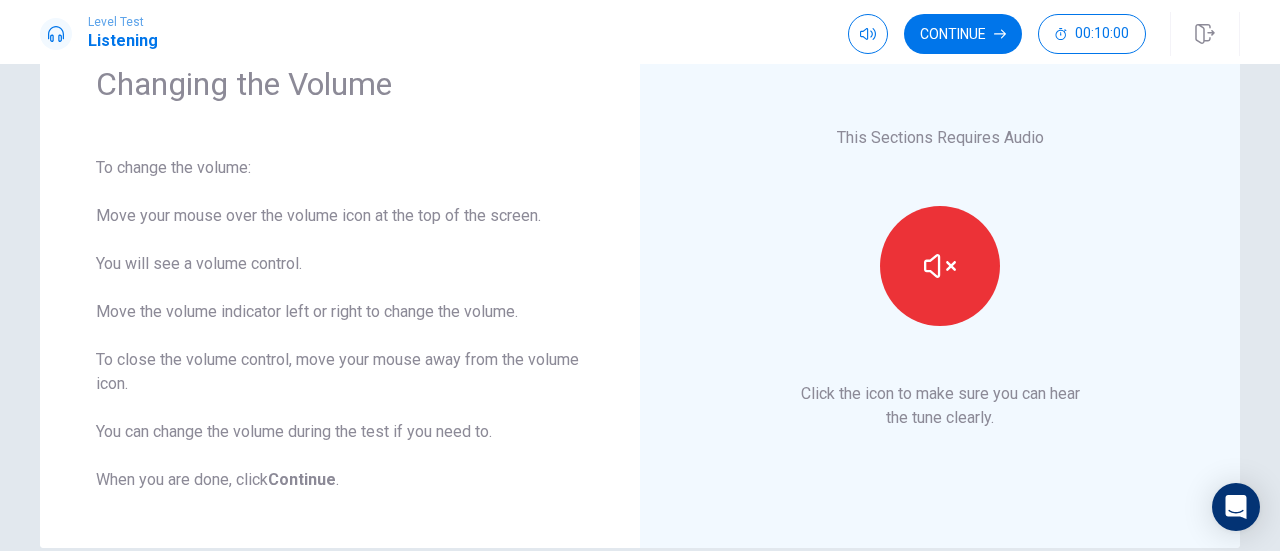 click 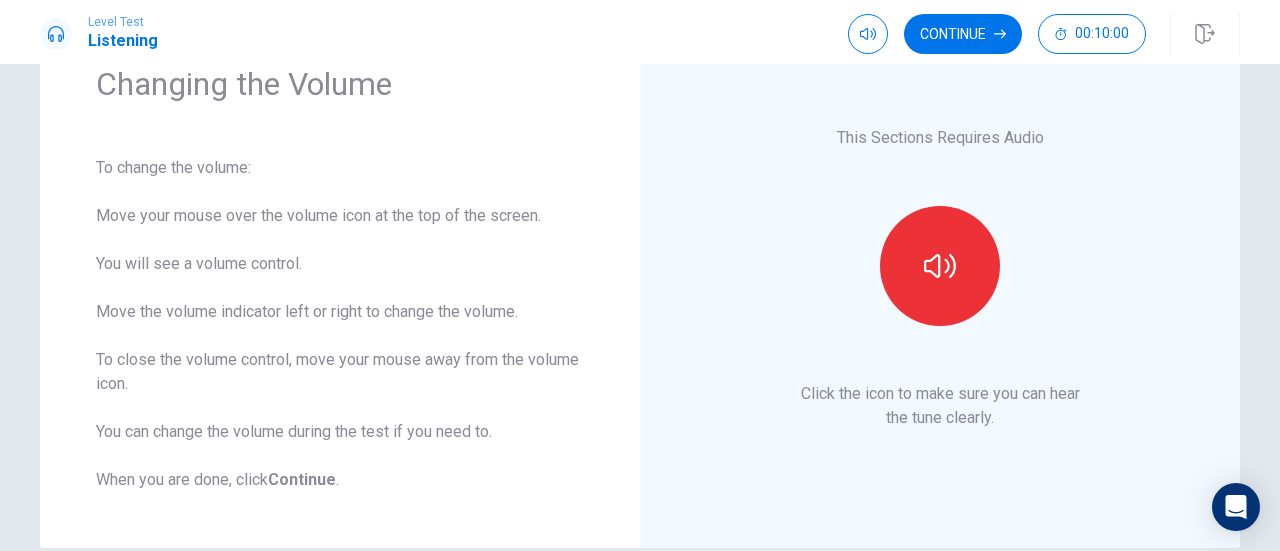 type 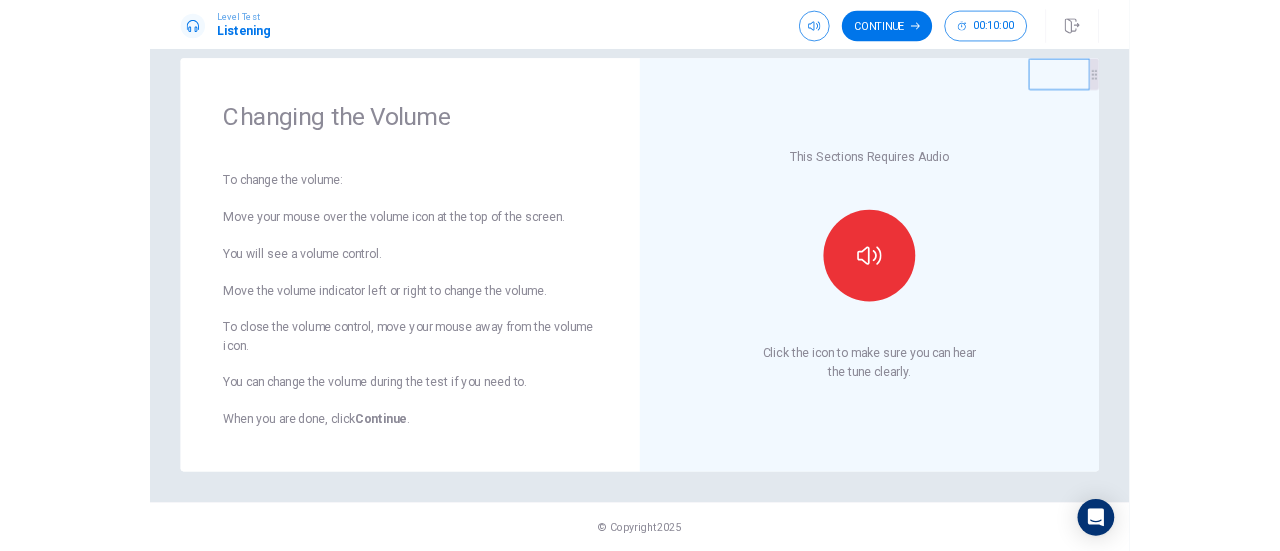 scroll, scrollTop: 96, scrollLeft: 0, axis: vertical 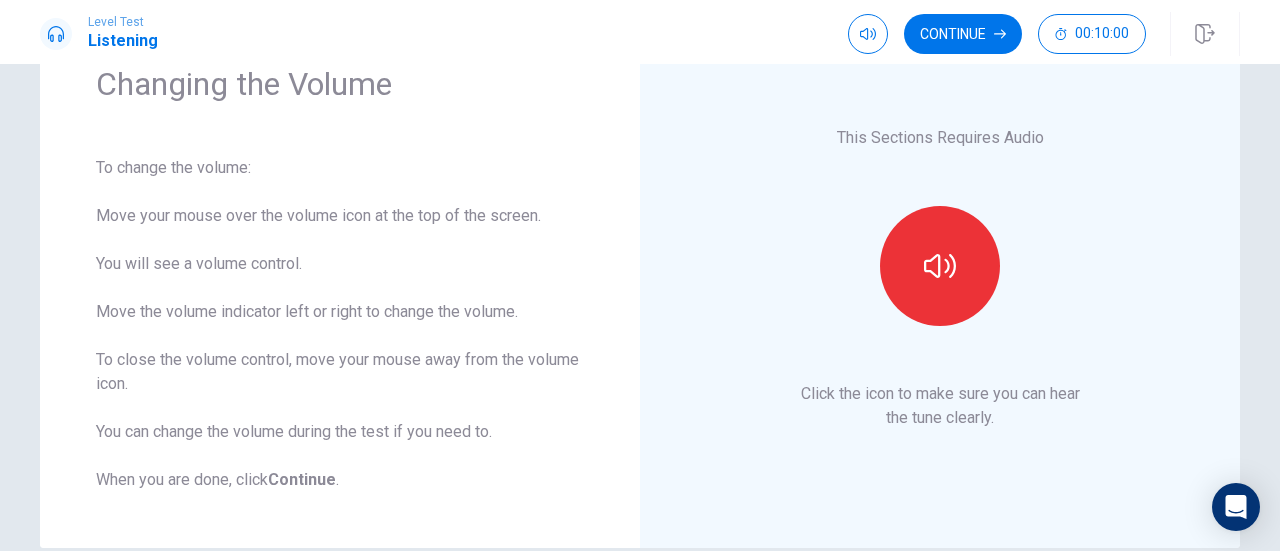 click on "This Sections Requires Audio Click the icon to make sure you can hear   the tune clearly." at bounding box center (940, 278) 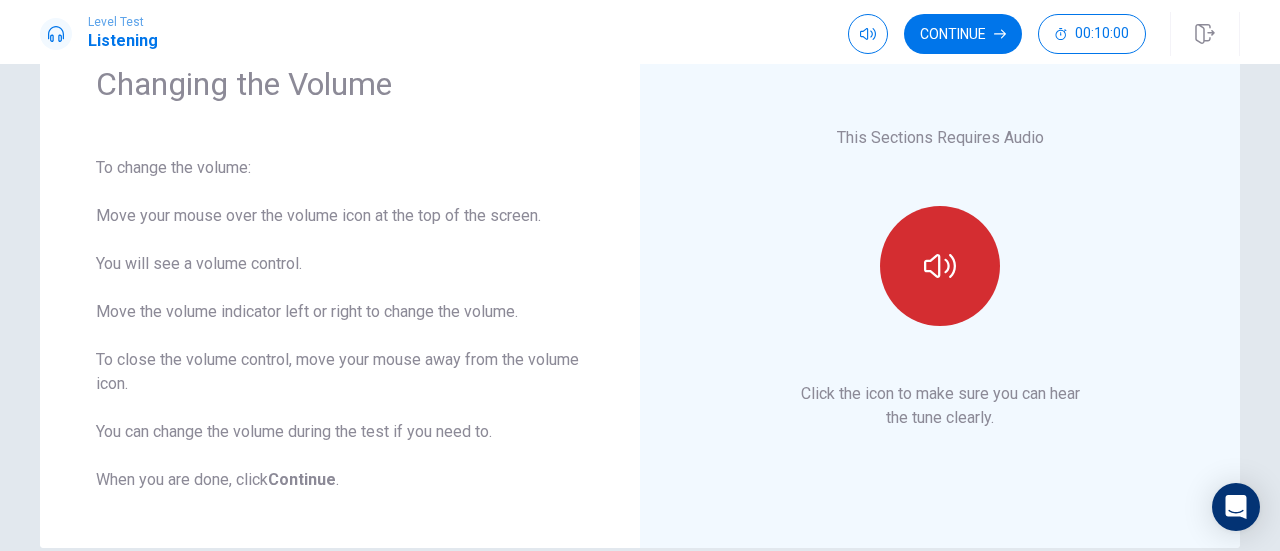 click at bounding box center [940, 266] 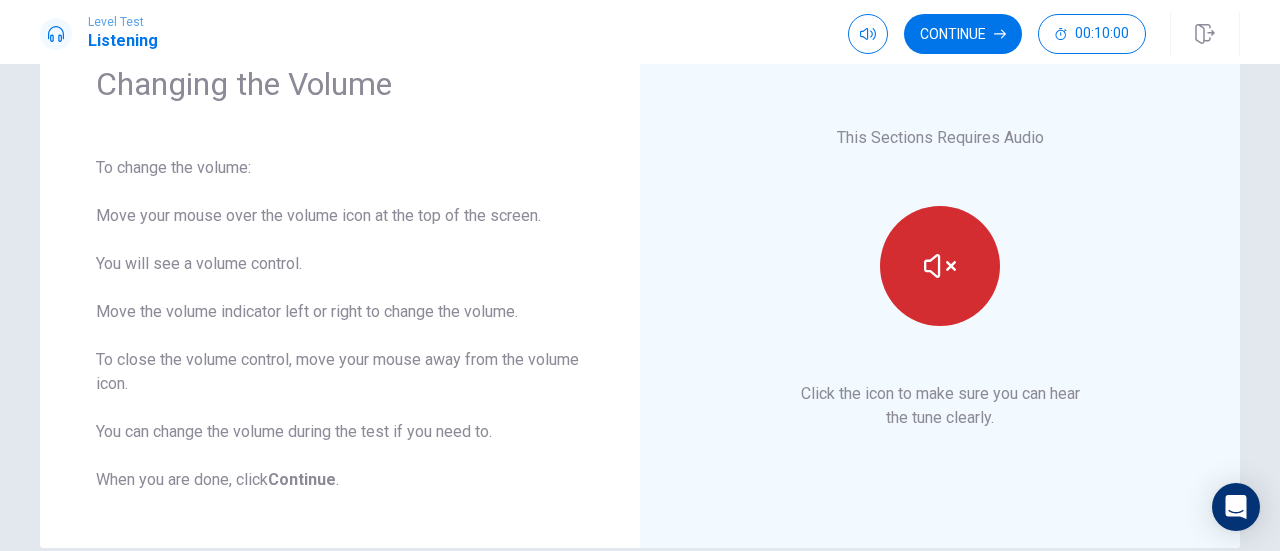 click 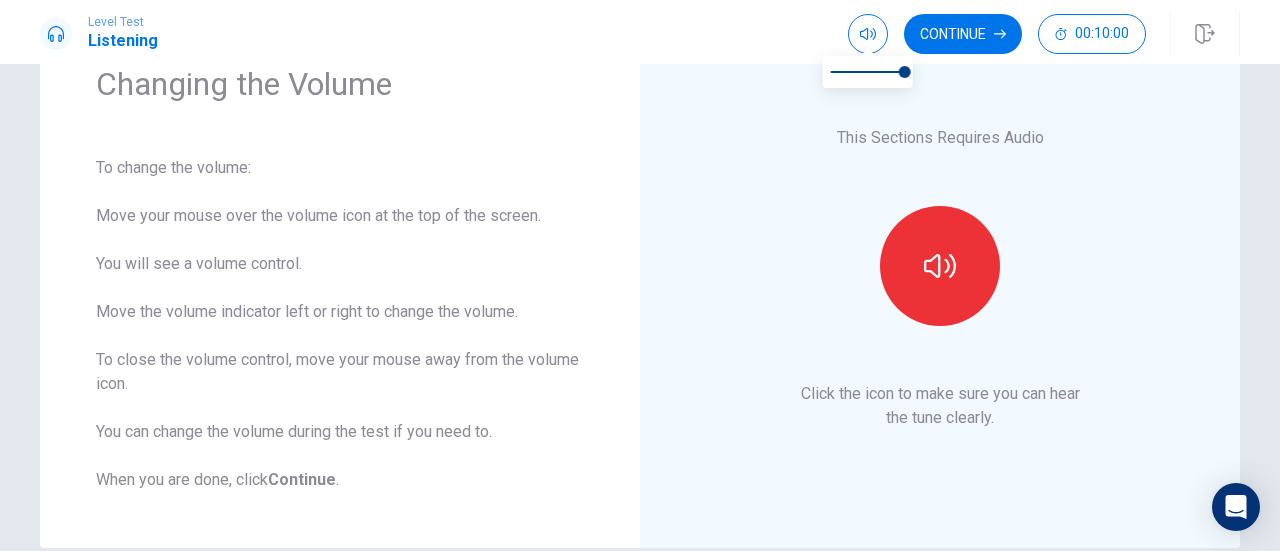 click on "This Sections Requires Audio Click the icon to make sure you can hear   the tune clearly." at bounding box center [940, 278] 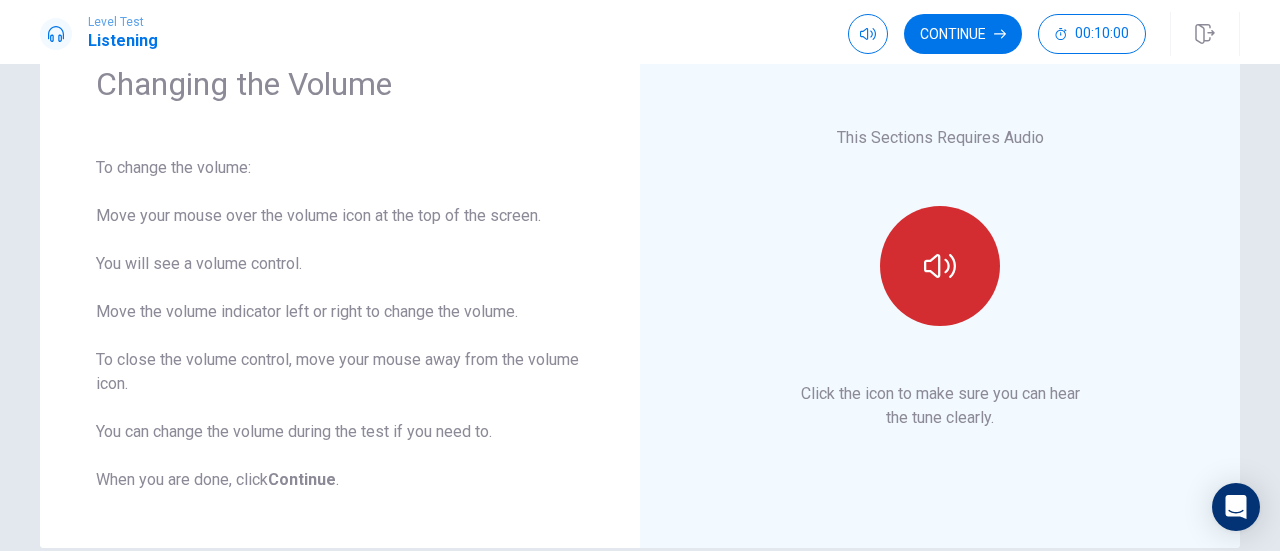 click 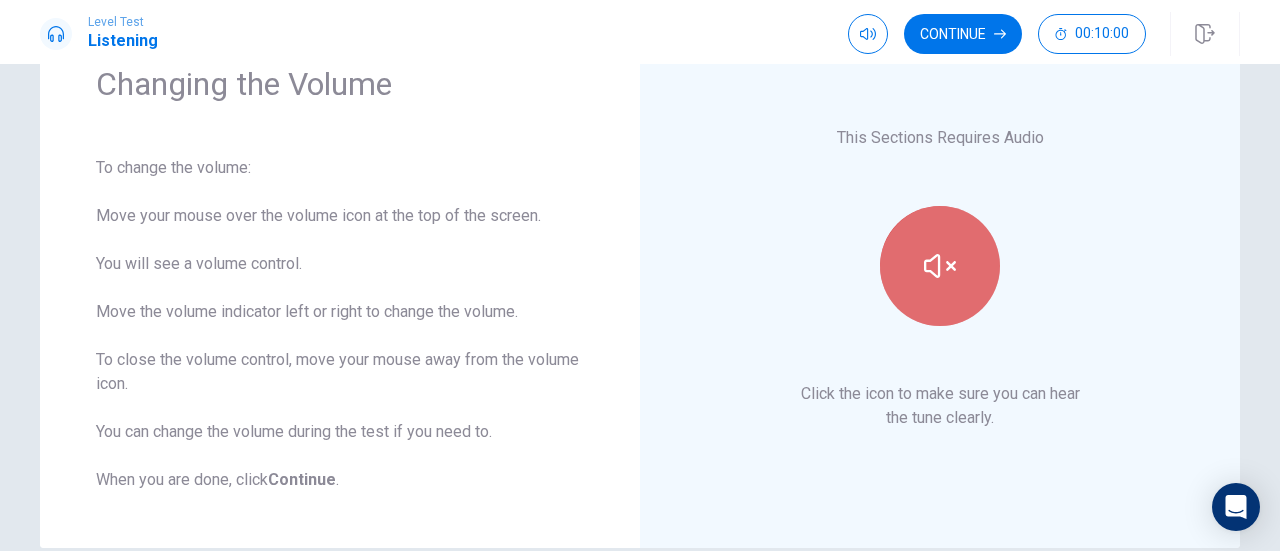 click 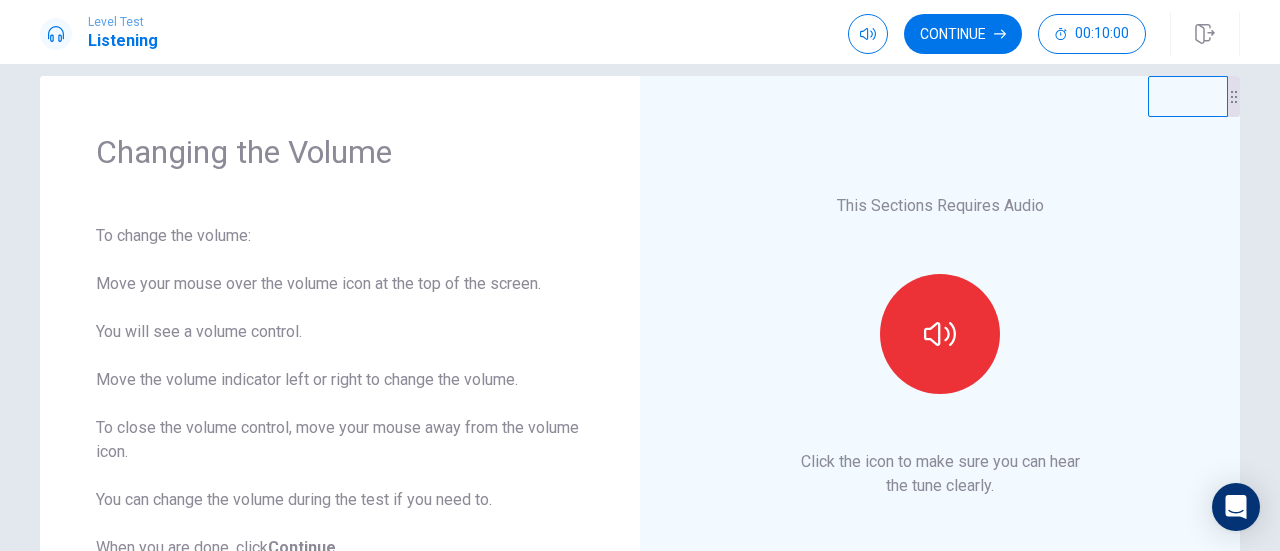 scroll, scrollTop: 0, scrollLeft: 0, axis: both 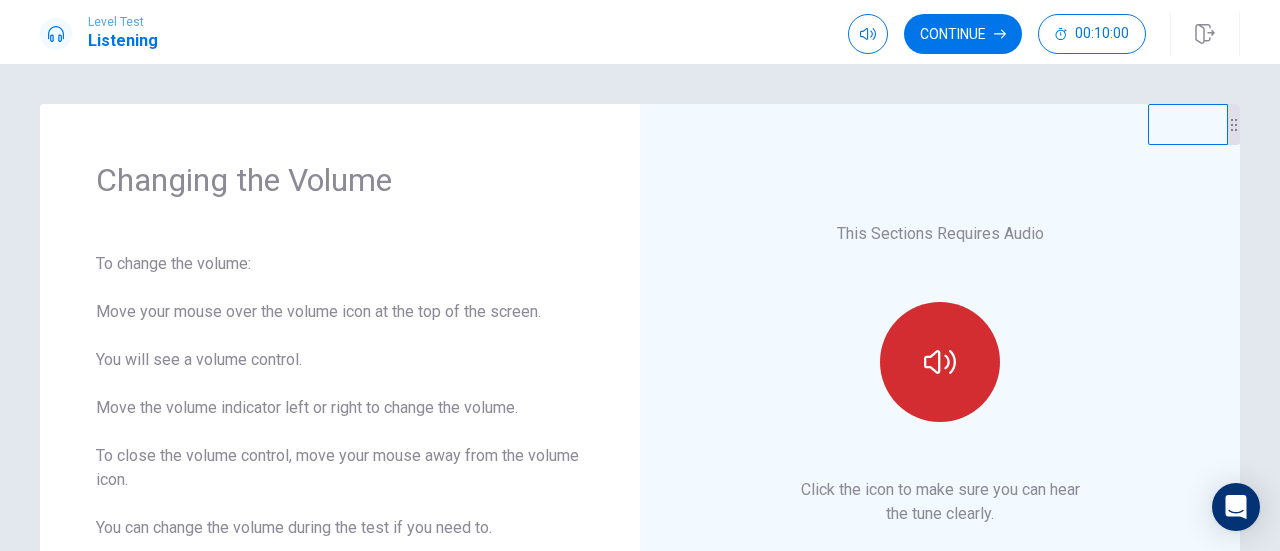 click at bounding box center (940, 362) 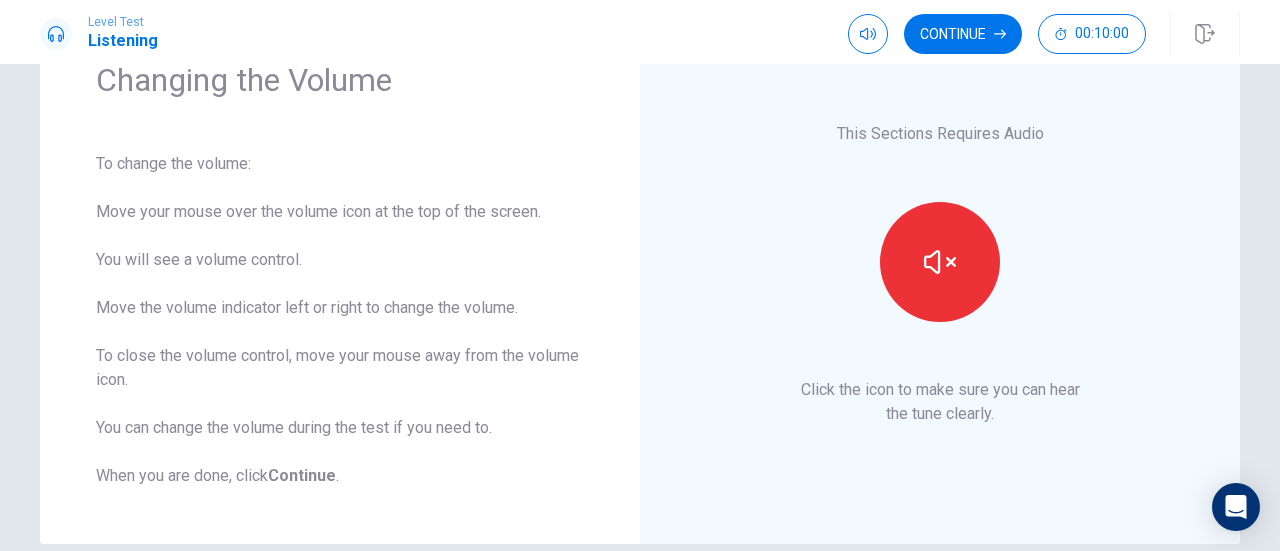 scroll, scrollTop: 0, scrollLeft: 0, axis: both 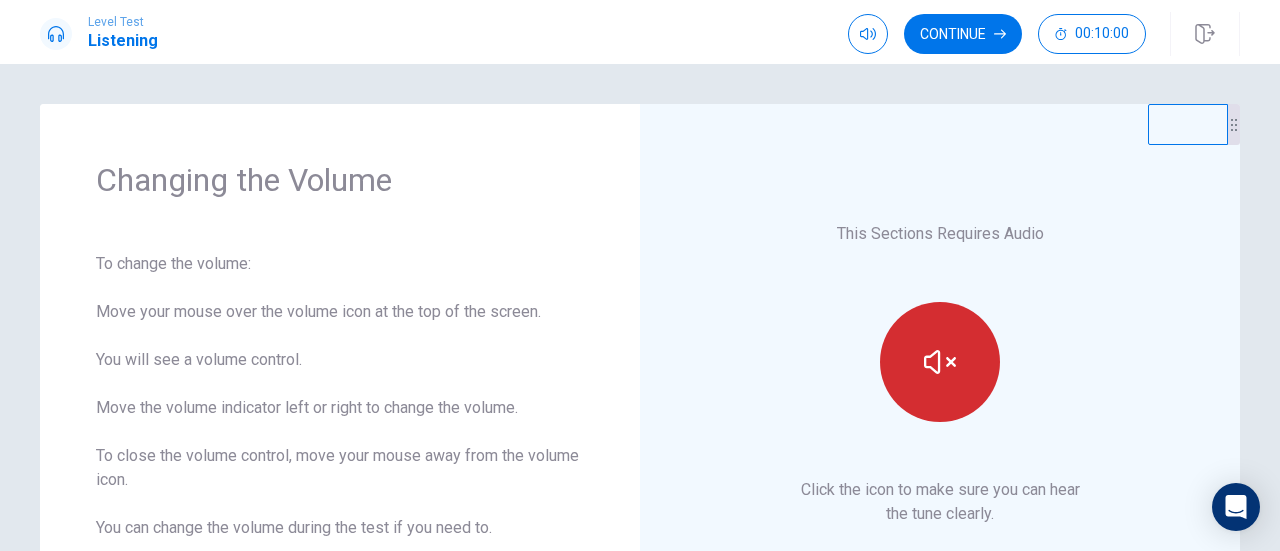click 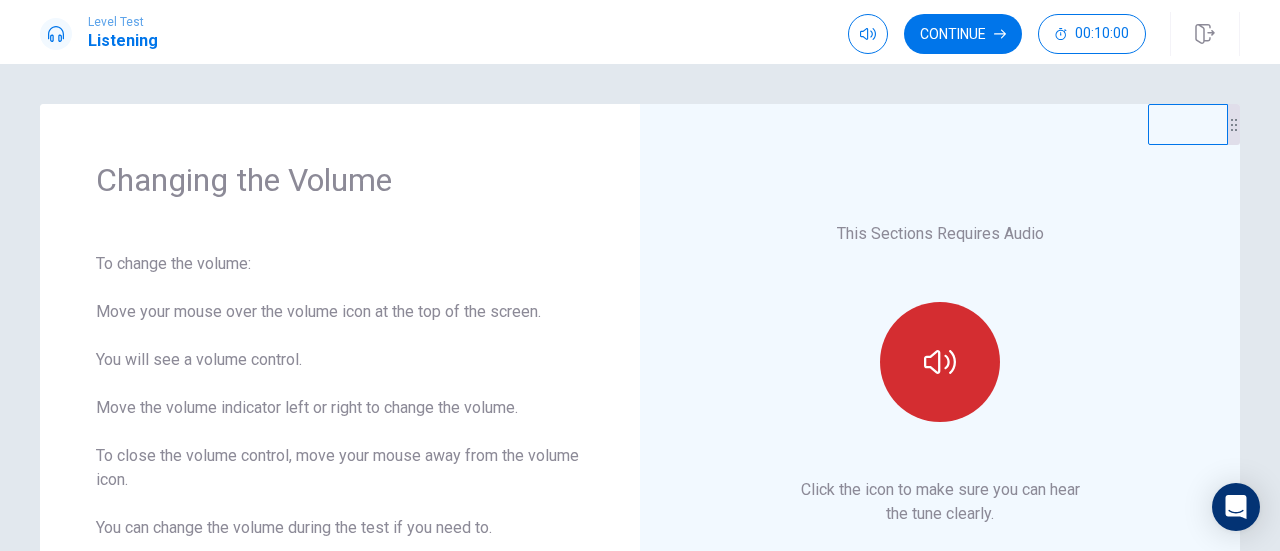 click 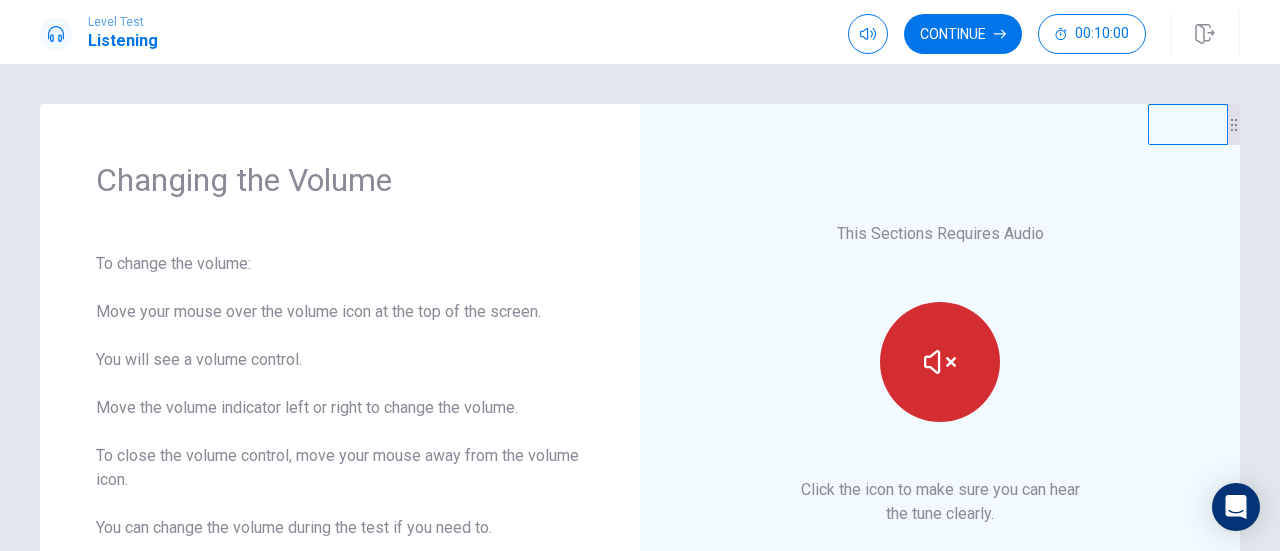 click 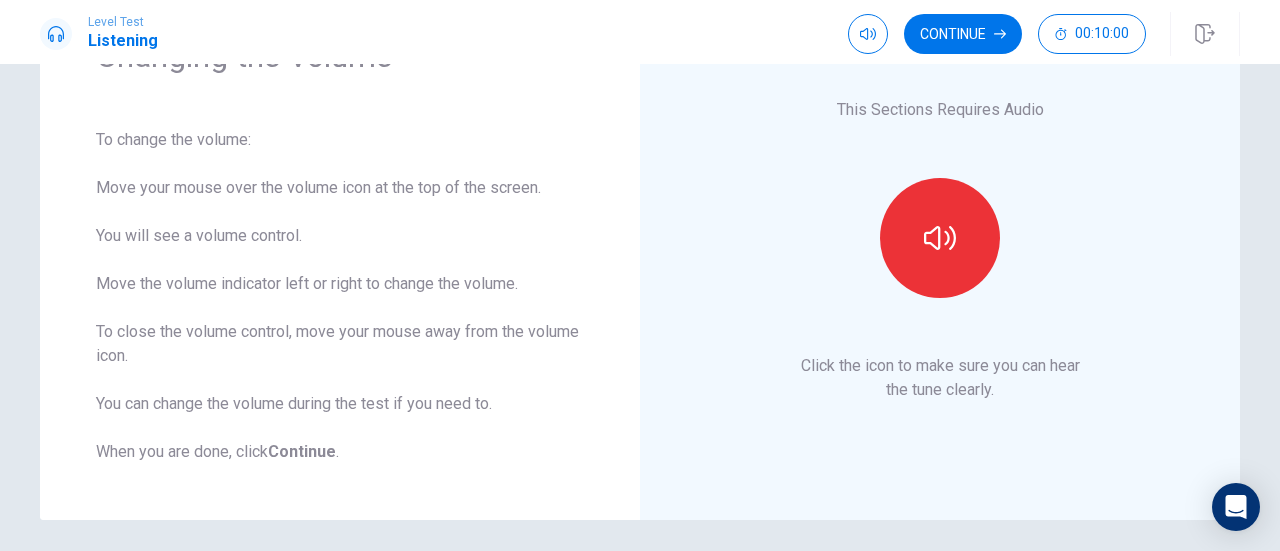 scroll, scrollTop: 0, scrollLeft: 0, axis: both 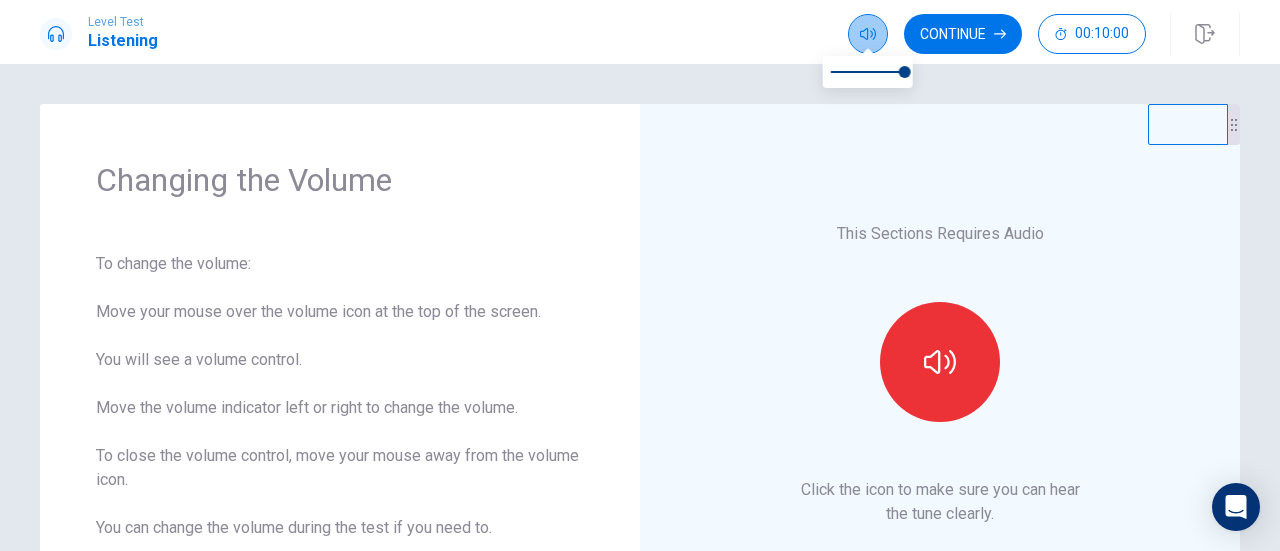 click at bounding box center [868, 34] 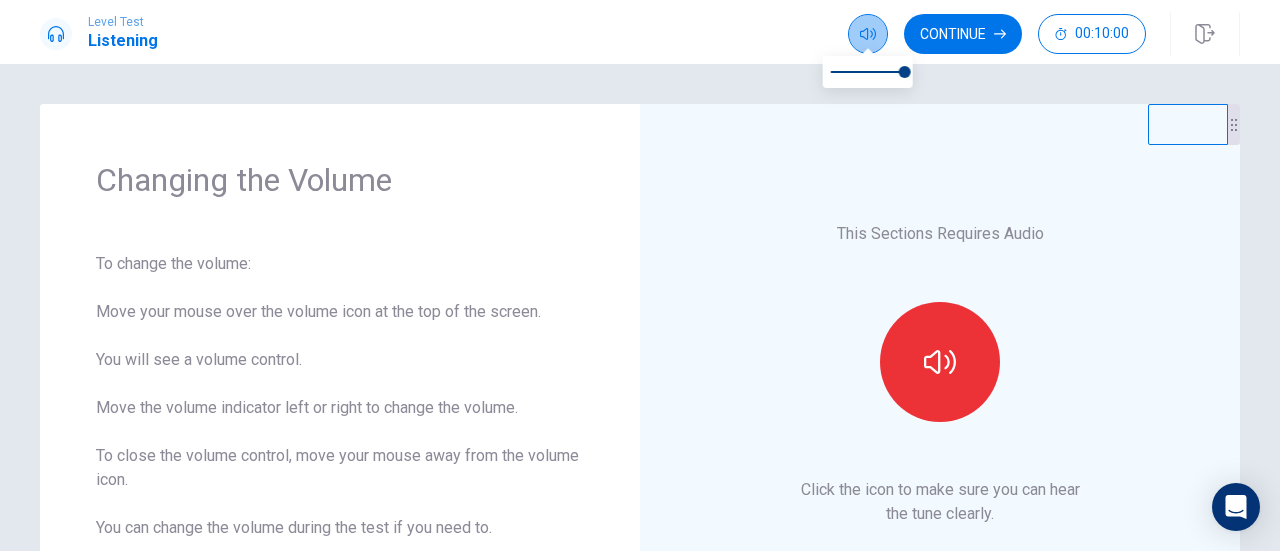 click 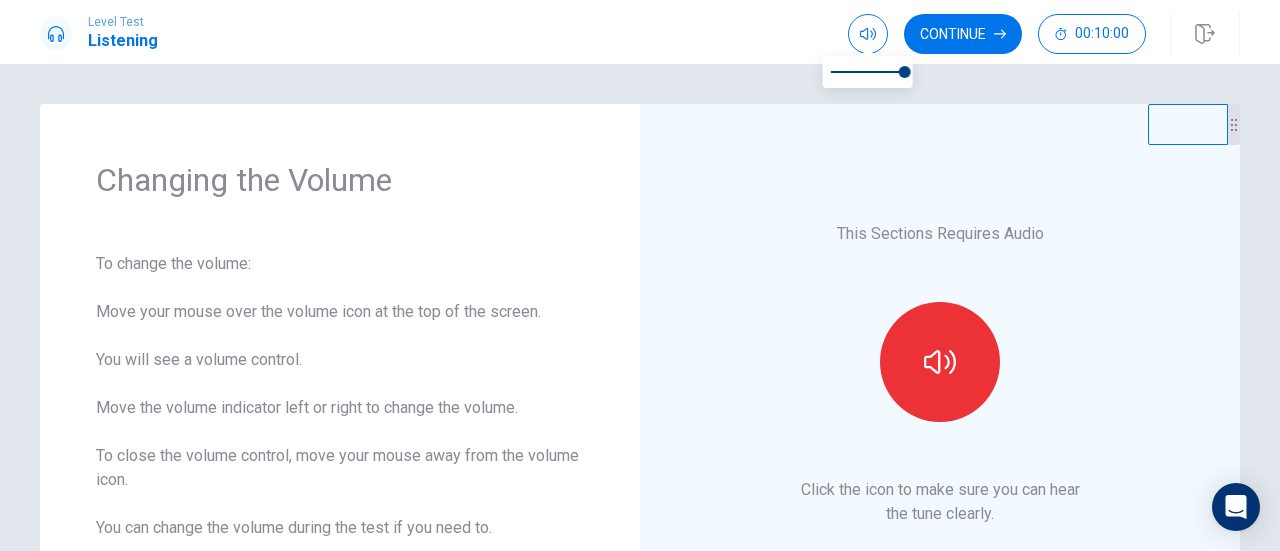 click on "This Sections Requires Audio Click the icon to make sure you can hear   the tune clearly." at bounding box center (940, 374) 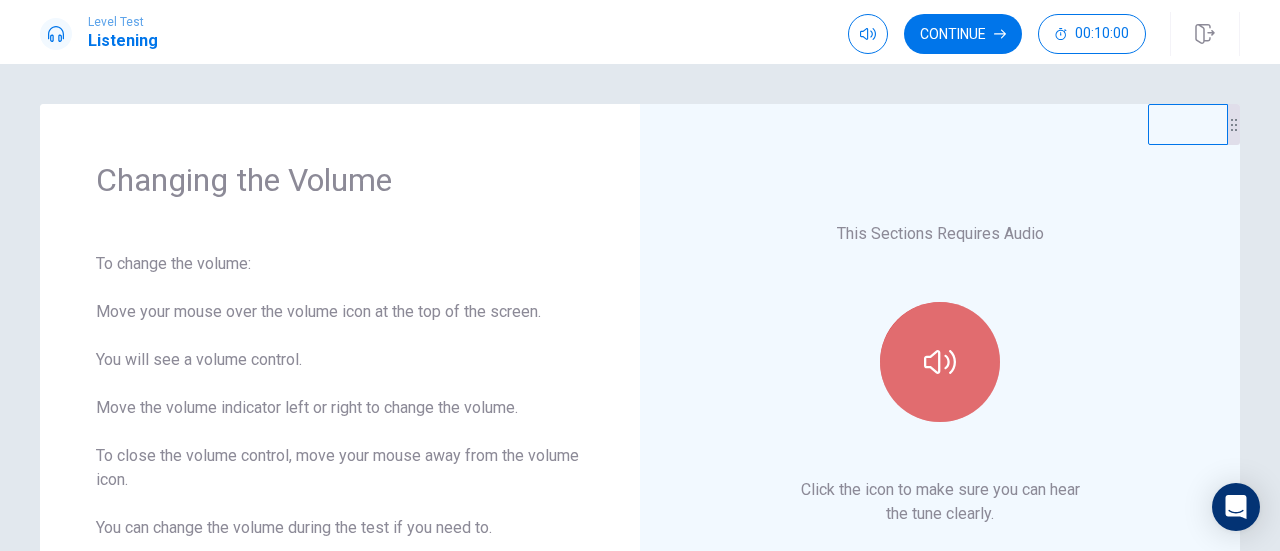 click 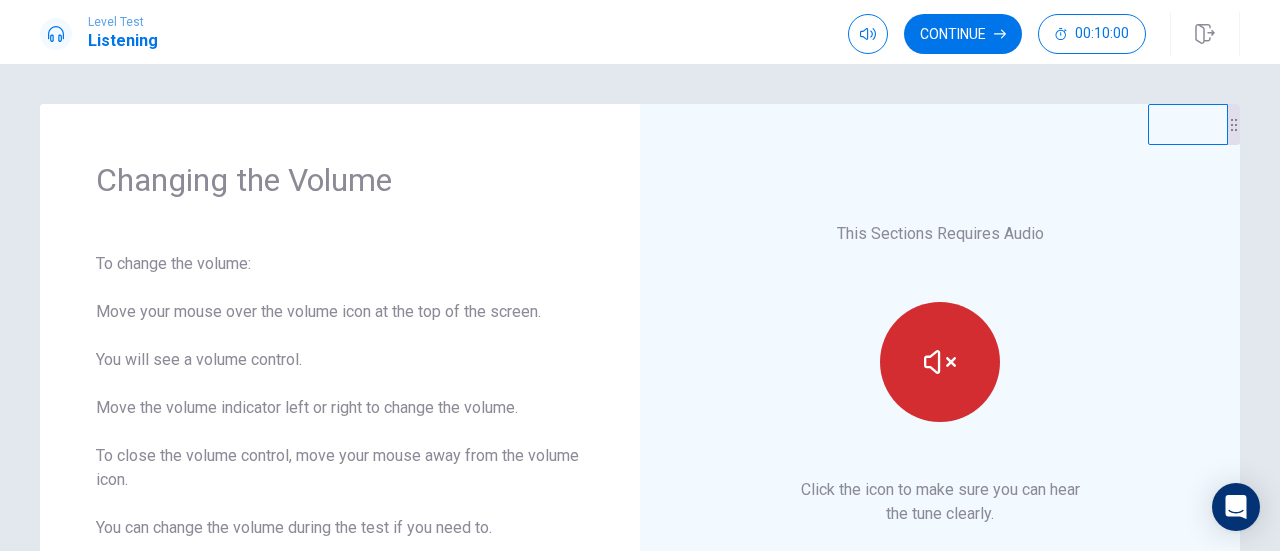 click 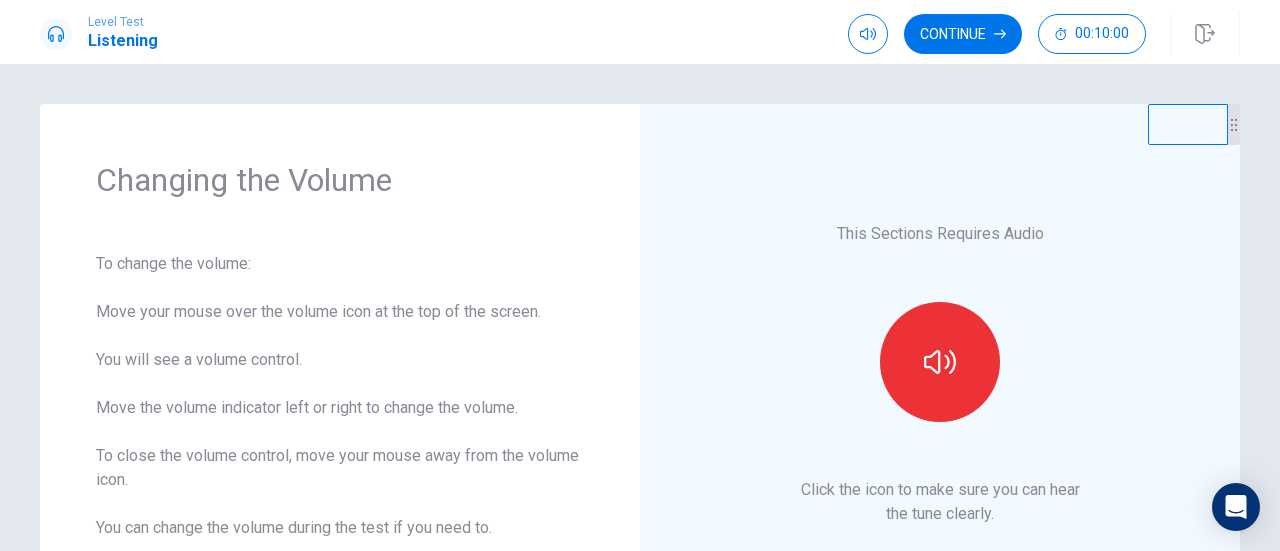 click on "This Sections Requires Audio Click the icon to make sure you can hear   the tune clearly." at bounding box center [940, 374] 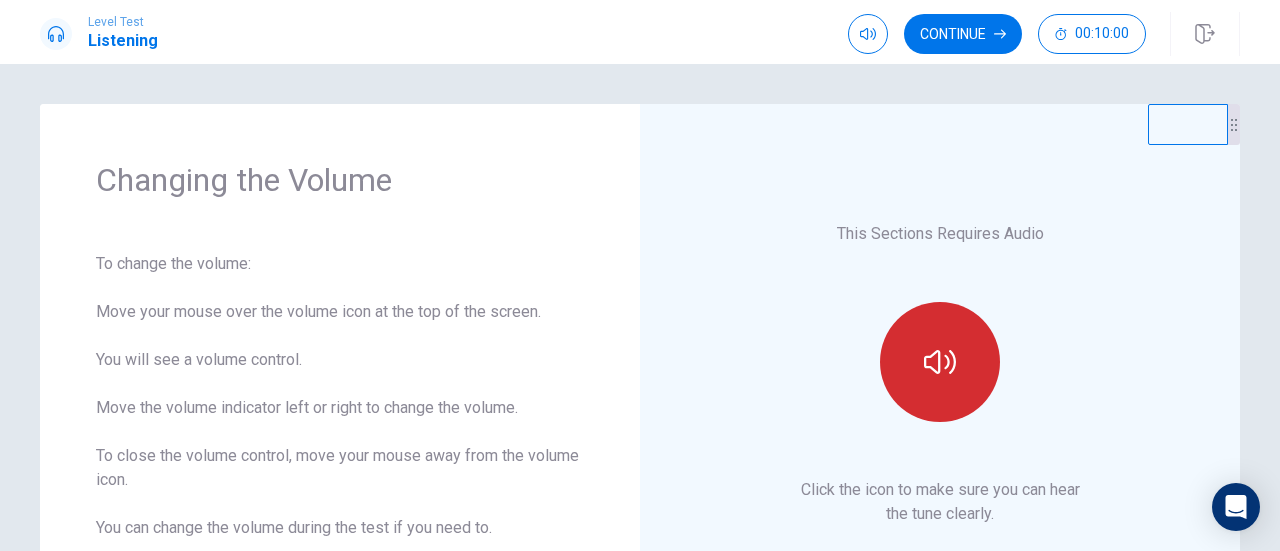 click 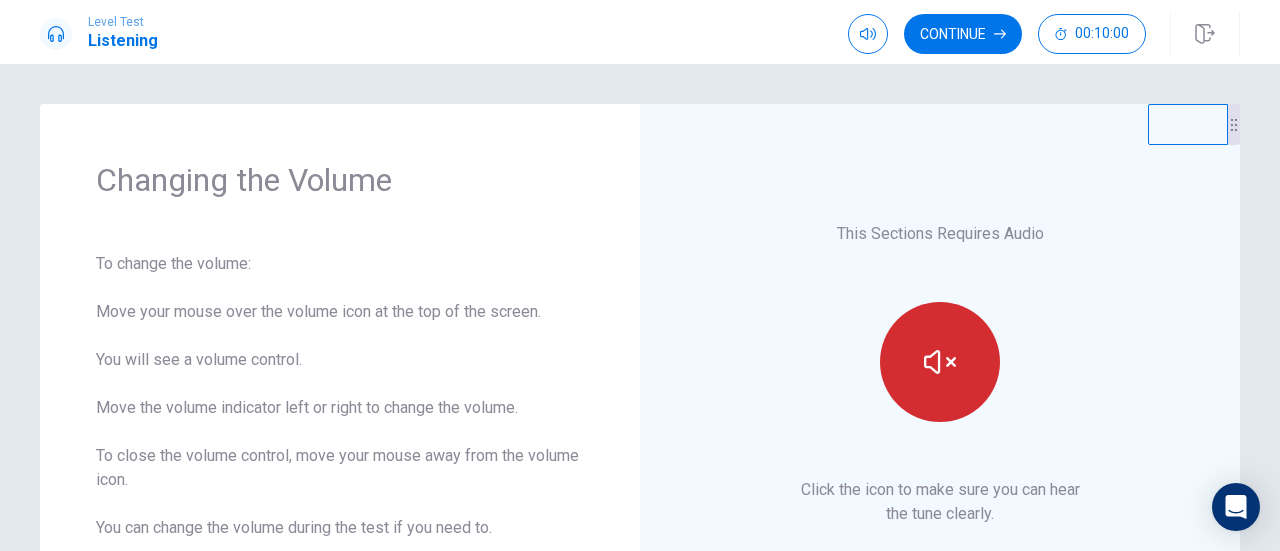 click at bounding box center [940, 362] 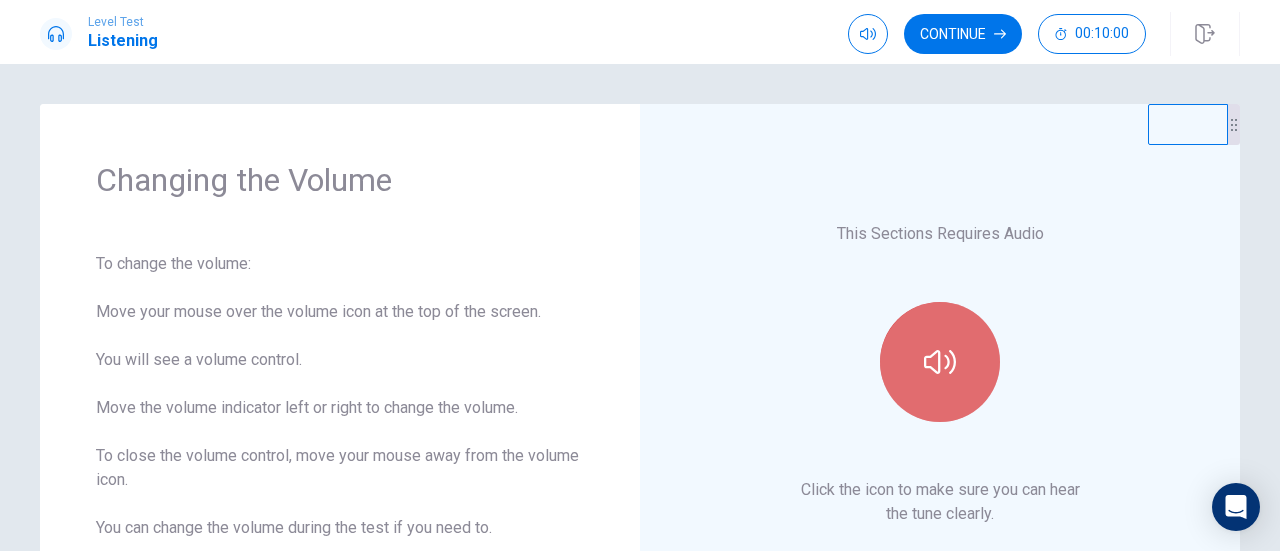 click at bounding box center (940, 362) 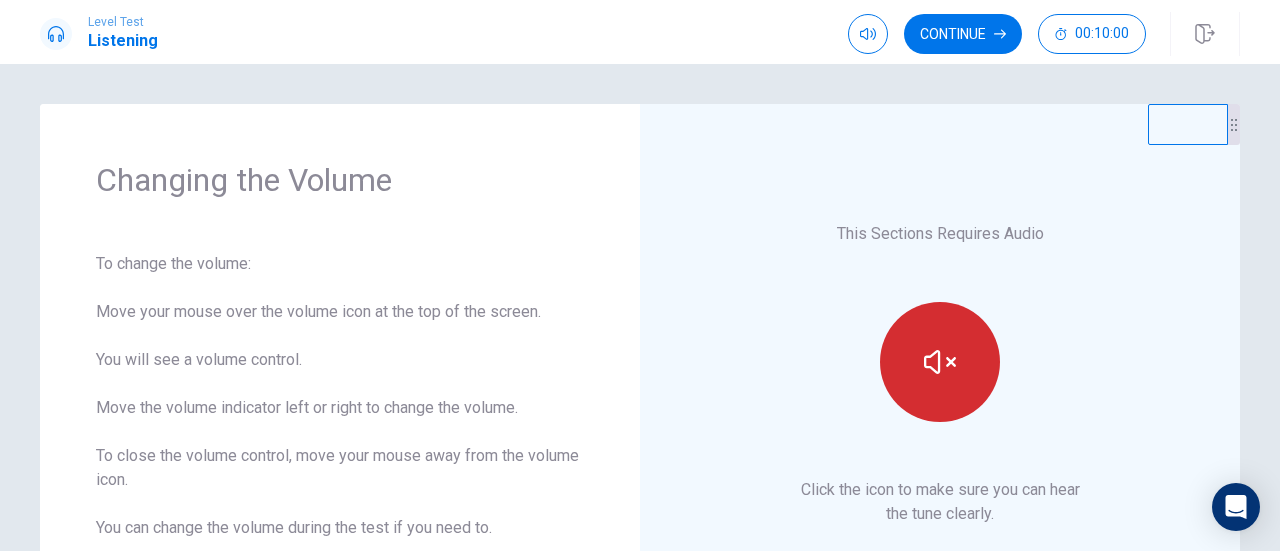 click at bounding box center (940, 362) 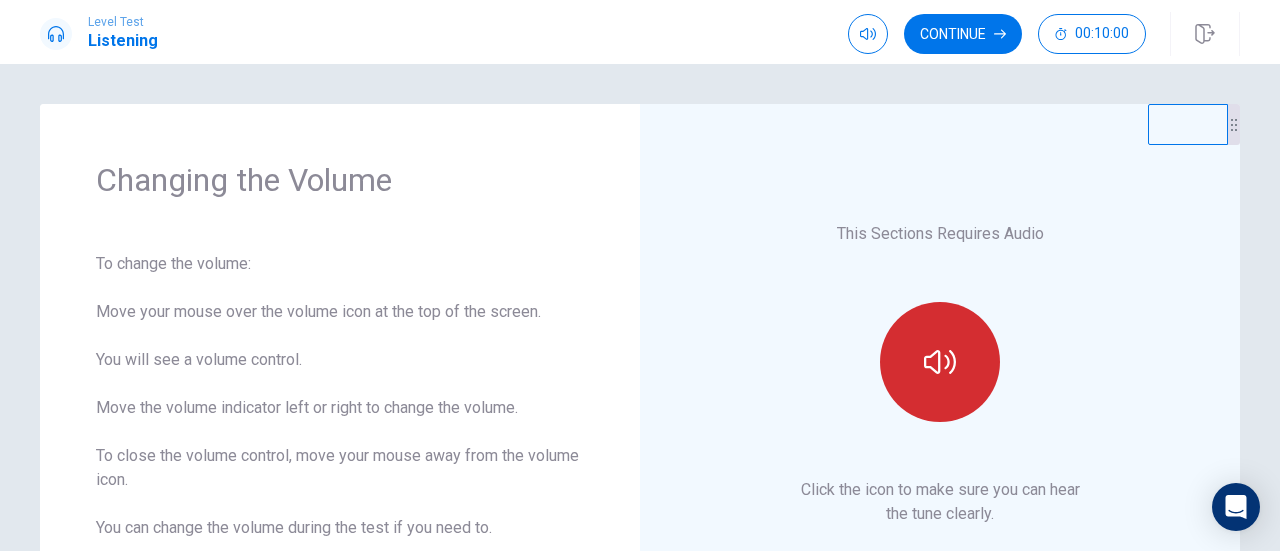 click 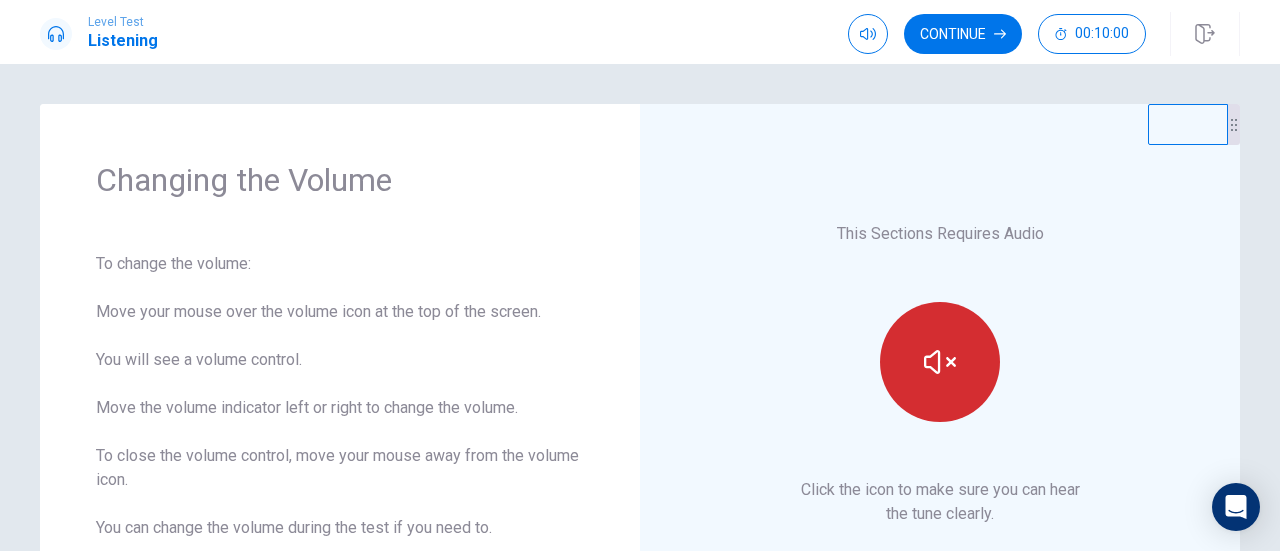 click 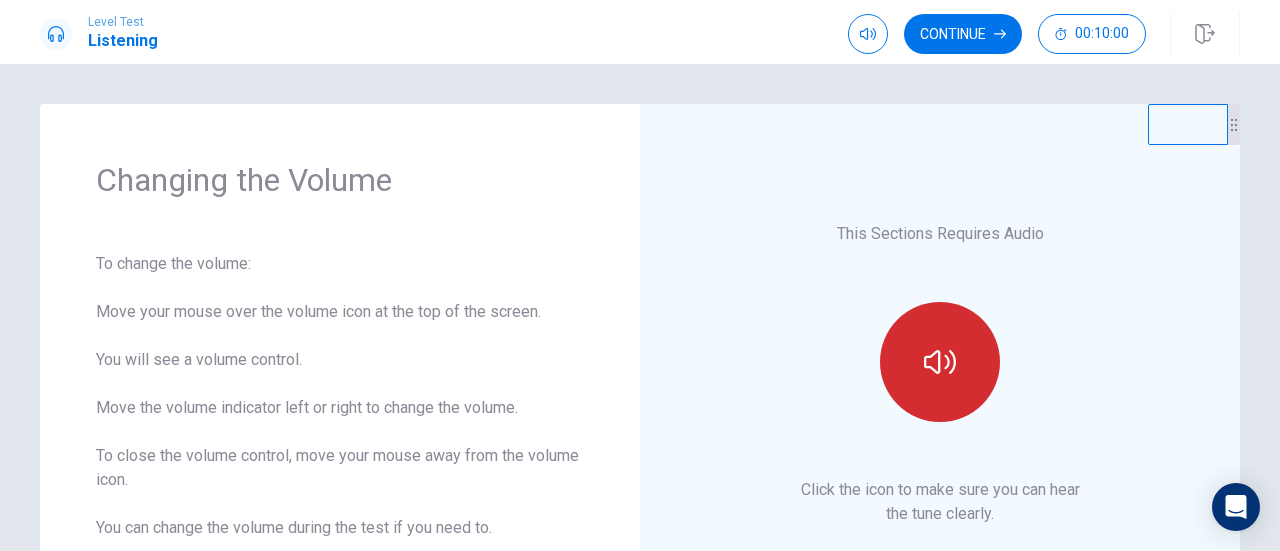 click at bounding box center (940, 362) 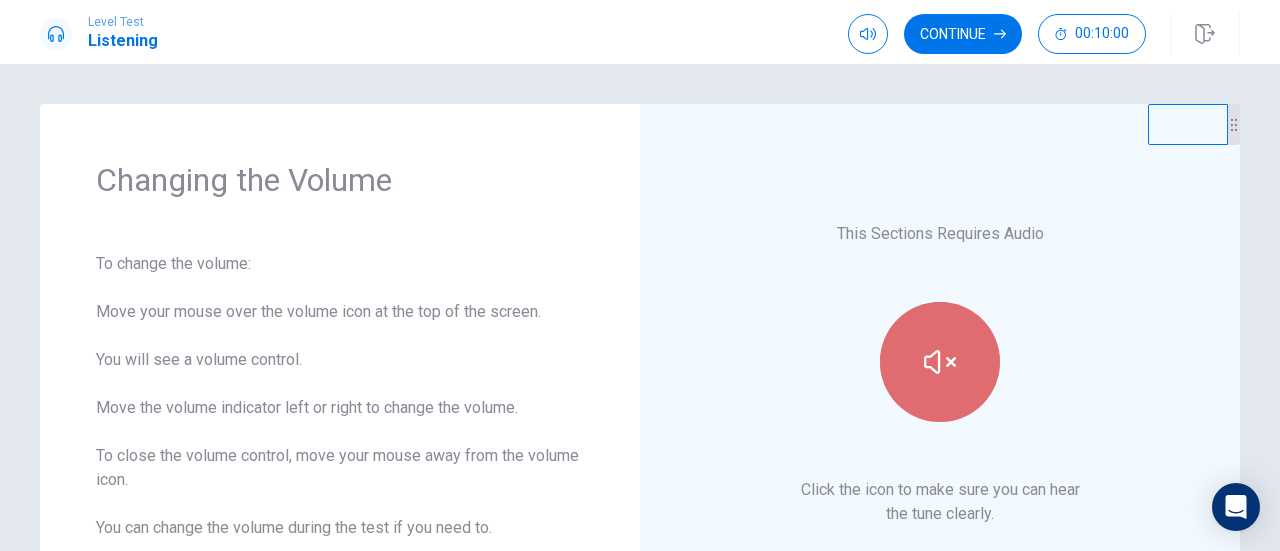 click 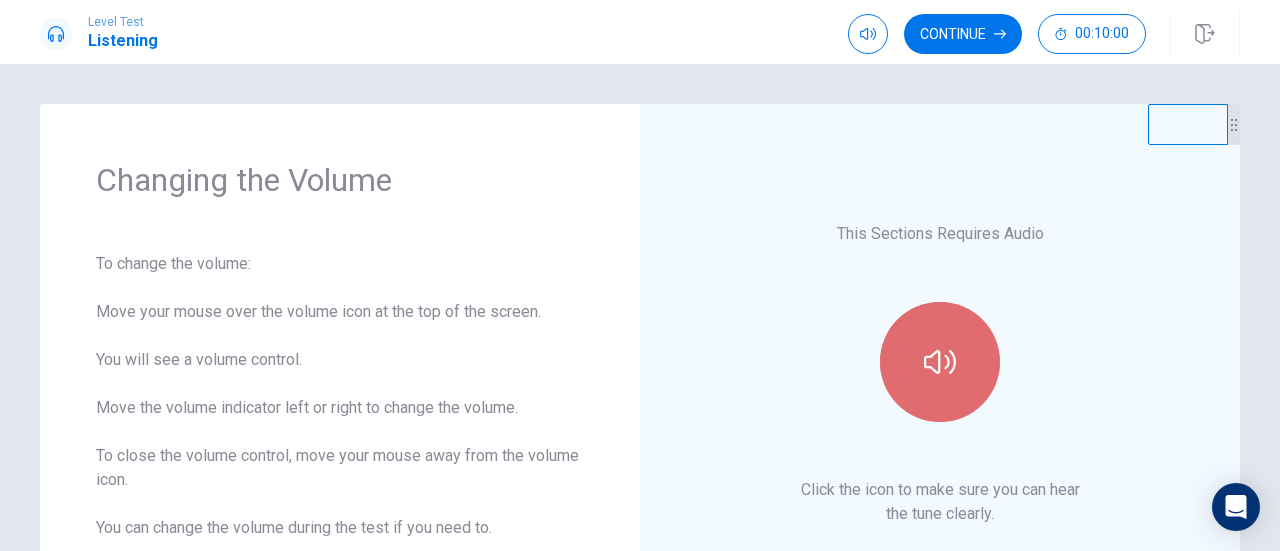 click 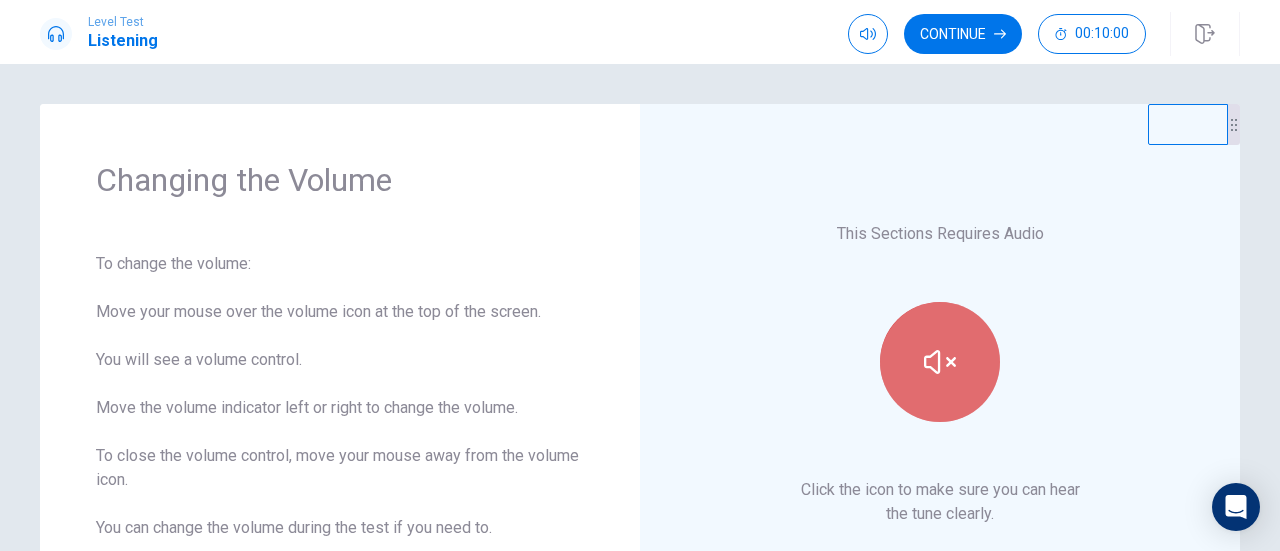 click 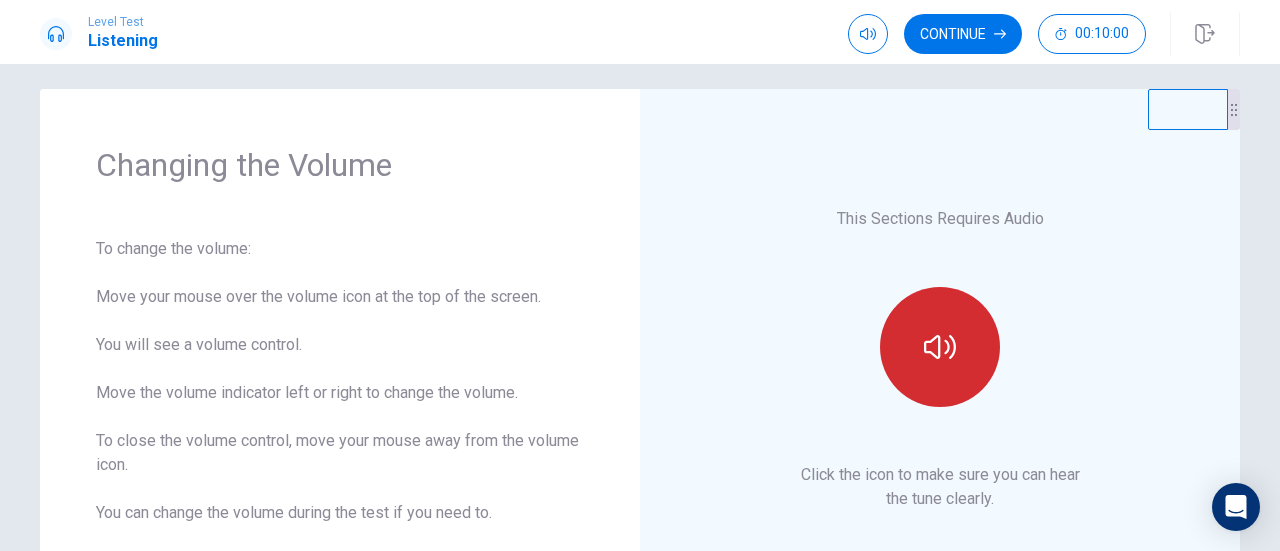 scroll, scrollTop: 0, scrollLeft: 0, axis: both 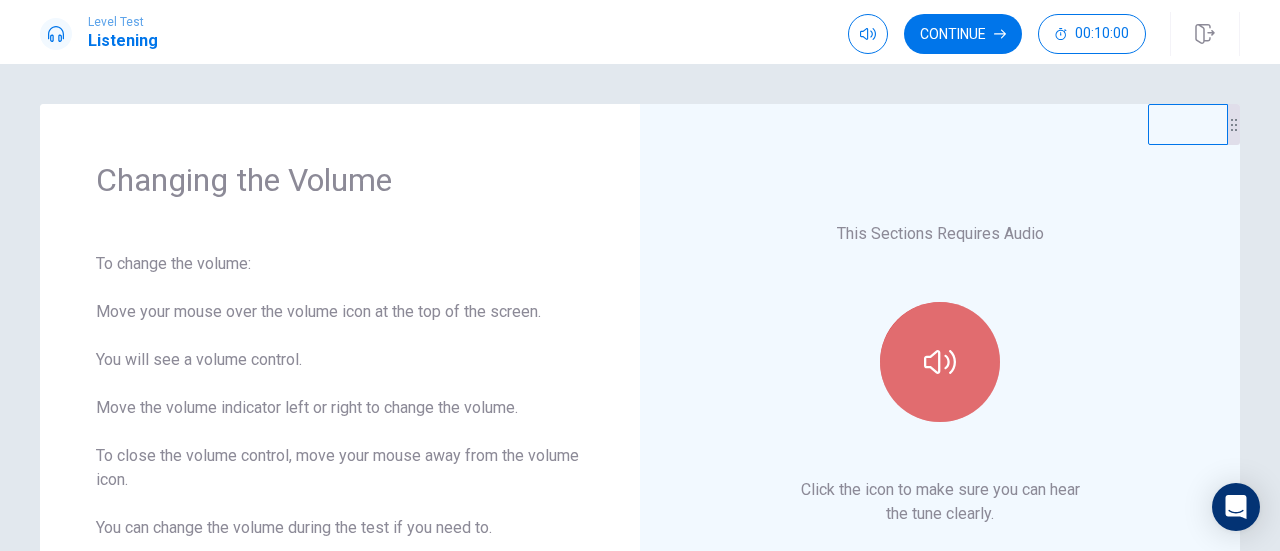click at bounding box center [940, 362] 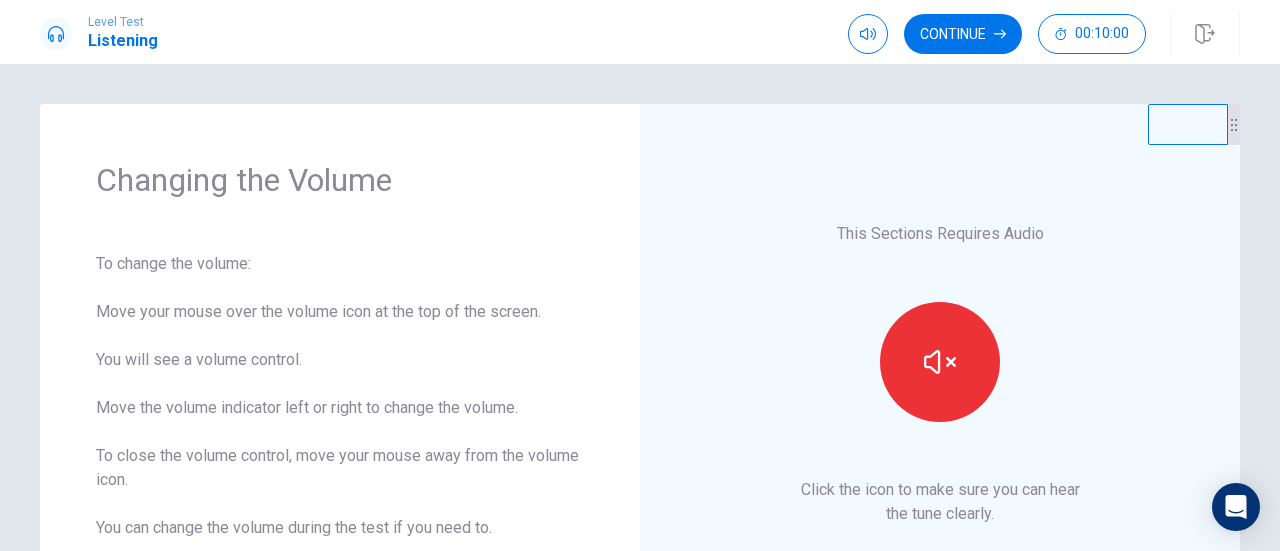 click 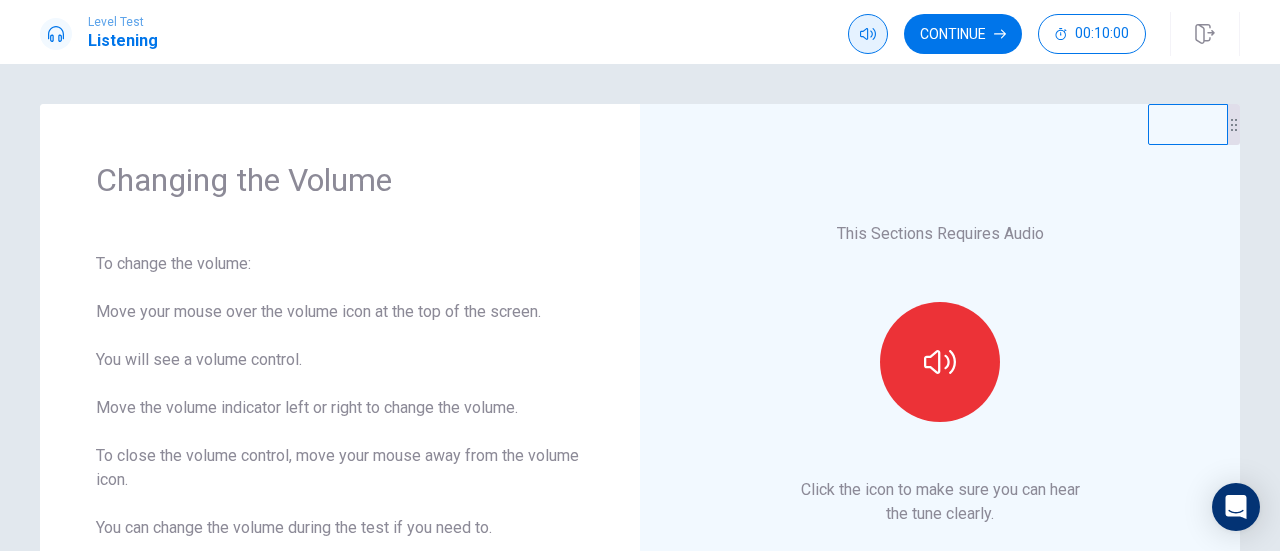 click at bounding box center (868, 34) 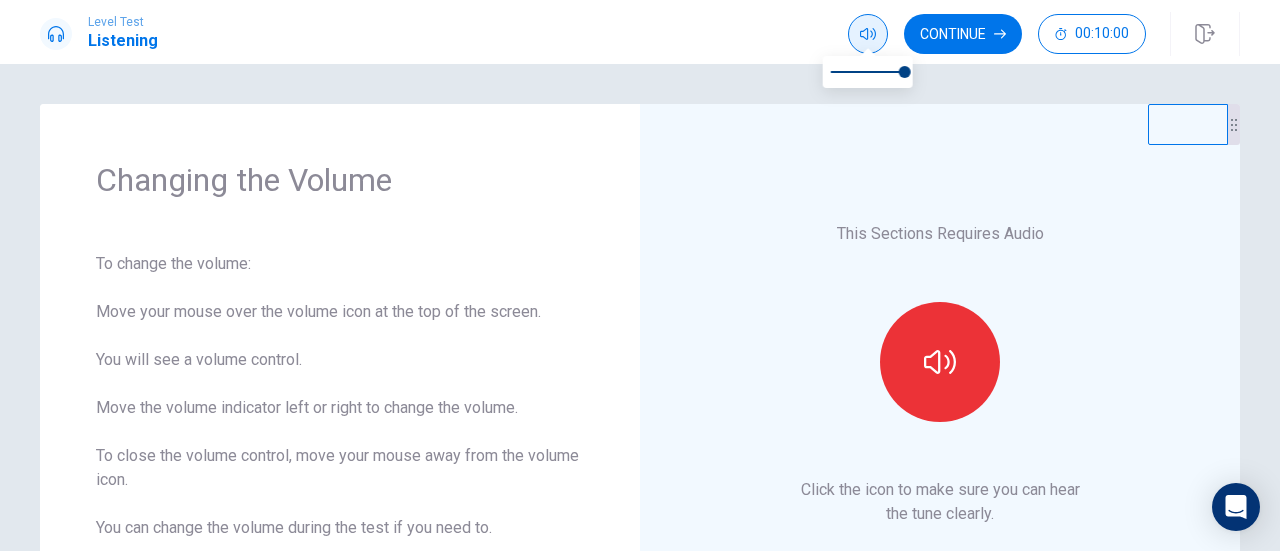 click 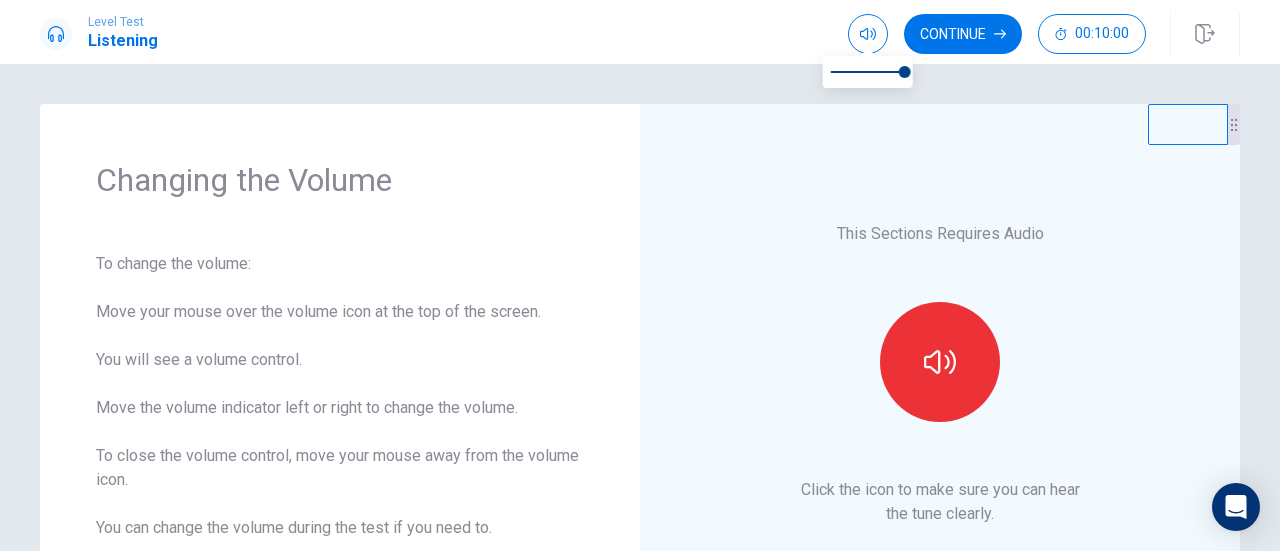 click on "This Sections Requires Audio Click the icon to make sure you can hear   the tune clearly." at bounding box center (940, 374) 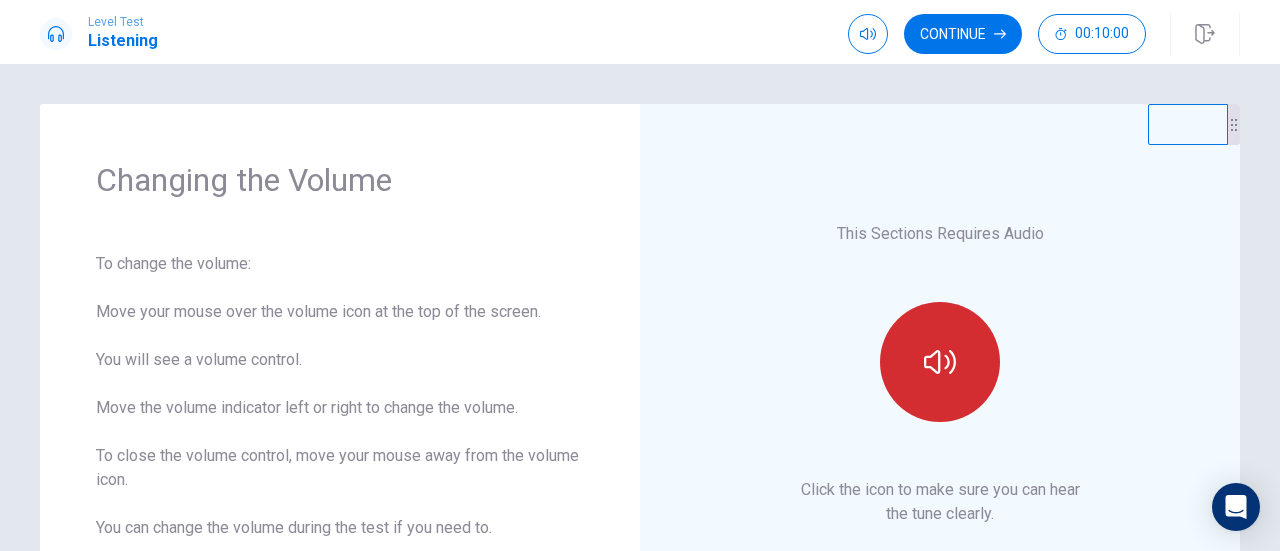 click at bounding box center (940, 362) 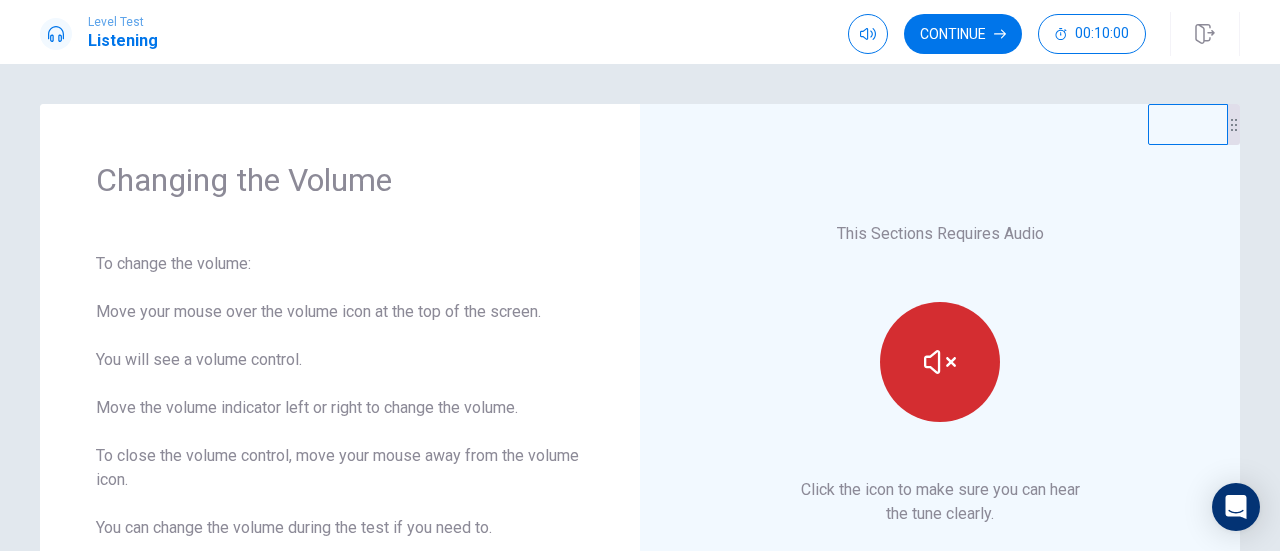 click 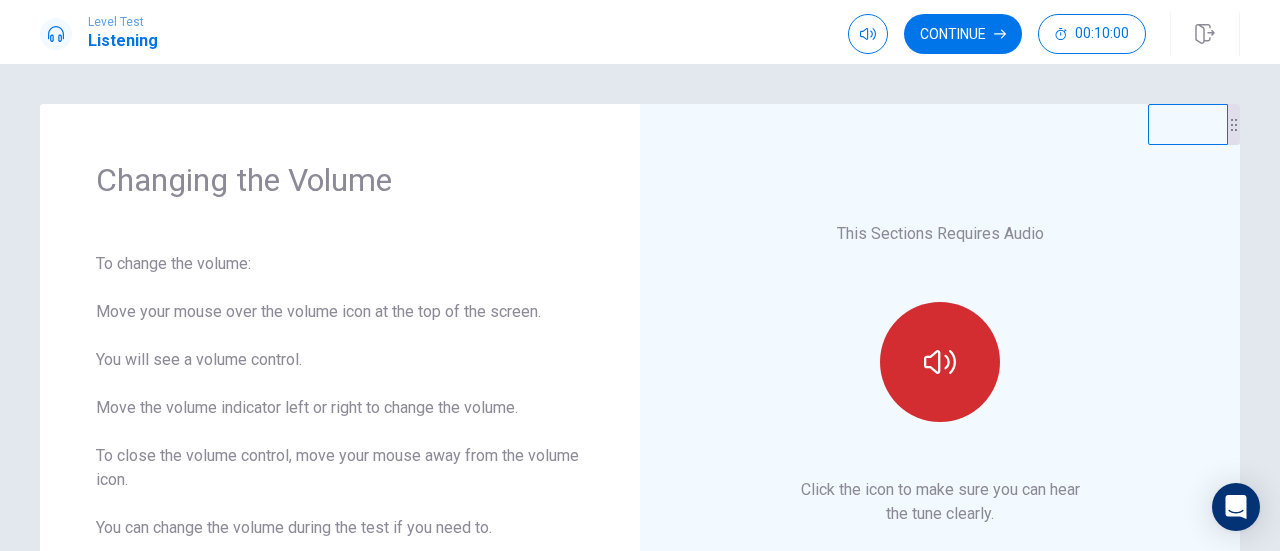 click 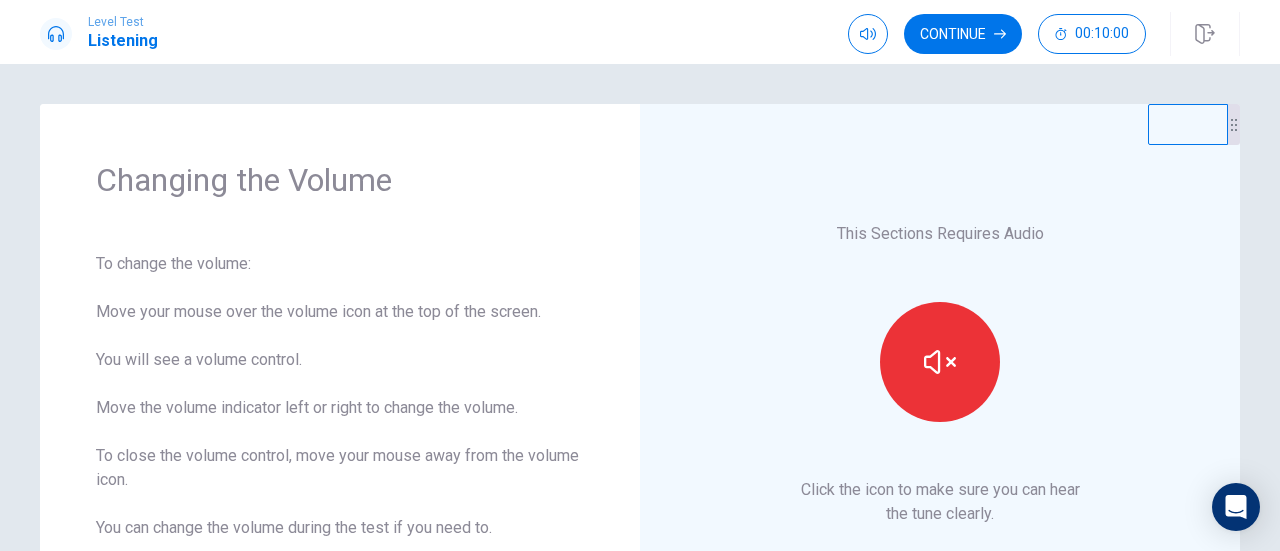 click on "This Sections Requires Audio Click the icon to make sure you can hear   the tune clearly." at bounding box center (940, 374) 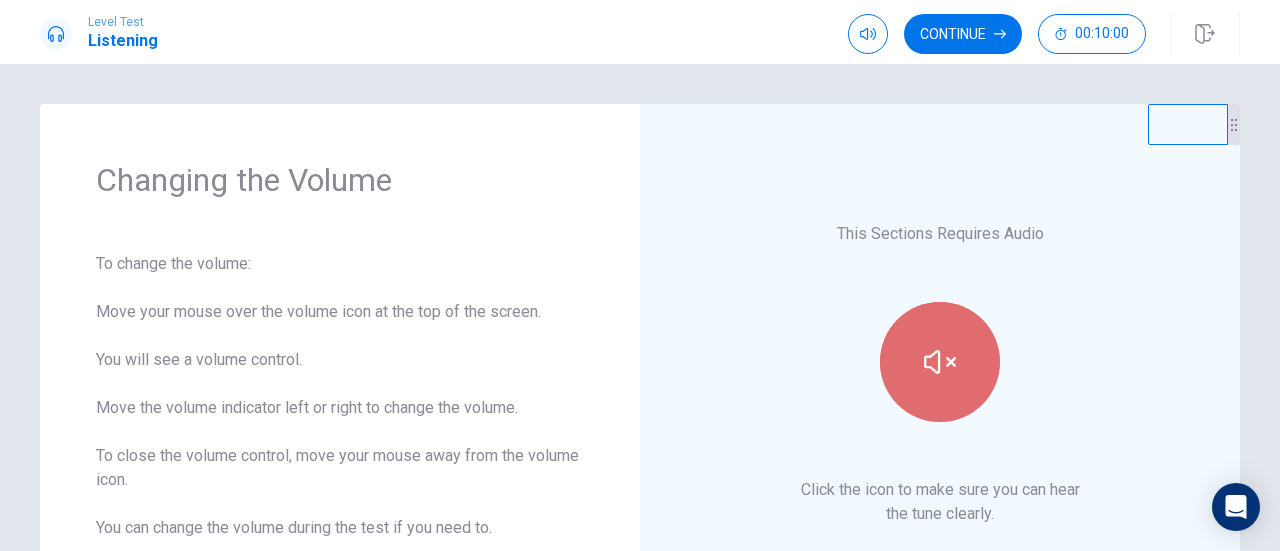 click 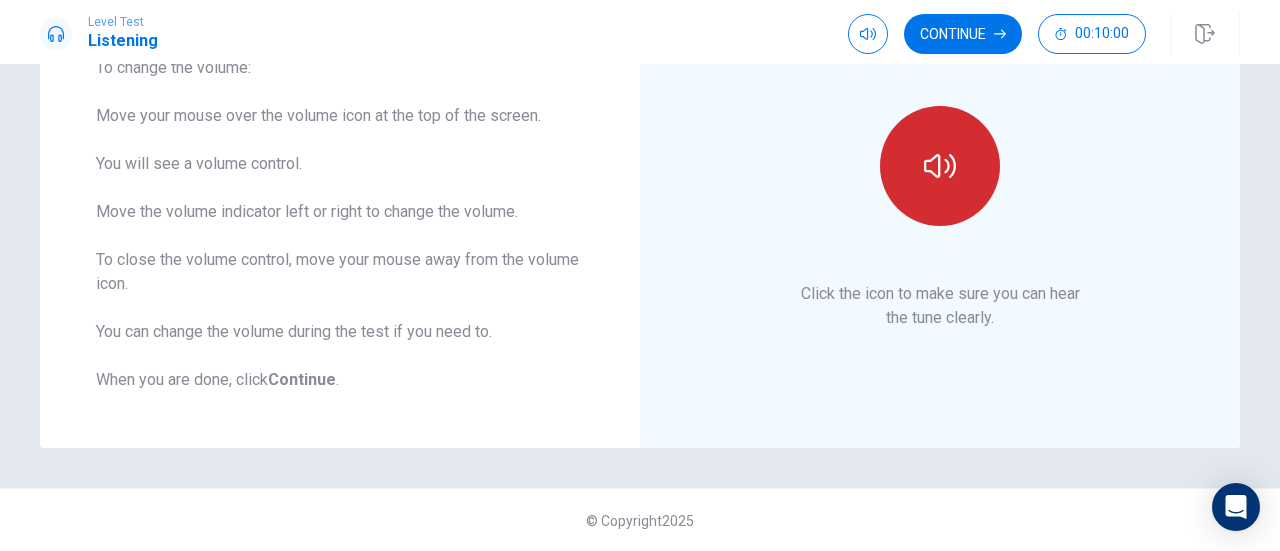 scroll, scrollTop: 0, scrollLeft: 0, axis: both 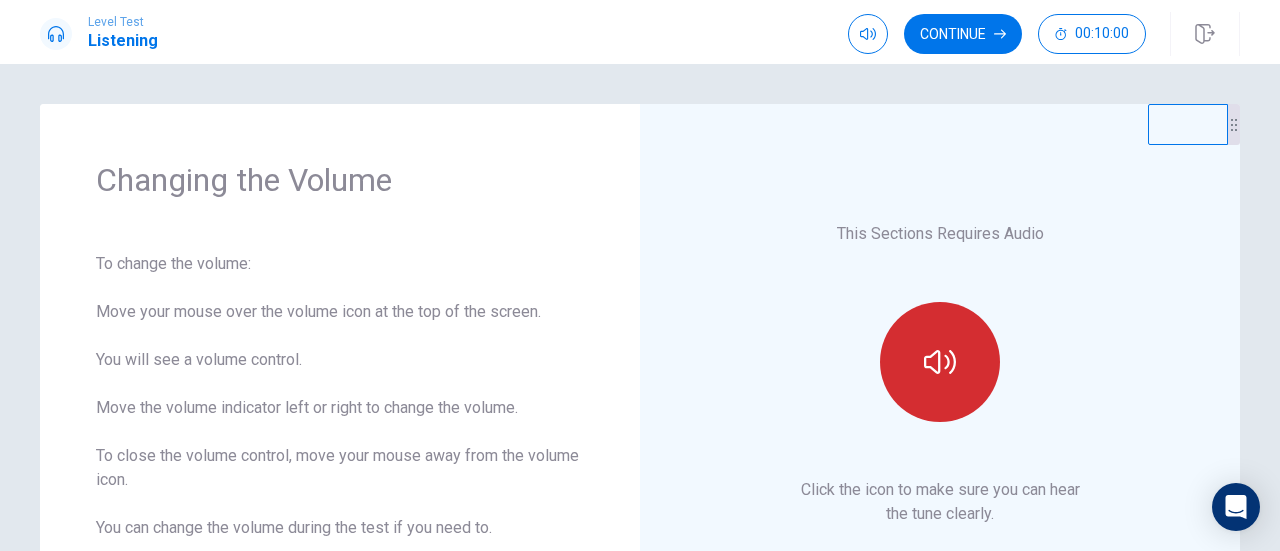 click at bounding box center (940, 362) 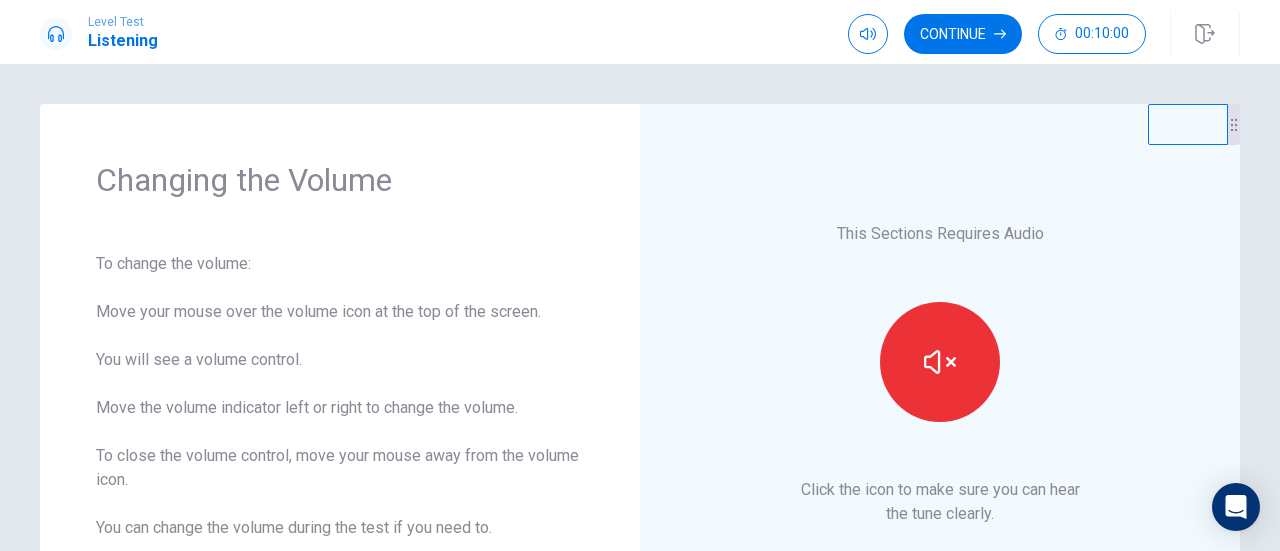 click 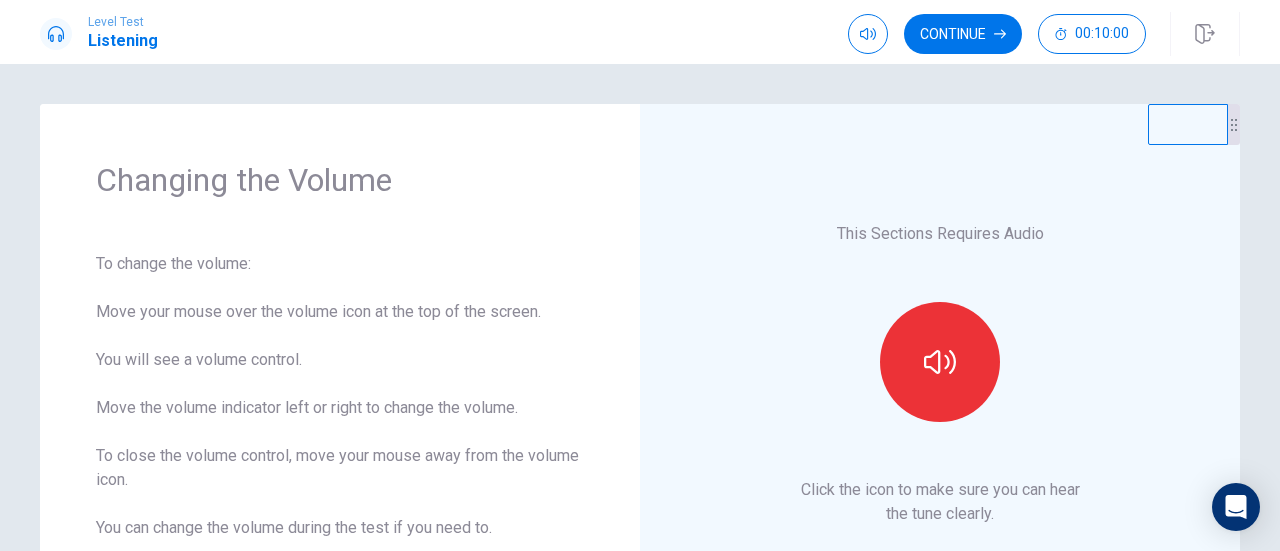 drag, startPoint x: 947, startPoint y: 363, endPoint x: 980, endPoint y: 361, distance: 33.06055 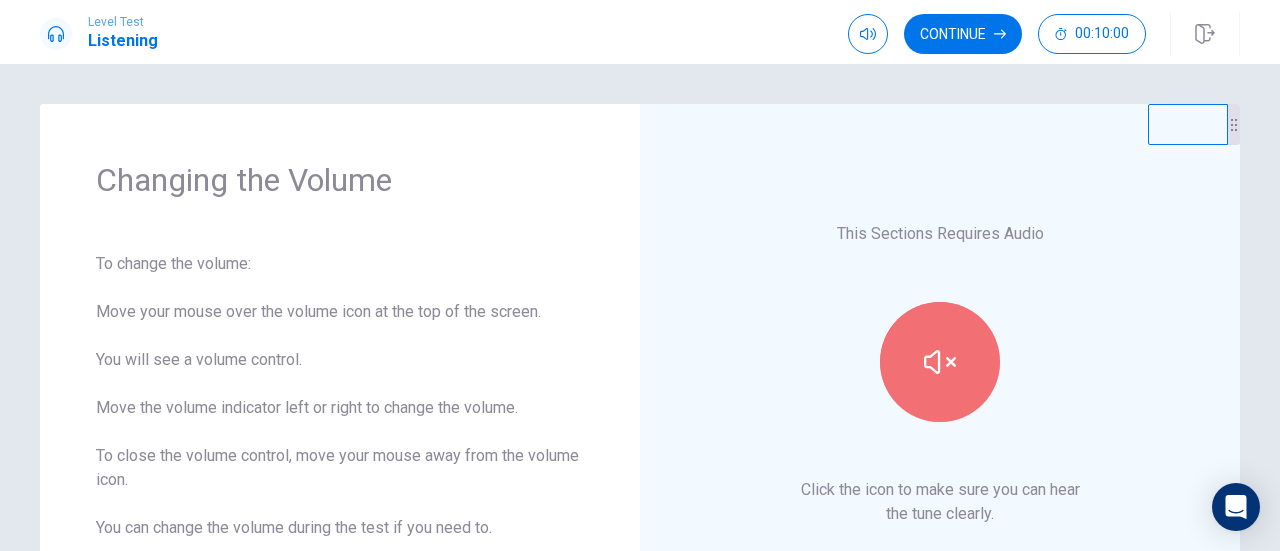 click 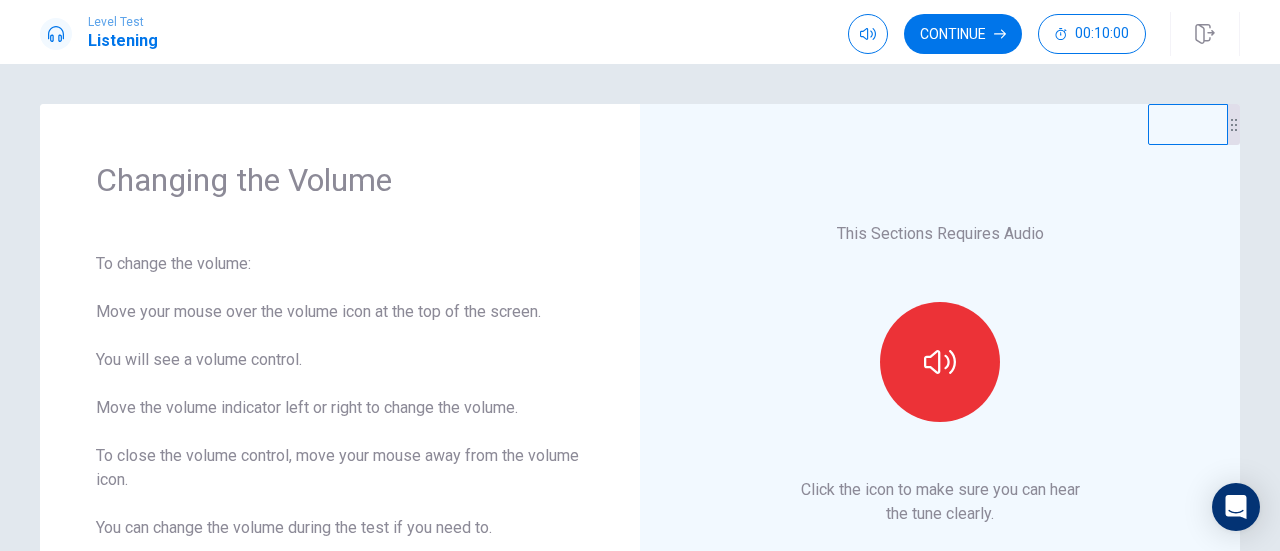 click 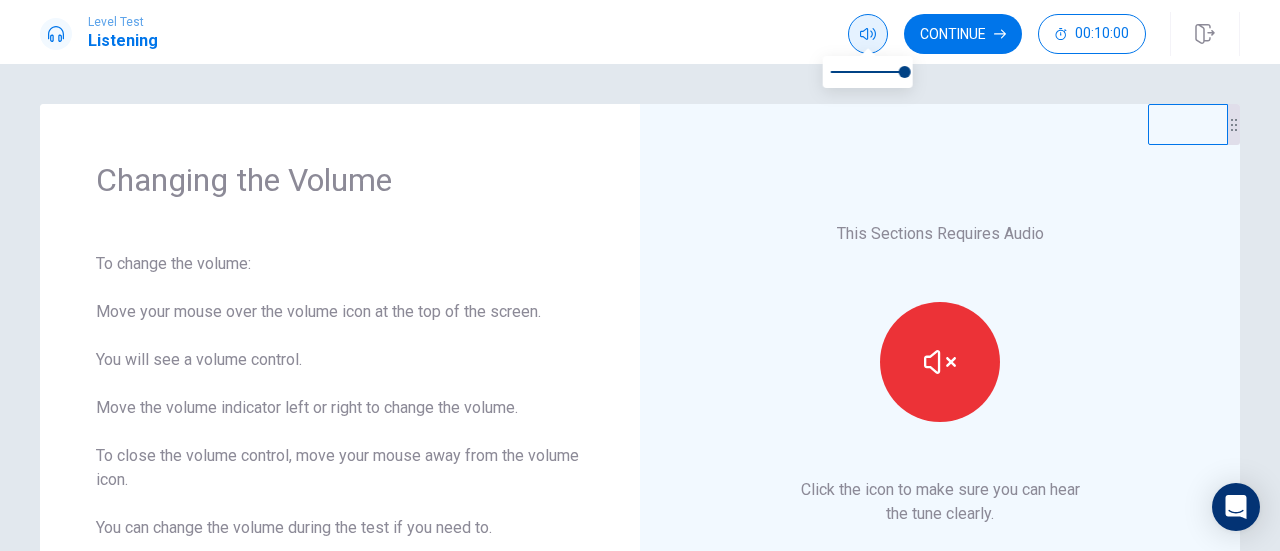 click 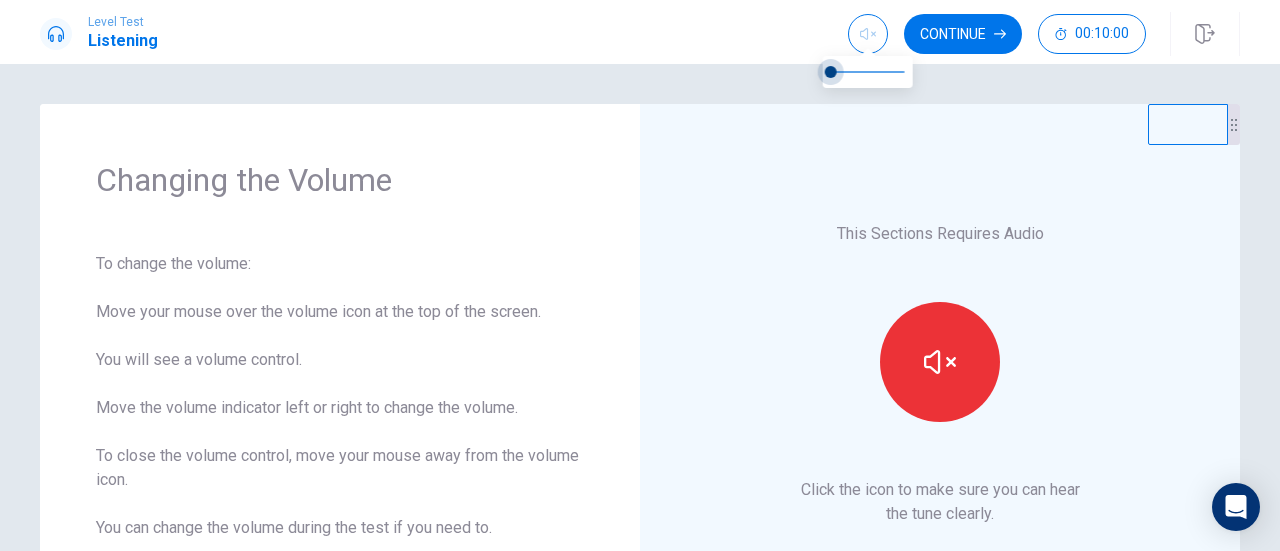 drag, startPoint x: 900, startPoint y: 75, endPoint x: 810, endPoint y: 71, distance: 90.088844 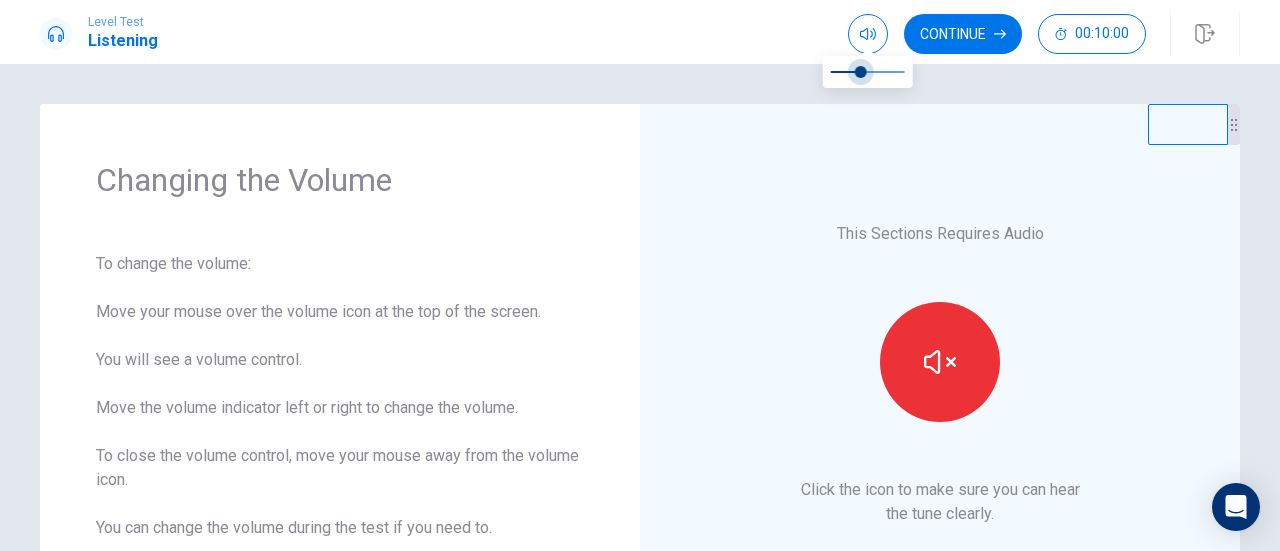 type on "*" 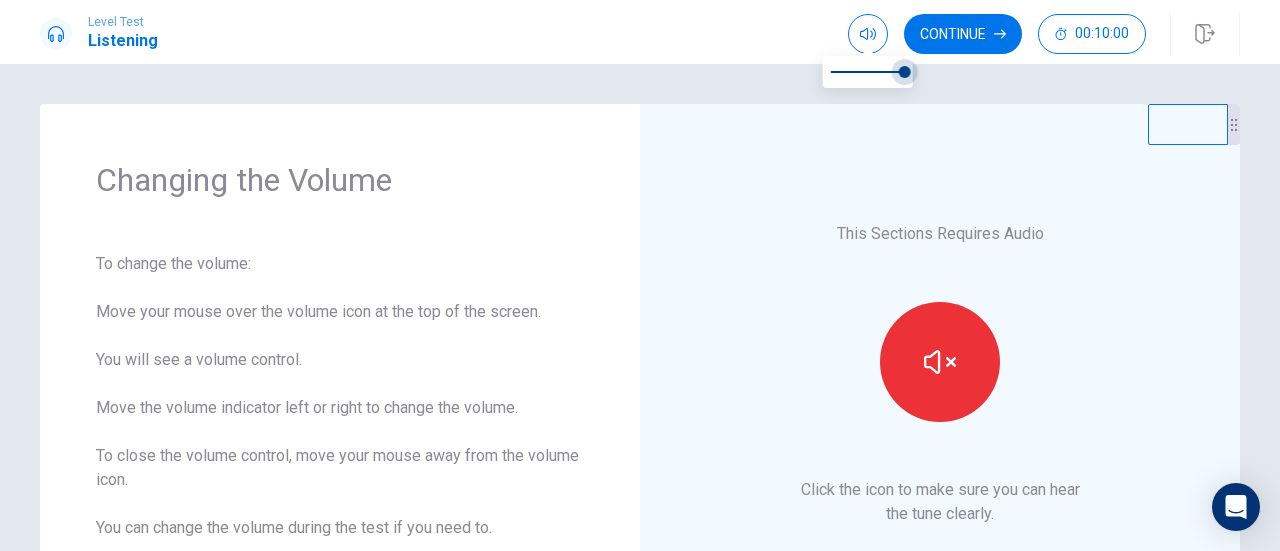 drag, startPoint x: 829, startPoint y: 68, endPoint x: 1012, endPoint y: 147, distance: 199.32385 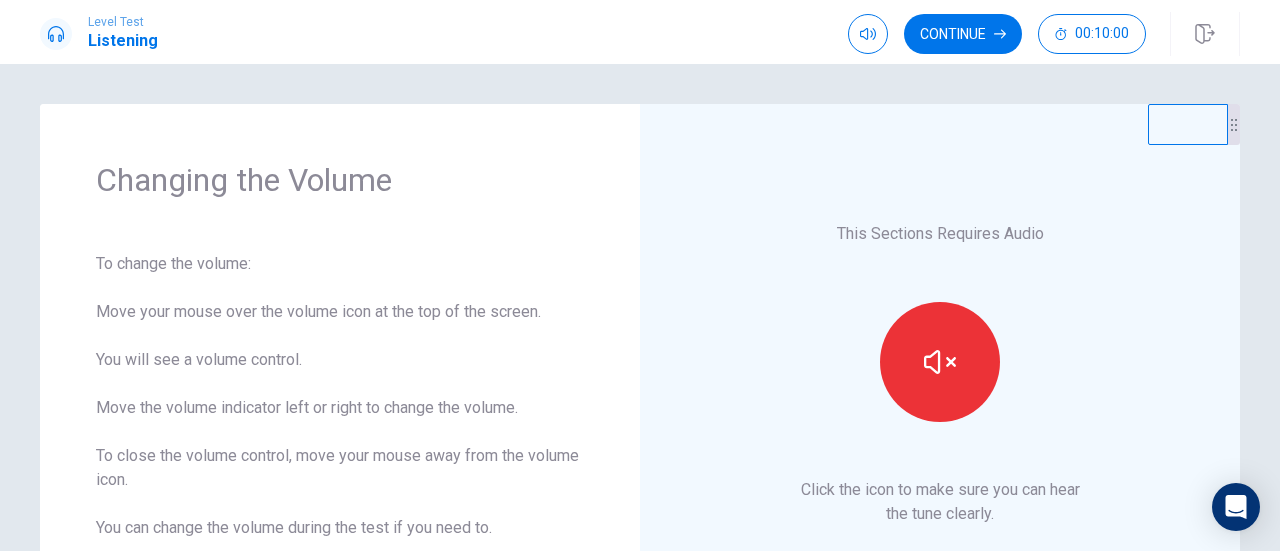 click on "This Sections Requires Audio Click the icon to make sure you can hear   the tune clearly." at bounding box center (940, 374) 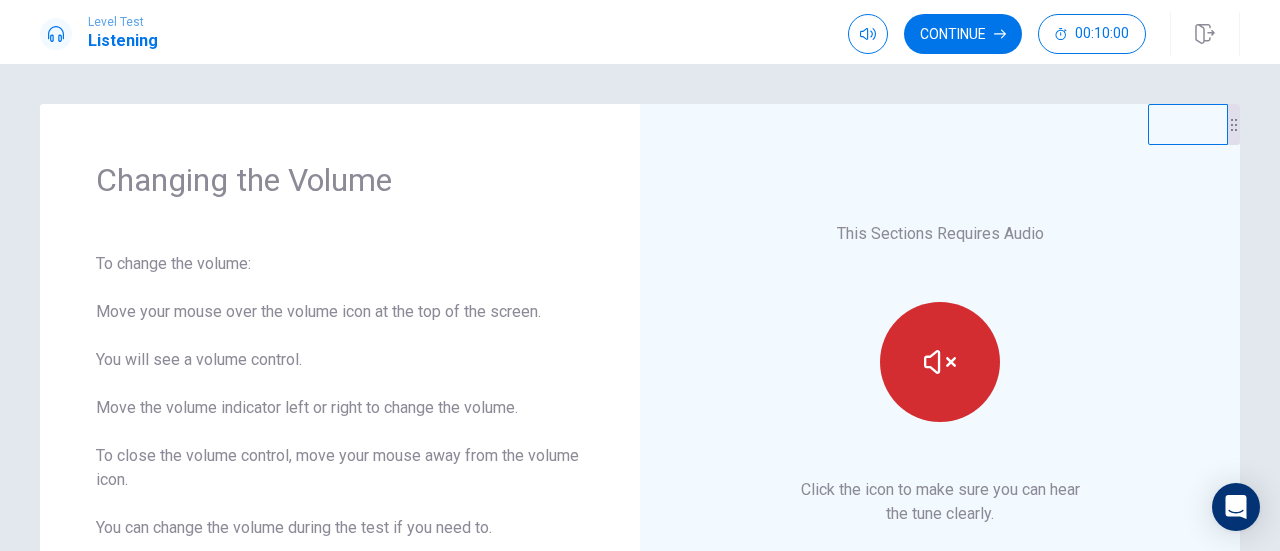 click at bounding box center [940, 362] 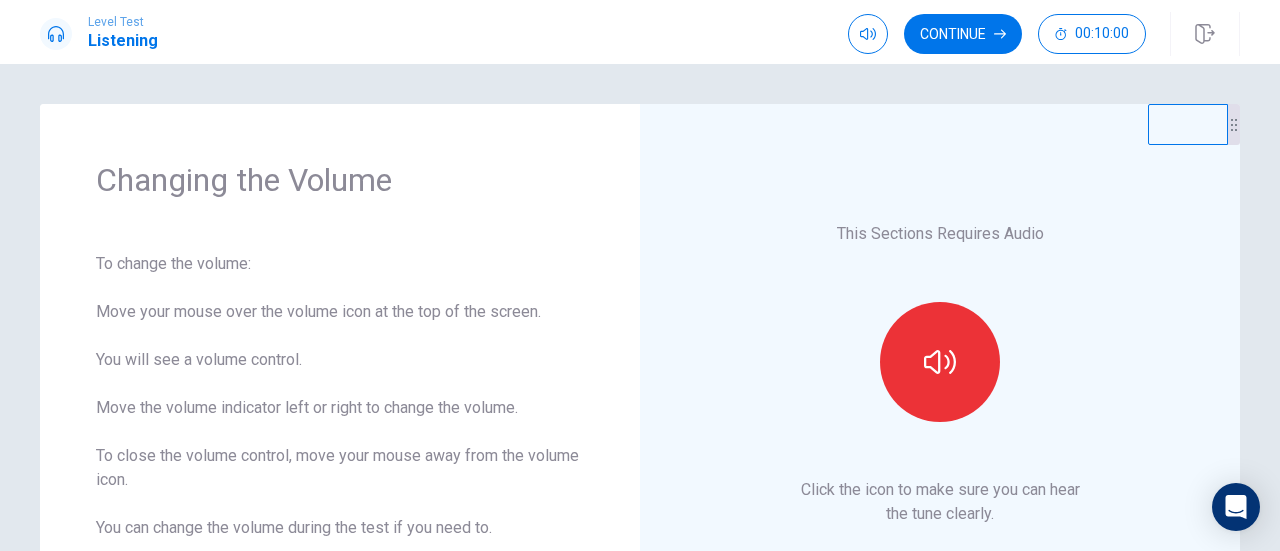 scroll, scrollTop: 0, scrollLeft: 0, axis: both 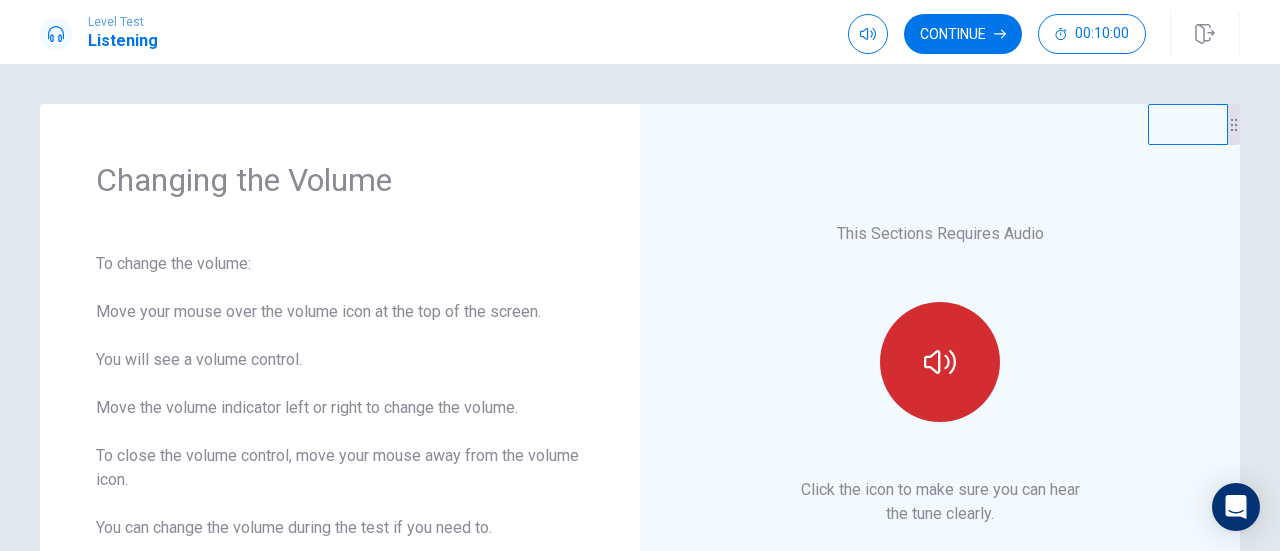 click at bounding box center (940, 362) 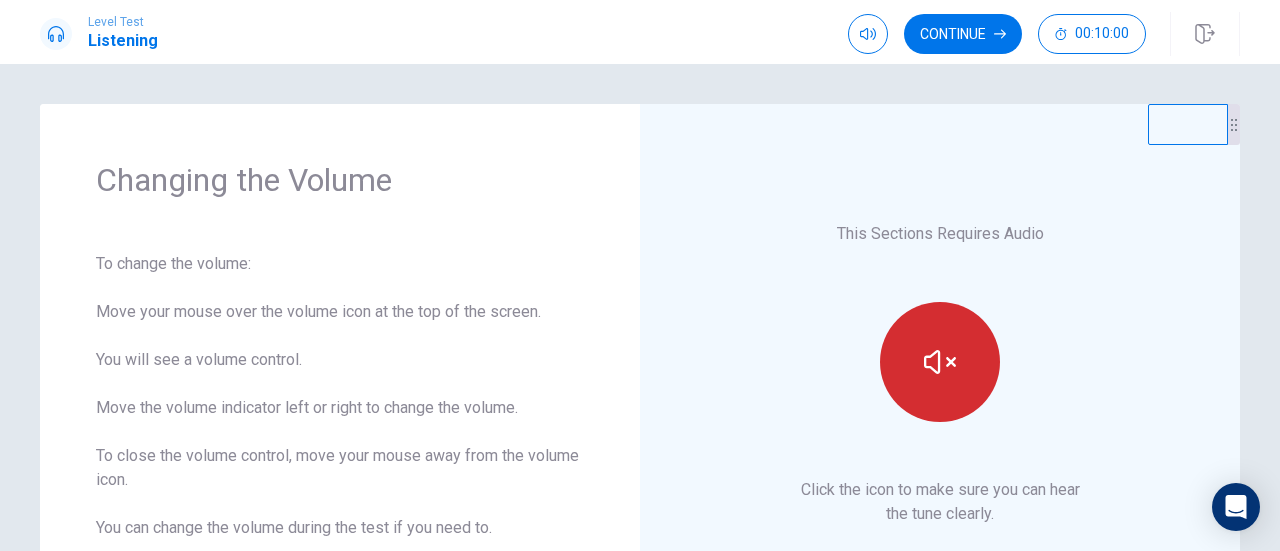 click 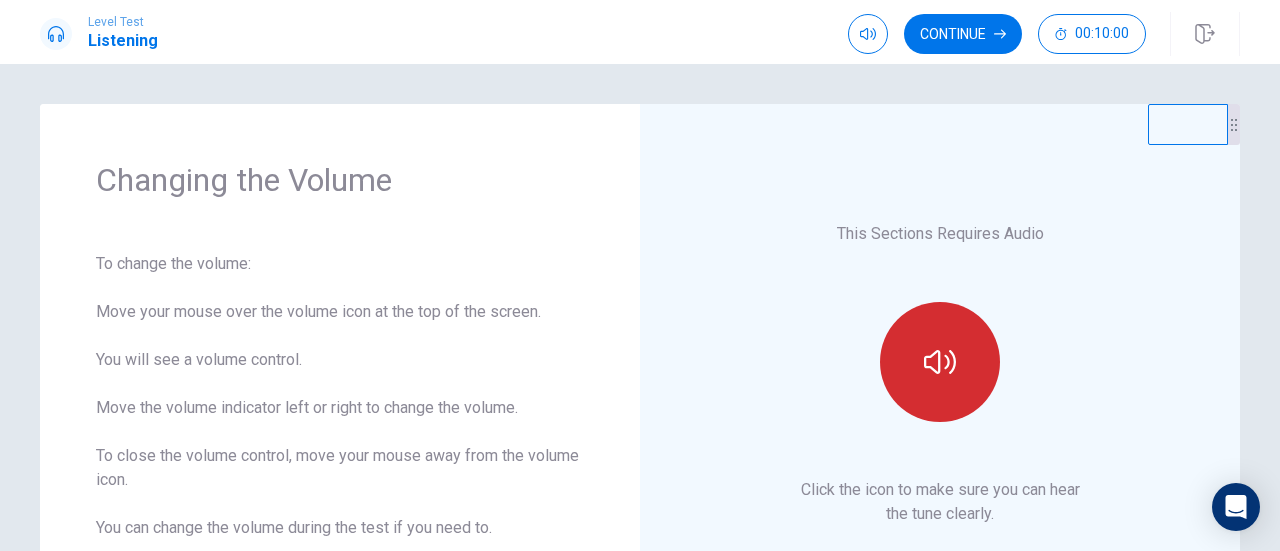click at bounding box center (940, 362) 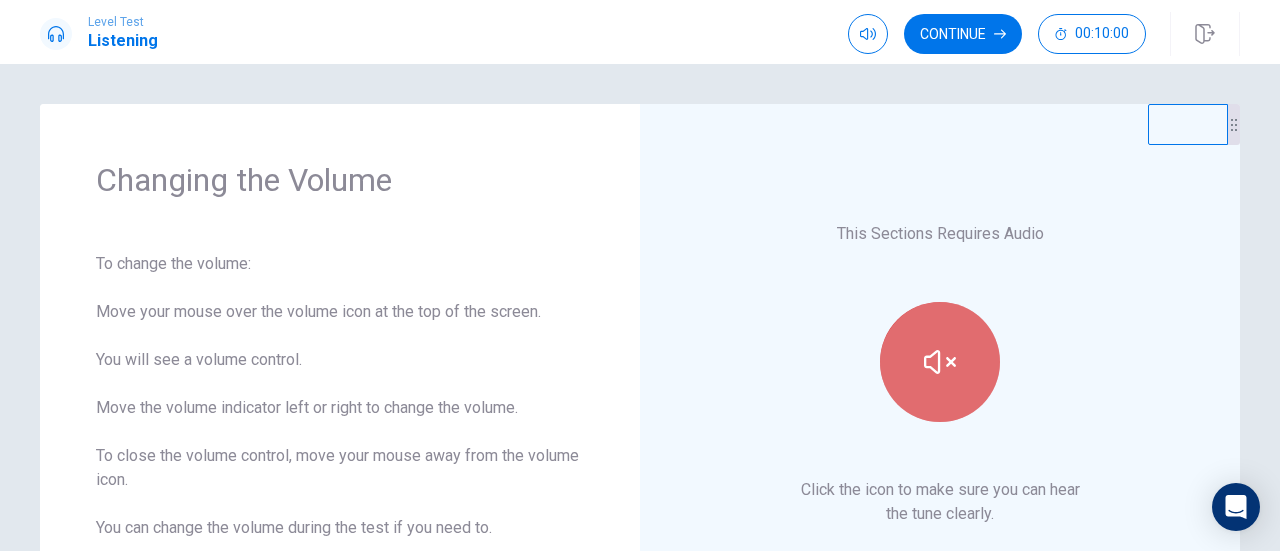click 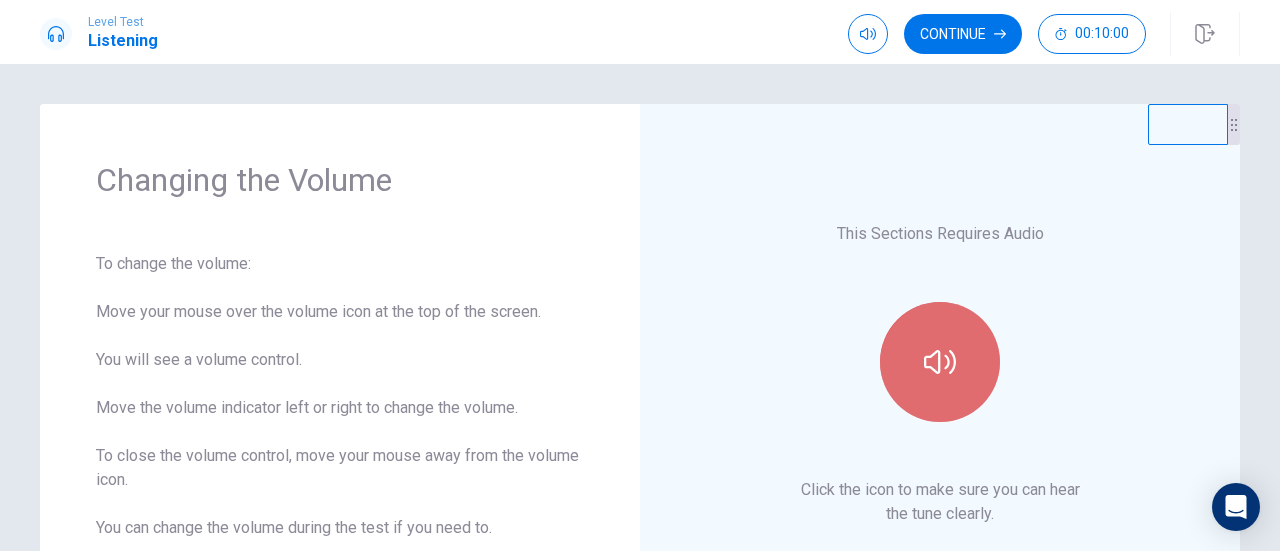 click 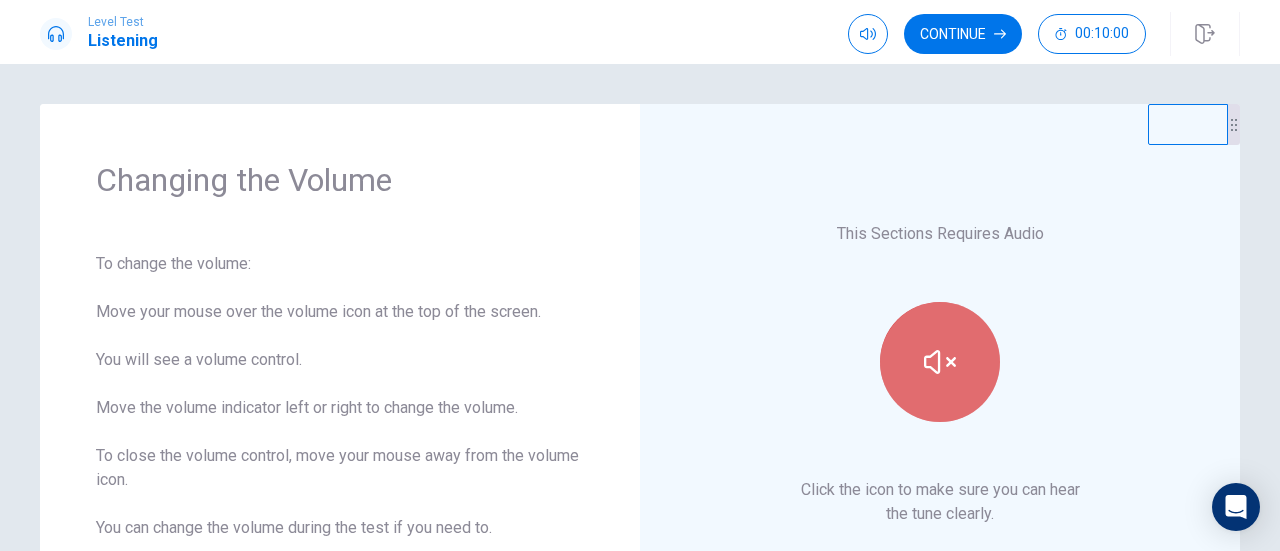 click at bounding box center [940, 362] 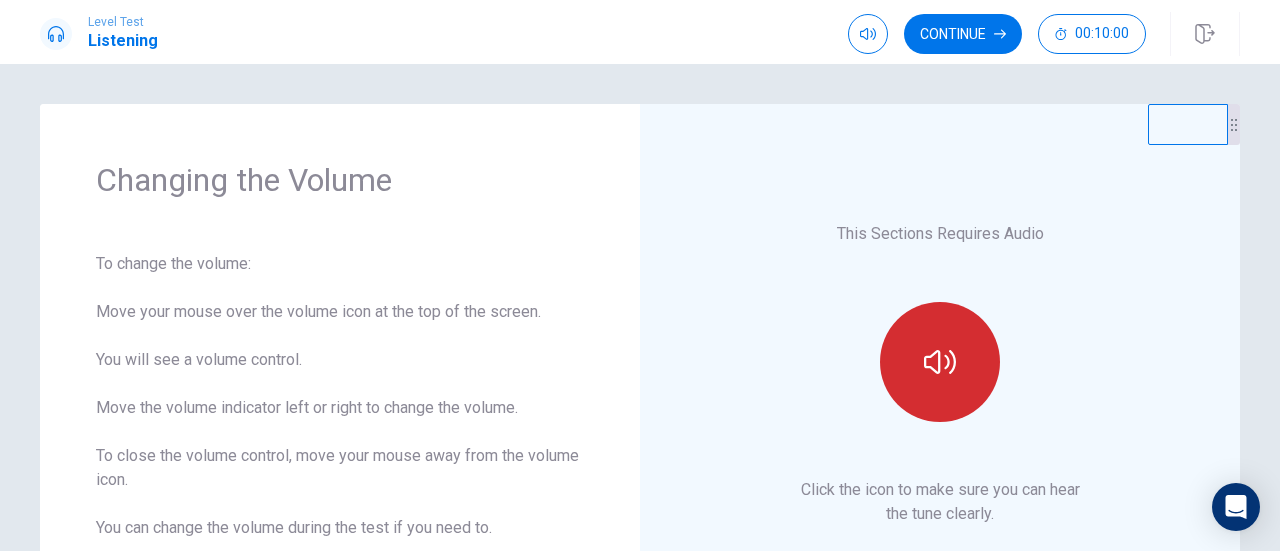 click 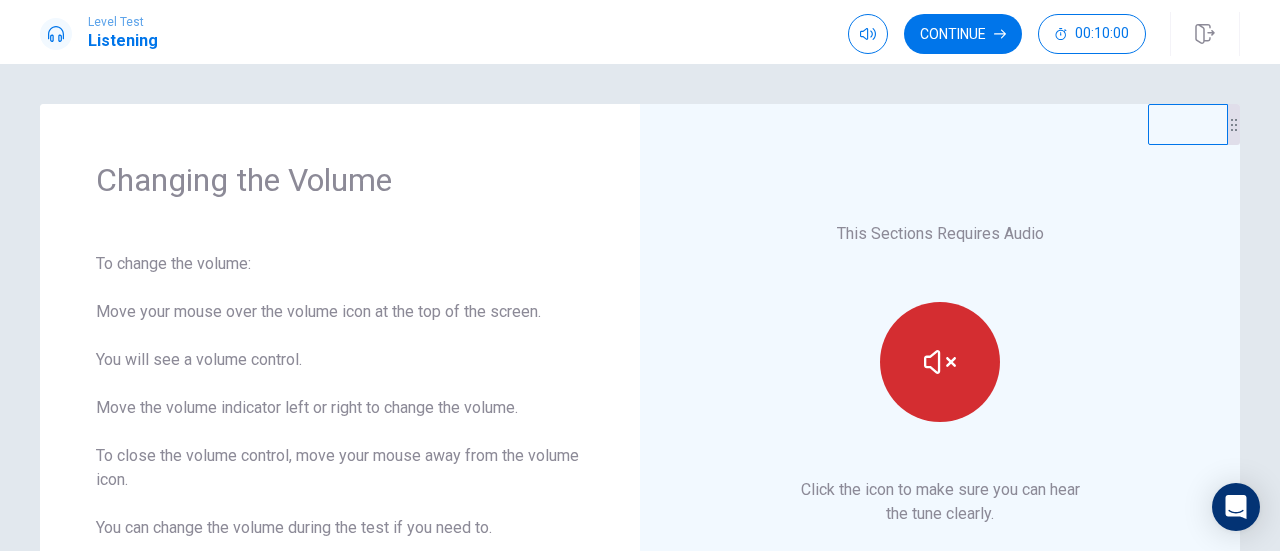 scroll, scrollTop: 0, scrollLeft: 0, axis: both 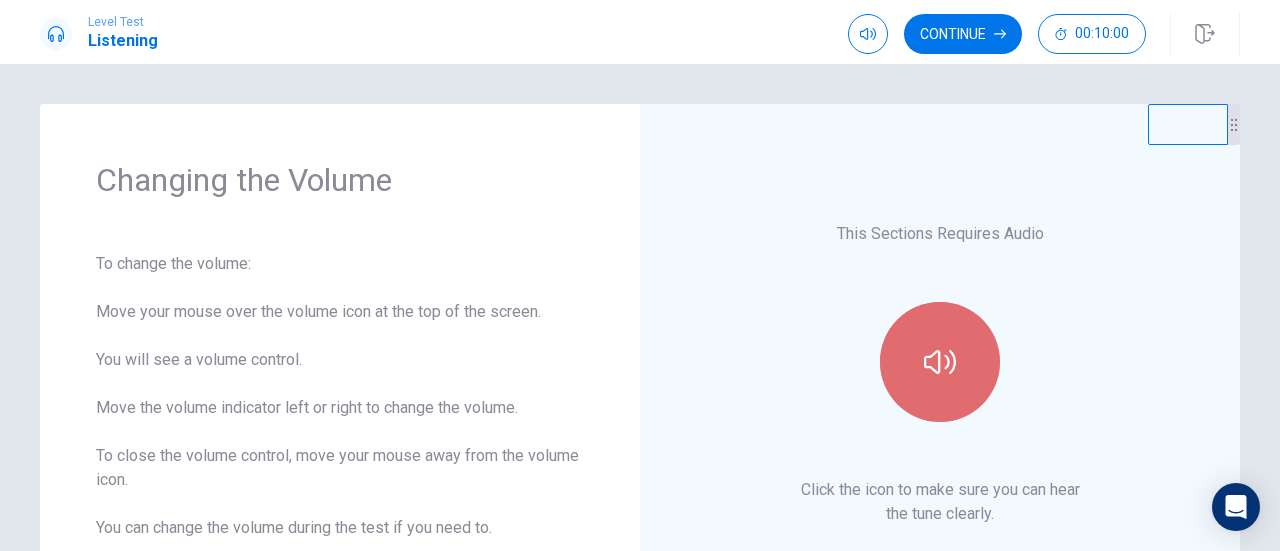 click 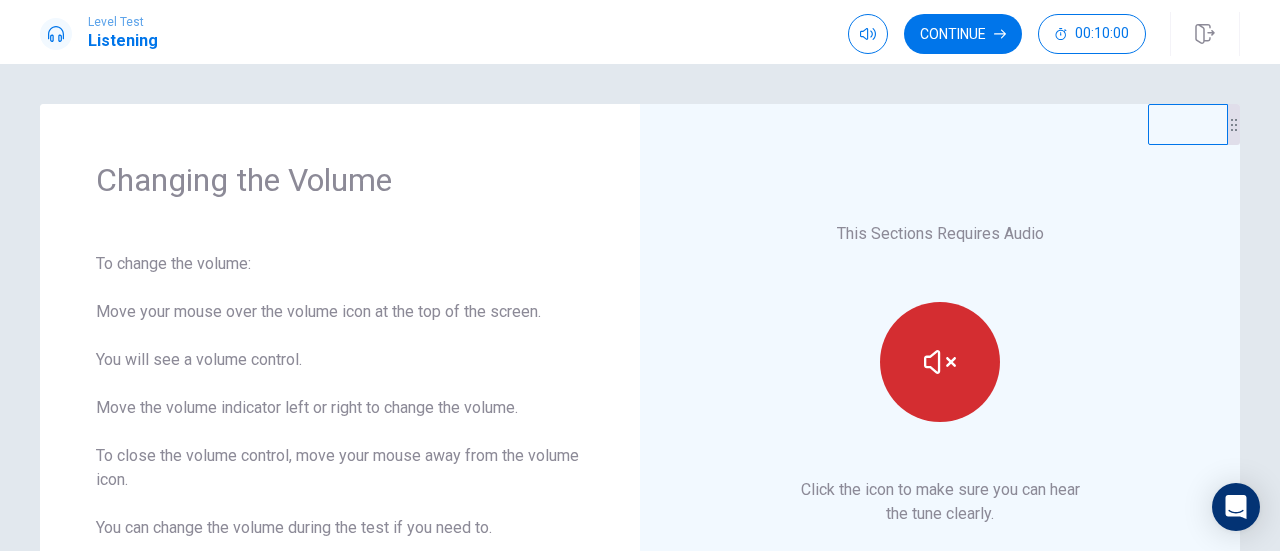 click at bounding box center (940, 362) 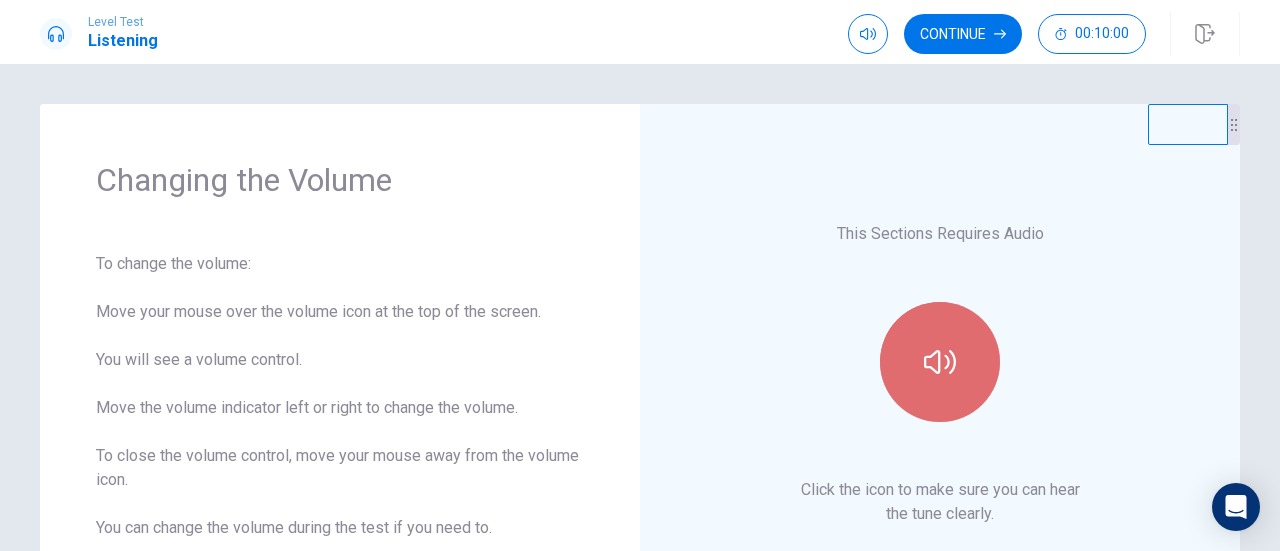 click at bounding box center [940, 362] 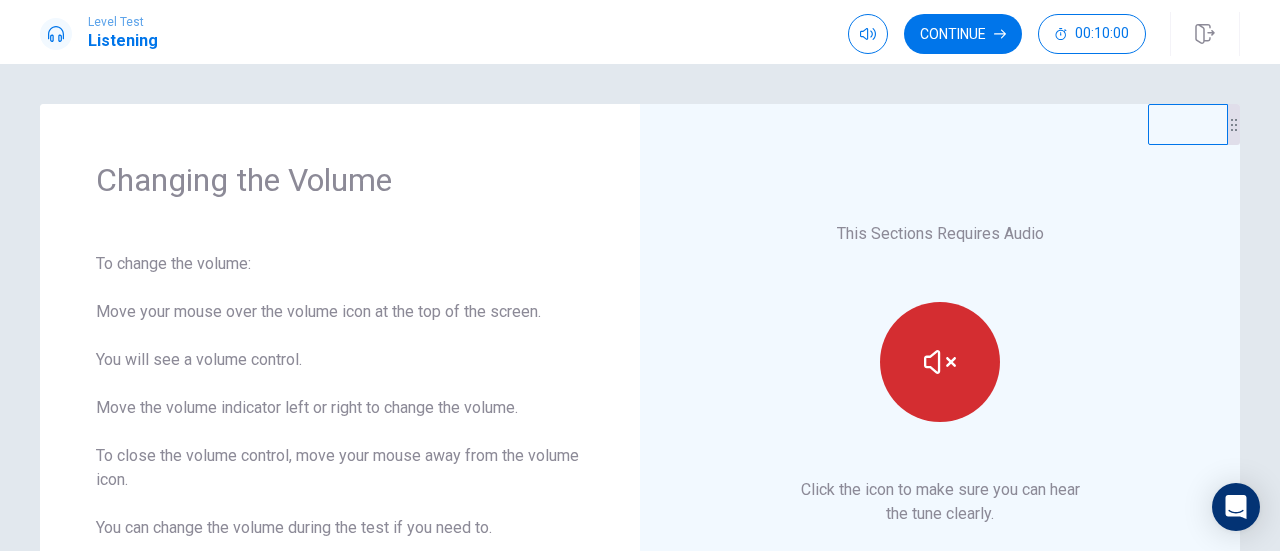 click 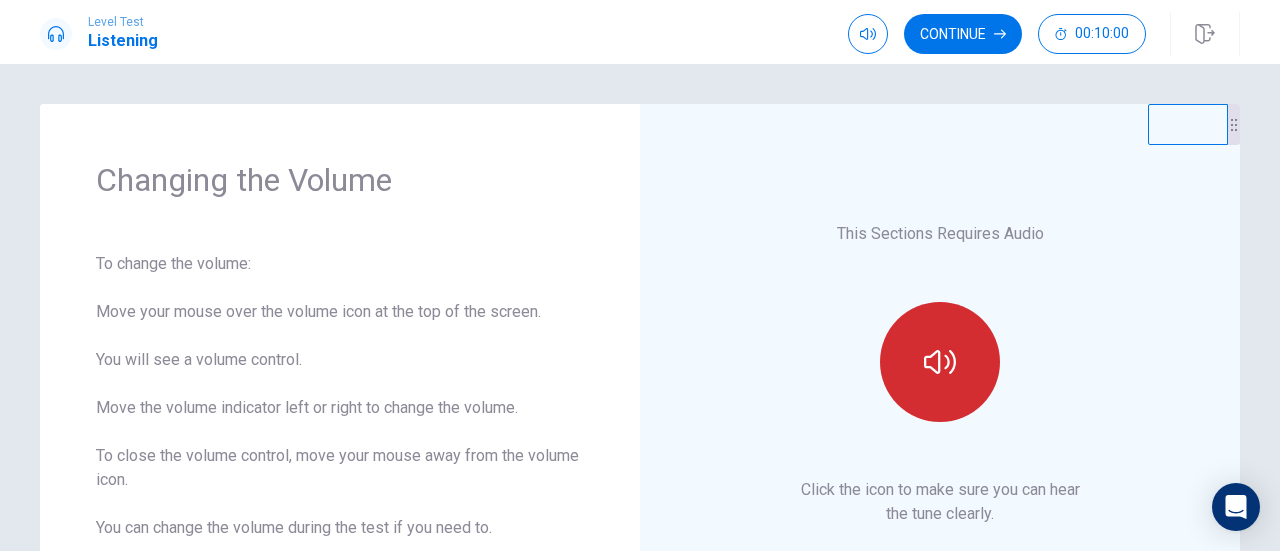 click 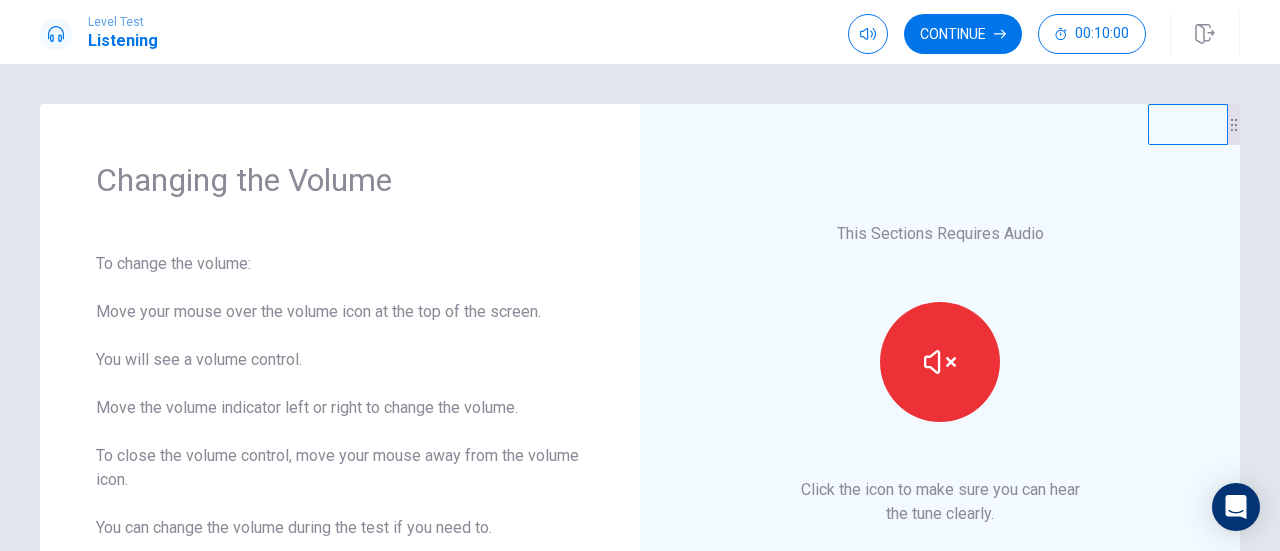 click on "Changing the Volume To change the volume:
Move your mouse over the volume icon at the top of the screen.
You will see a volume control.
Move the volume indicator left or right to change the volume.
To close the volume control, move your mouse away from the volume icon.
You can change the volume during the test if you need to.
When you are done, click  Continue . To change the volume:
Move your mouse over the volume icon at the top of the screen.
You will see a volume control.
Move the volume indicator left or right to change the volume.
To close the volume control, move your mouse away from the volume icon.
You can change the volume during the test if you need to.
When you are done, click  Continue . This Sections Requires Audio Click the icon to make sure you can hear   the tune clearly. © Copyright  [YEAR]" at bounding box center (640, 307) 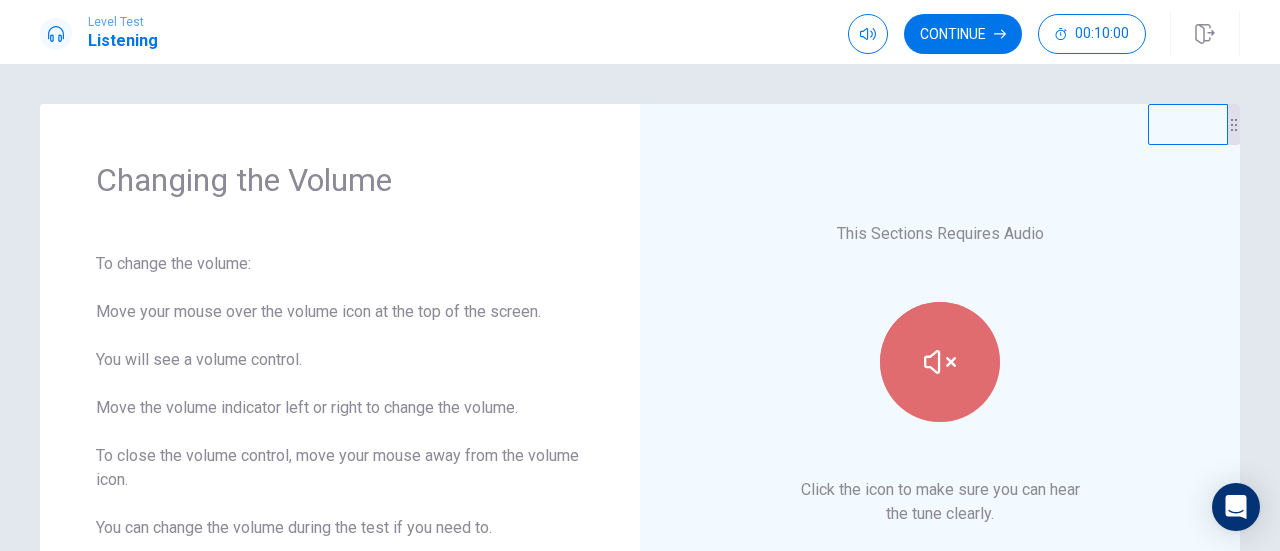 click 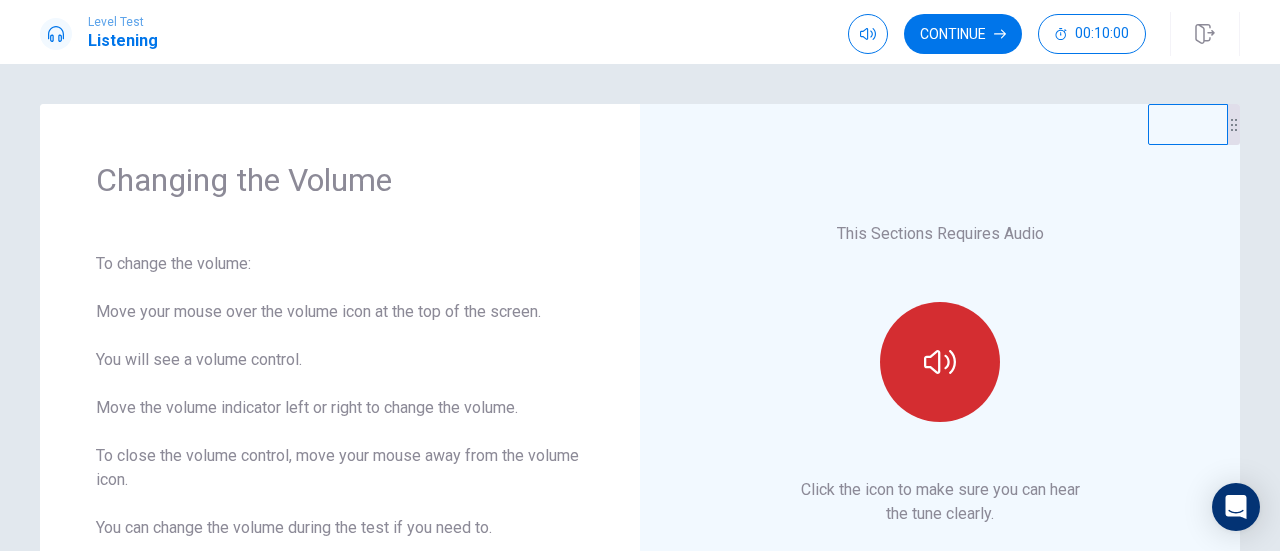 click at bounding box center [940, 362] 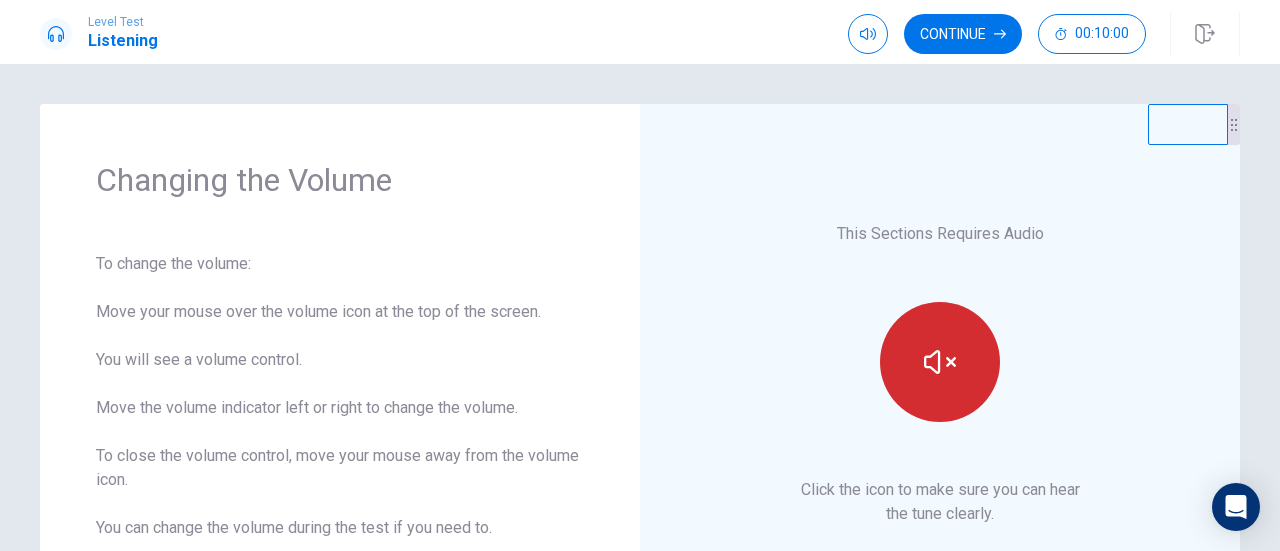 click at bounding box center (940, 362) 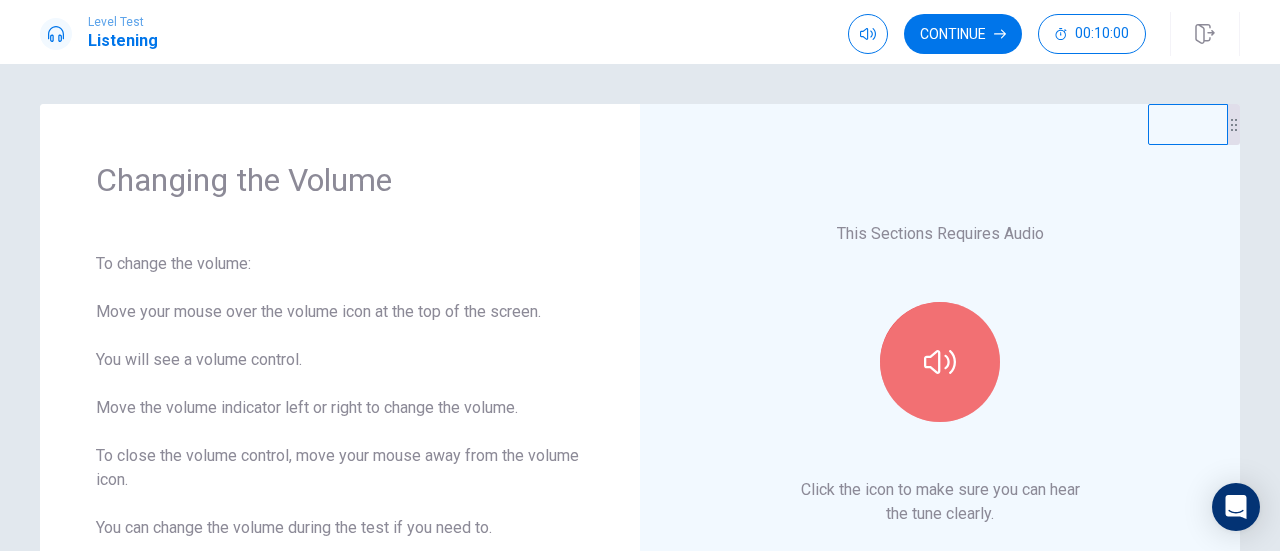 click 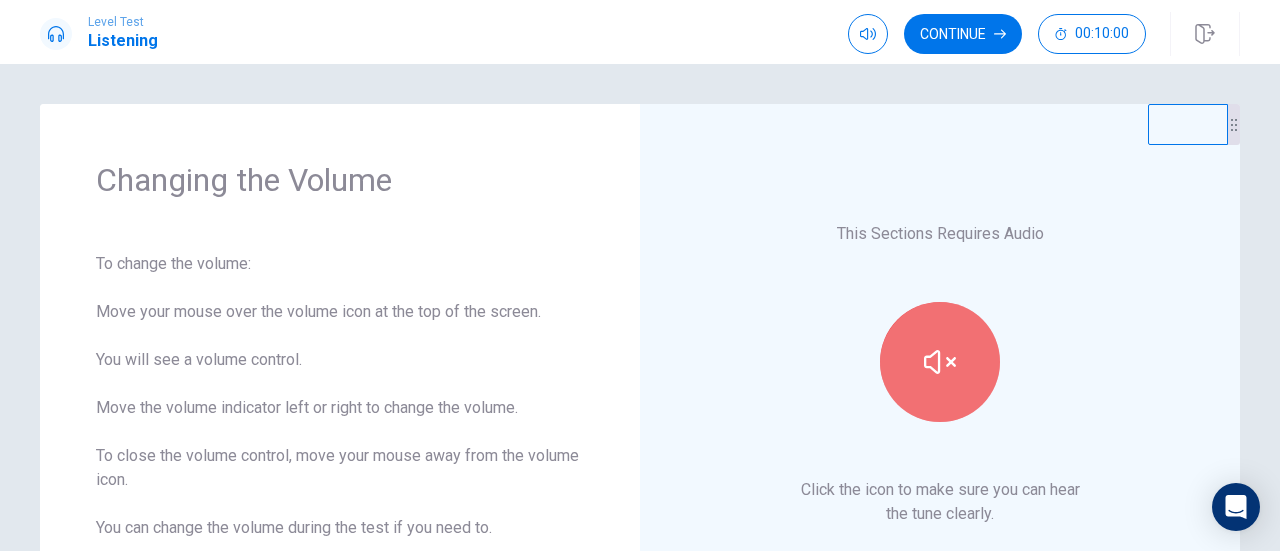 click 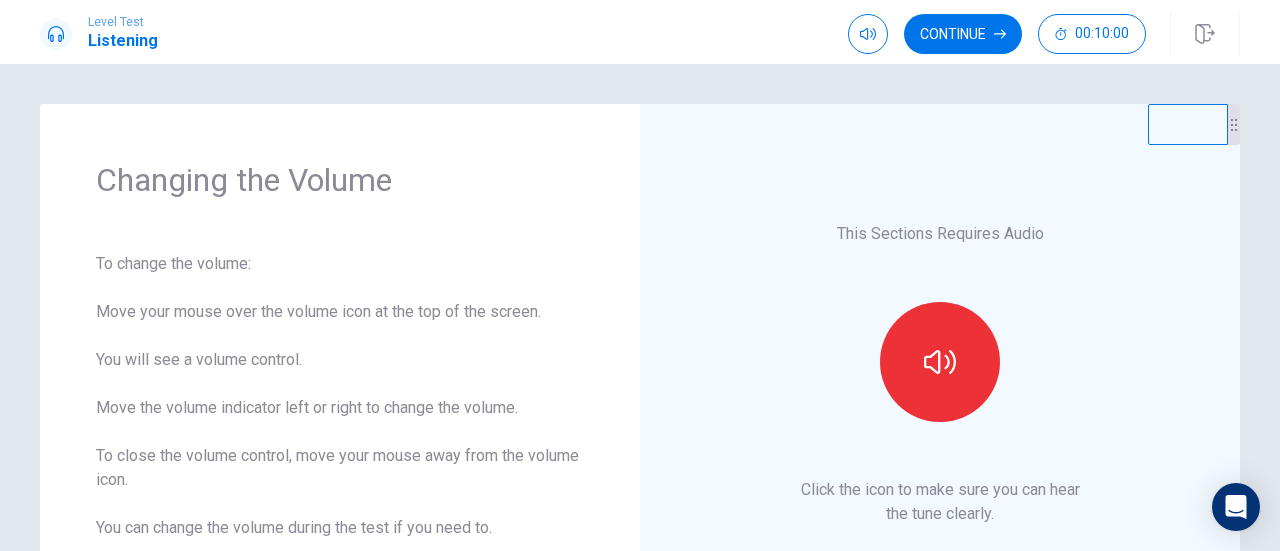 click 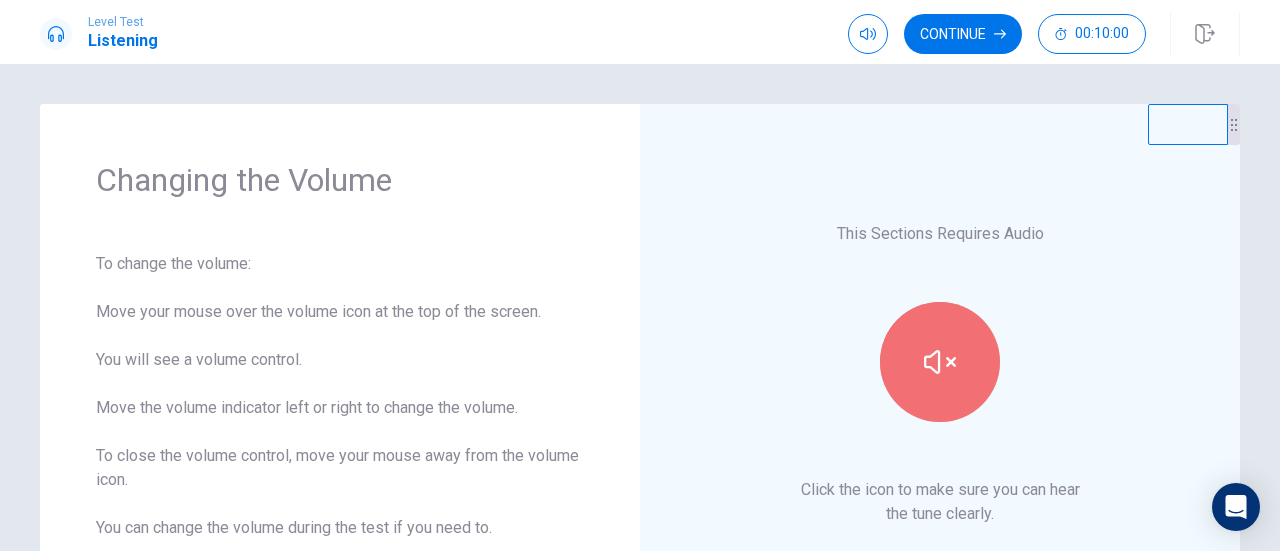 click at bounding box center [940, 362] 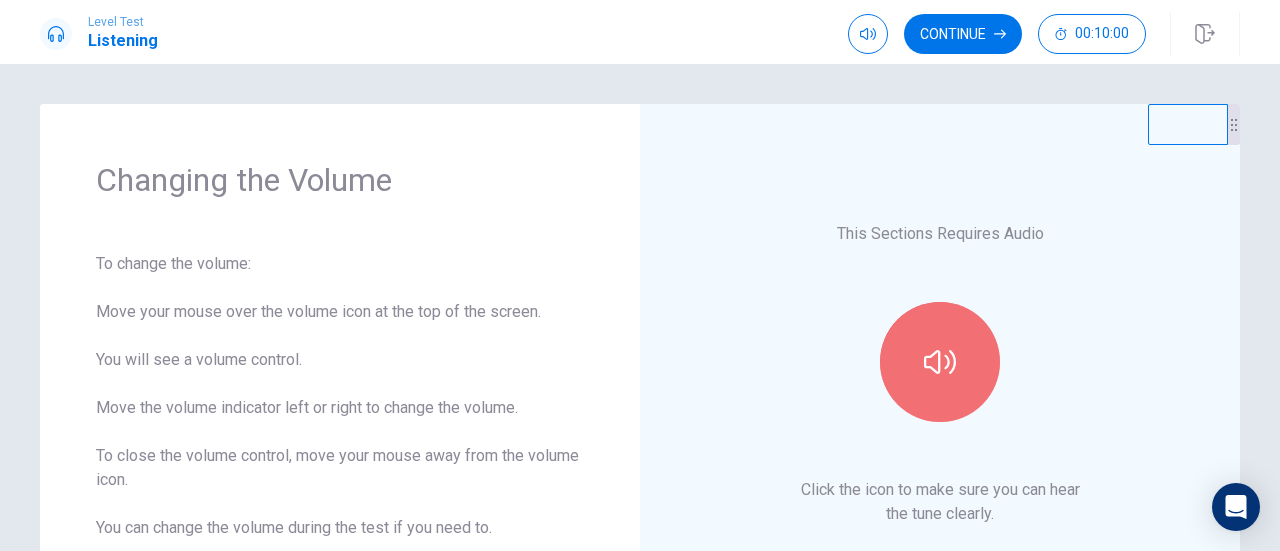 click 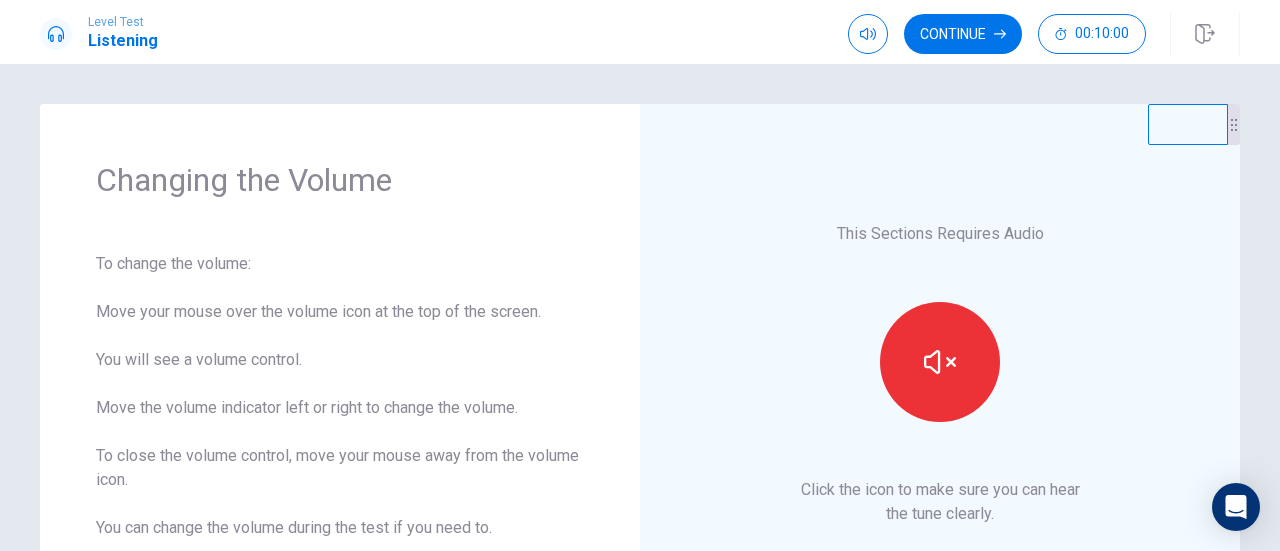 click at bounding box center (940, 362) 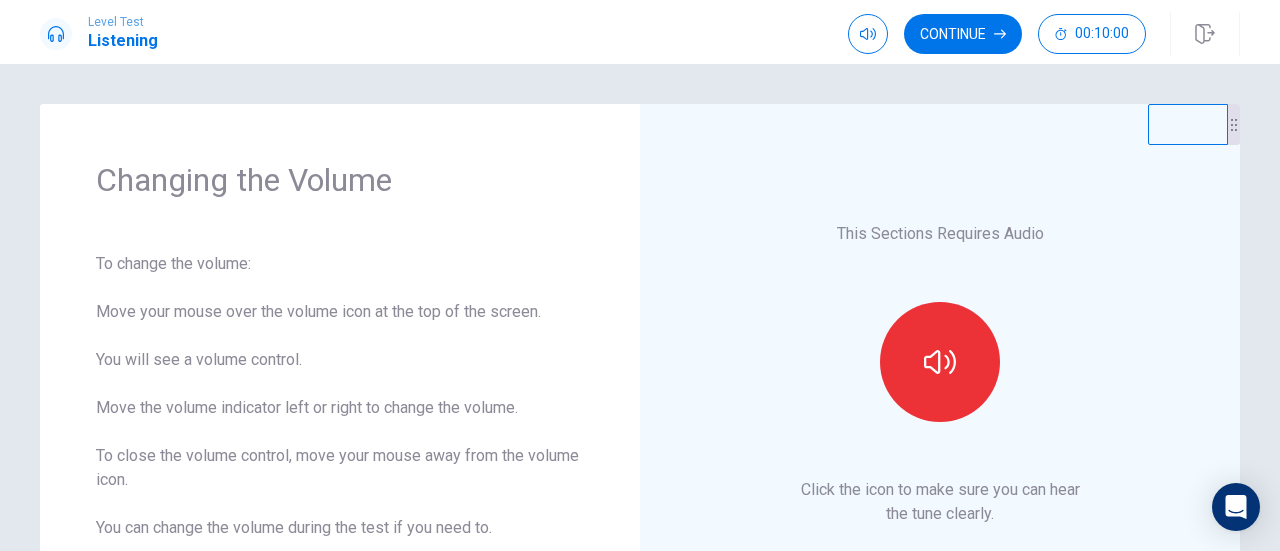 click at bounding box center (940, 362) 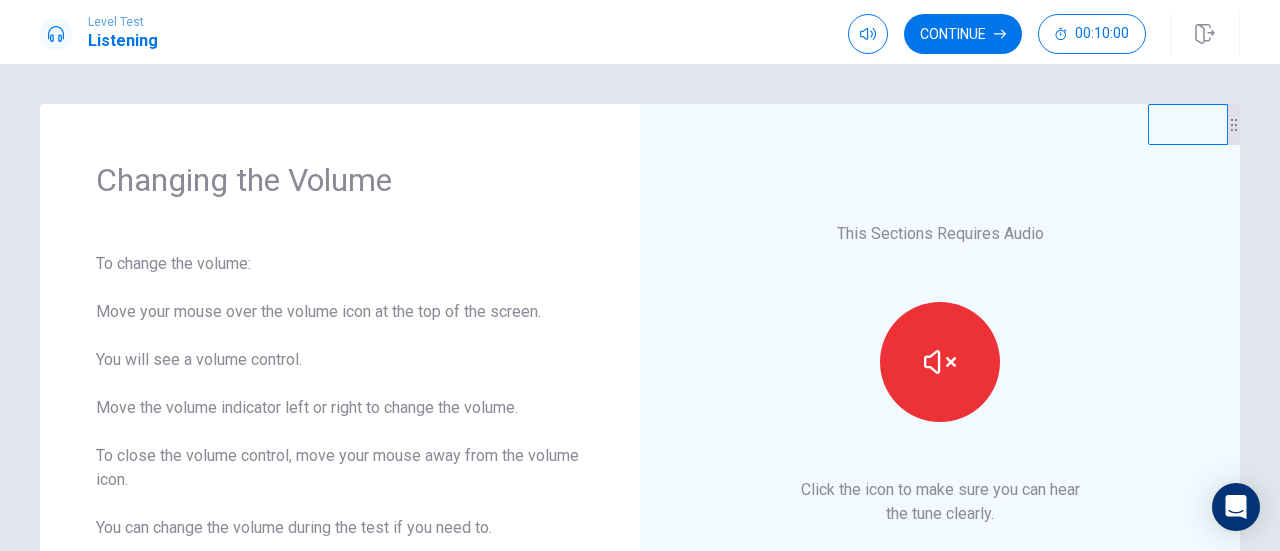 click 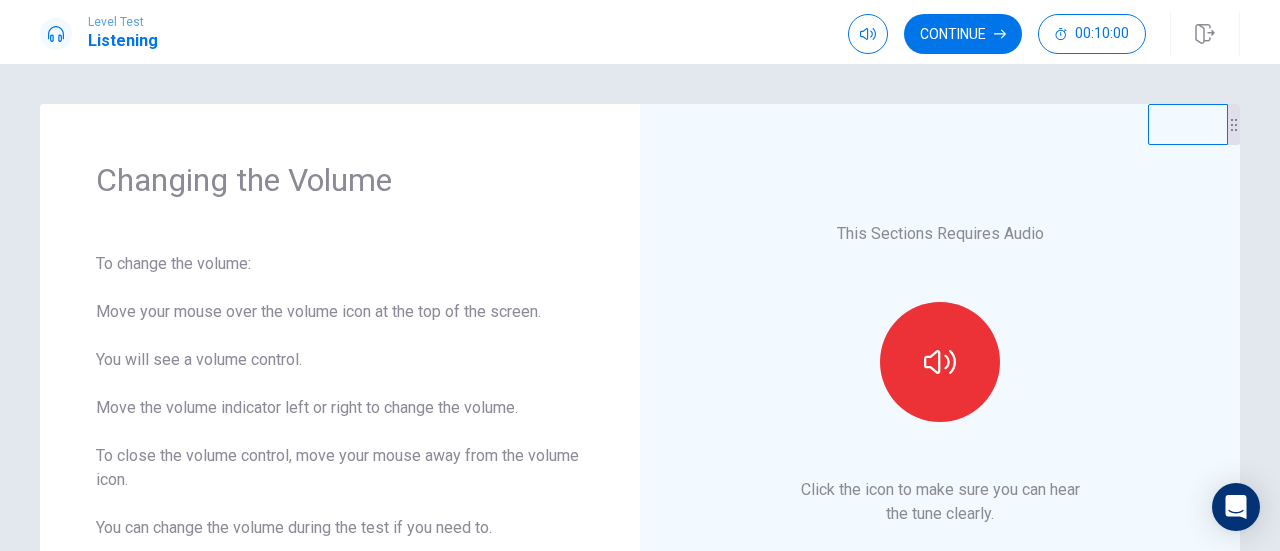click on "This Sections Requires Audio" at bounding box center (940, 234) 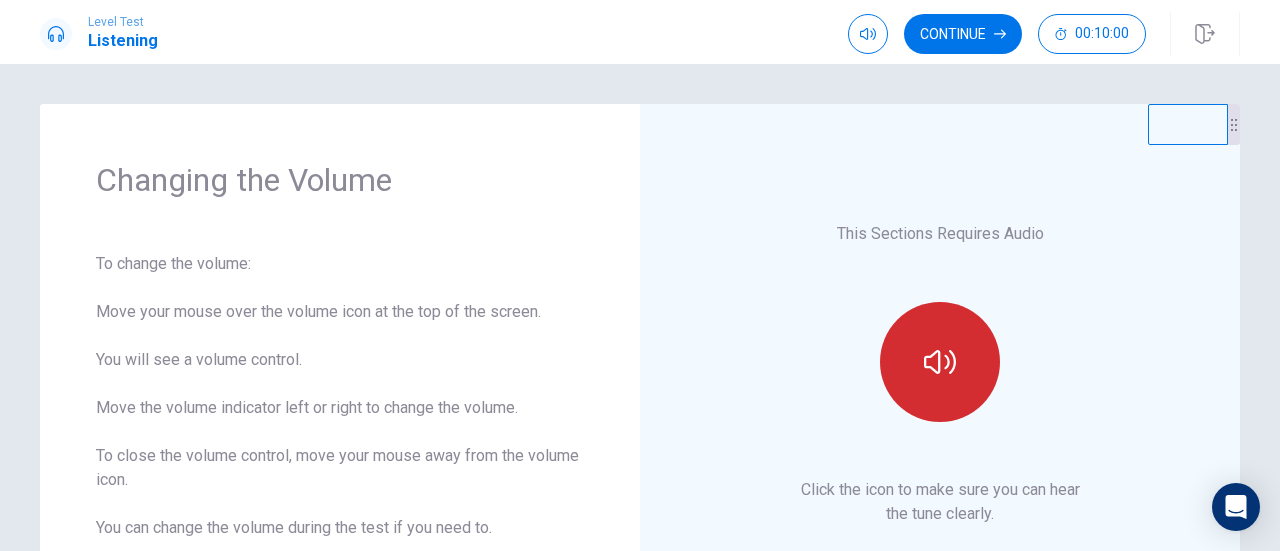 click 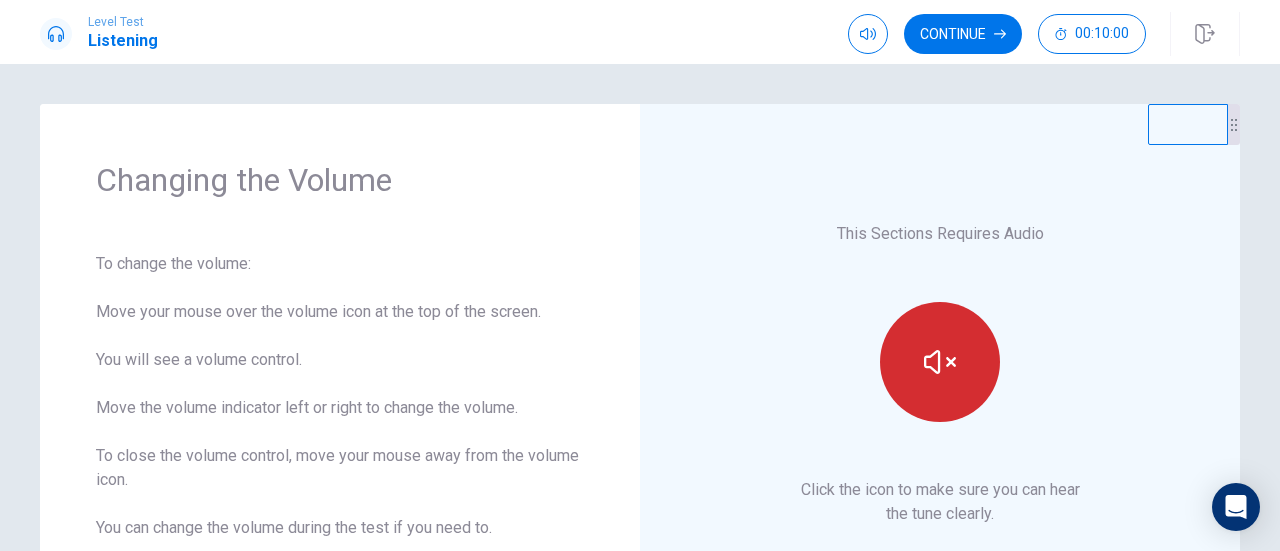 click 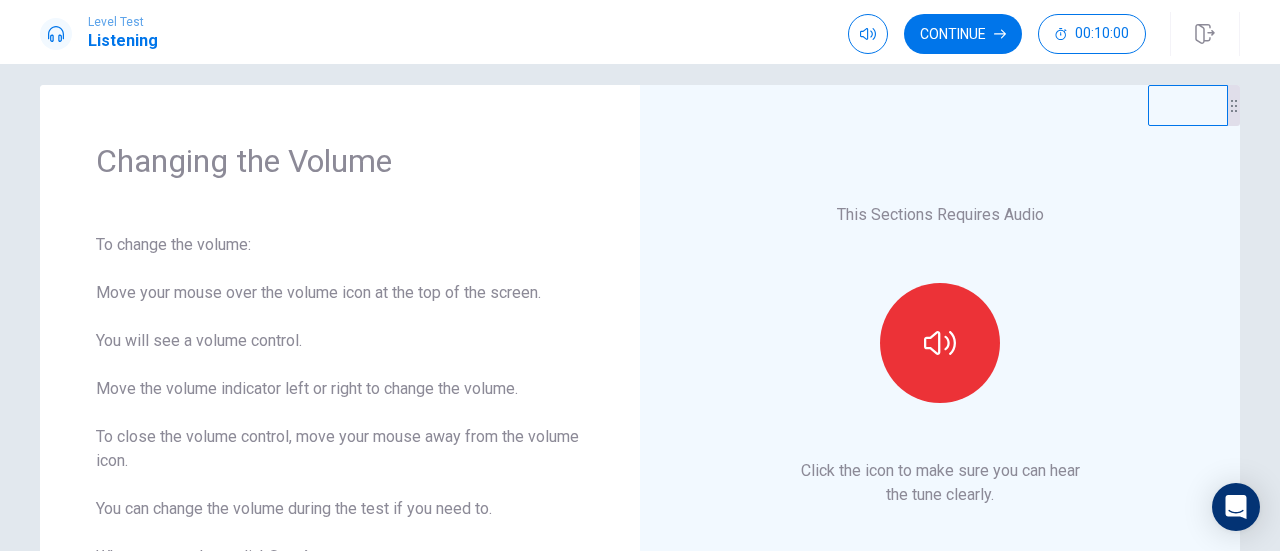 scroll, scrollTop: 0, scrollLeft: 0, axis: both 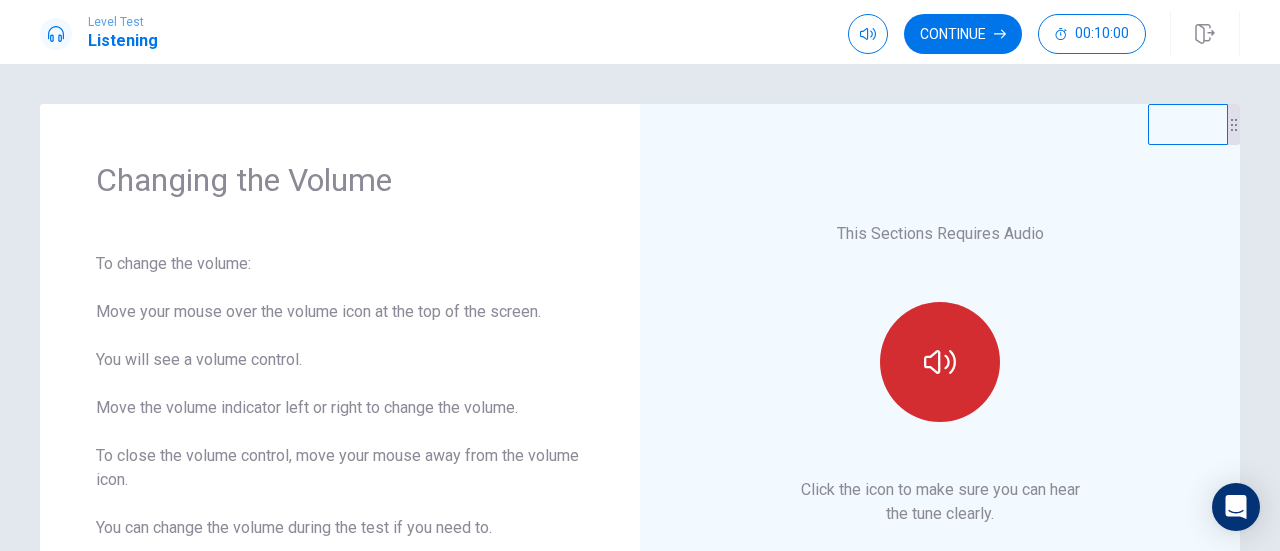 click at bounding box center (940, 362) 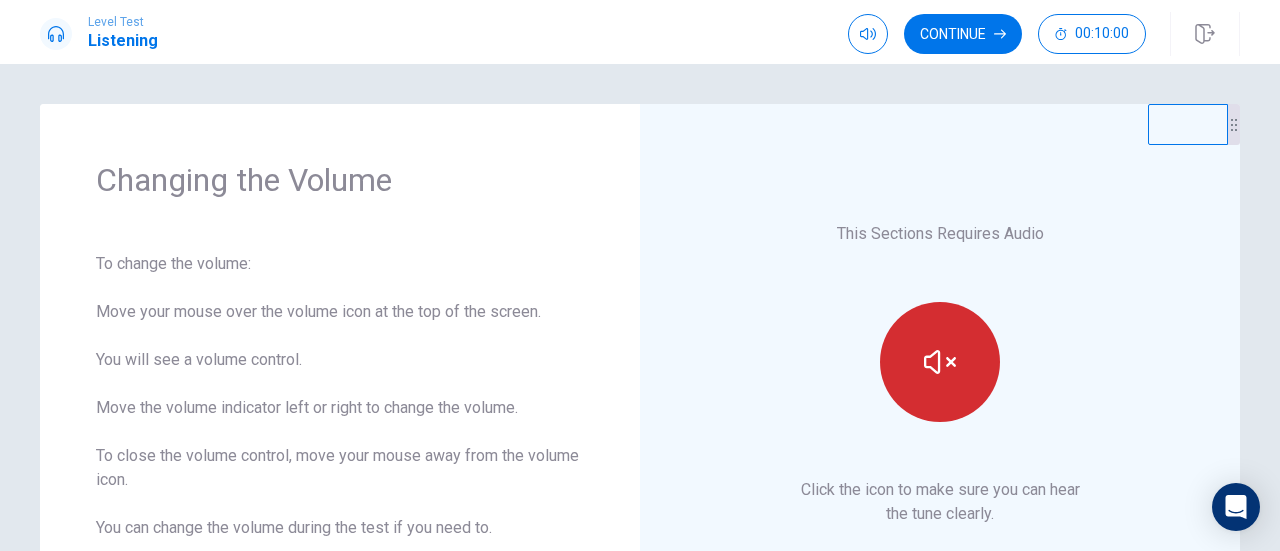 click at bounding box center (940, 362) 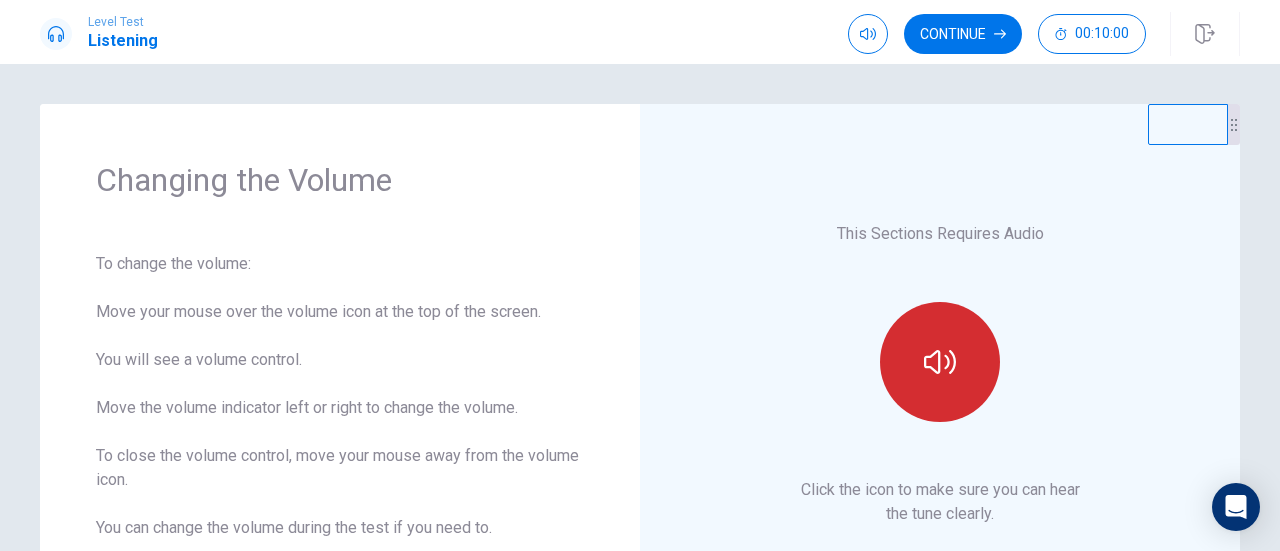 click 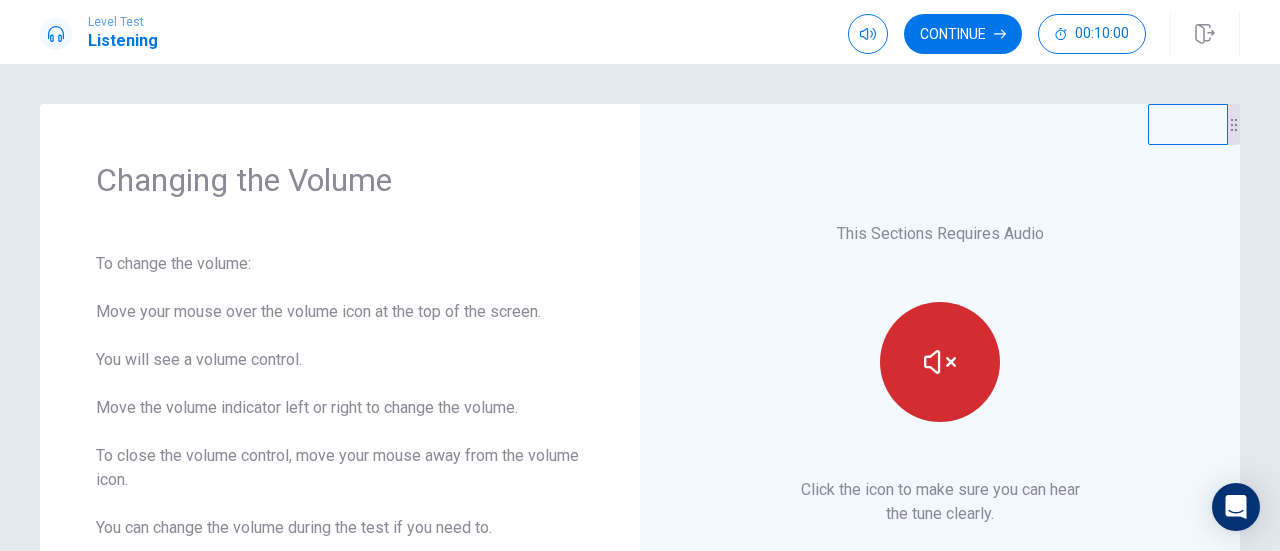 click 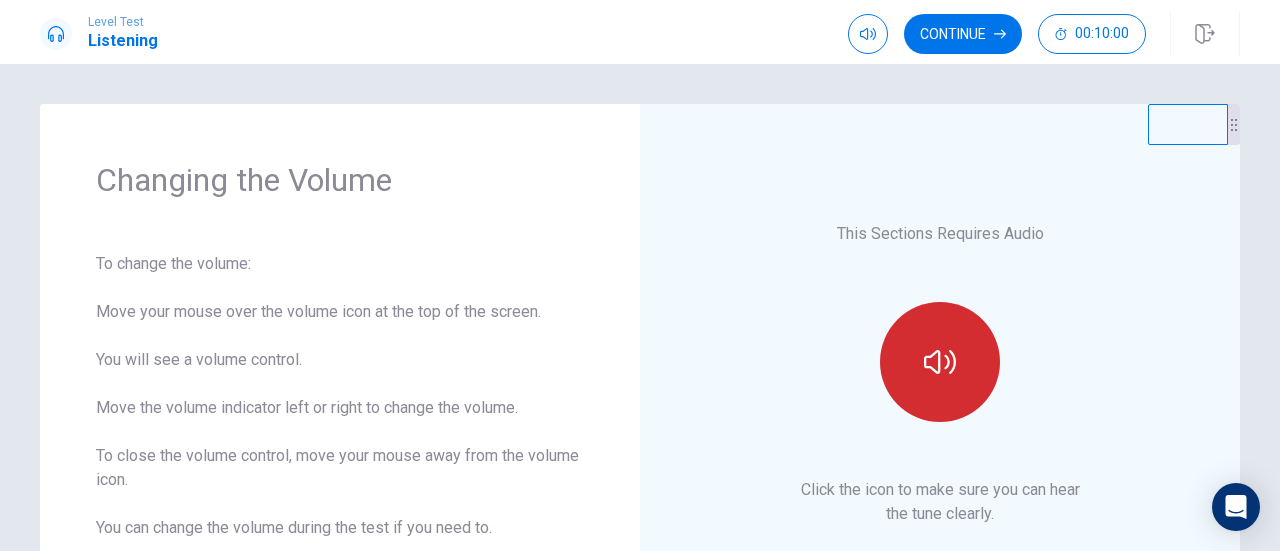 click at bounding box center (940, 362) 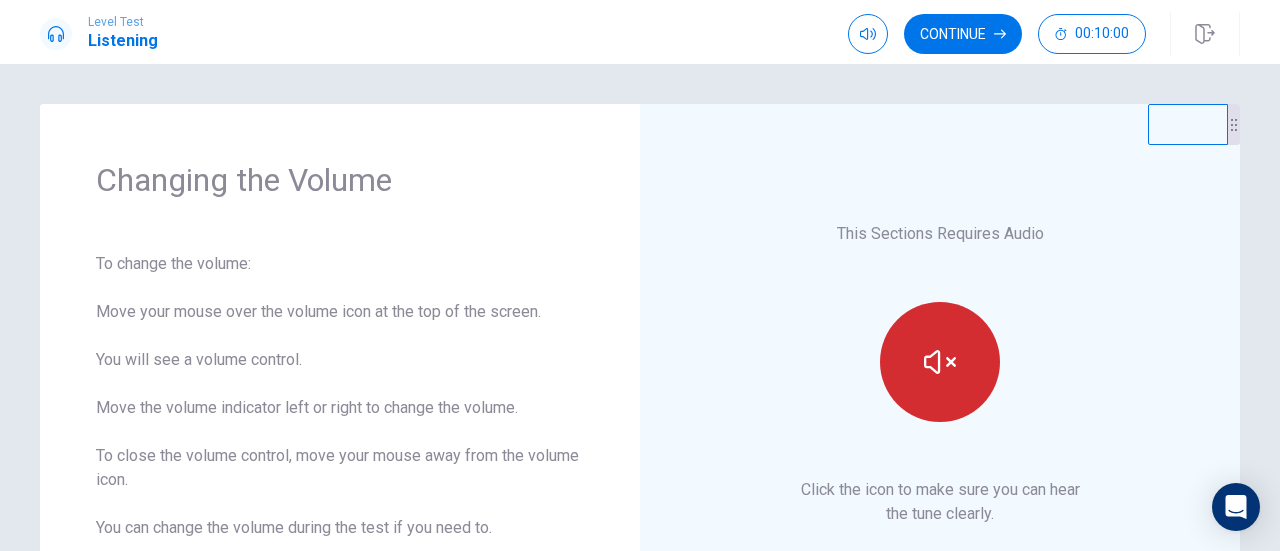 click 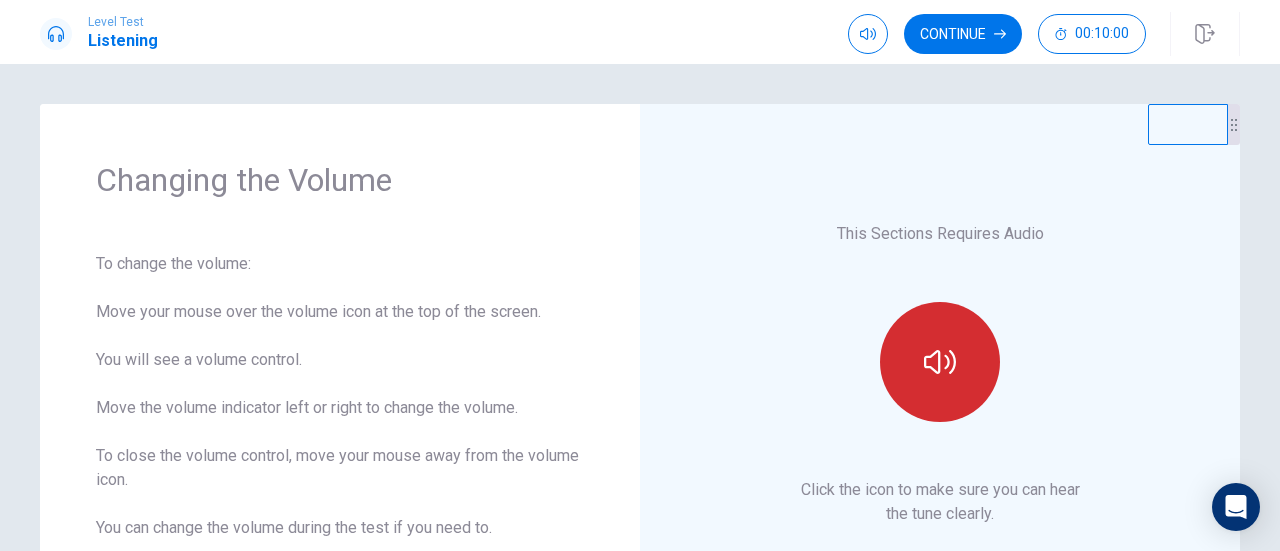 click at bounding box center (940, 362) 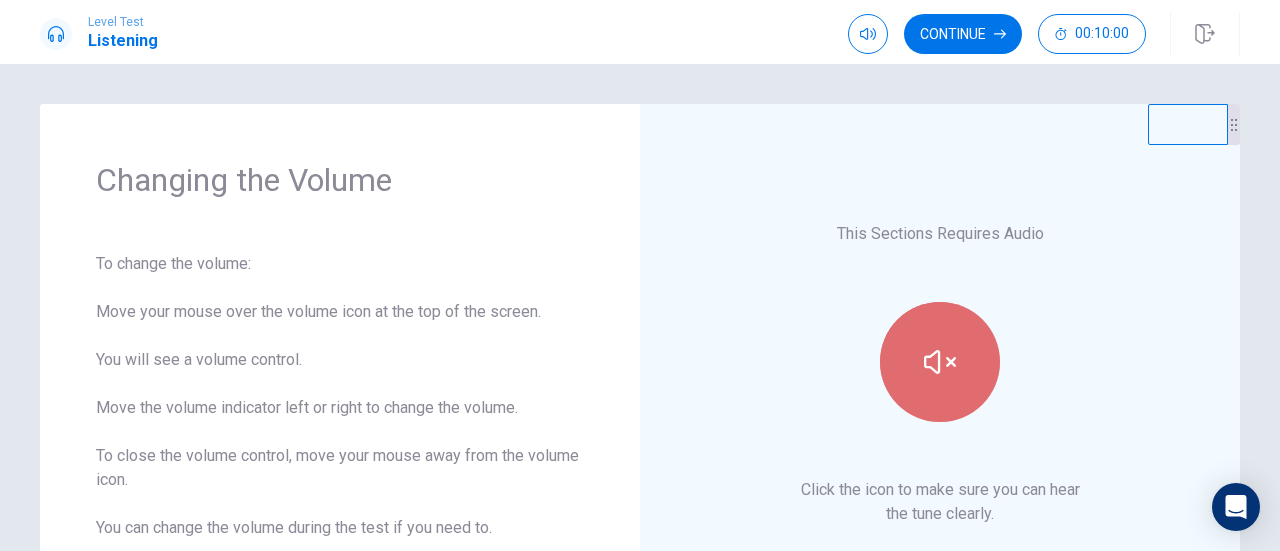 click 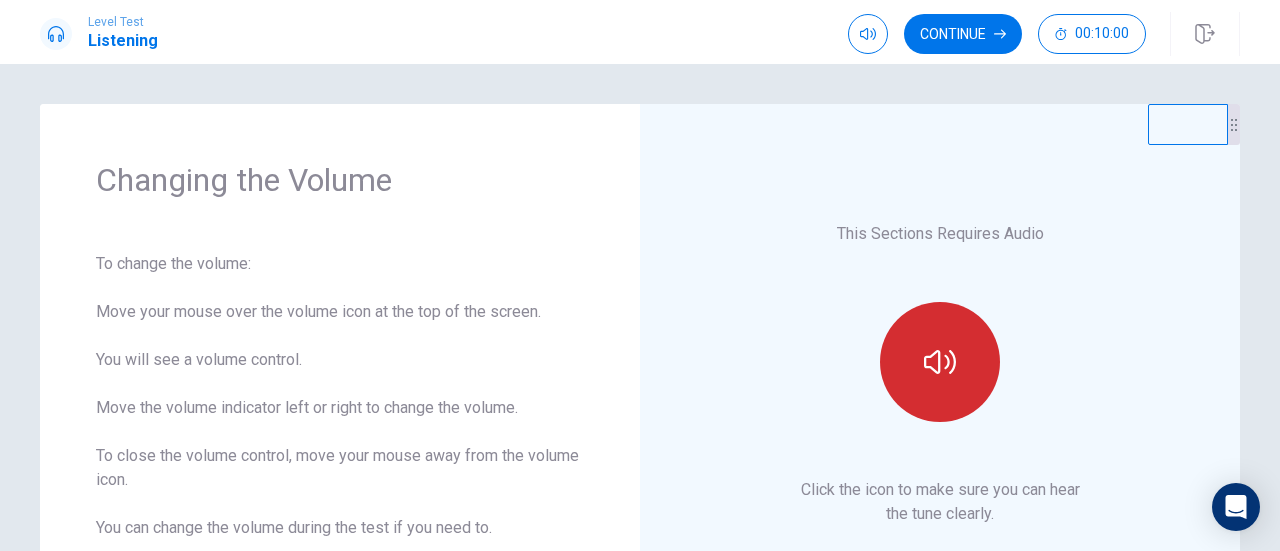 click 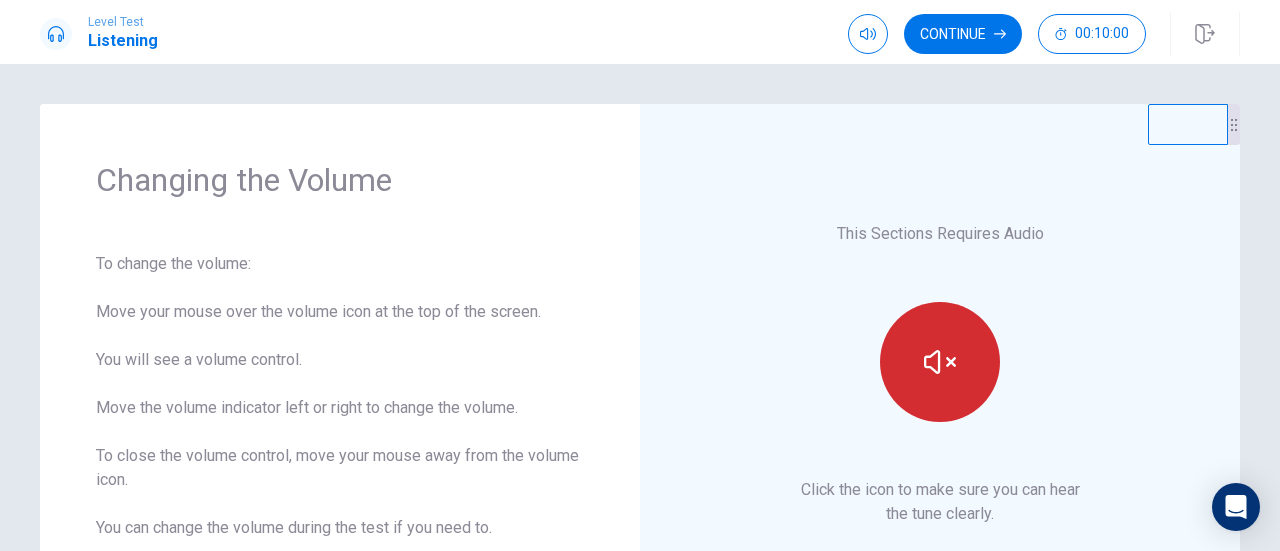 click at bounding box center [940, 362] 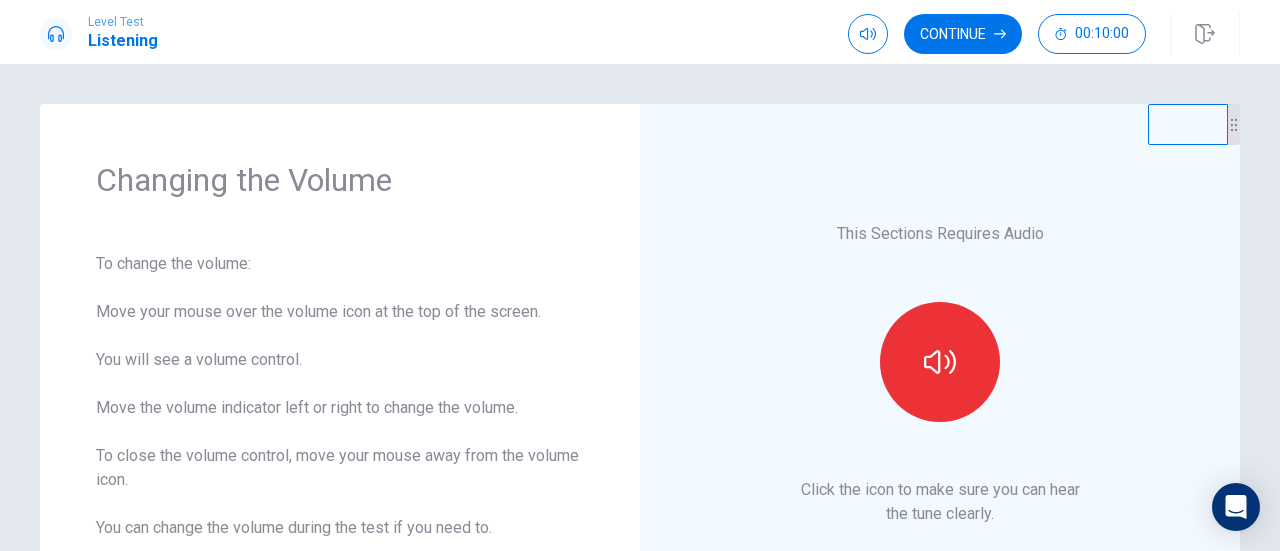 click on "This Sections Requires Audio Click the icon to make sure you can hear   the tune clearly." at bounding box center [940, 374] 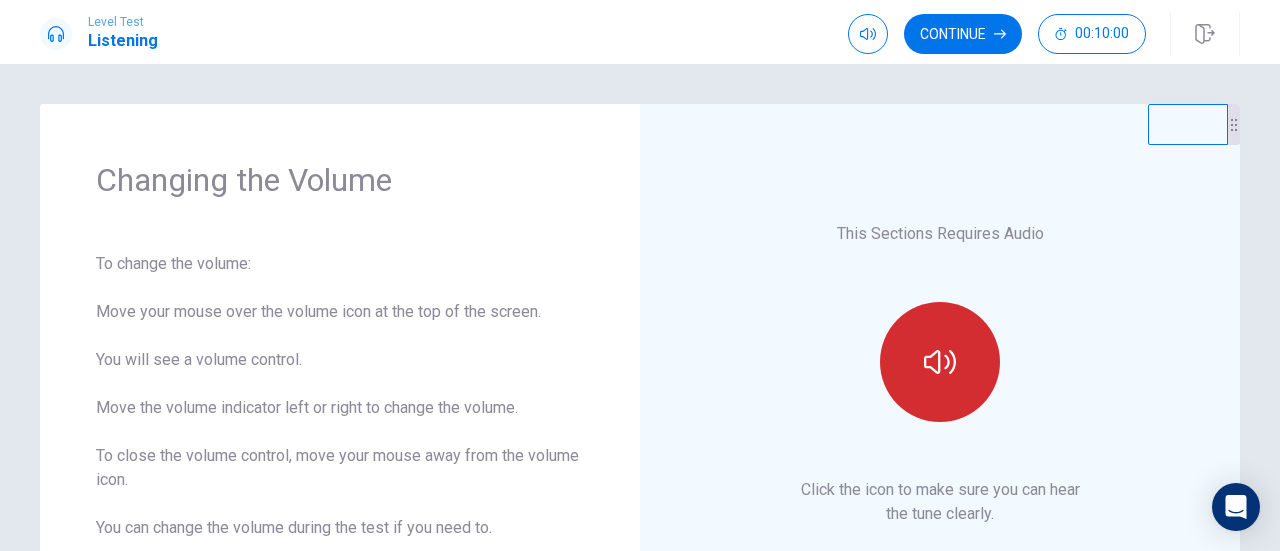 click at bounding box center [940, 362] 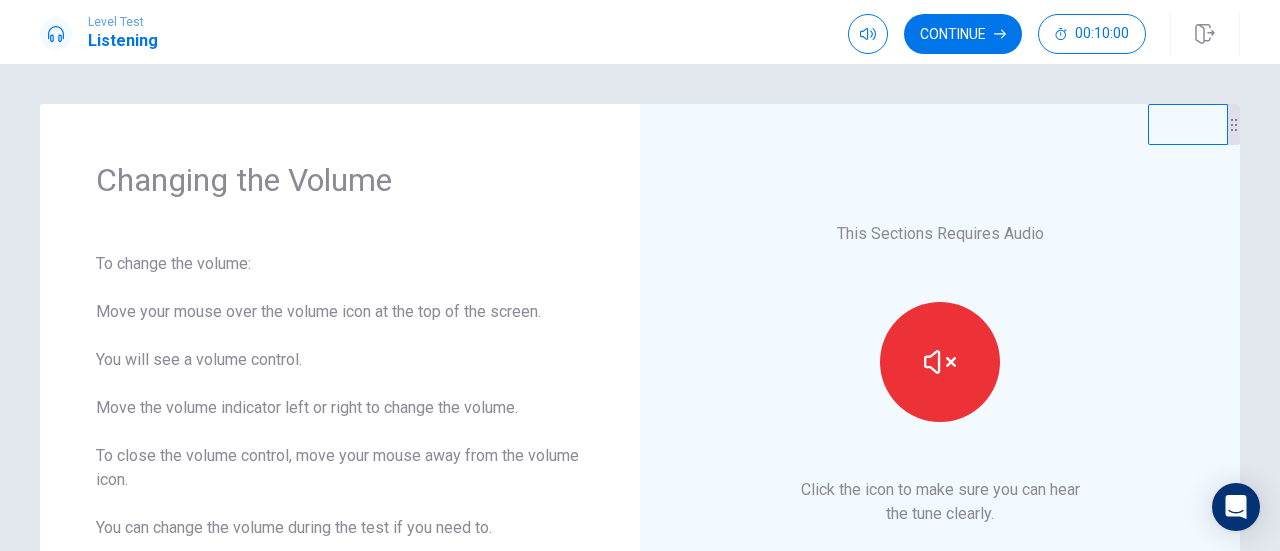 click on "This Sections Requires Audio Click the icon to make sure you can hear   the tune clearly." at bounding box center (940, 374) 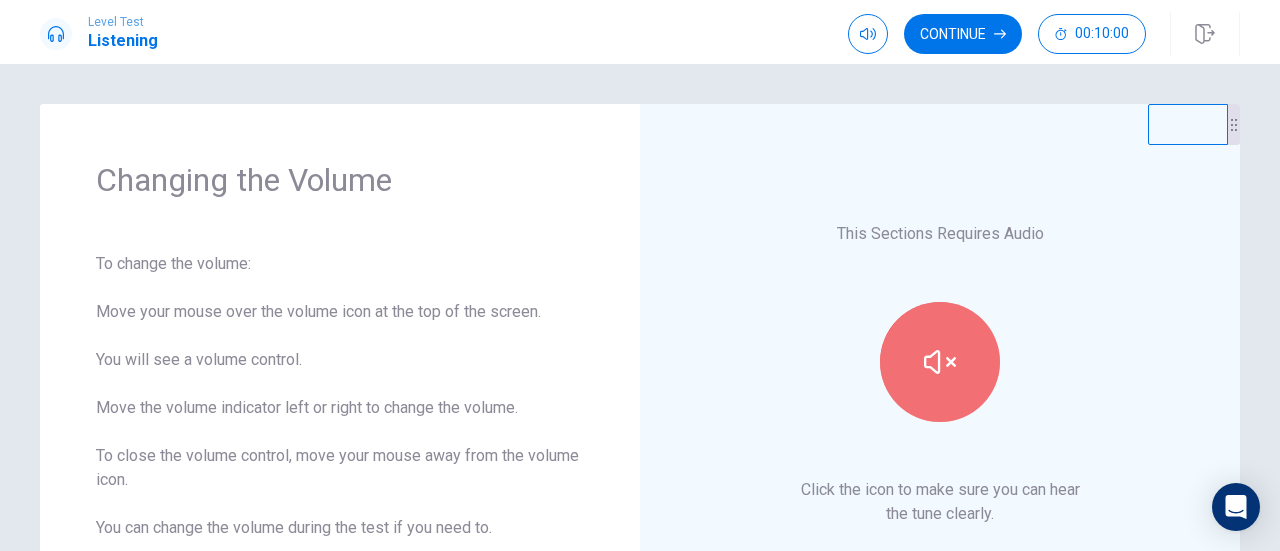 click 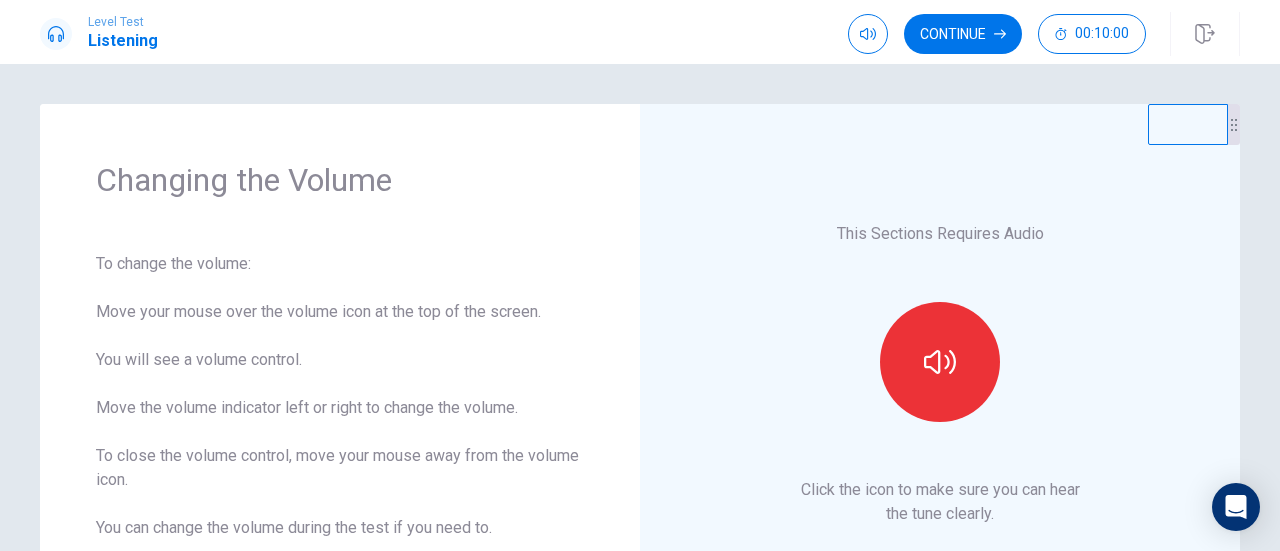 click 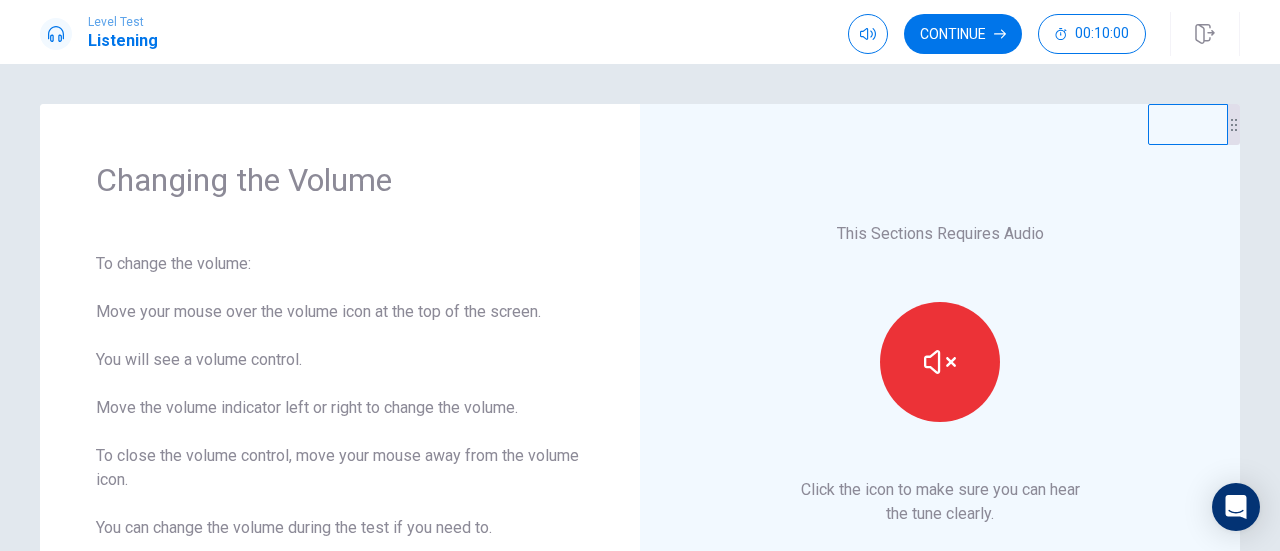 click at bounding box center (940, 362) 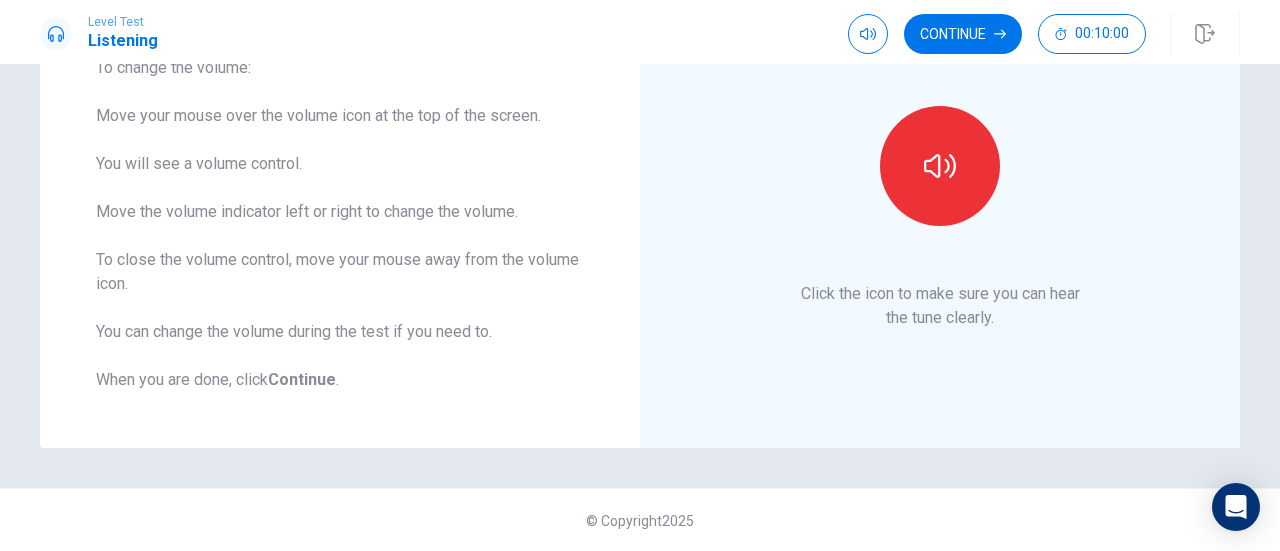 scroll, scrollTop: 100, scrollLeft: 0, axis: vertical 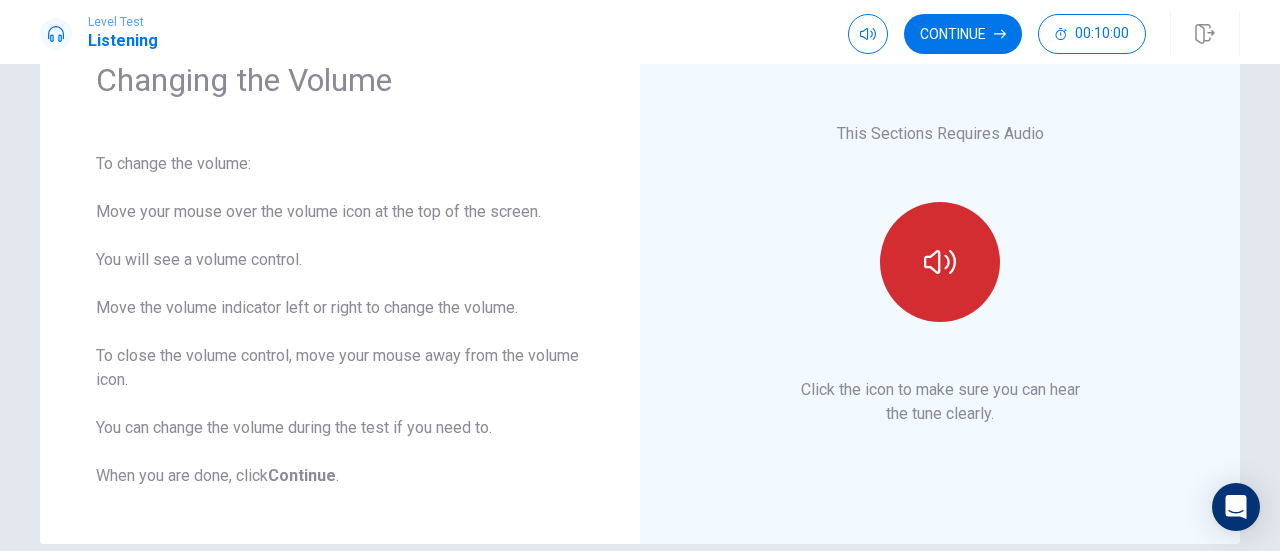 click at bounding box center (940, 262) 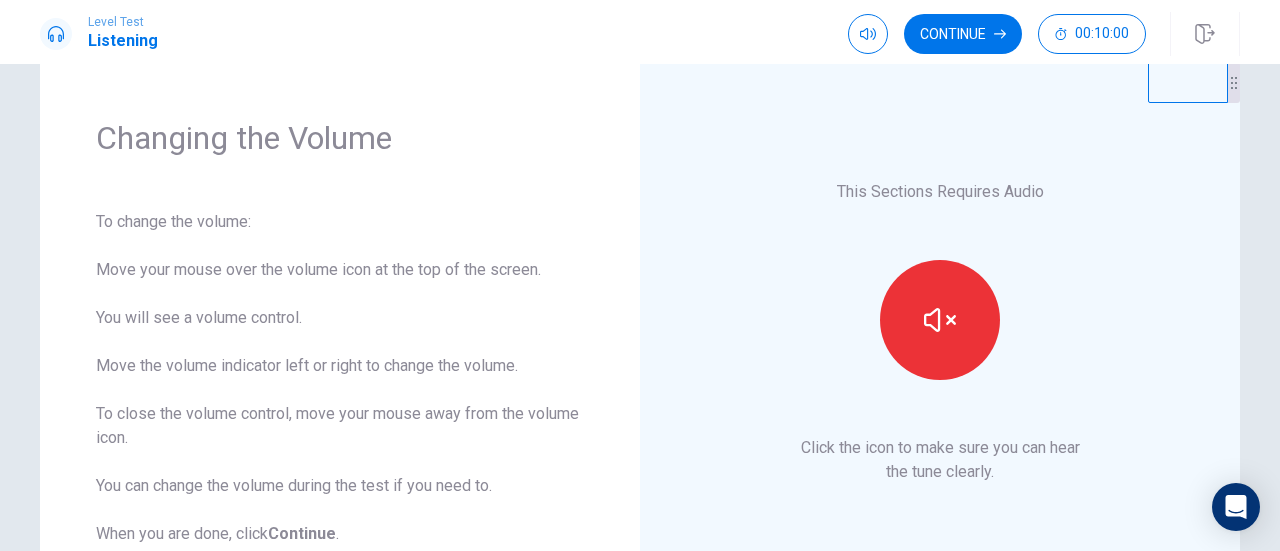 scroll, scrollTop: 0, scrollLeft: 0, axis: both 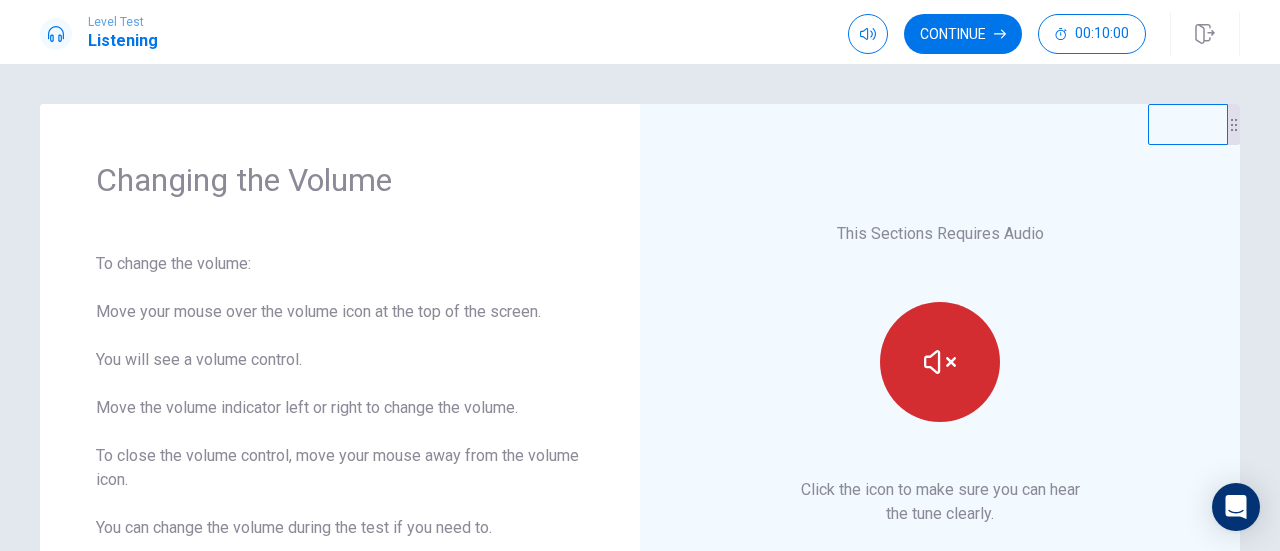 click at bounding box center (940, 362) 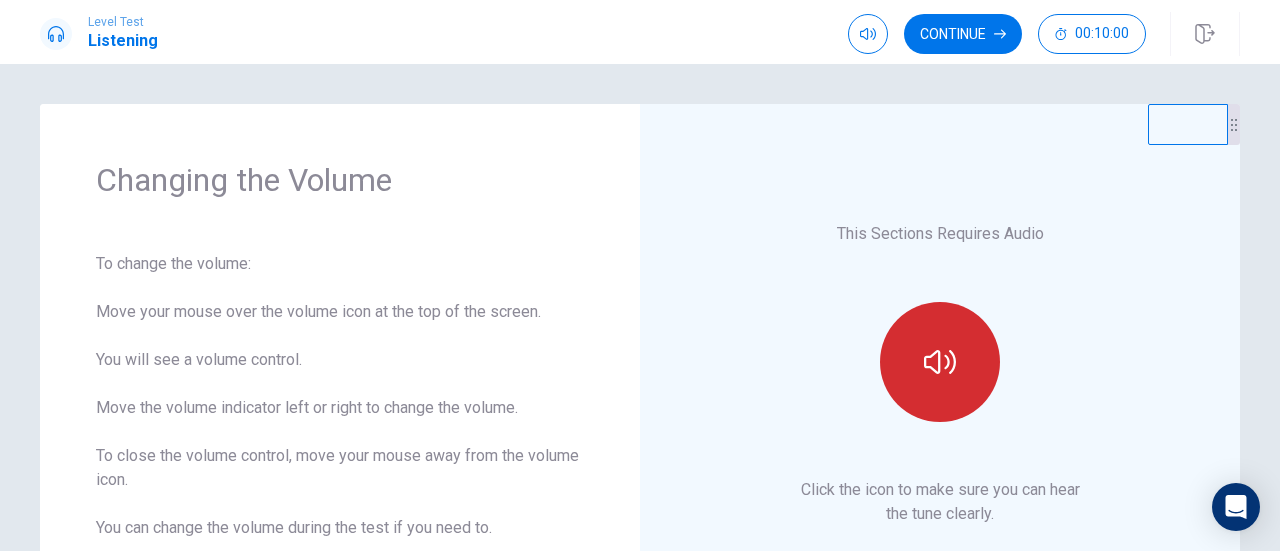 click 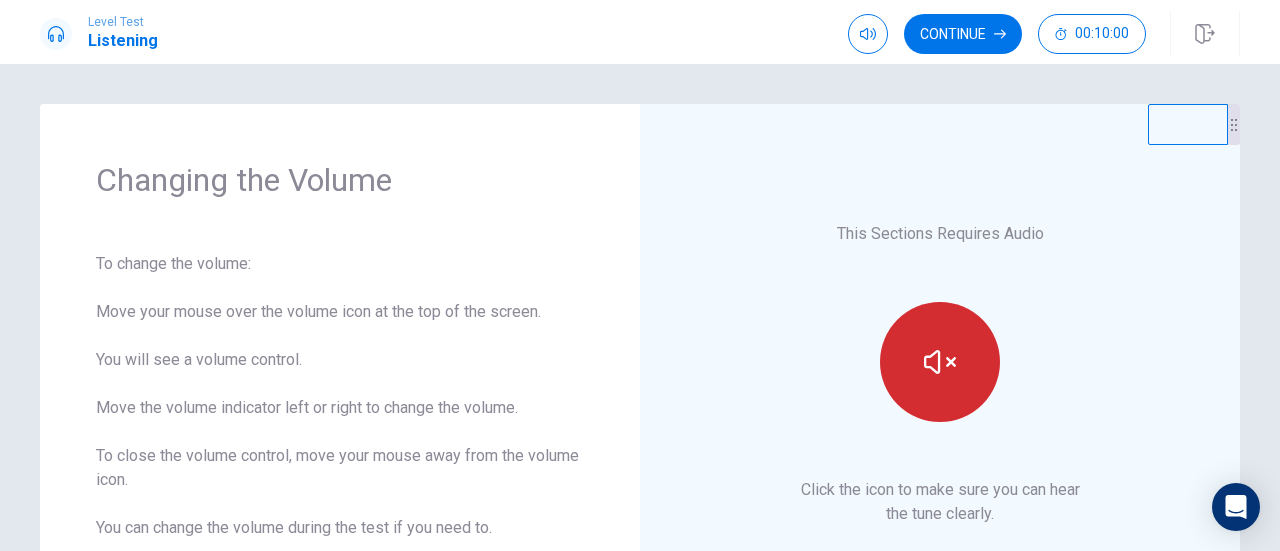 click 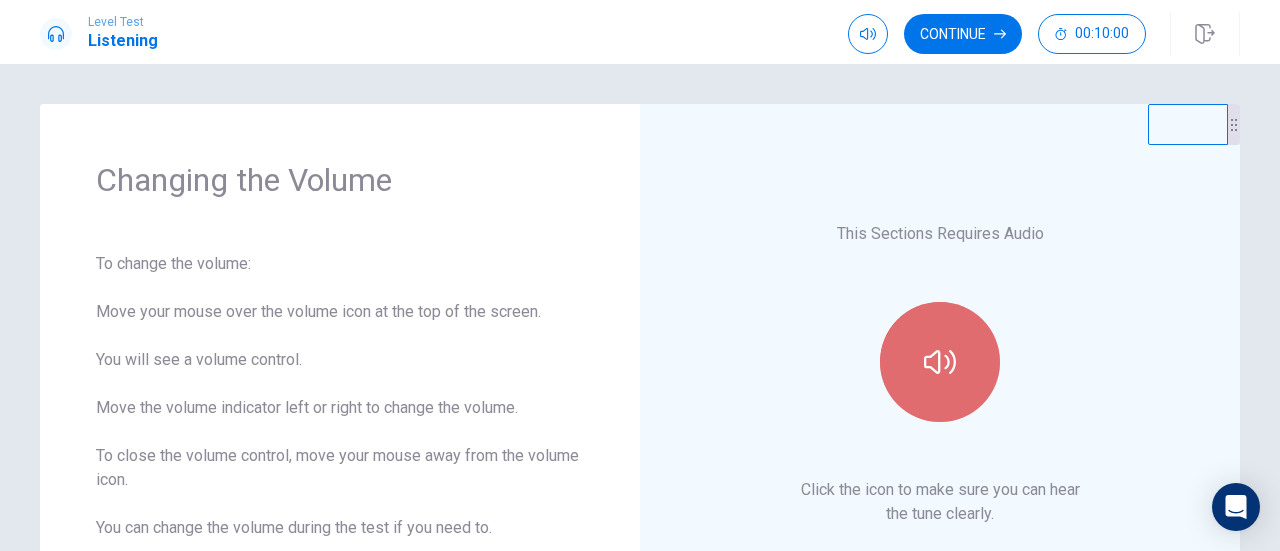 click 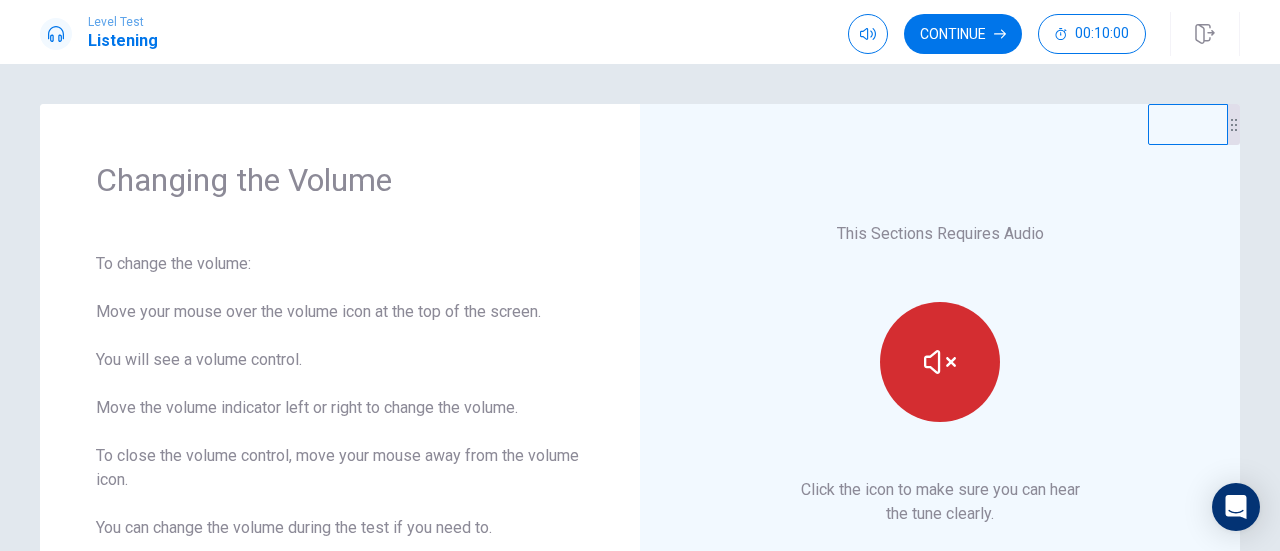click at bounding box center [940, 362] 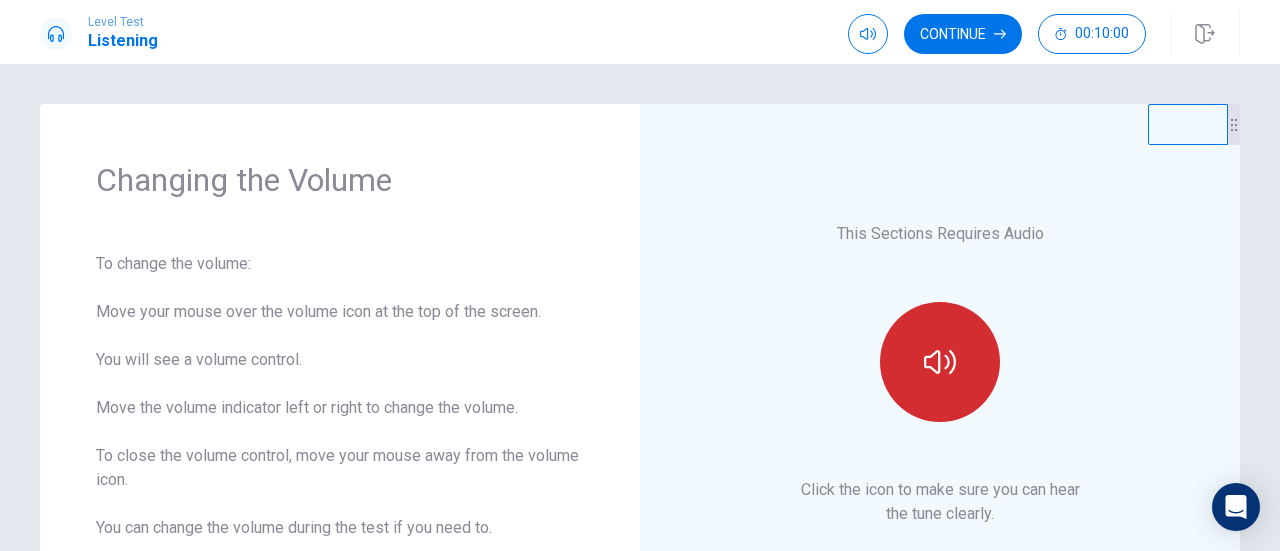 drag, startPoint x: 946, startPoint y: 379, endPoint x: 972, endPoint y: 377, distance: 26.076809 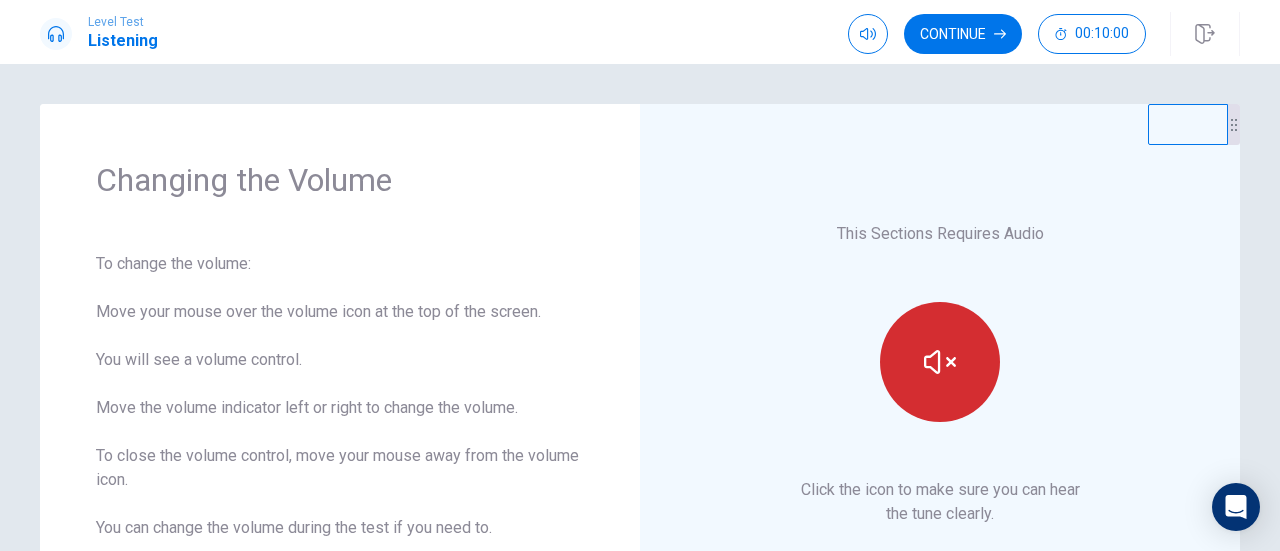 click at bounding box center [940, 362] 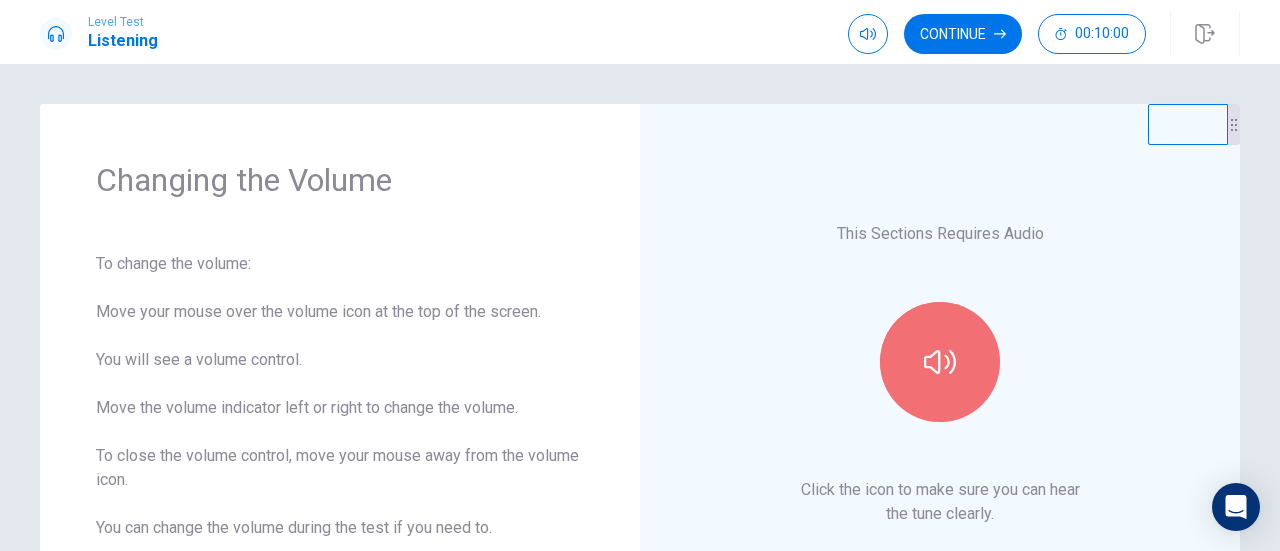 drag, startPoint x: 941, startPoint y: 362, endPoint x: 1115, endPoint y: 319, distance: 179.23448 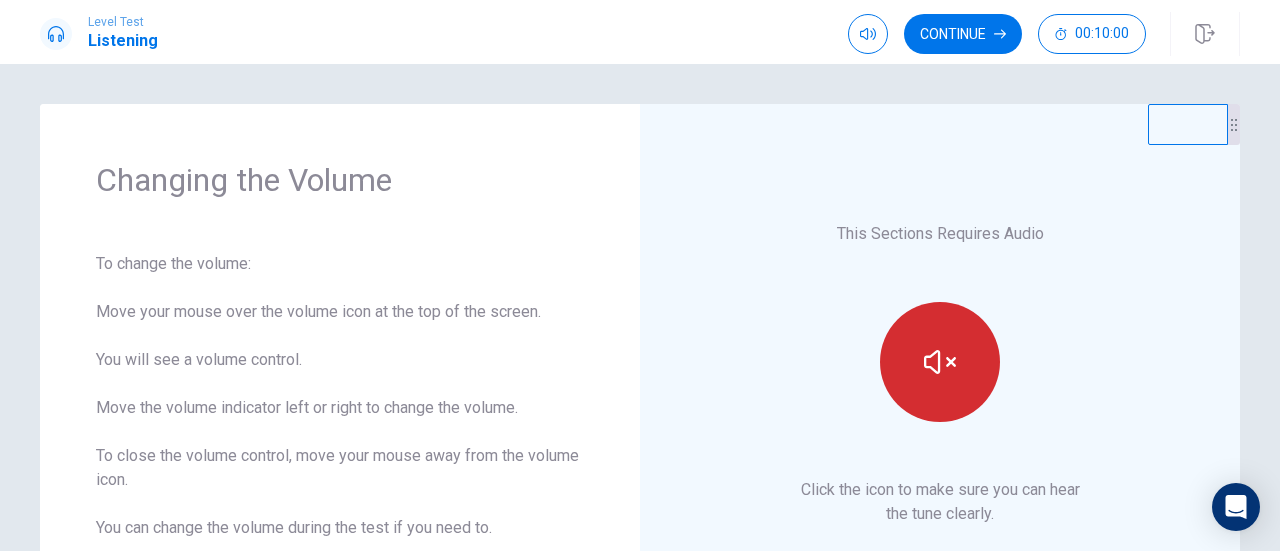 click at bounding box center [940, 362] 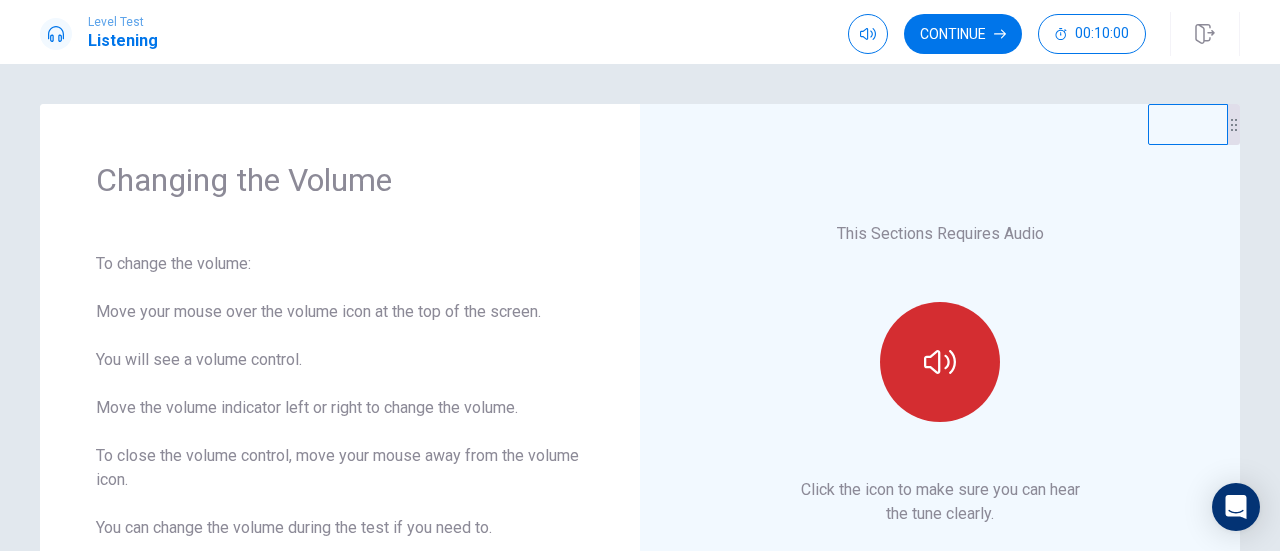 click 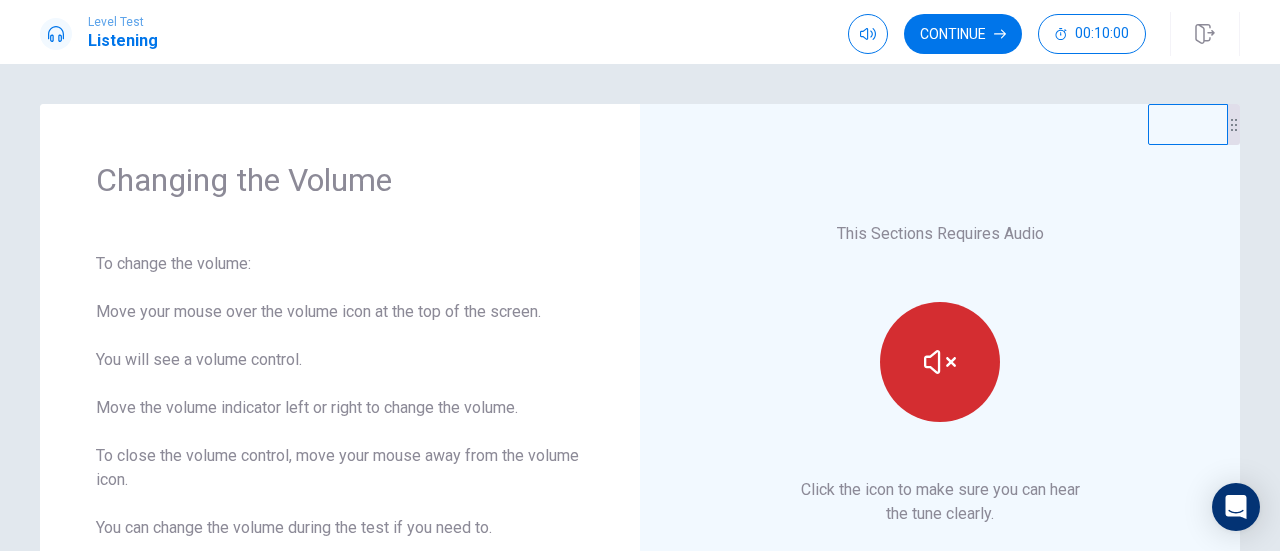 click at bounding box center [940, 362] 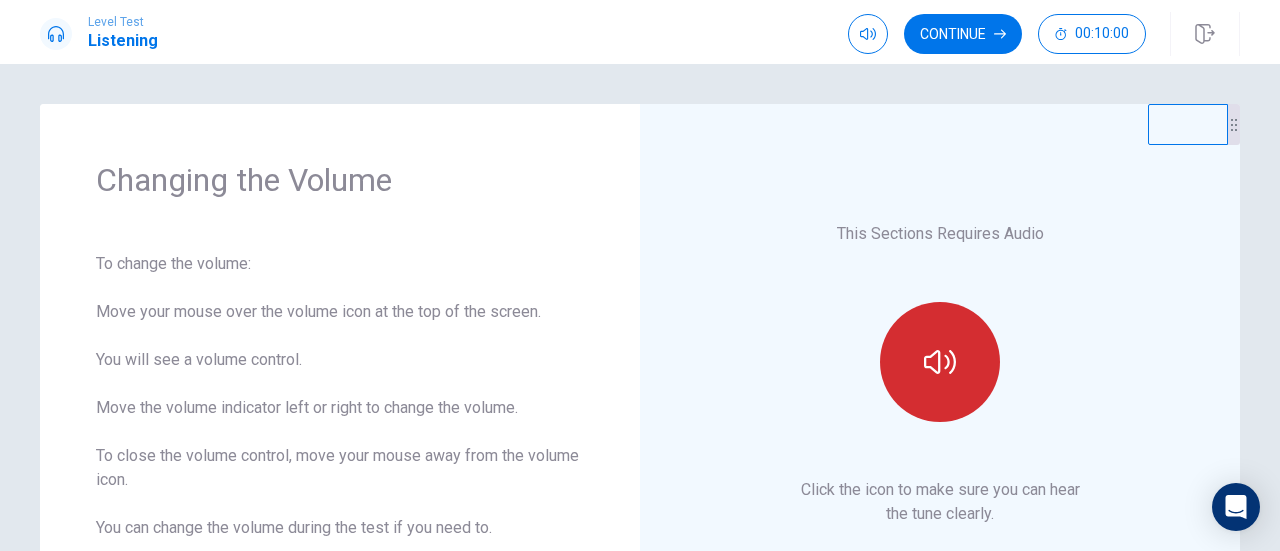 click 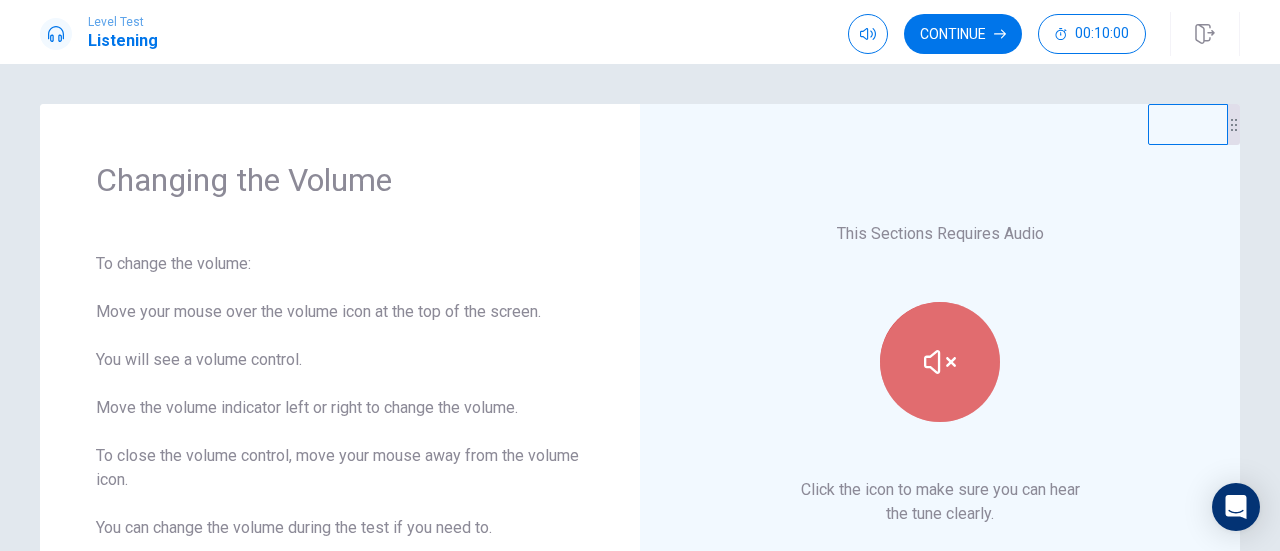 click 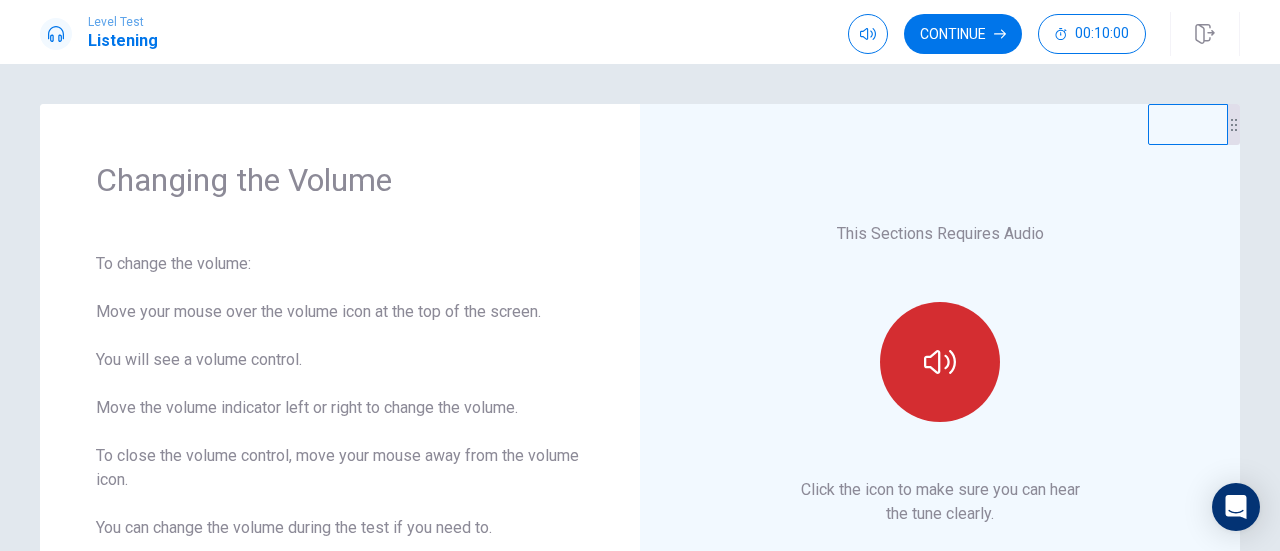 click 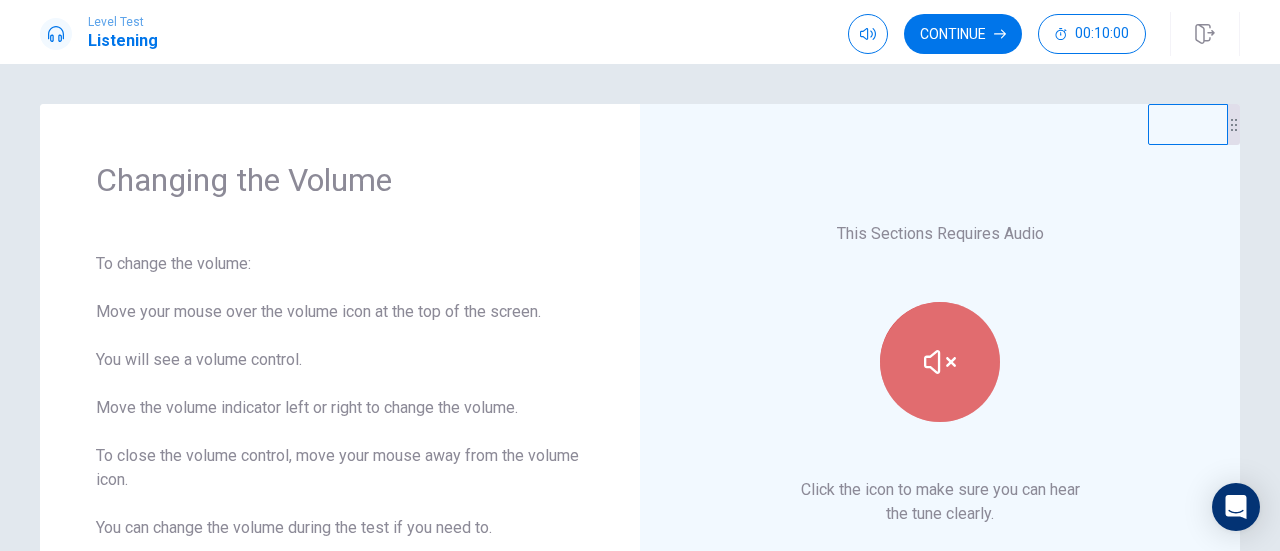 click 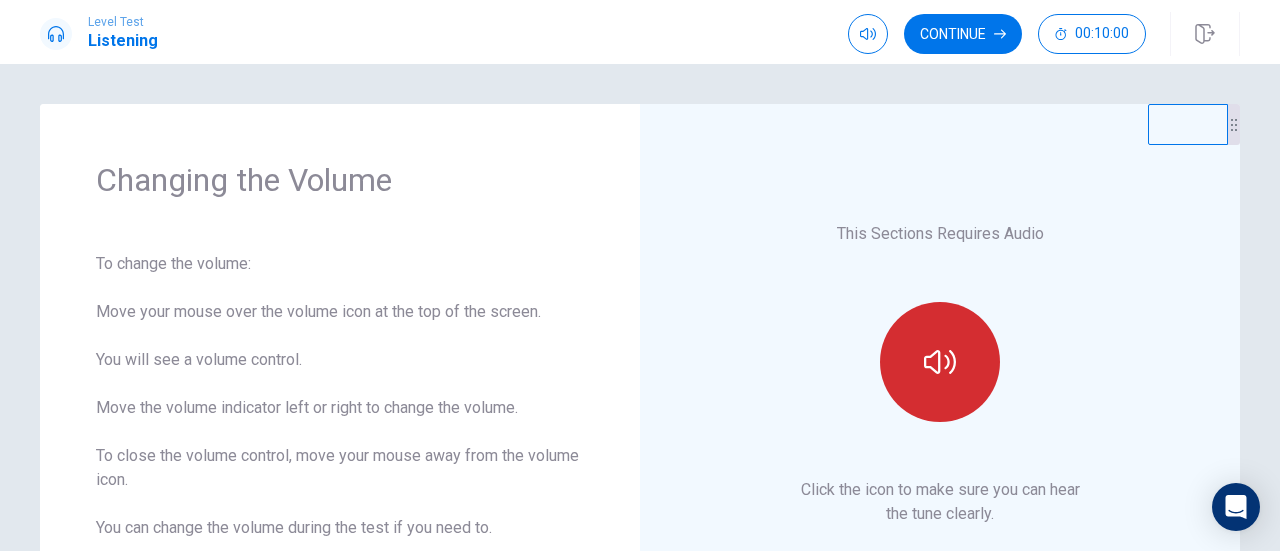 click 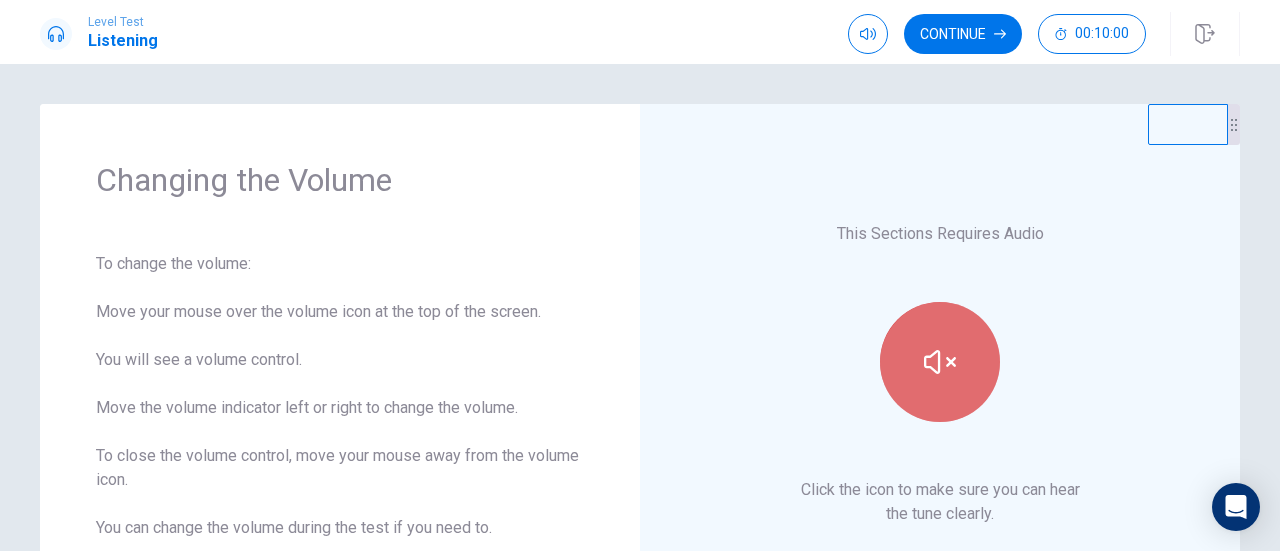 click 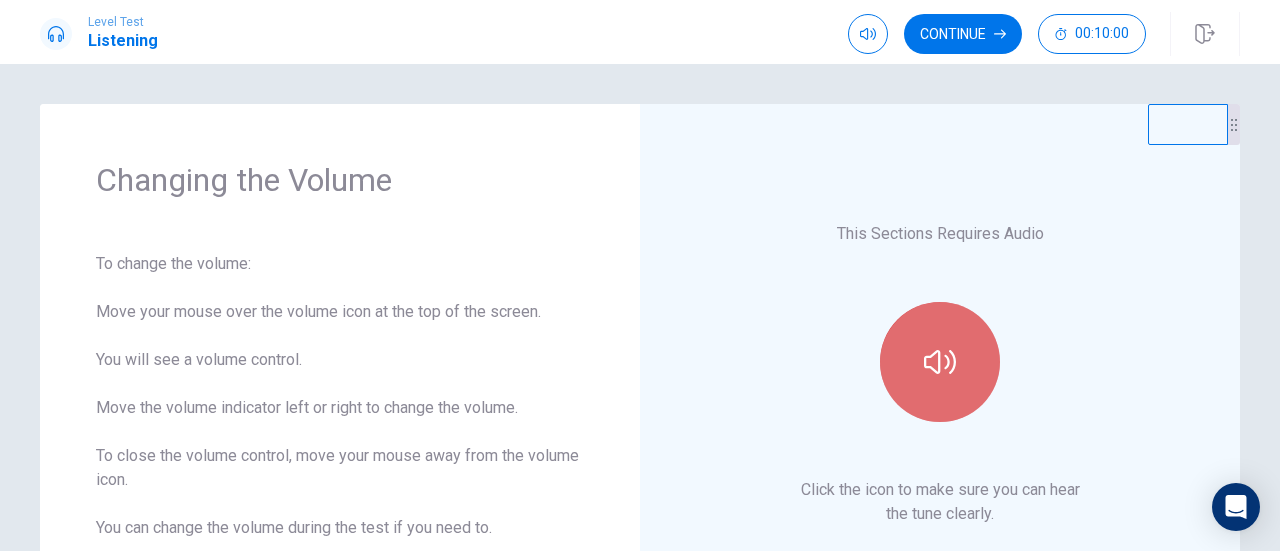 click 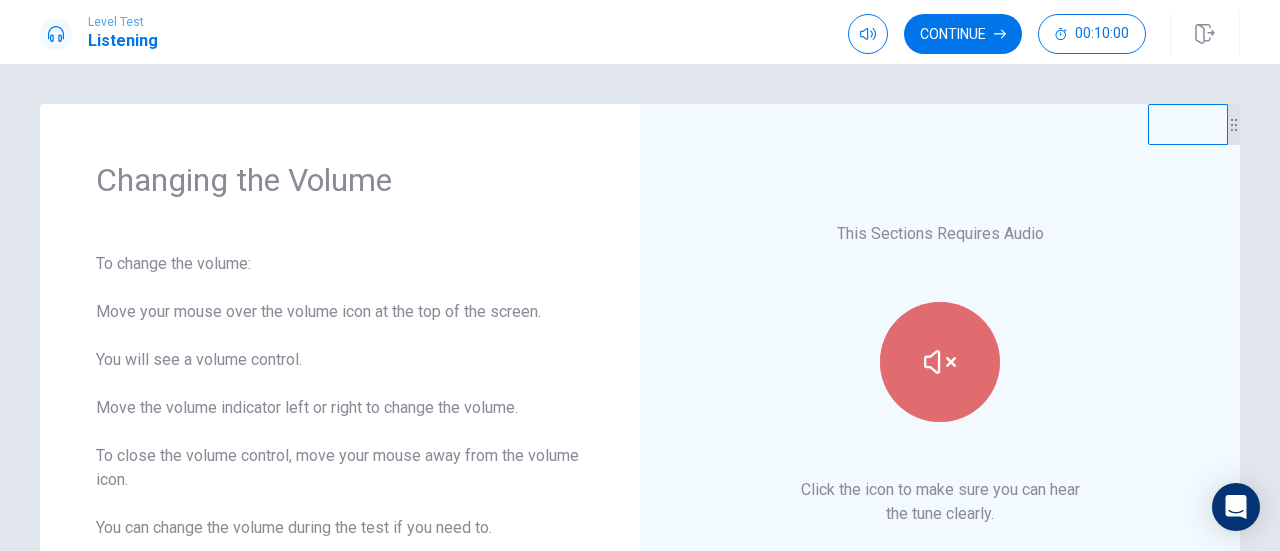 click 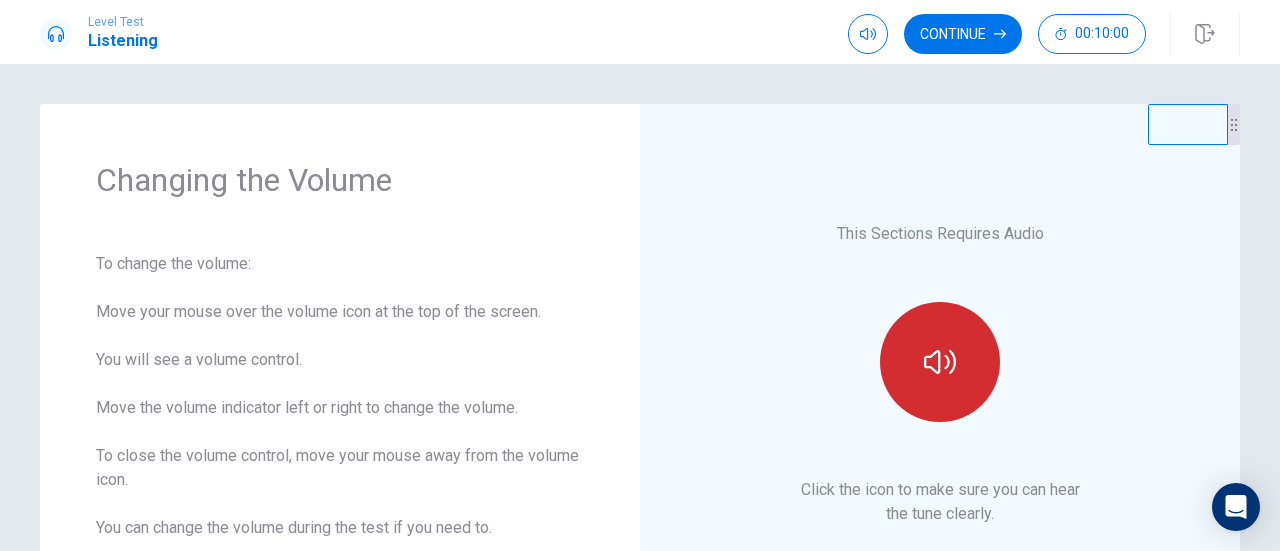 click at bounding box center [940, 362] 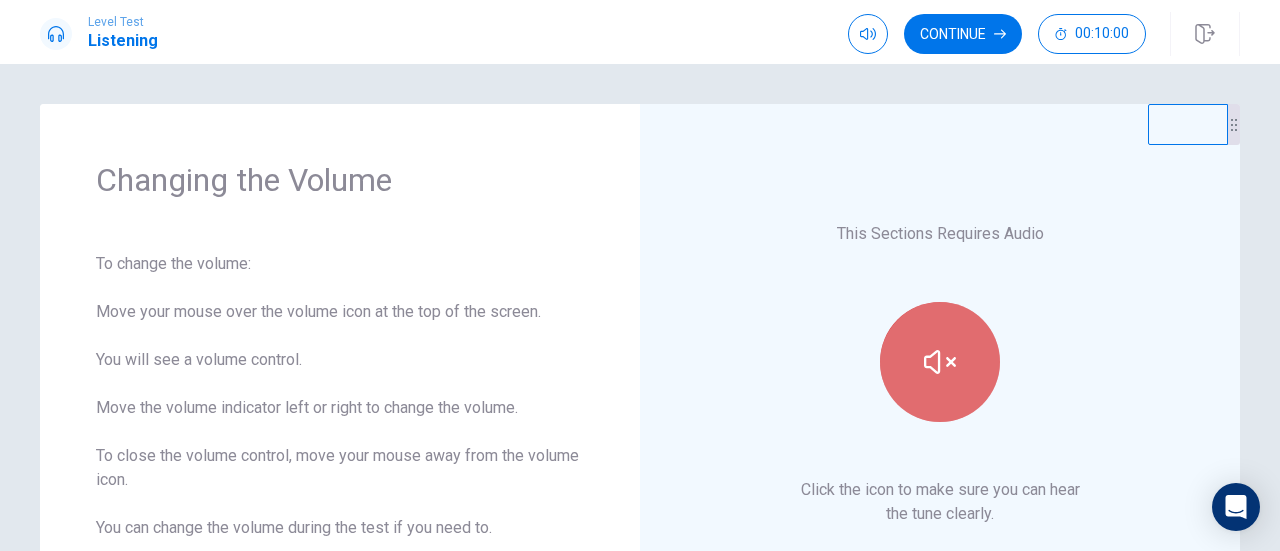 click at bounding box center [940, 362] 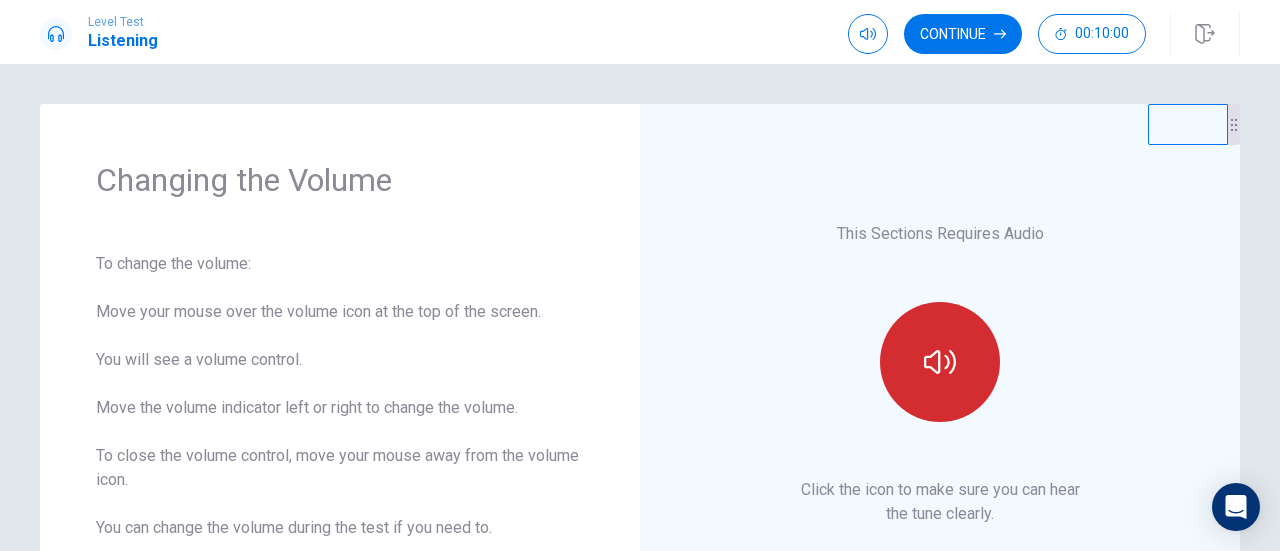 click at bounding box center (940, 362) 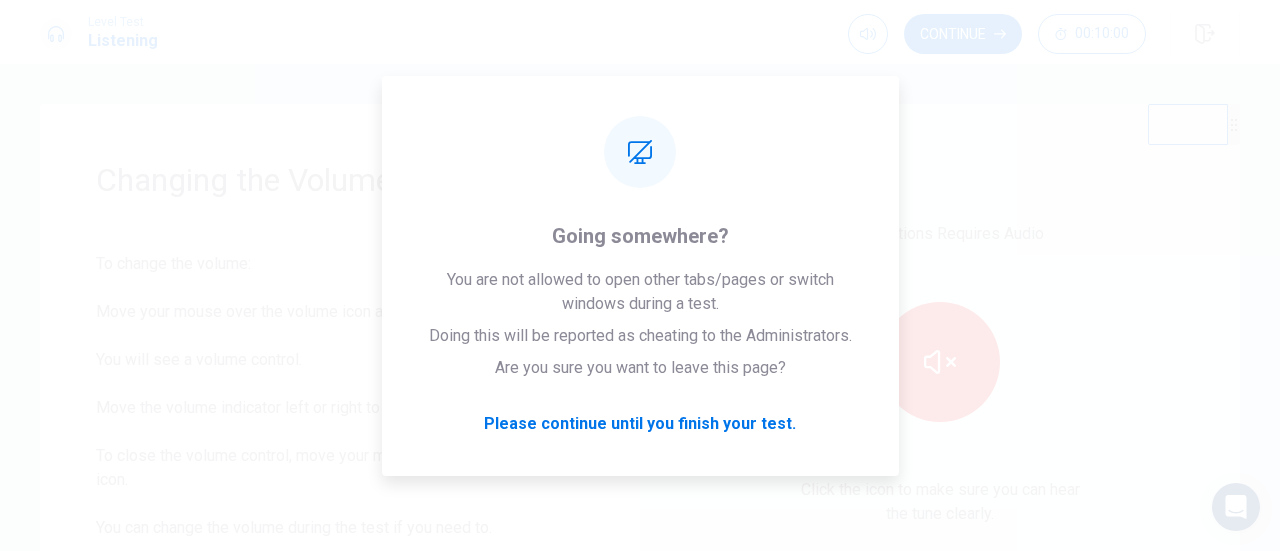 click on "This Sections Requires Audio Click the icon to make sure you can hear   the tune clearly." at bounding box center (940, 374) 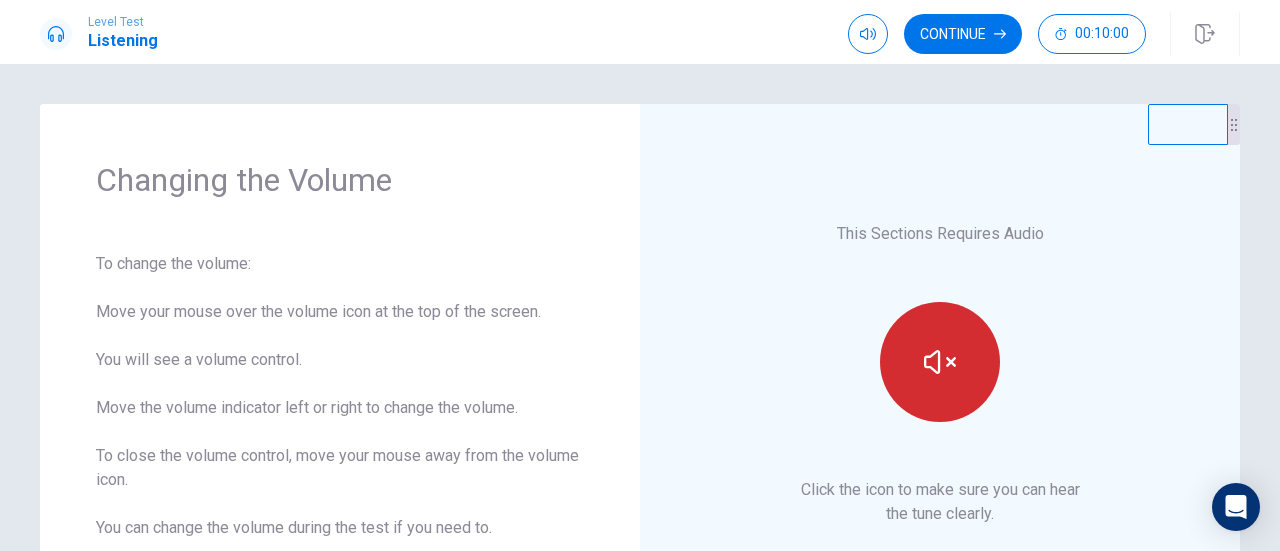 click at bounding box center (940, 362) 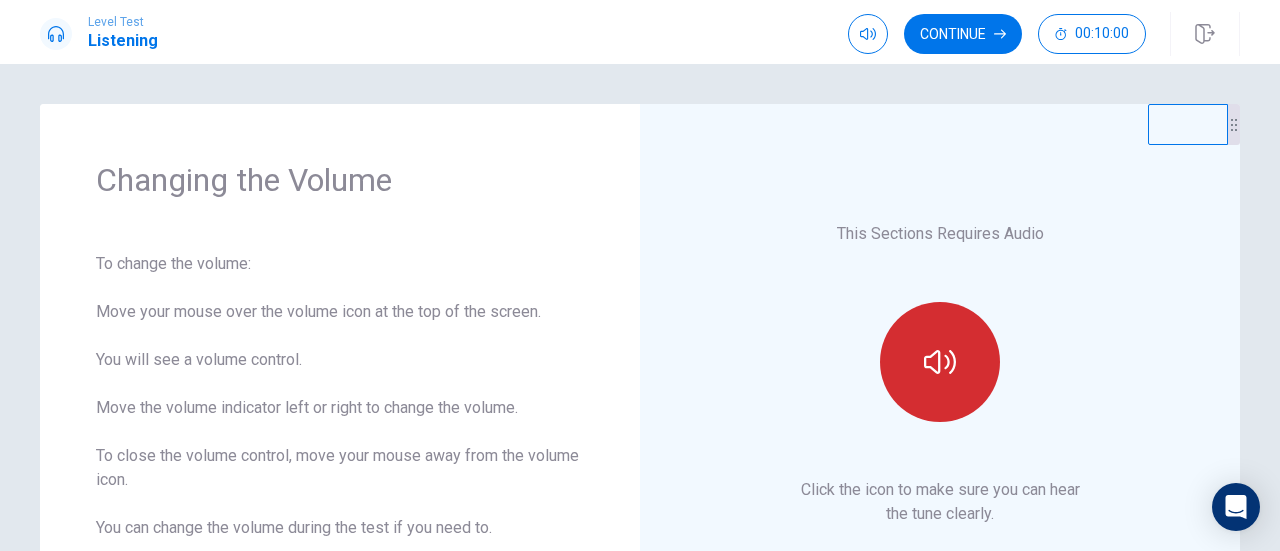 click at bounding box center [940, 362] 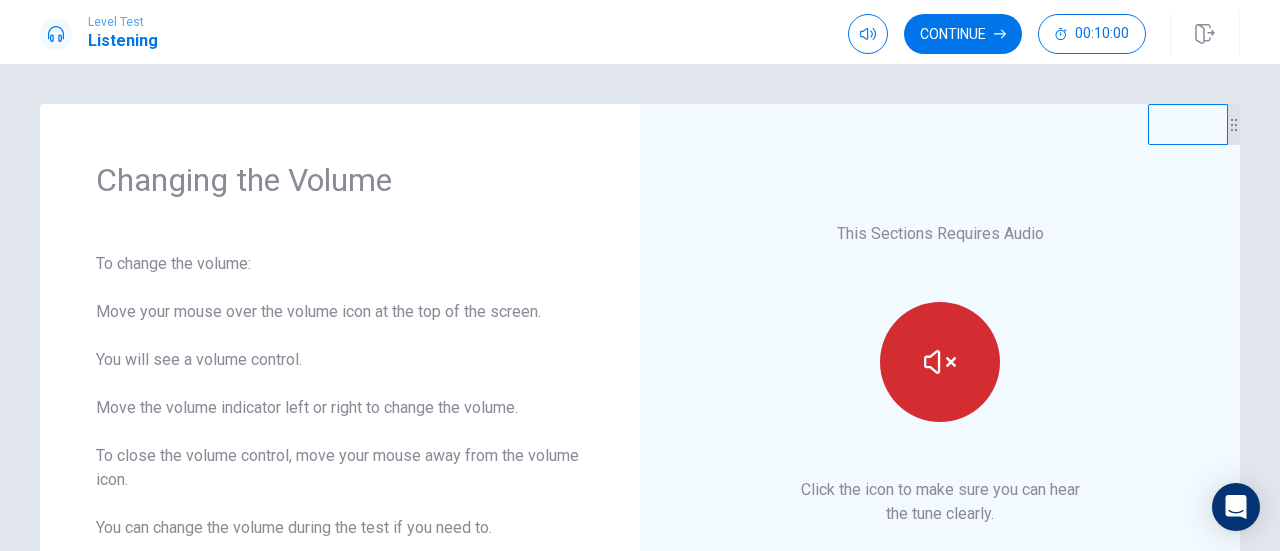 click at bounding box center [940, 362] 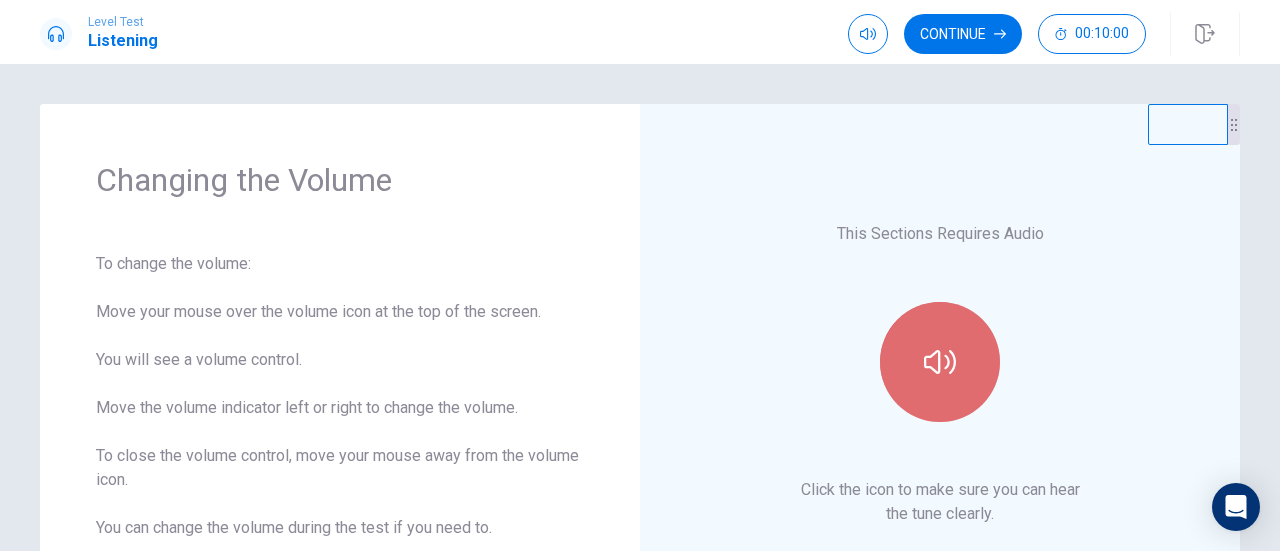 click at bounding box center (940, 362) 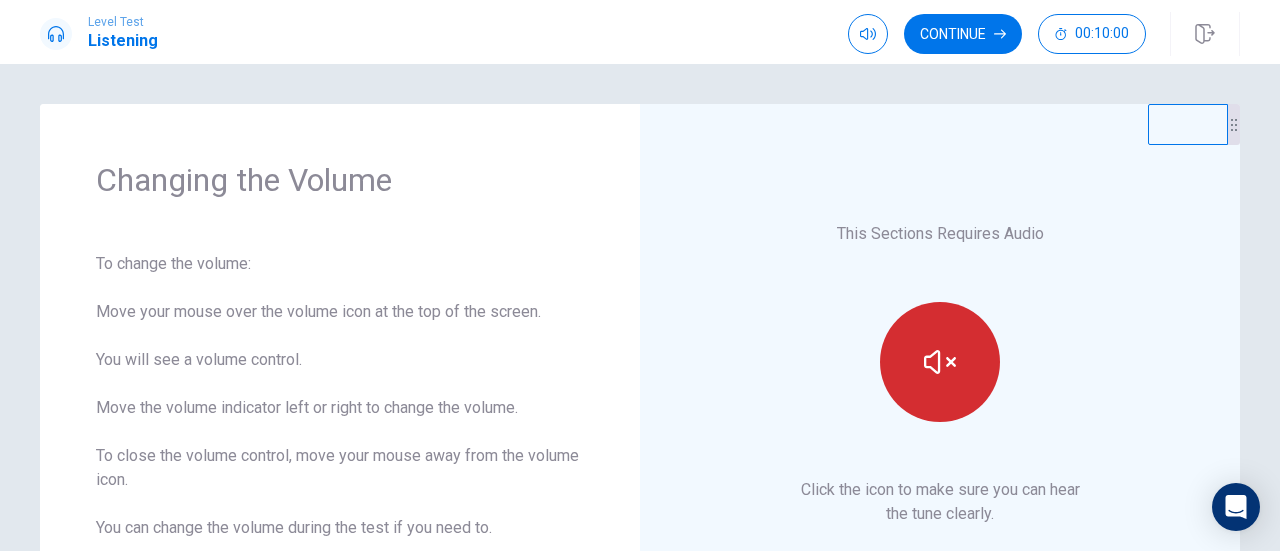 click at bounding box center (940, 362) 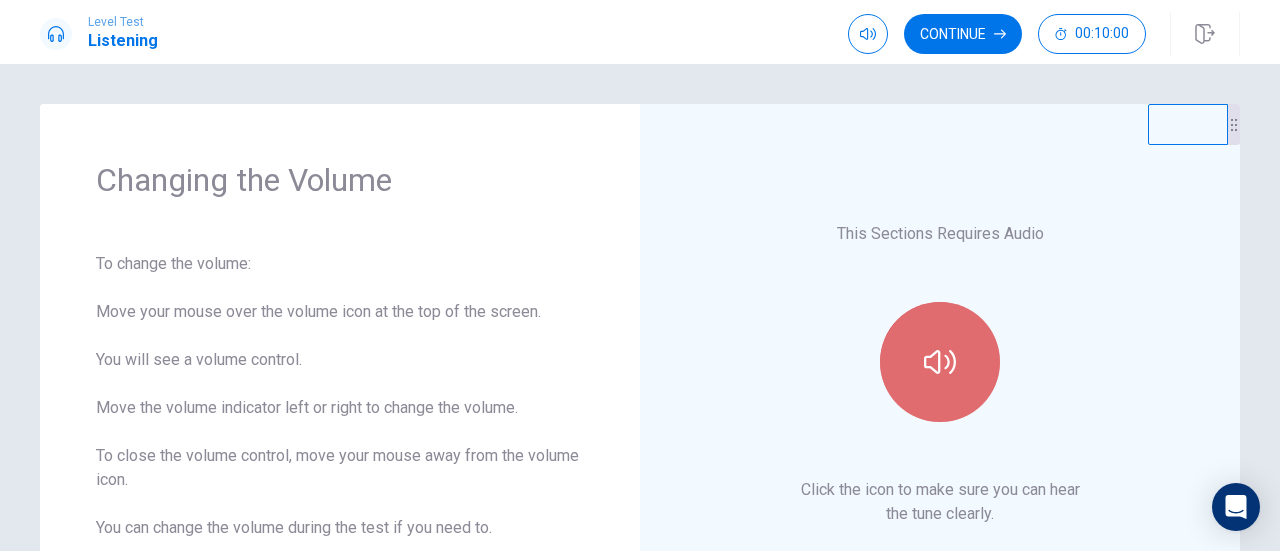 click at bounding box center [940, 362] 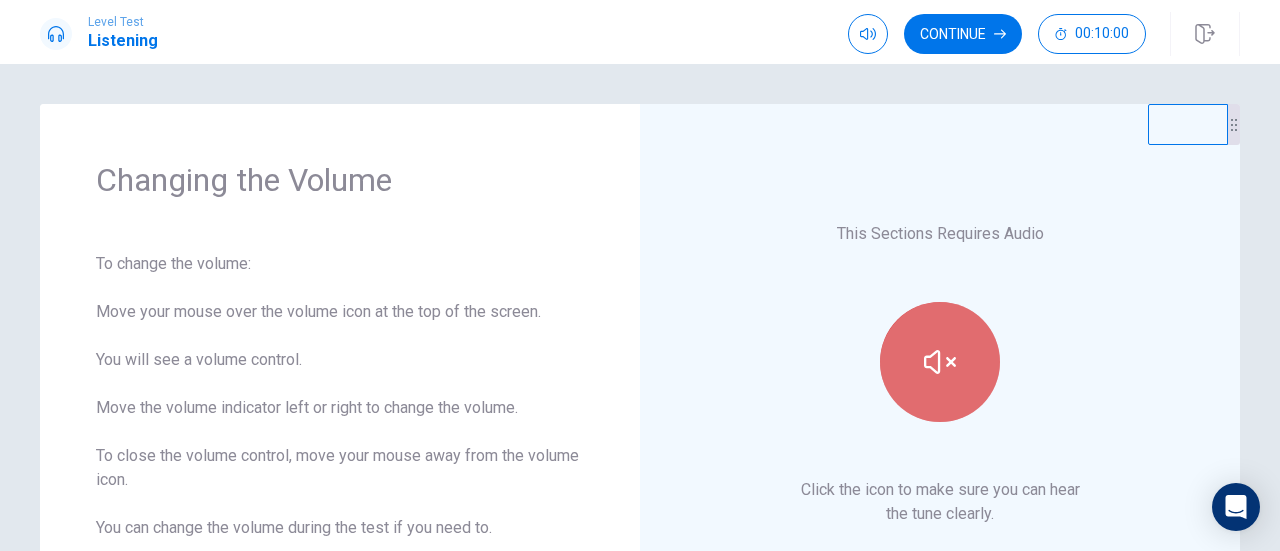 click 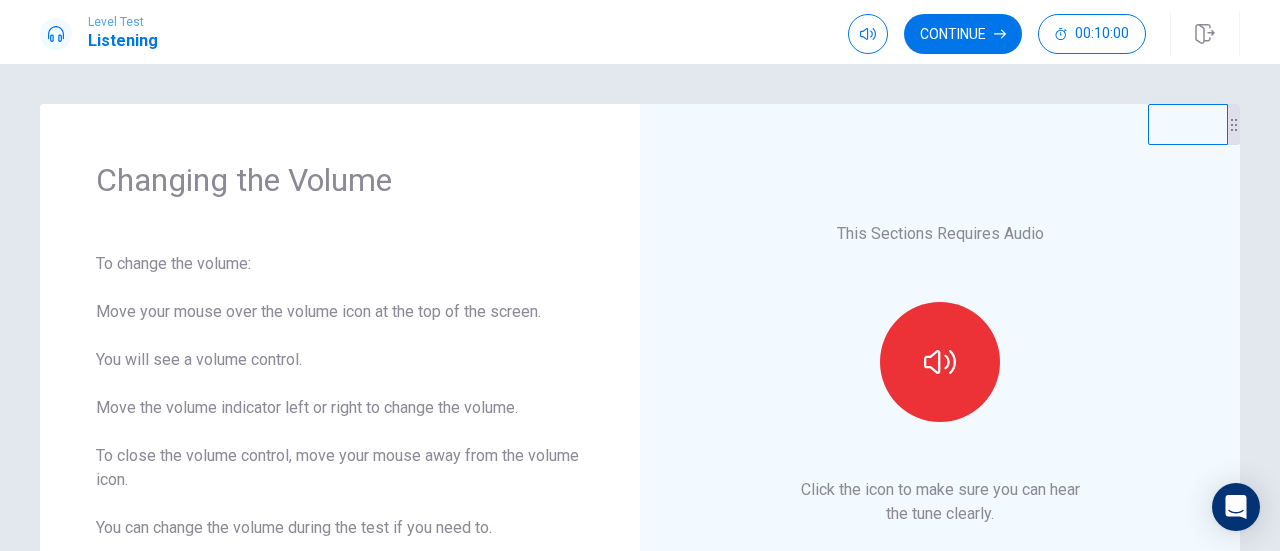 click on "This Sections Requires Audio Click the icon to make sure you can hear   the tune clearly." at bounding box center [940, 374] 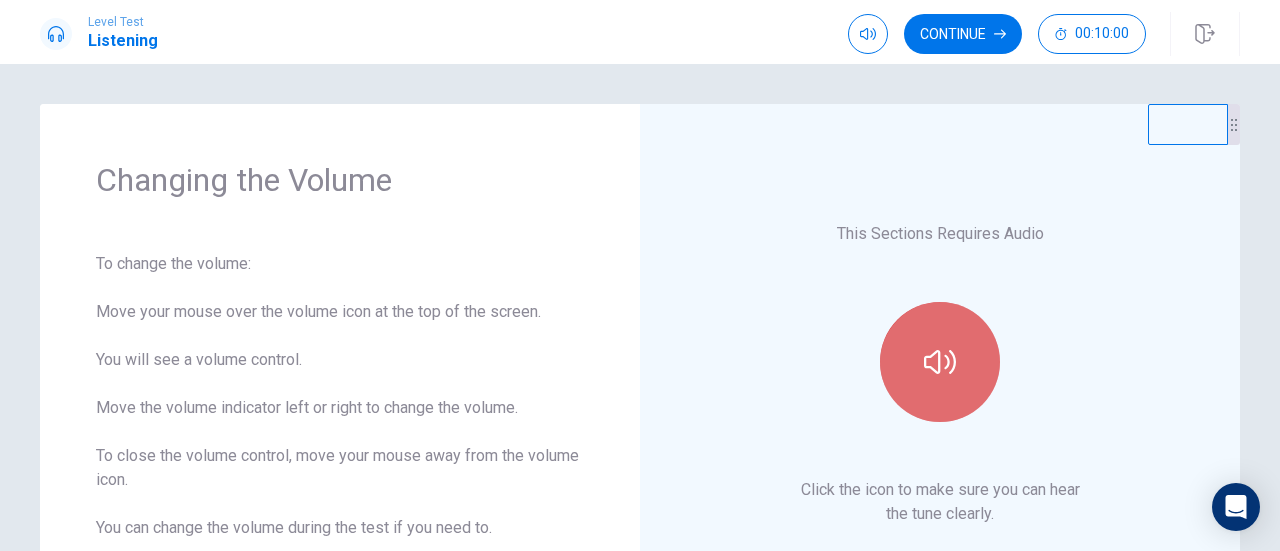 click 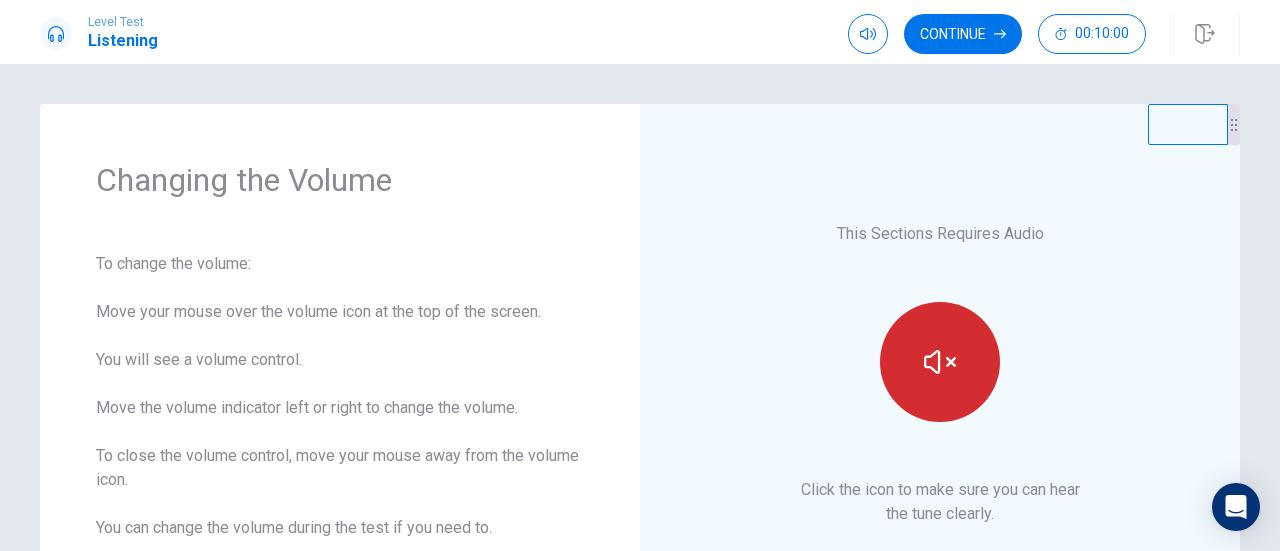 click at bounding box center [940, 362] 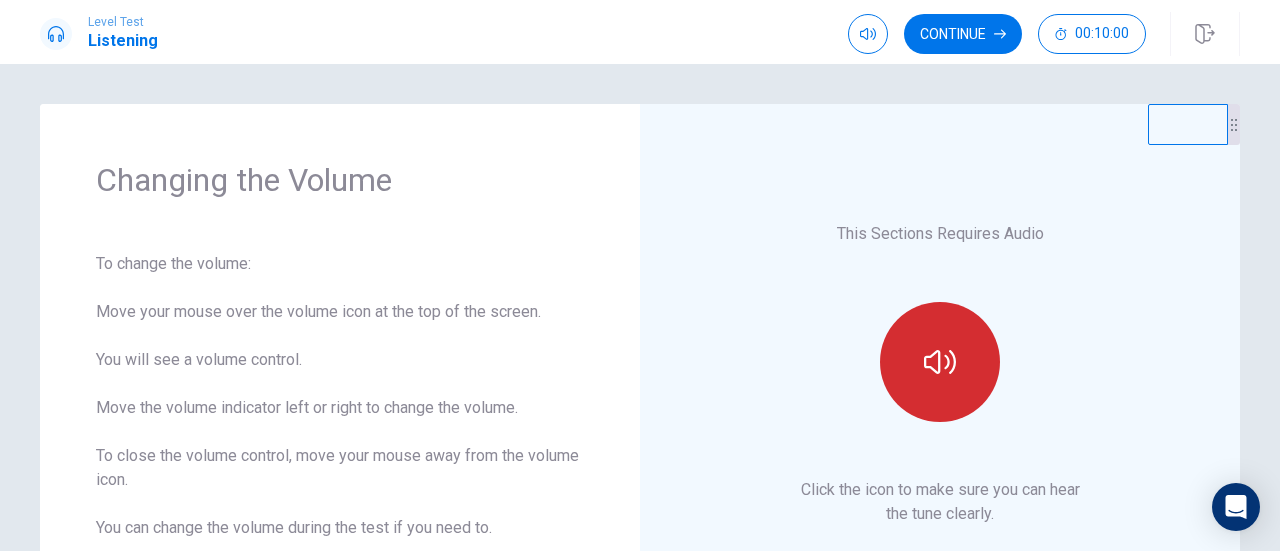 click at bounding box center [940, 362] 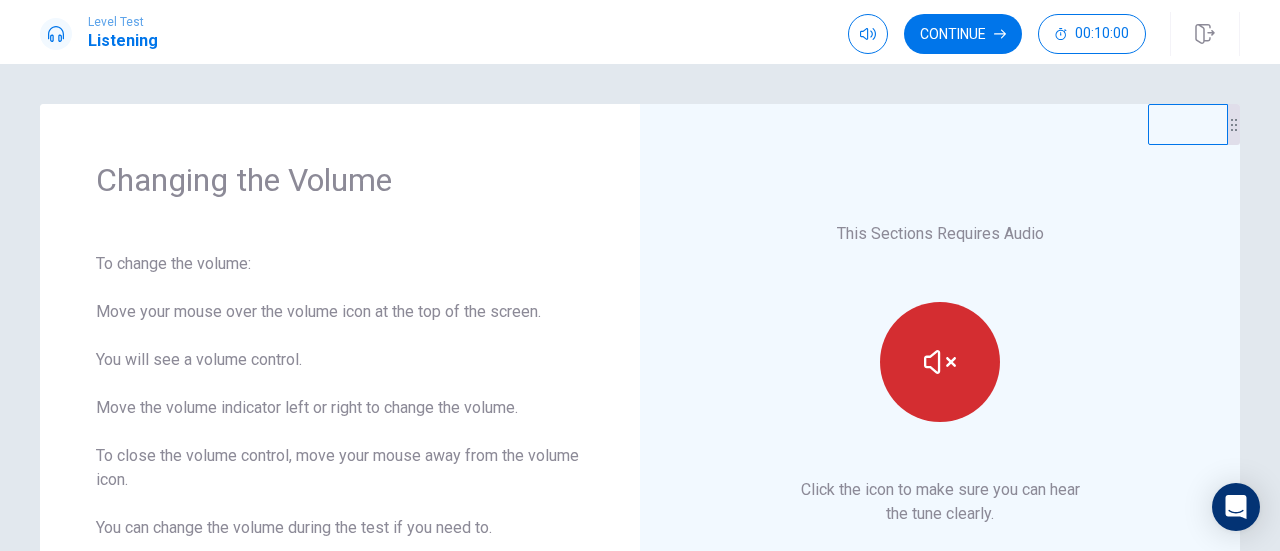click at bounding box center [940, 362] 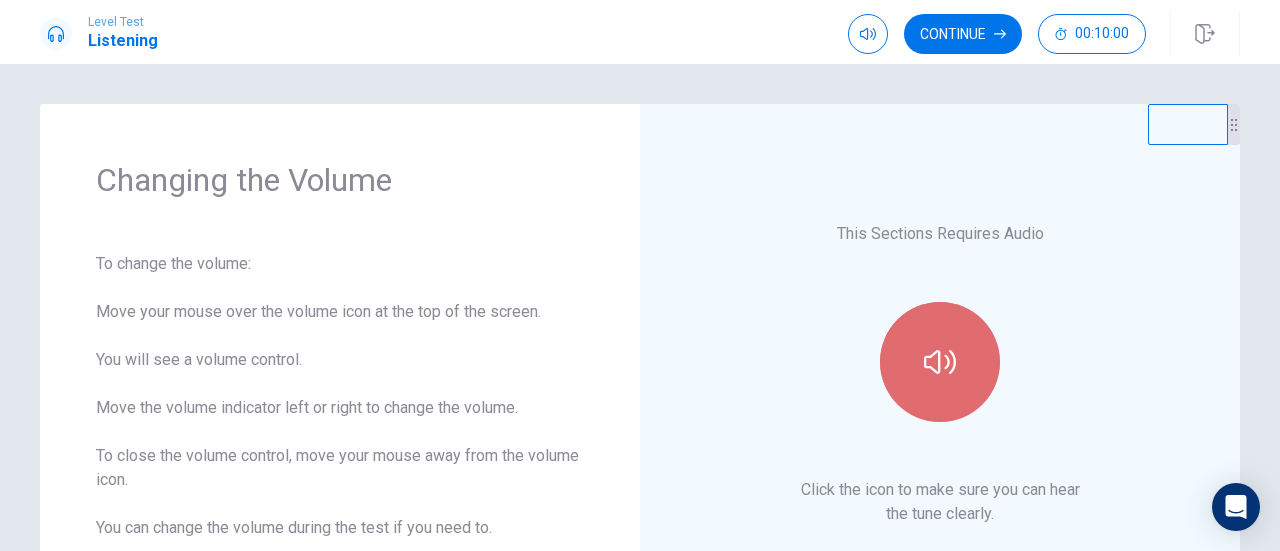 click 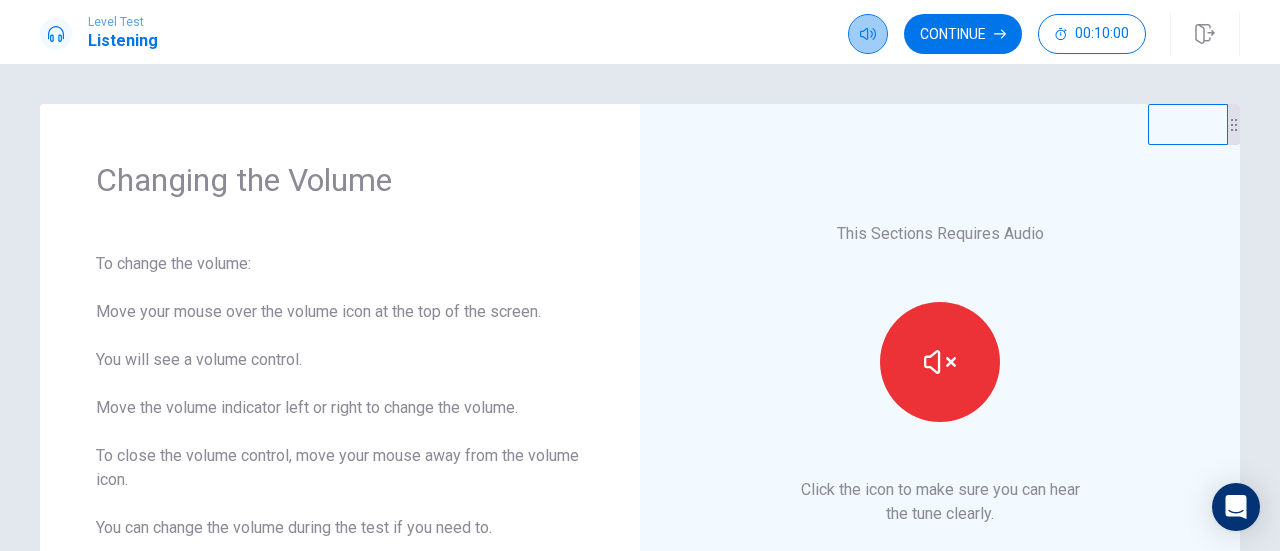 click 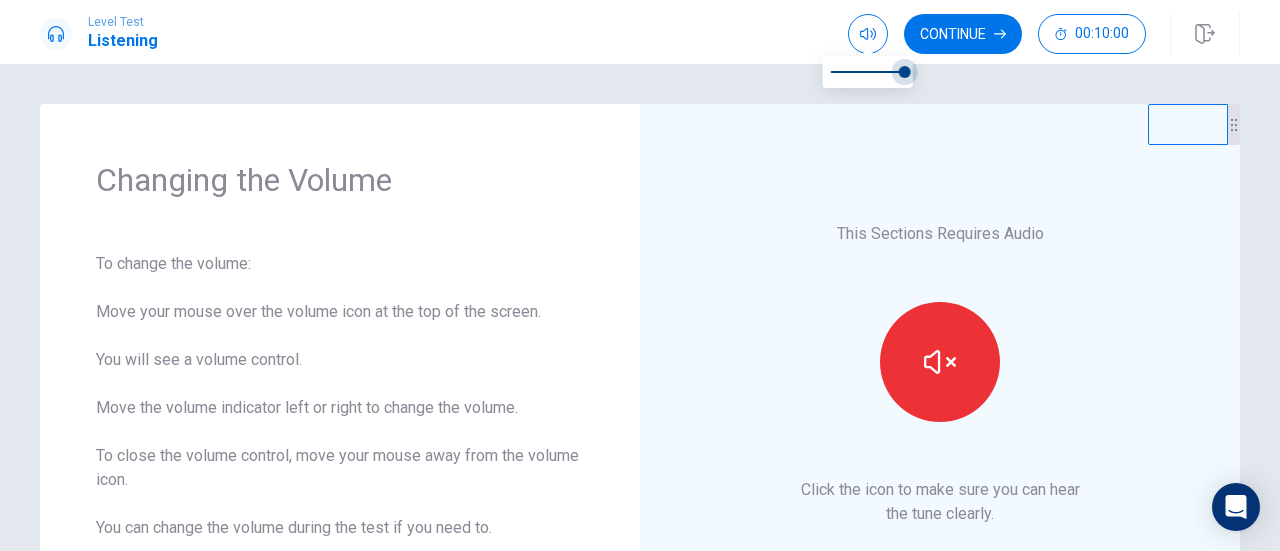 drag, startPoint x: 904, startPoint y: 71, endPoint x: 919, endPoint y: 75, distance: 15.524175 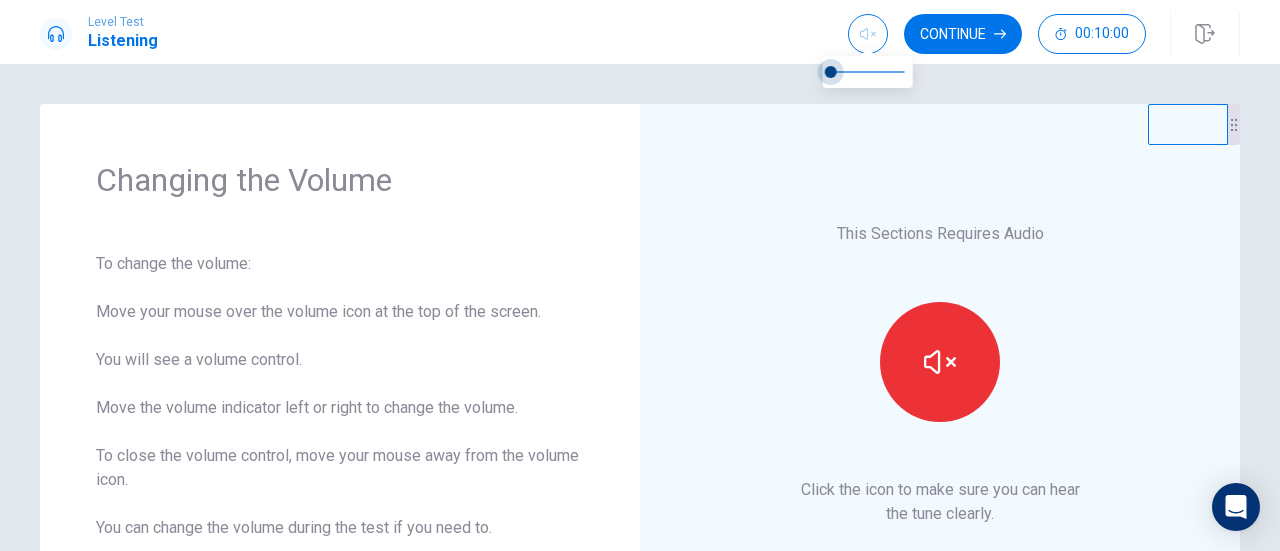 type on "*" 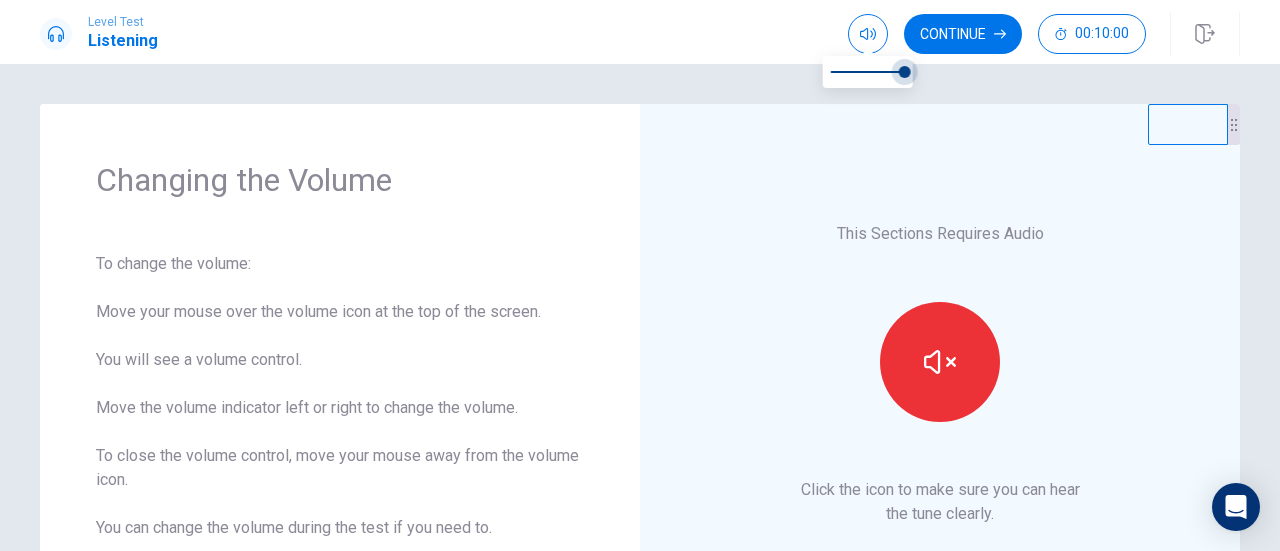 drag, startPoint x: 896, startPoint y: 72, endPoint x: 974, endPoint y: 101, distance: 83.21658 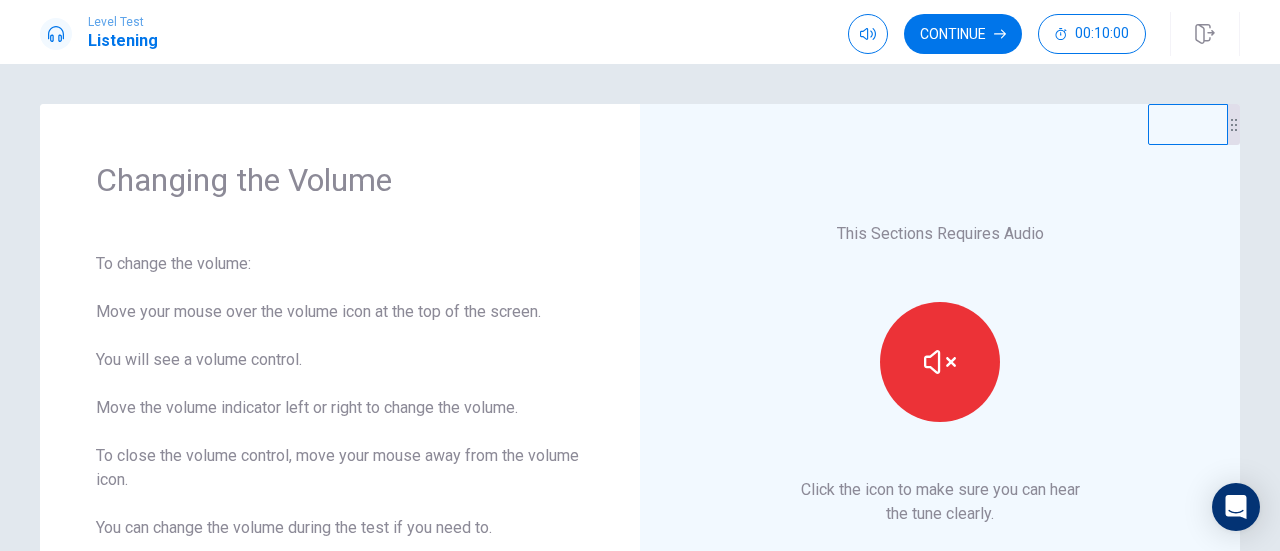 click on "This Sections Requires Audio Click the icon to make sure you can hear   the tune clearly." at bounding box center (940, 374) 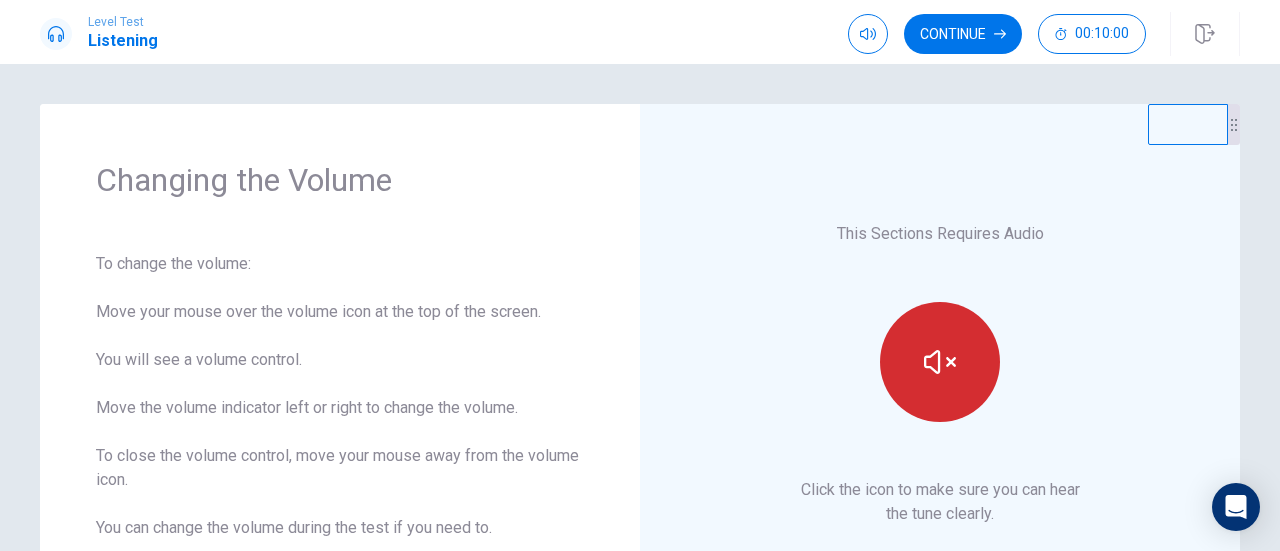 click 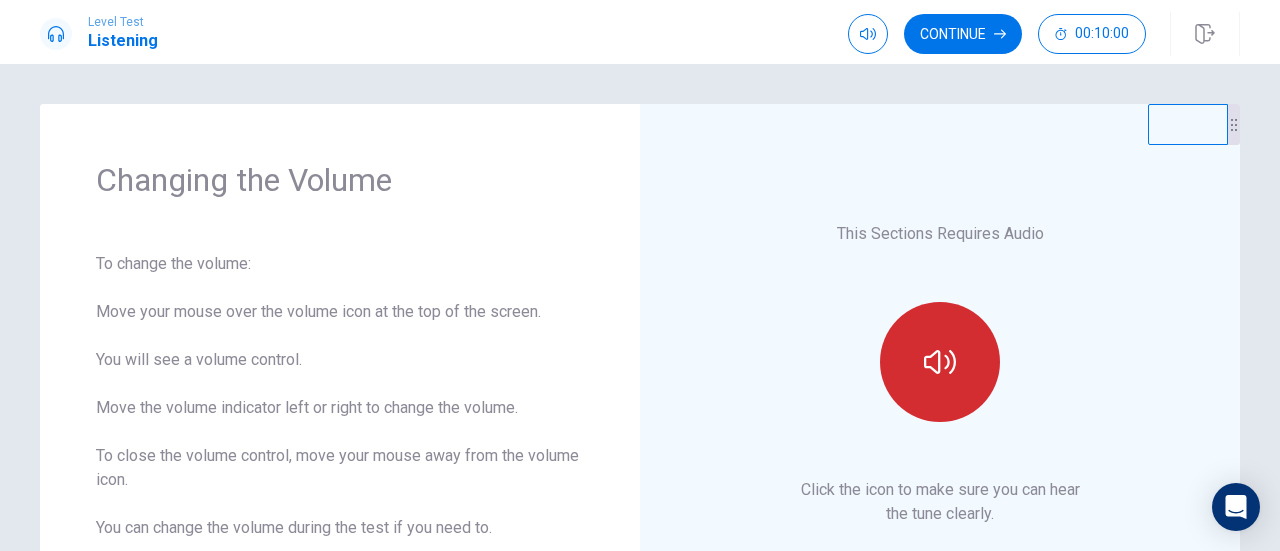 click 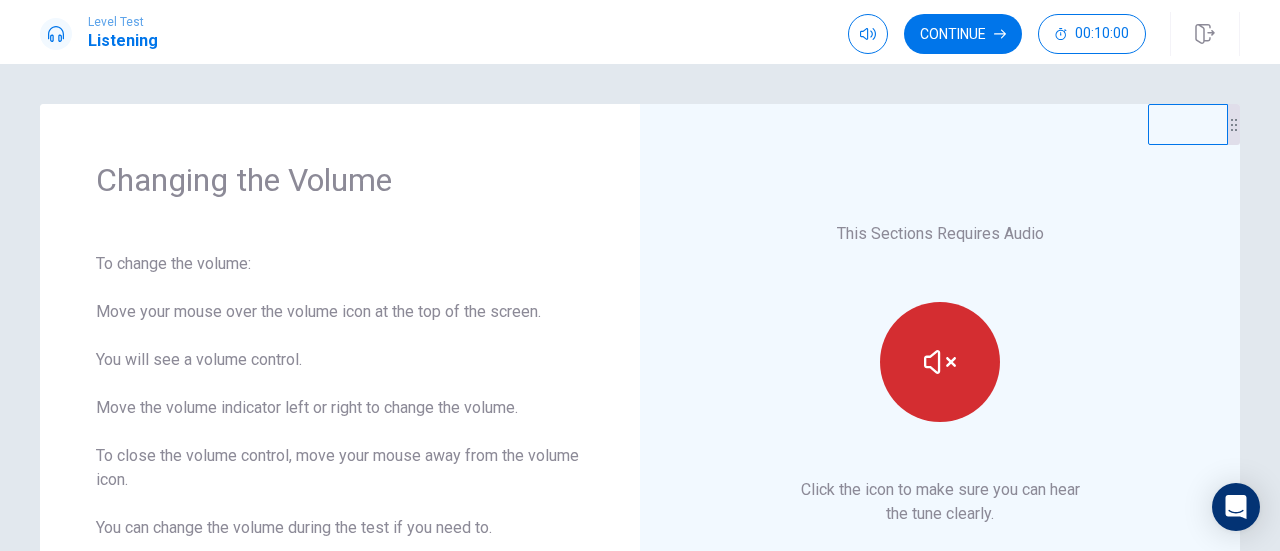 click 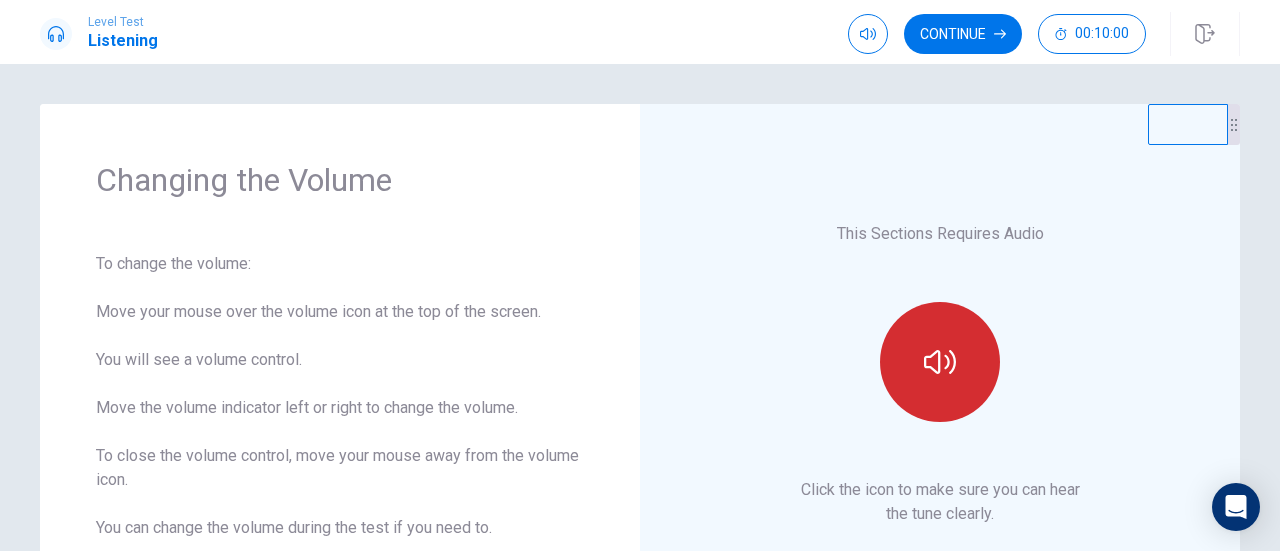 click at bounding box center [940, 362] 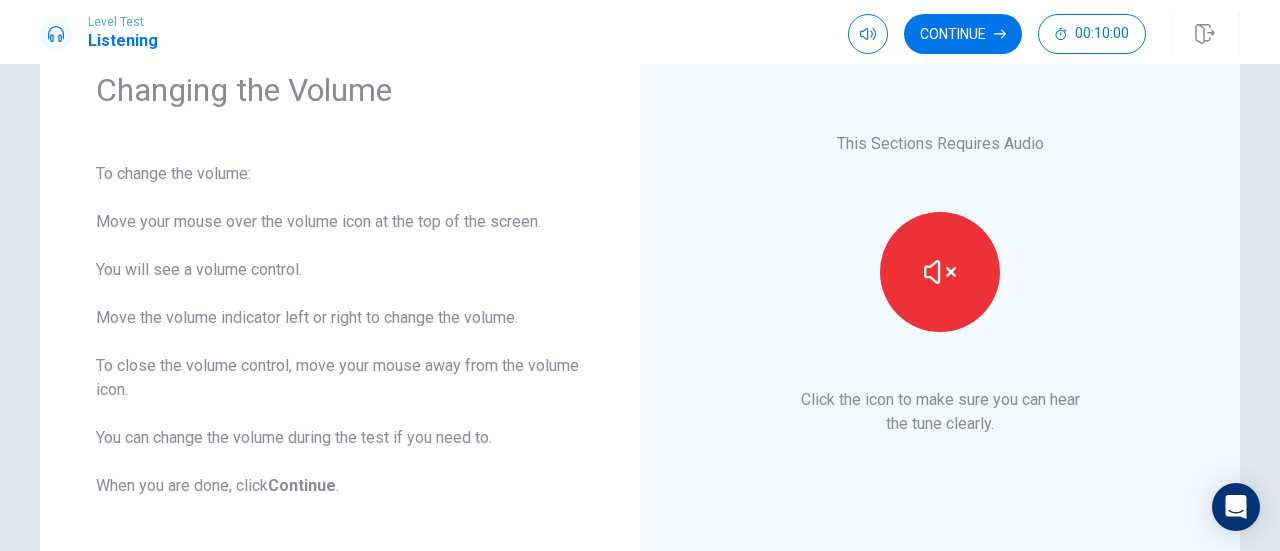 scroll, scrollTop: 0, scrollLeft: 0, axis: both 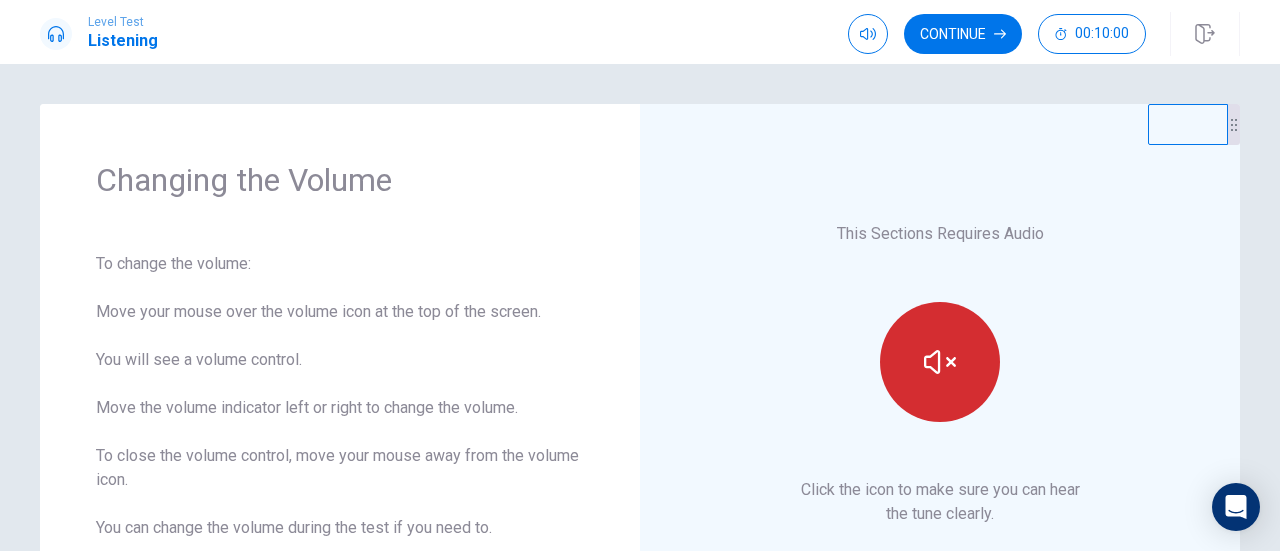 click 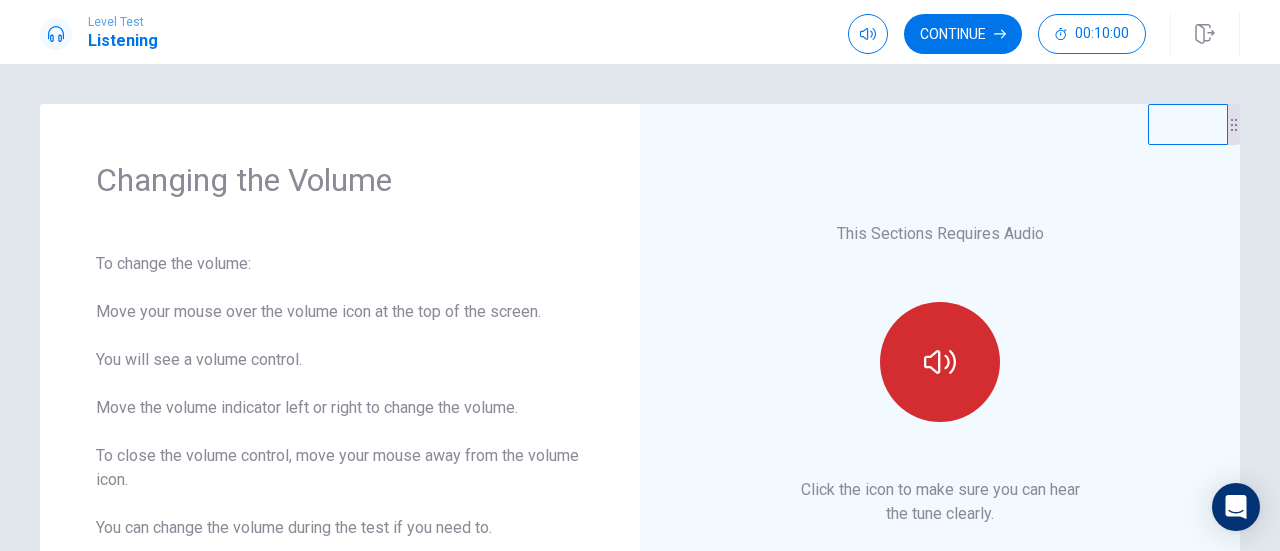 click at bounding box center (940, 362) 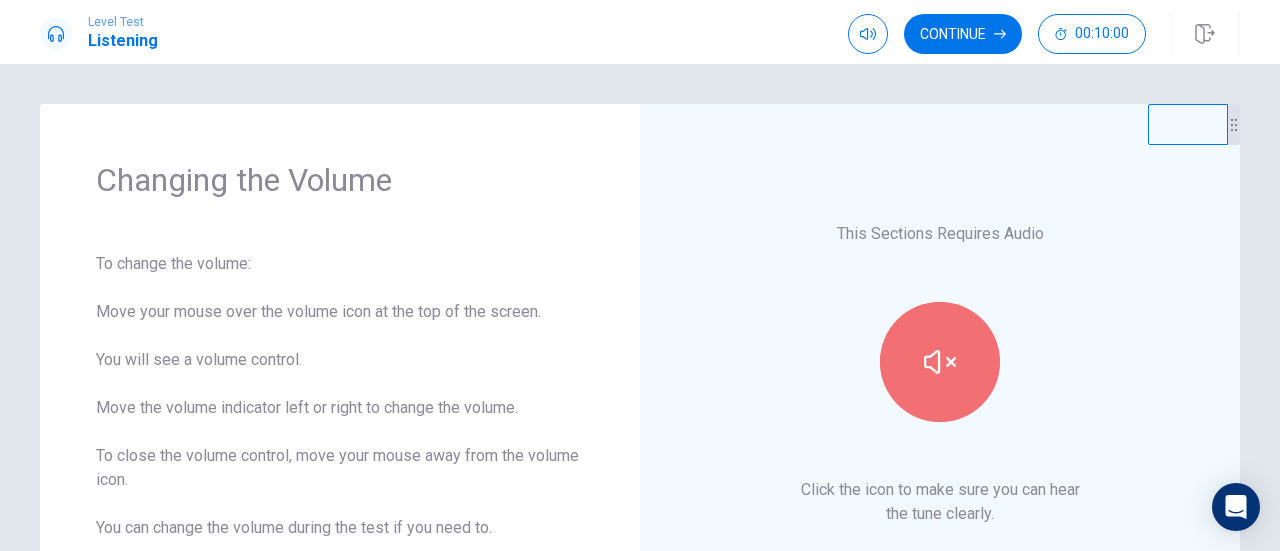 click 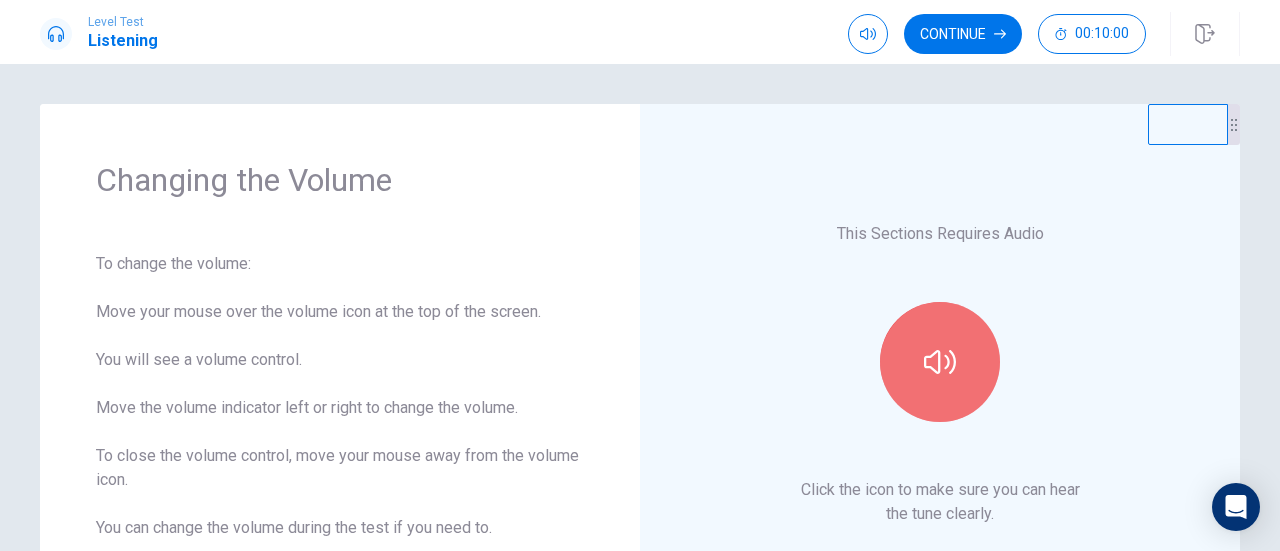 click at bounding box center (940, 362) 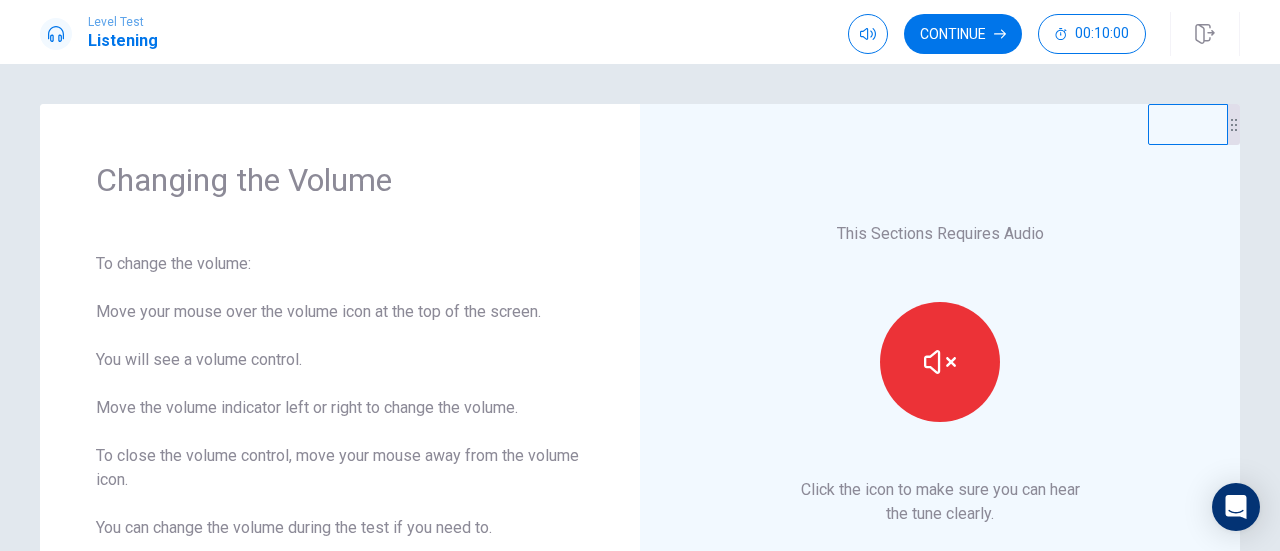 click at bounding box center (940, 362) 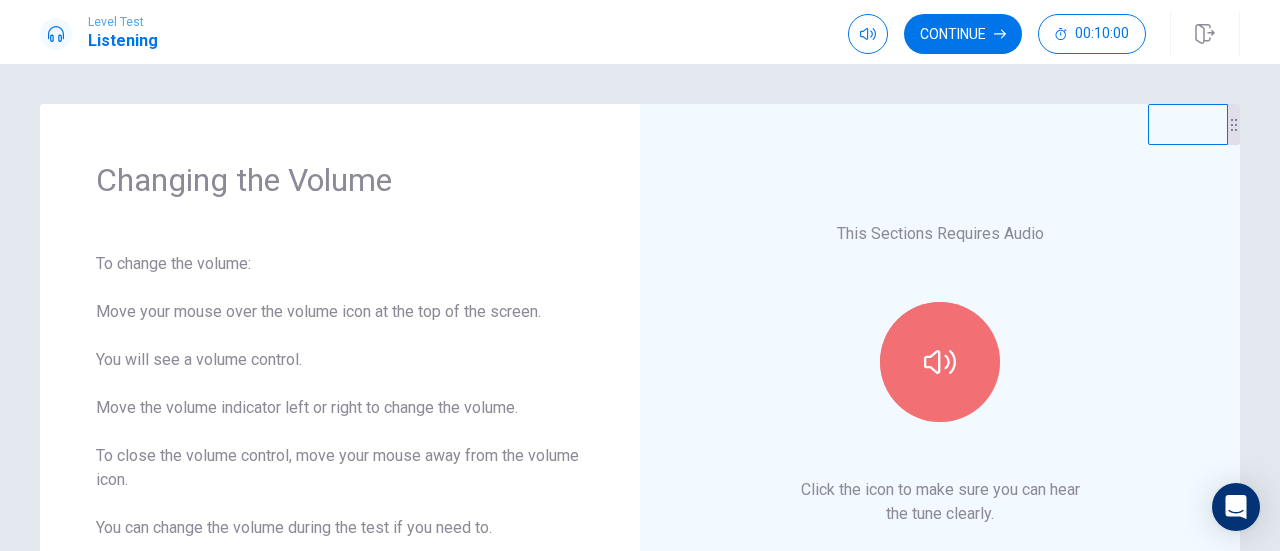 drag, startPoint x: 950, startPoint y: 347, endPoint x: 966, endPoint y: 342, distance: 16.763054 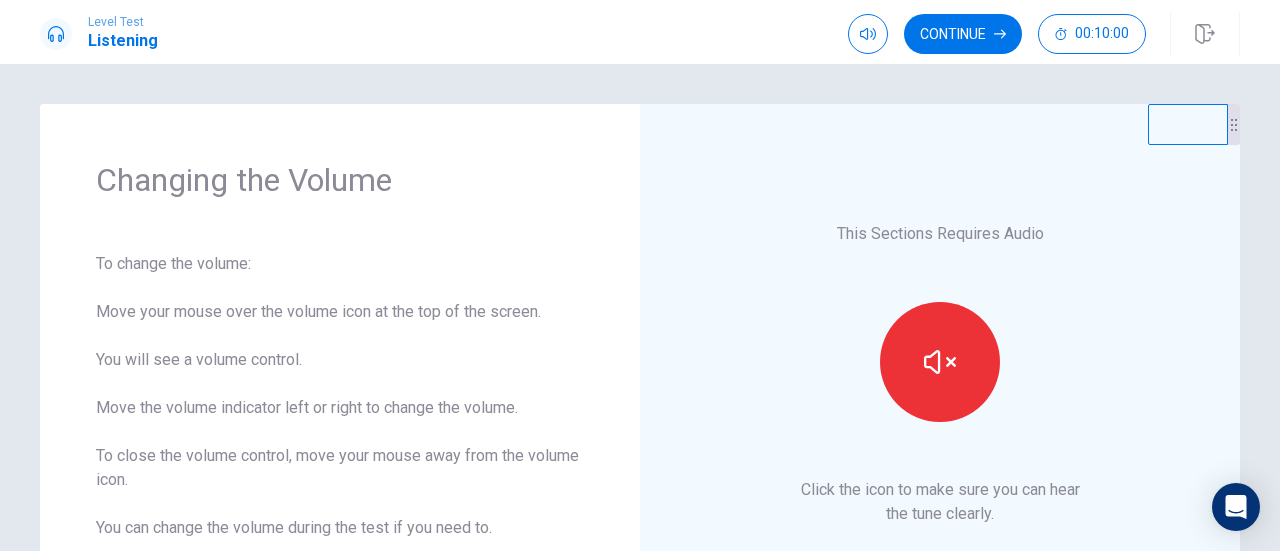 click 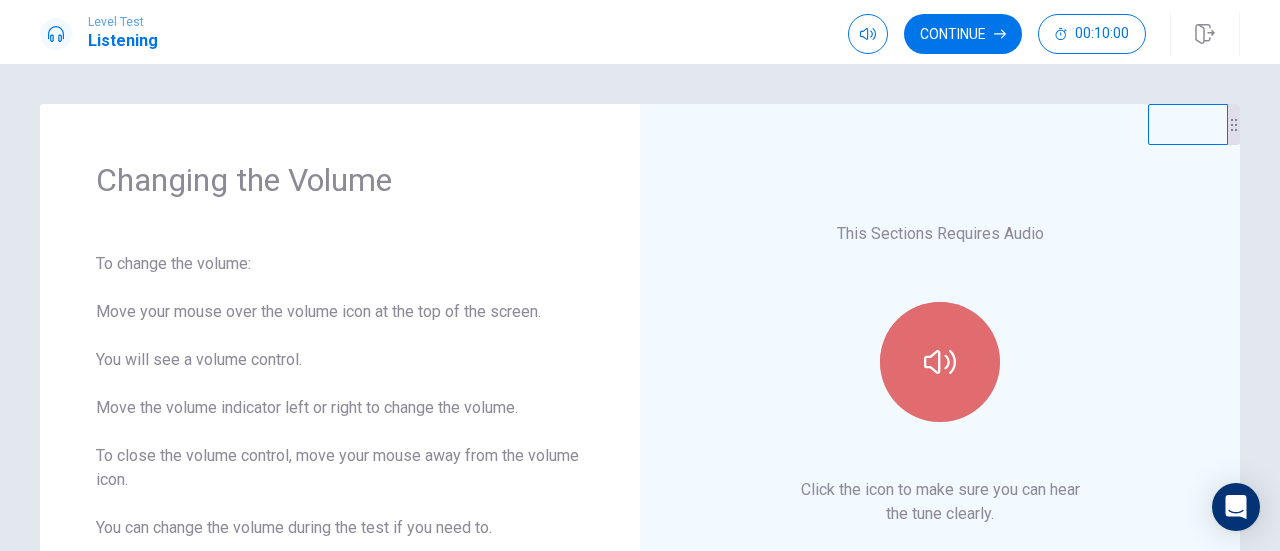 click at bounding box center (940, 362) 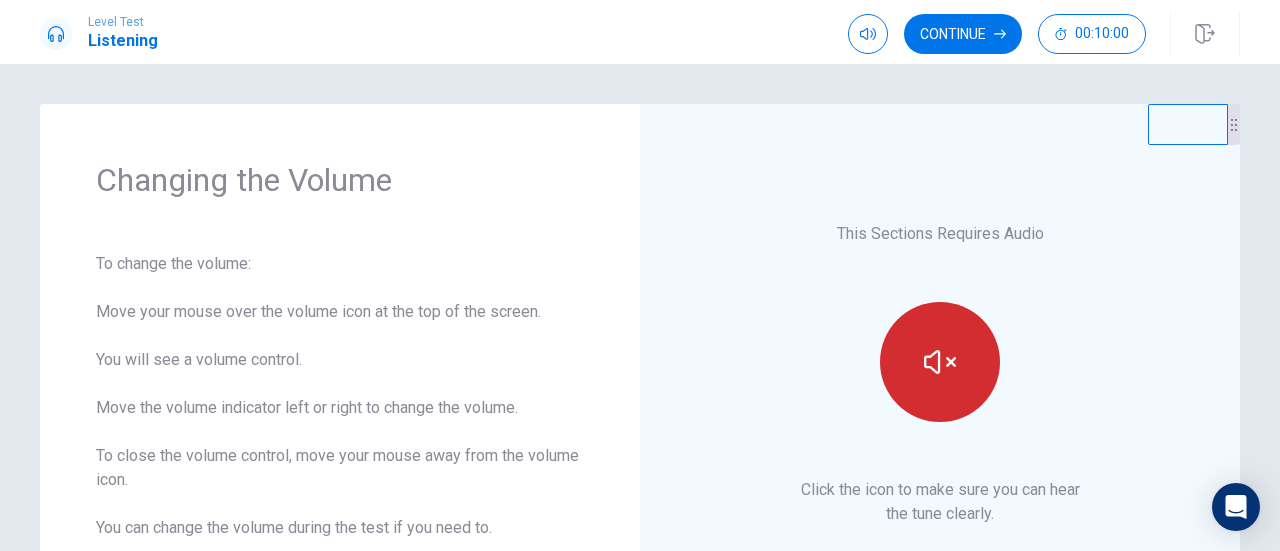 click at bounding box center [940, 362] 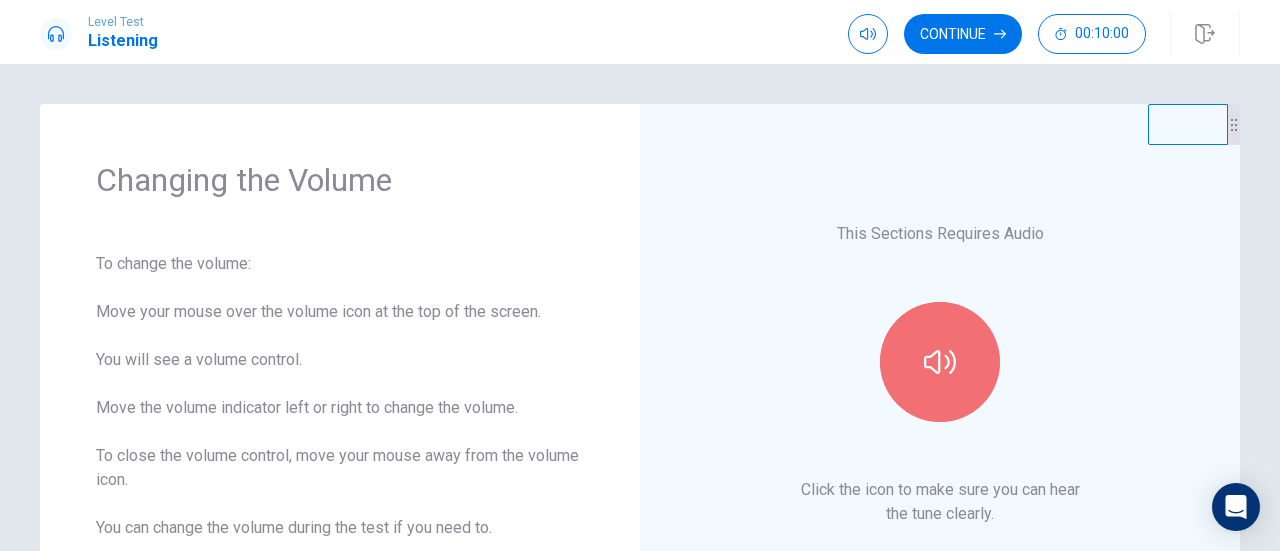 click 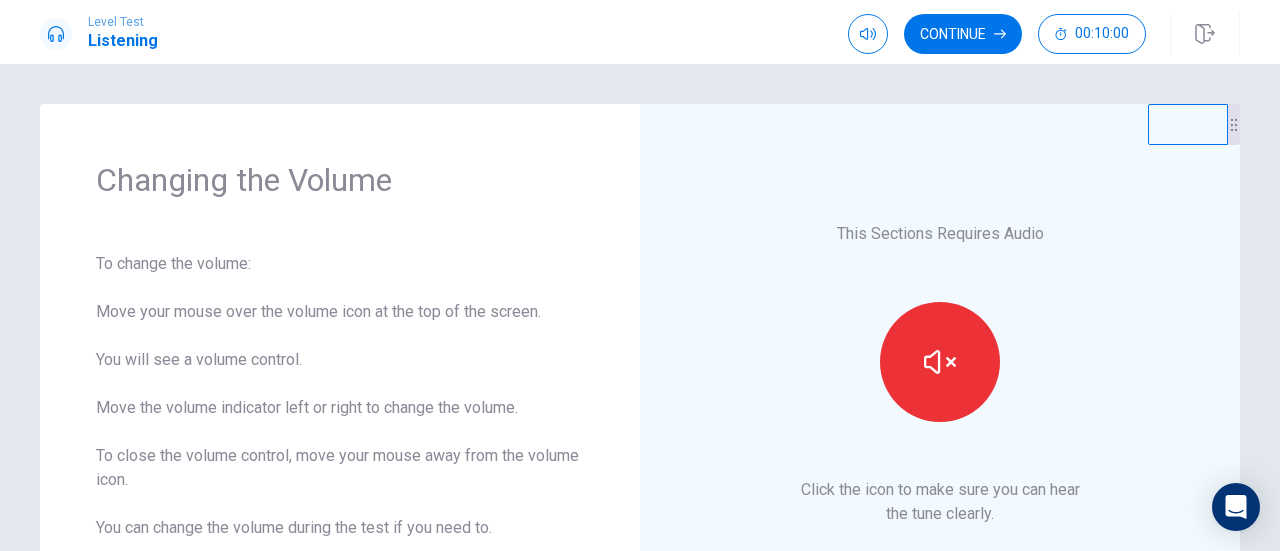 drag, startPoint x: 944, startPoint y: 357, endPoint x: 980, endPoint y: 345, distance: 37.94733 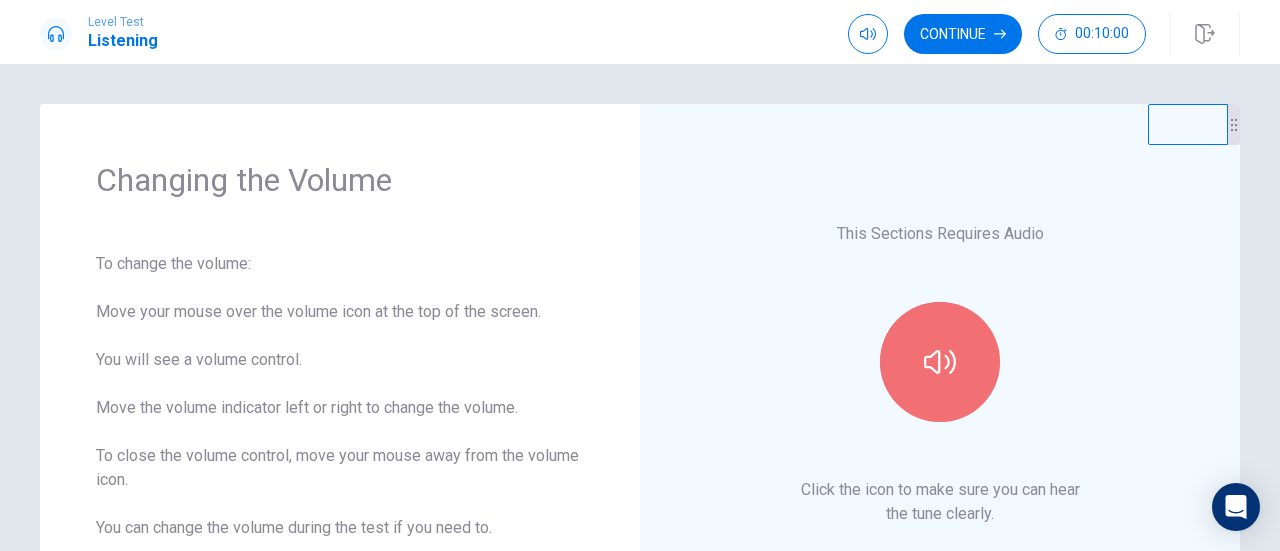 click 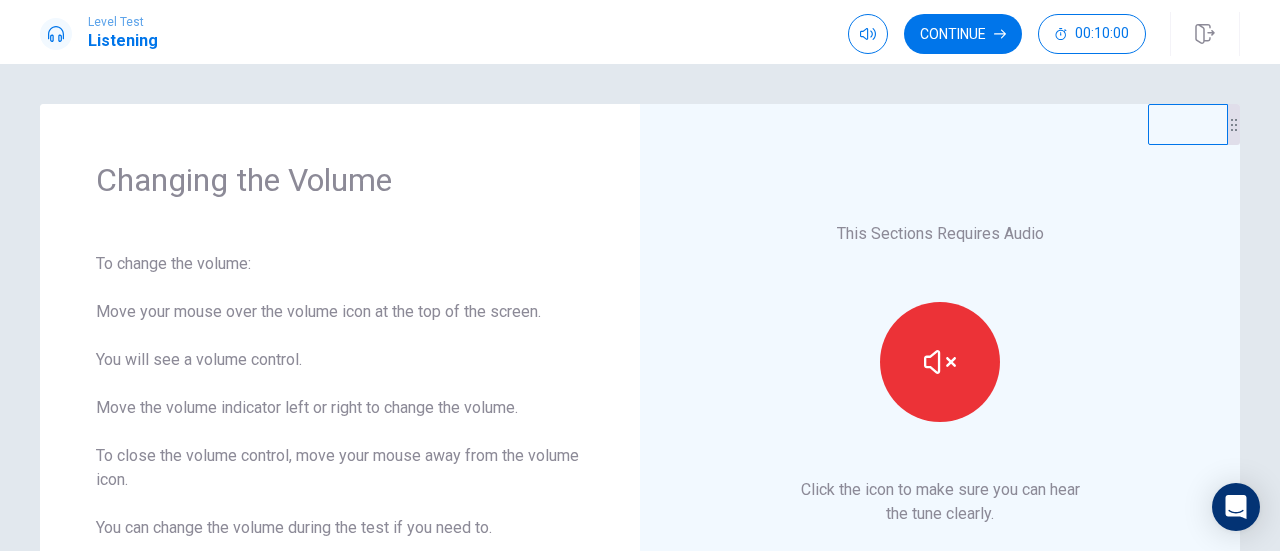 click 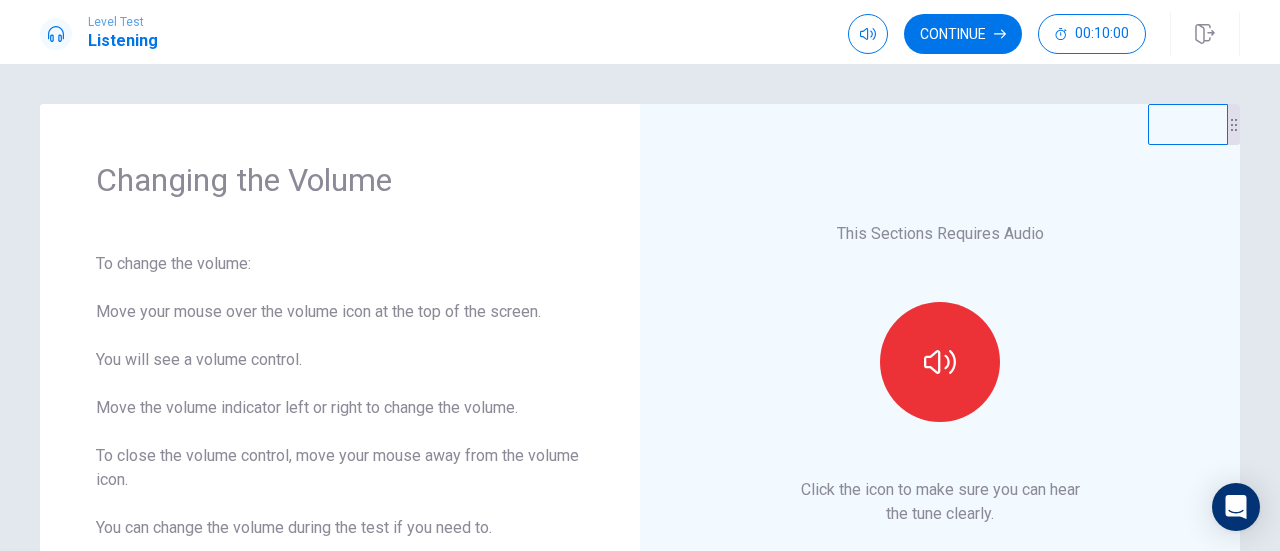 click 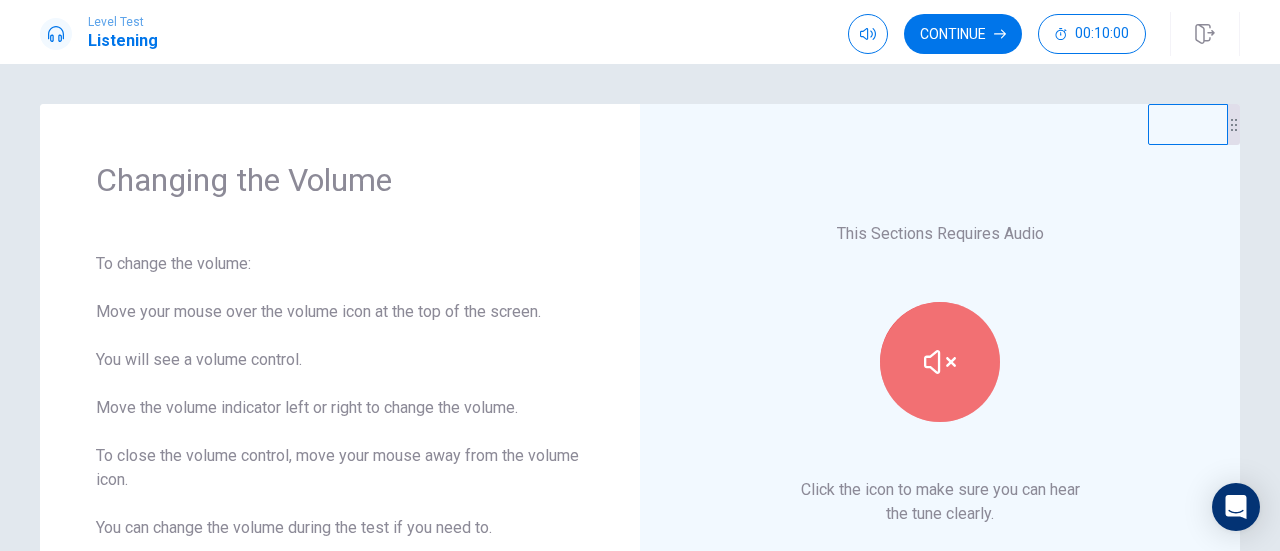 click 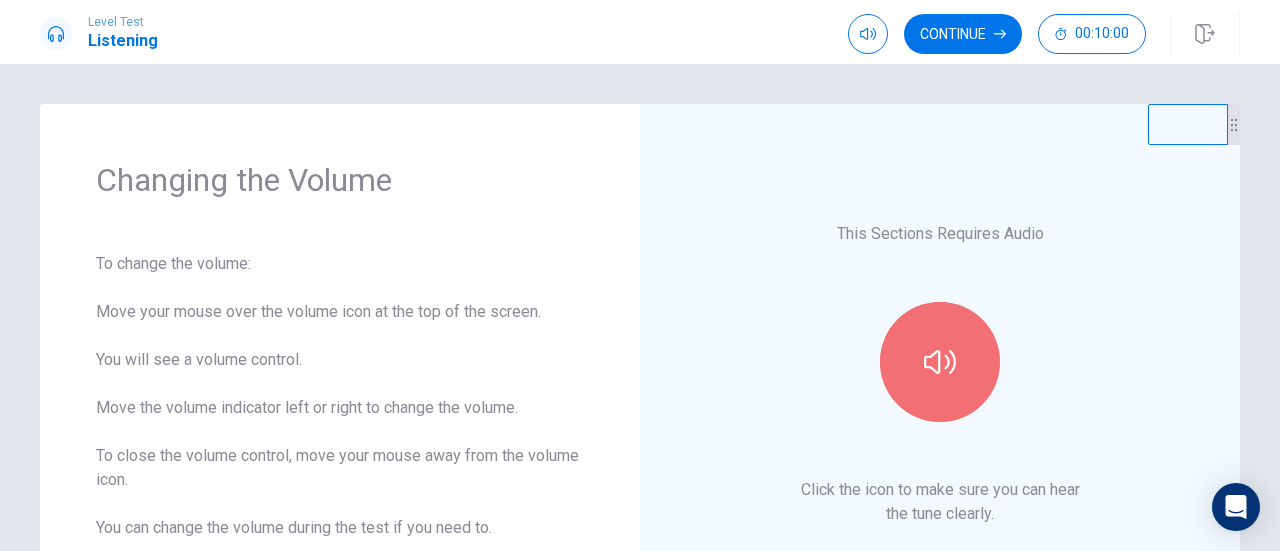 click 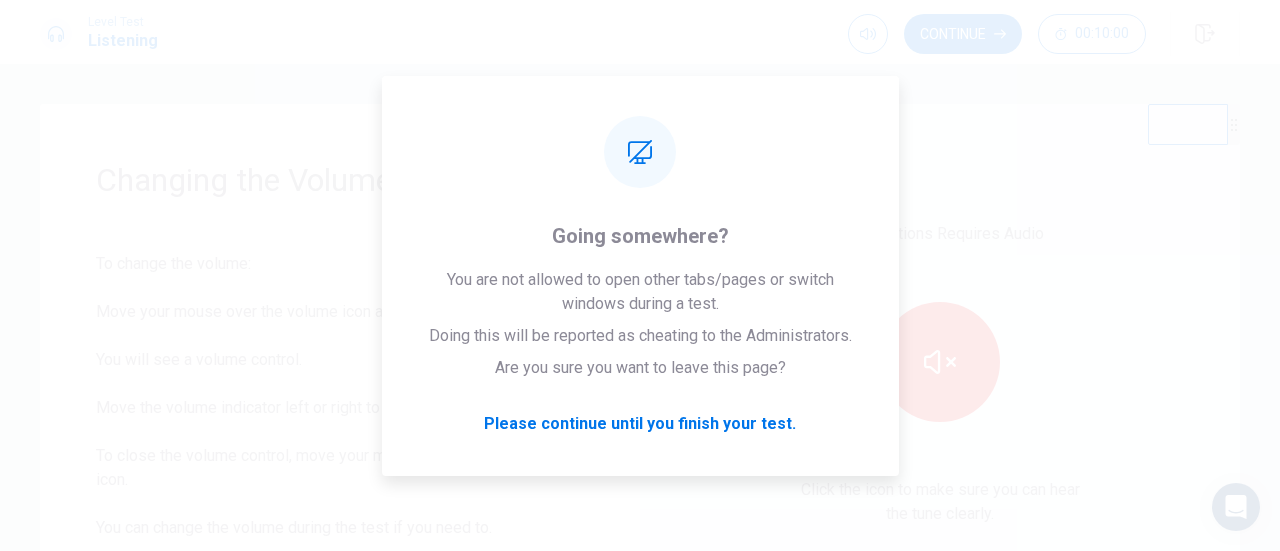 click on "Changing the Volume To change the volume:
Move your mouse over the volume icon at the top of the screen.
You will see a volume control.
Move the volume indicator left or right to change the volume.
To close the volume control, move your mouse away from the volume icon.
You can change the volume during the test if you need to.
When you are done, click  Continue . To change the volume:
Move your mouse over the volume icon at the top of the screen.
You will see a volume control.
Move the volume indicator left or right to change the volume.
To close the volume control, move your mouse away from the volume icon.
You can change the volume during the test if you need to.
When you are done, click  Continue . This Sections Requires Audio Click the icon to make sure you can hear   the tune clearly. © Copyright  [YEAR]" at bounding box center [640, 307] 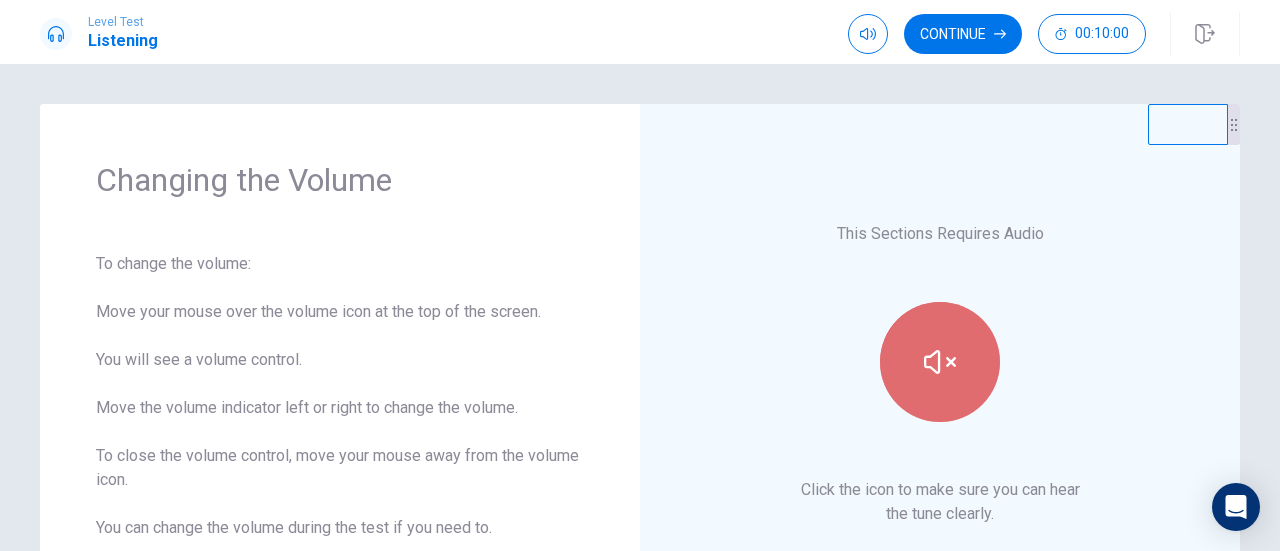 click 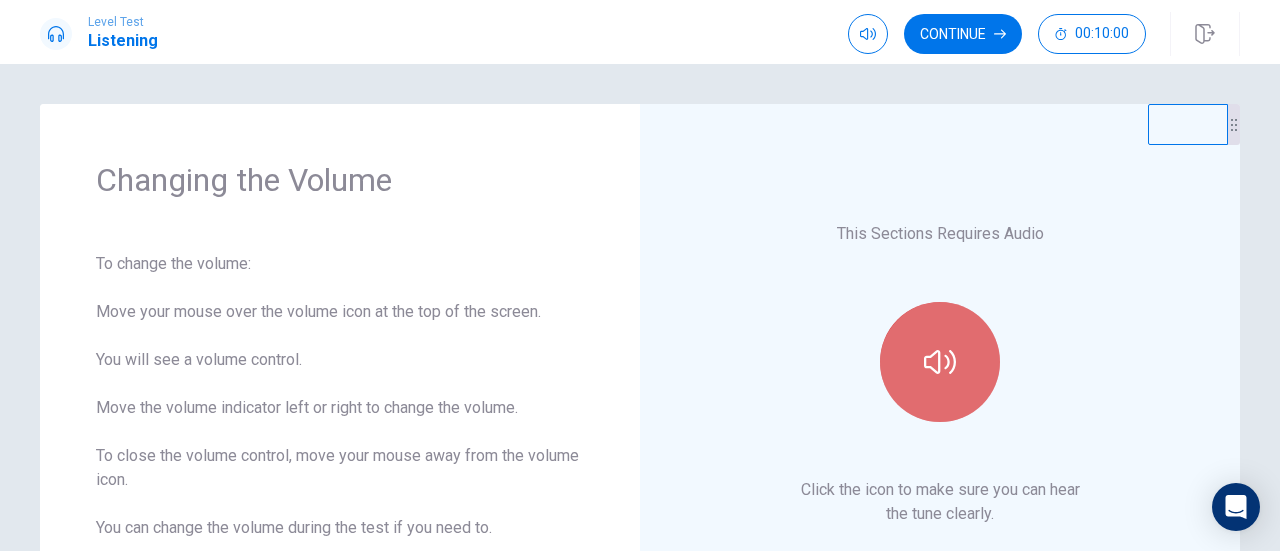 click 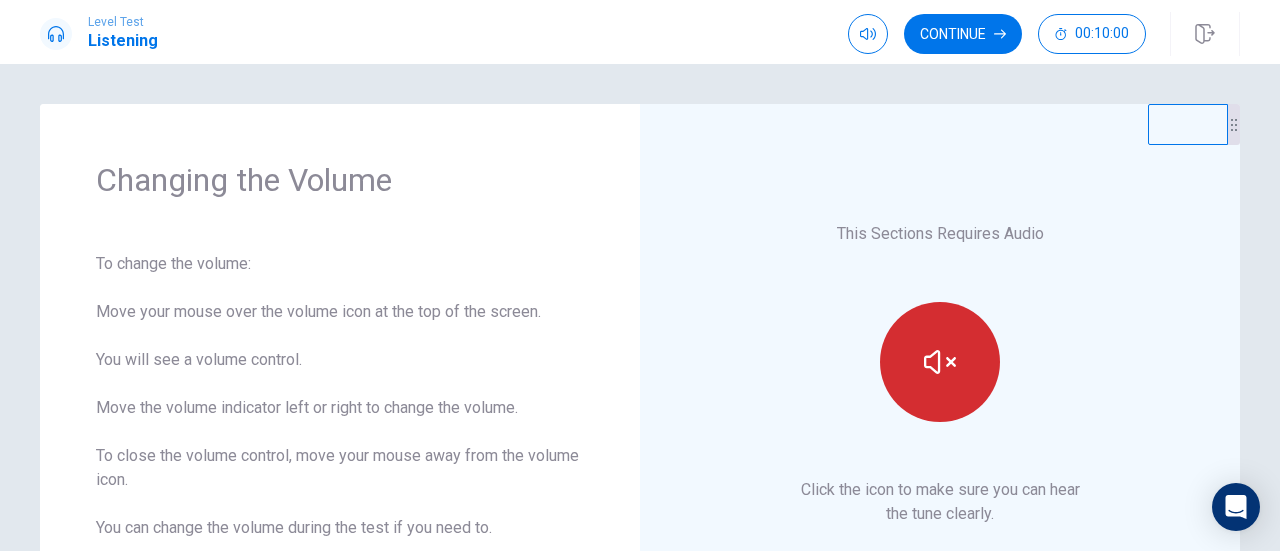 click 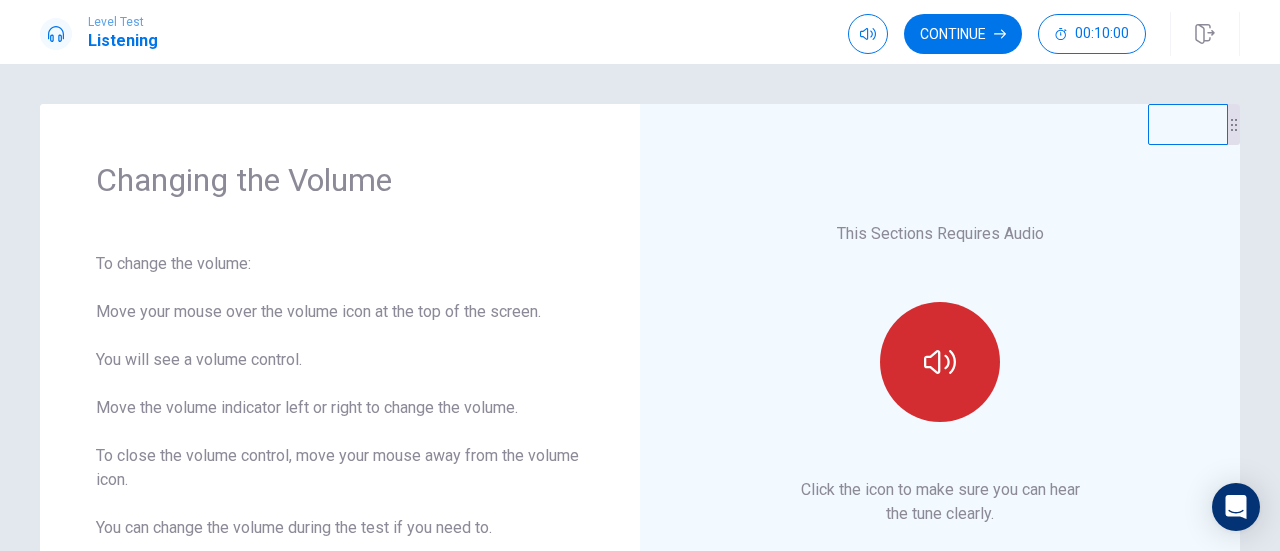 click on "This Sections Requires Audio Click the icon to make sure you can hear   the tune clearly." at bounding box center (940, 374) 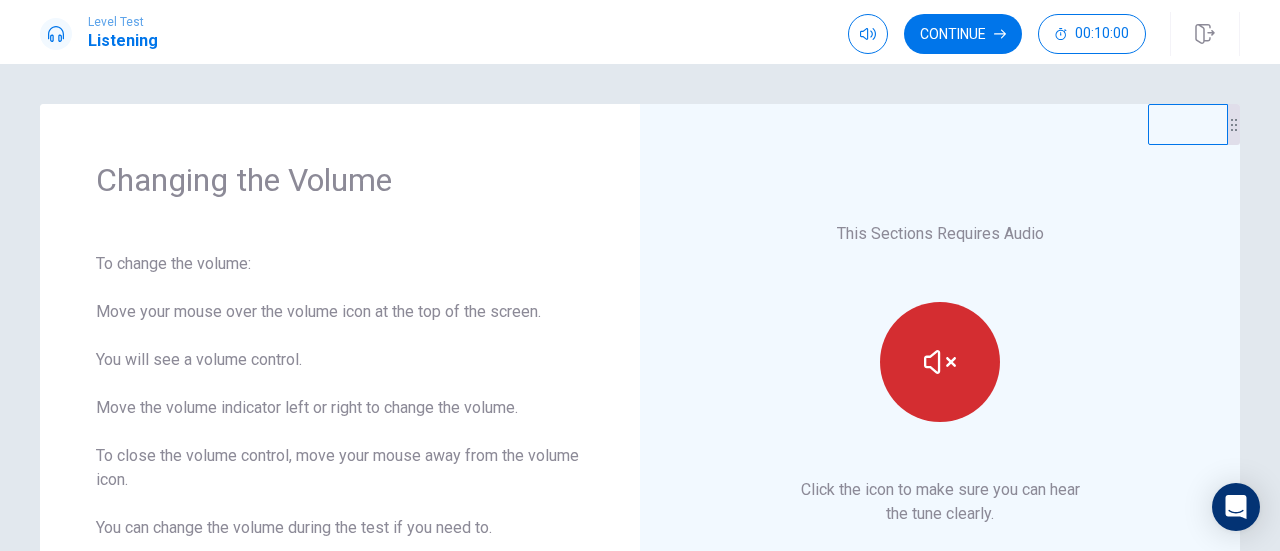 click at bounding box center (940, 362) 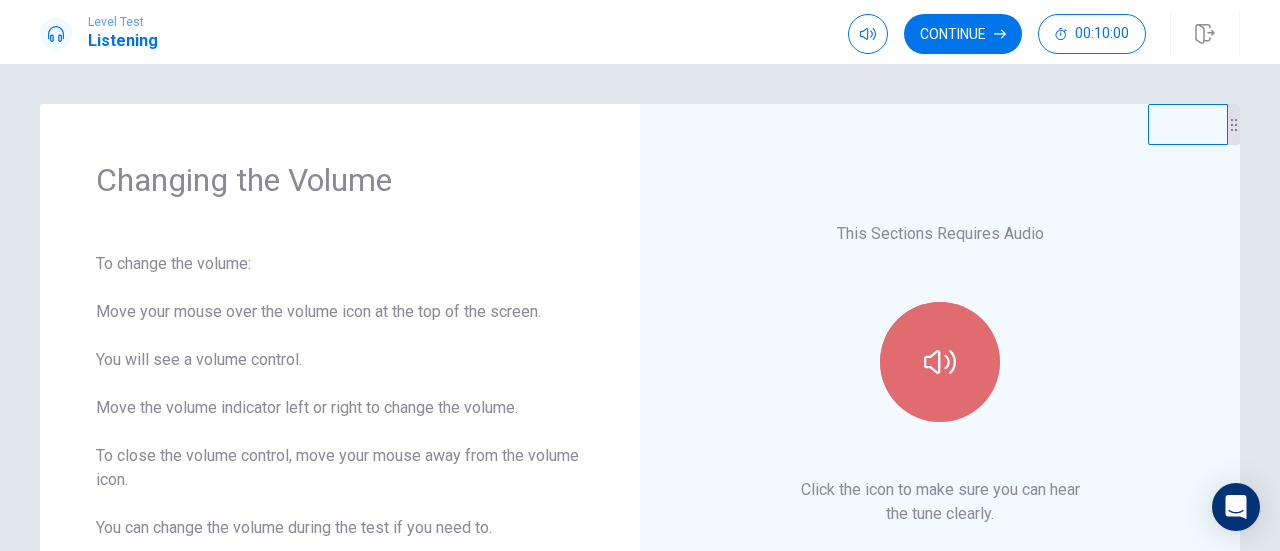 click at bounding box center (940, 362) 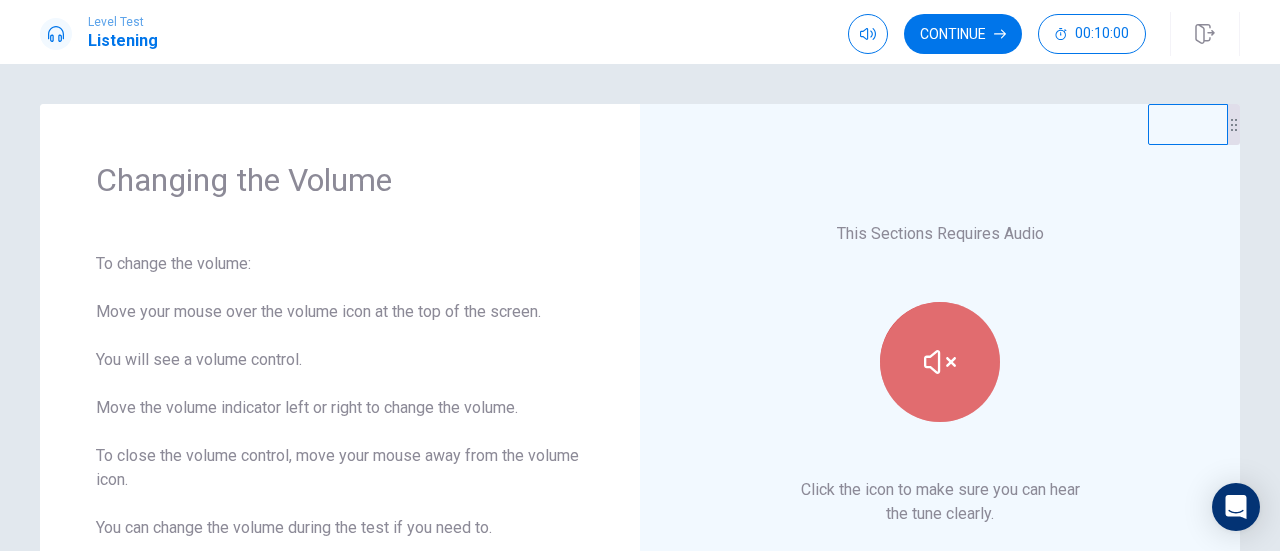 click 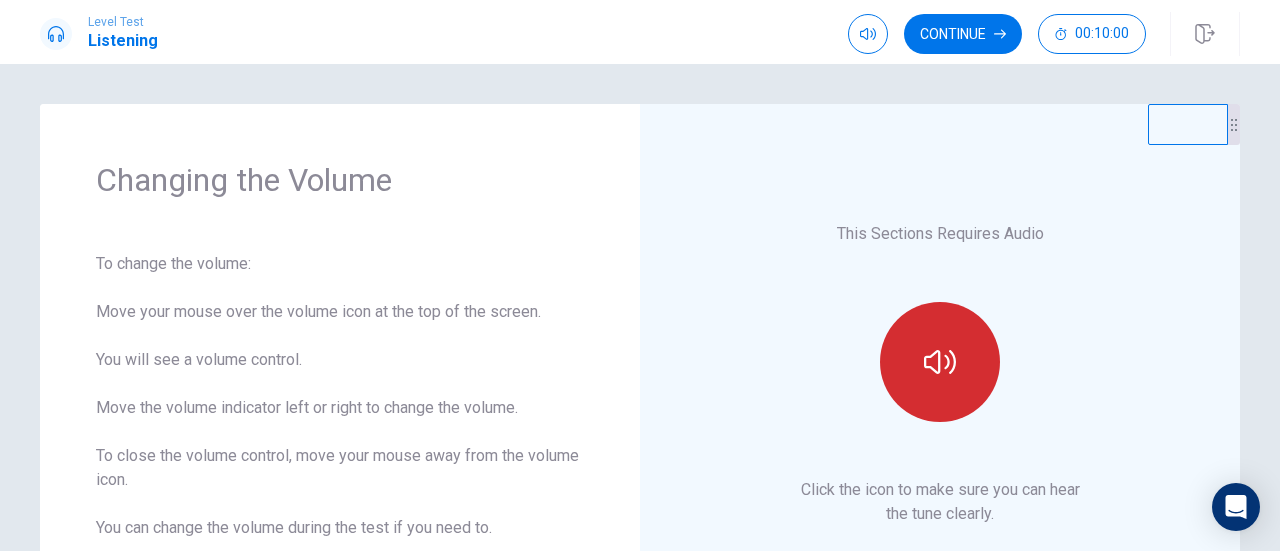 click 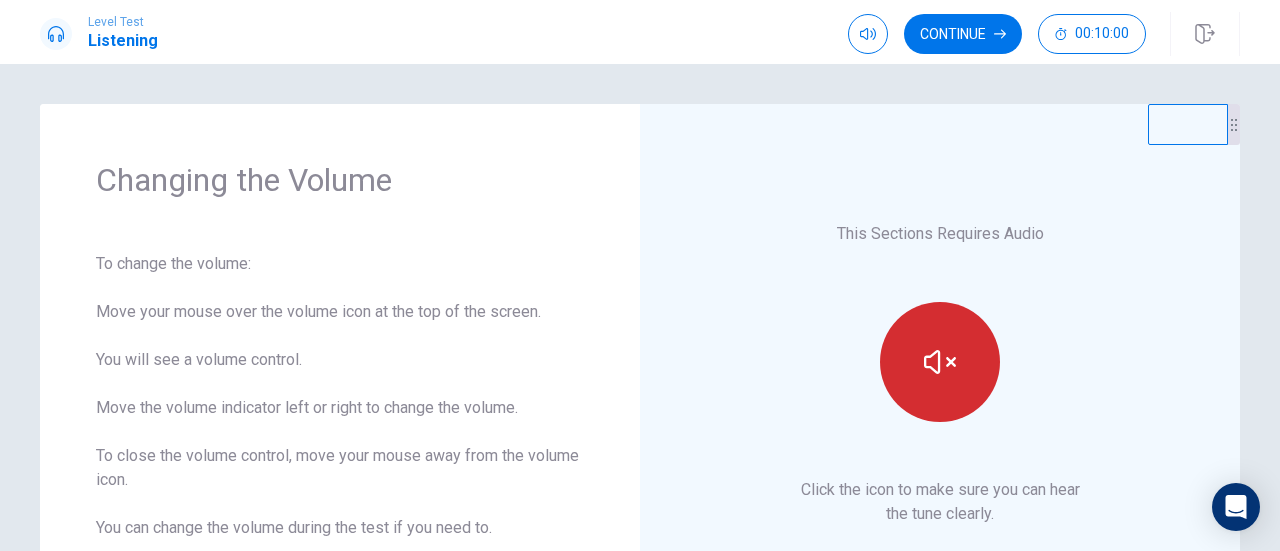 click at bounding box center [940, 362] 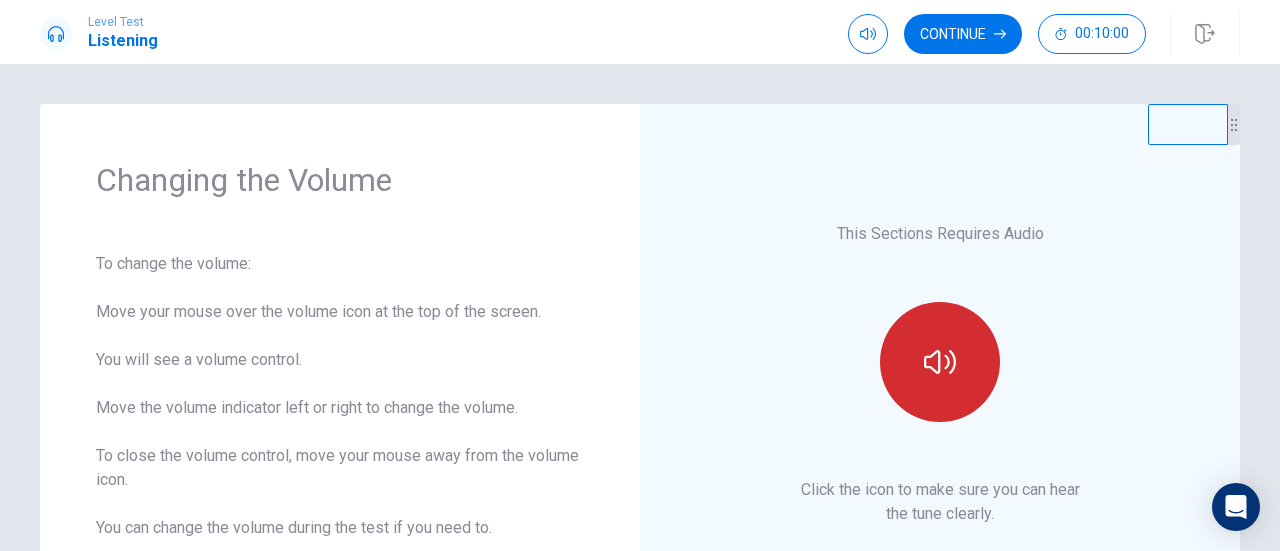 click at bounding box center [940, 362] 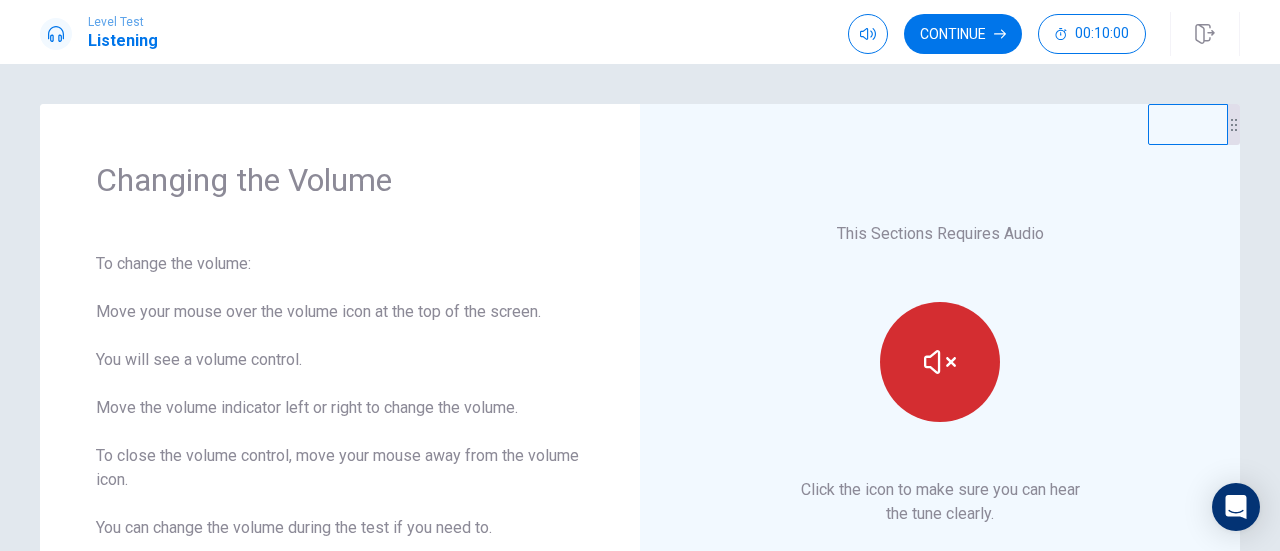 click 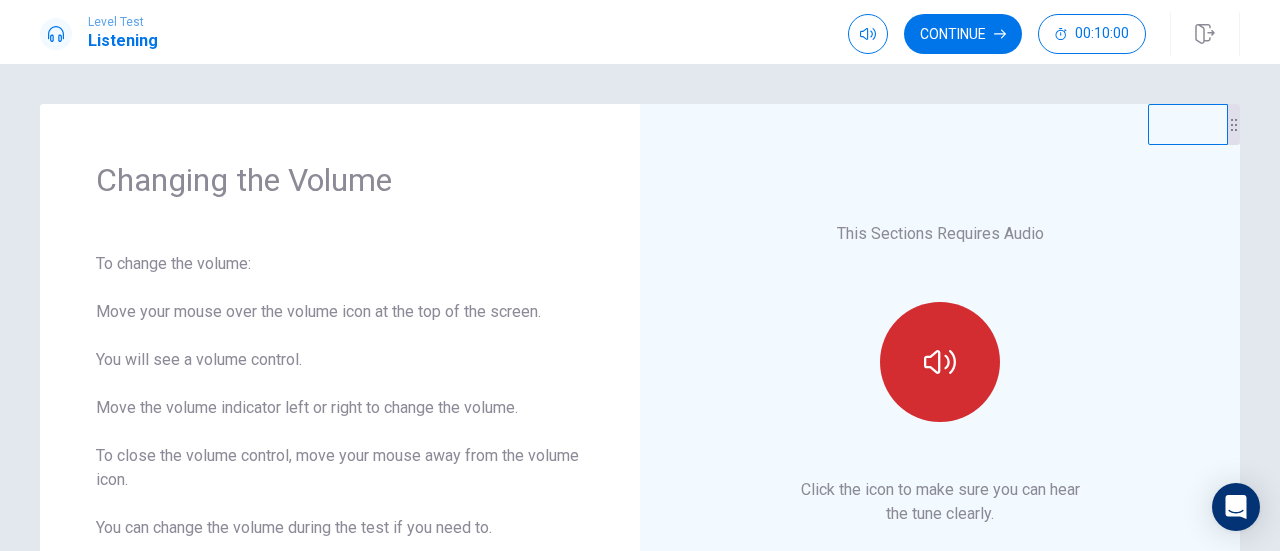 click 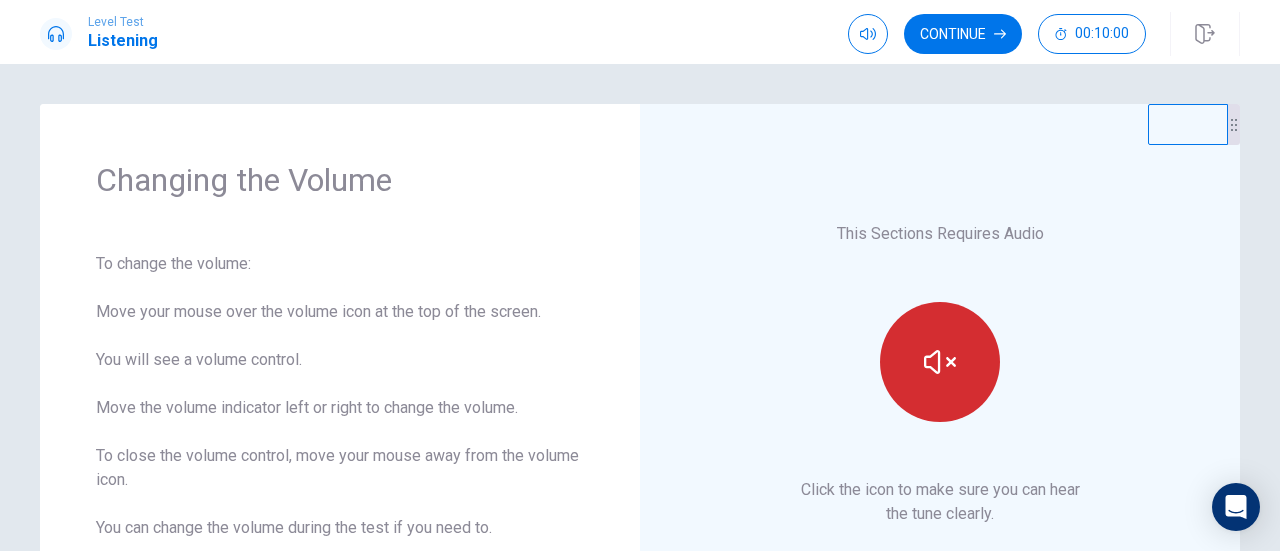 click at bounding box center [940, 362] 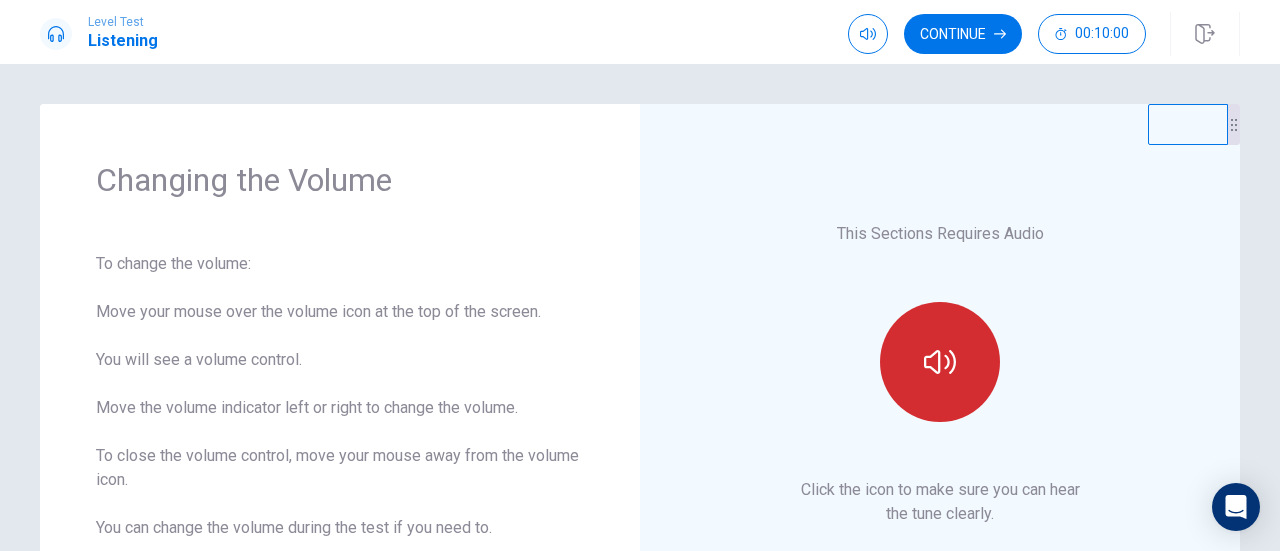 click at bounding box center (940, 362) 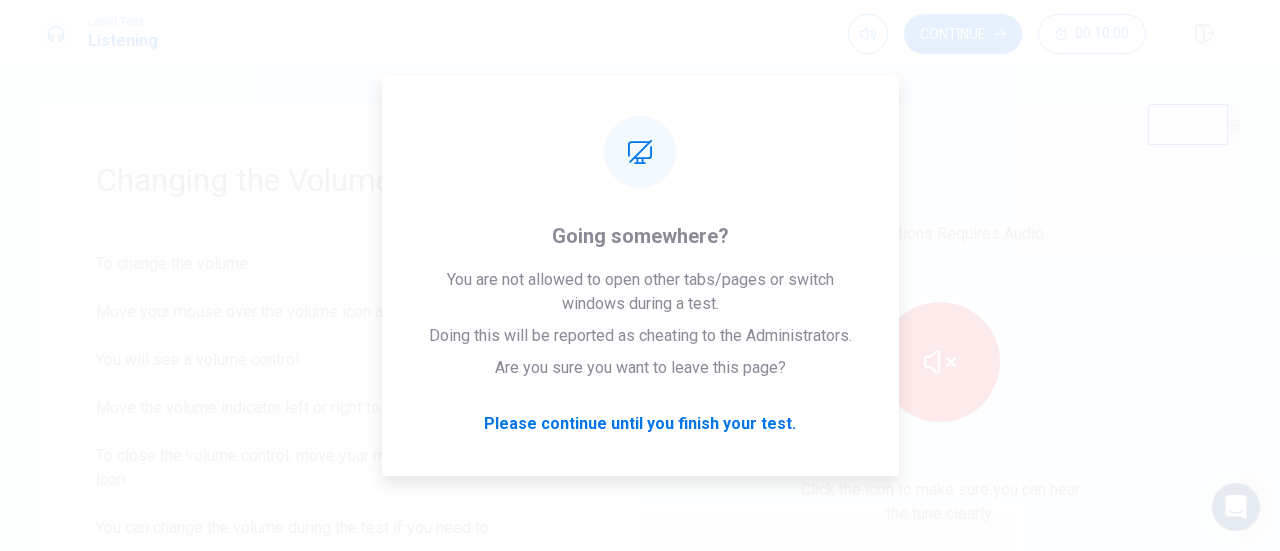 click on "This Sections Requires Audio Click the icon to make sure you can hear   the tune clearly." at bounding box center [940, 374] 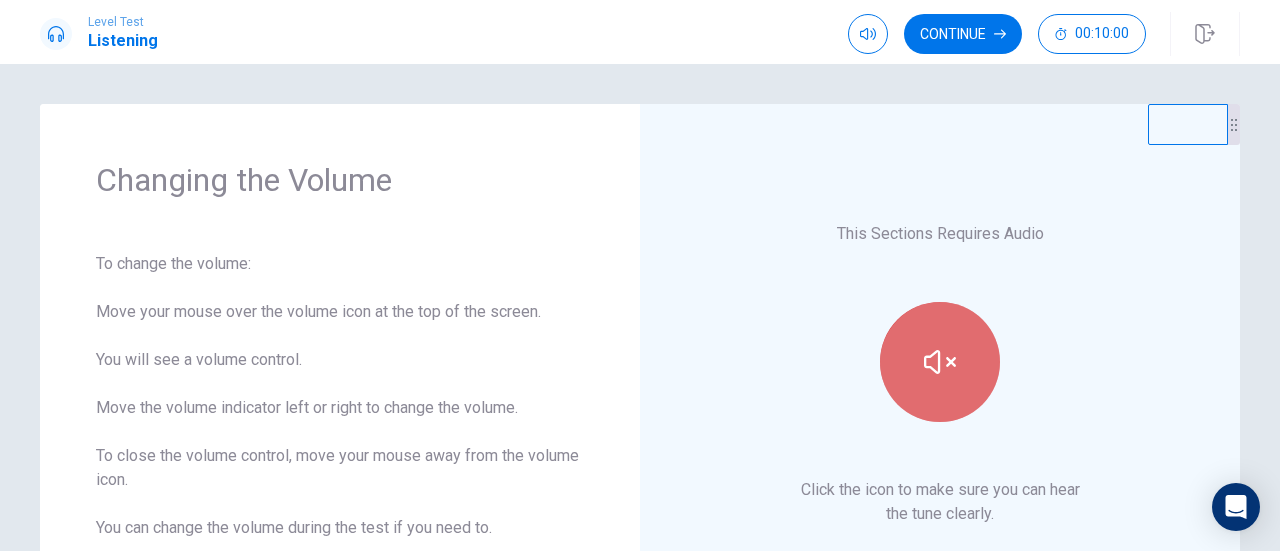 click at bounding box center [940, 362] 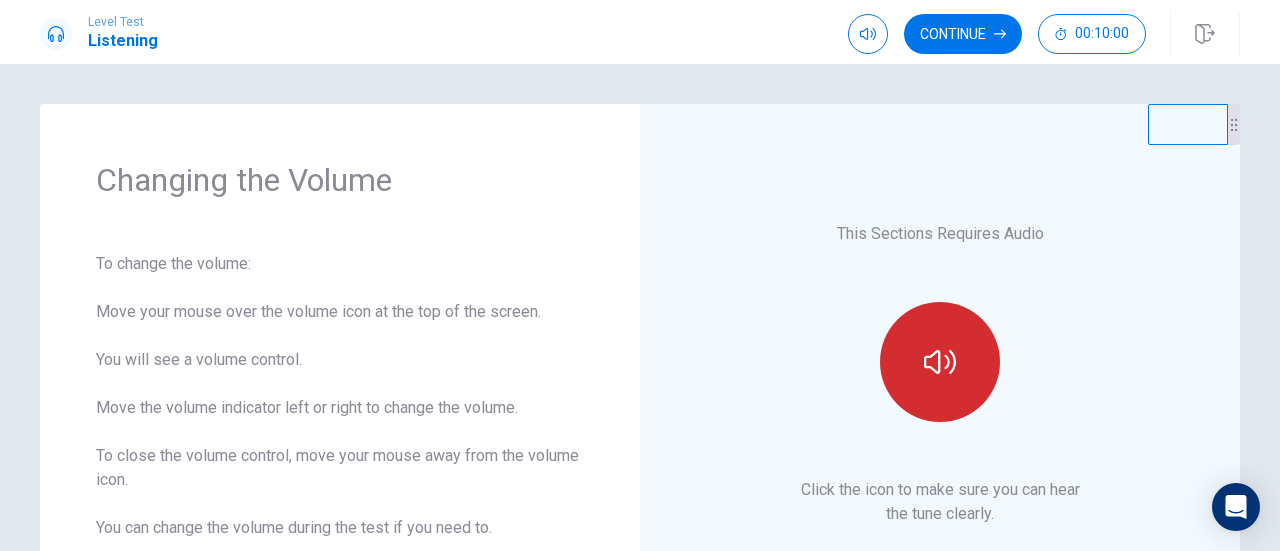 click 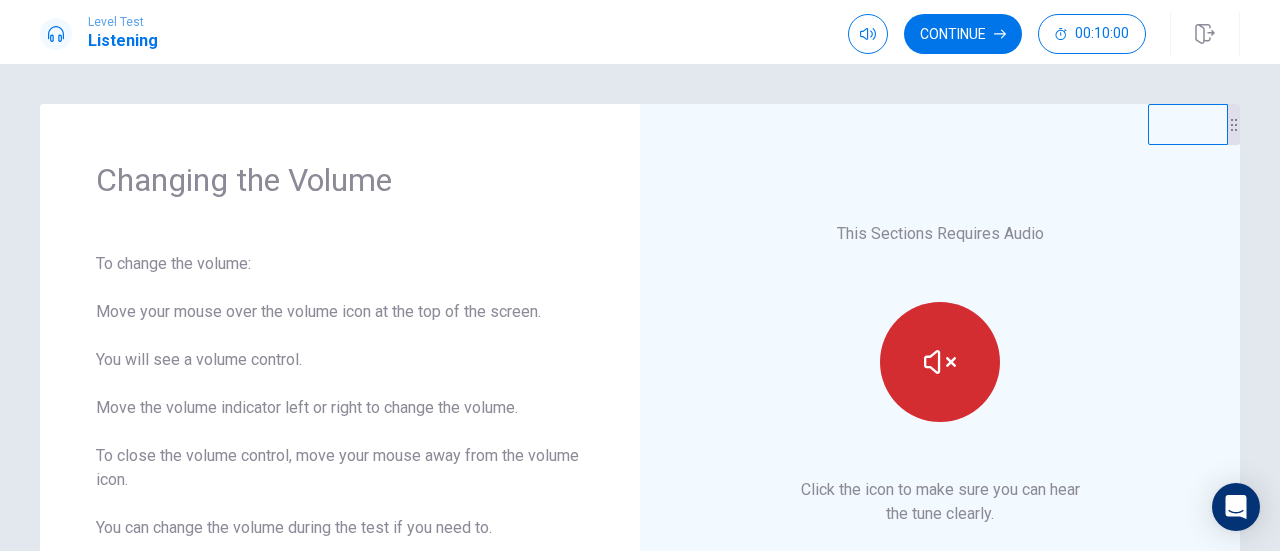 click 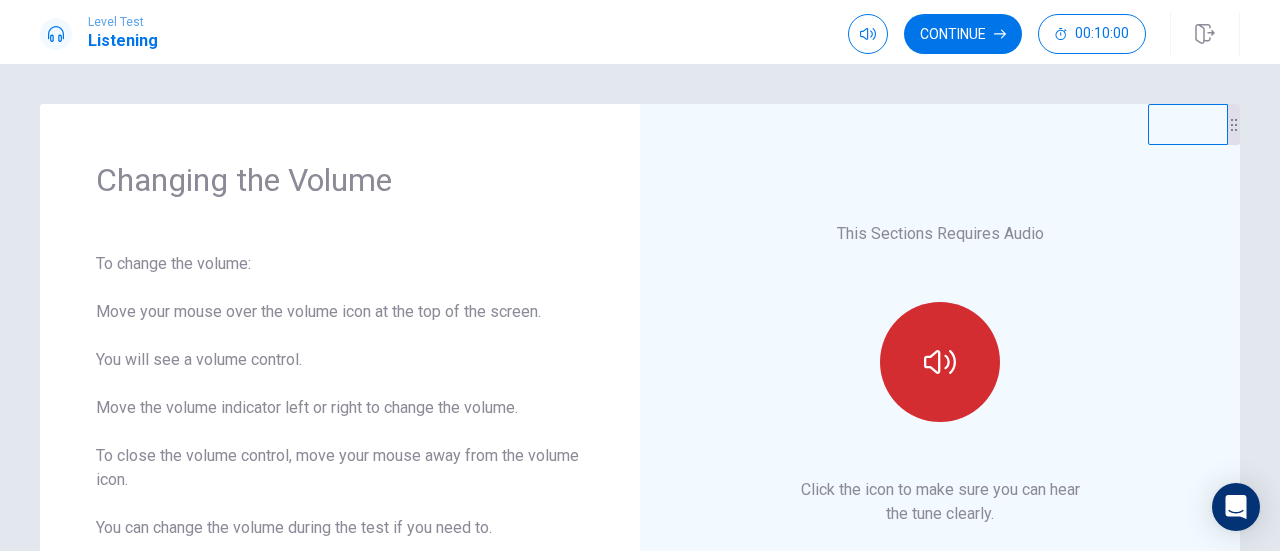 click at bounding box center (940, 362) 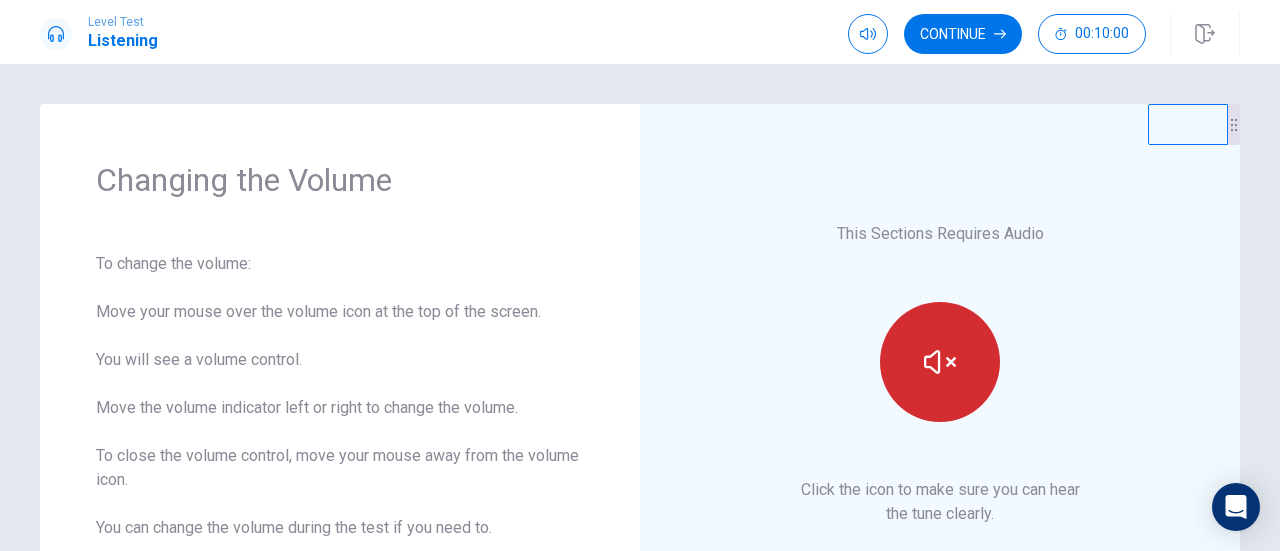 drag, startPoint x: 874, startPoint y: 347, endPoint x: 888, endPoint y: 351, distance: 14.56022 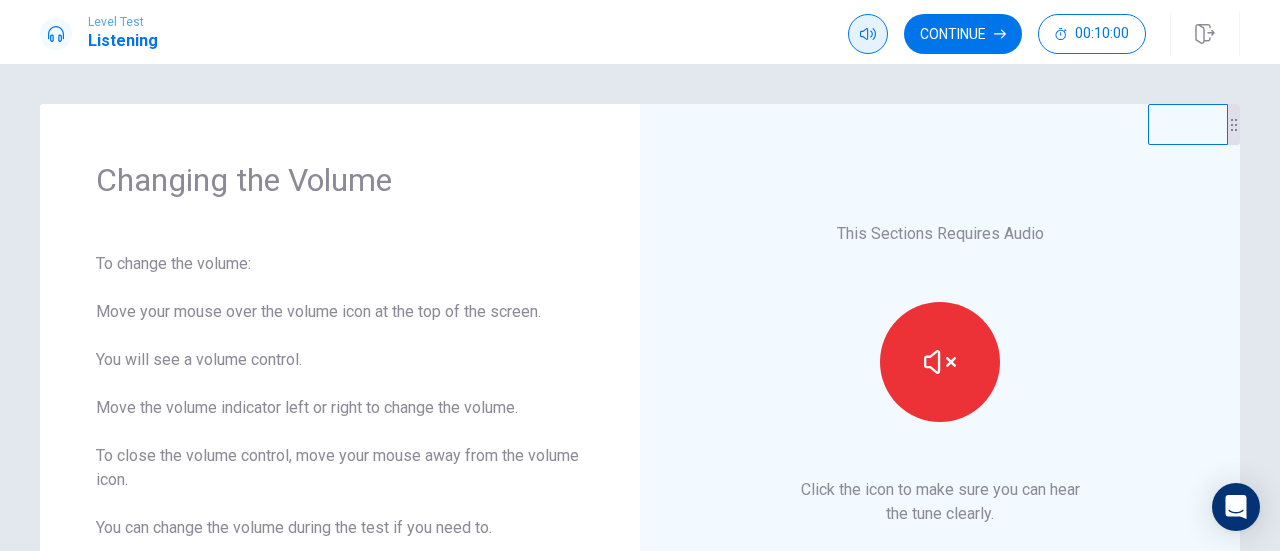 click 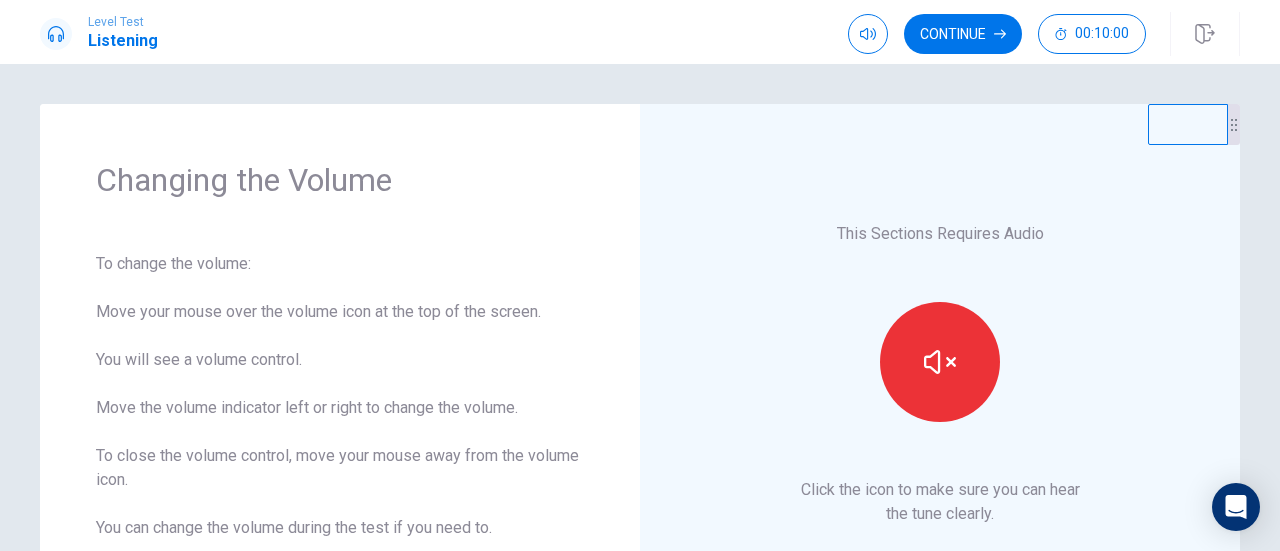 click on "This Sections Requires Audio Click the icon to make sure you can hear   the tune clearly." at bounding box center (940, 374) 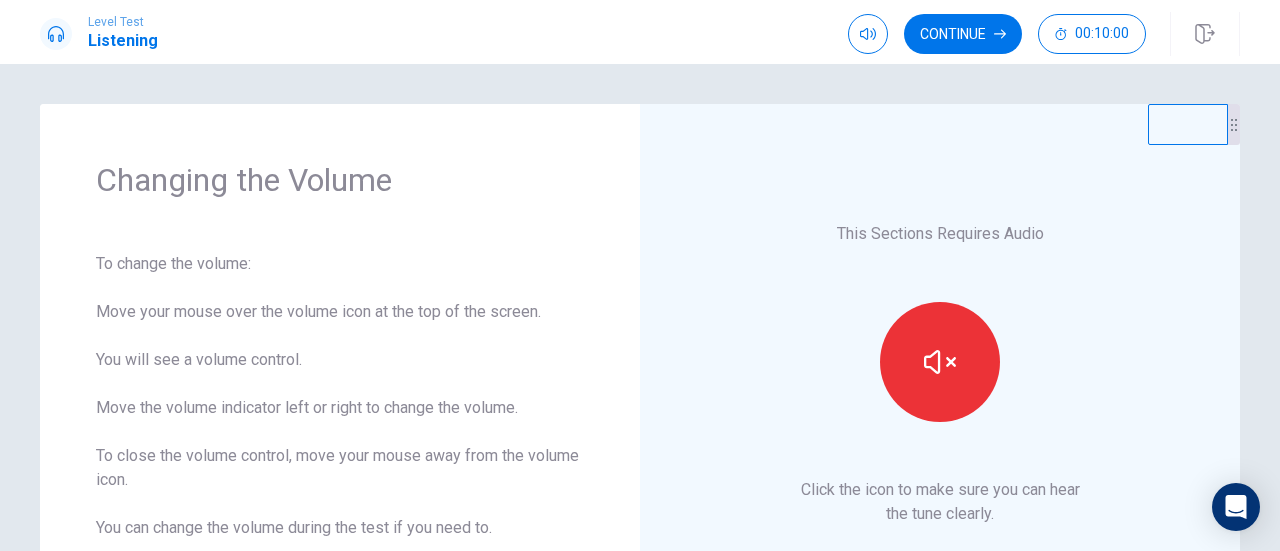 click on "This Sections Requires Audio Click the icon to make sure you can hear   the tune clearly." at bounding box center [940, 374] 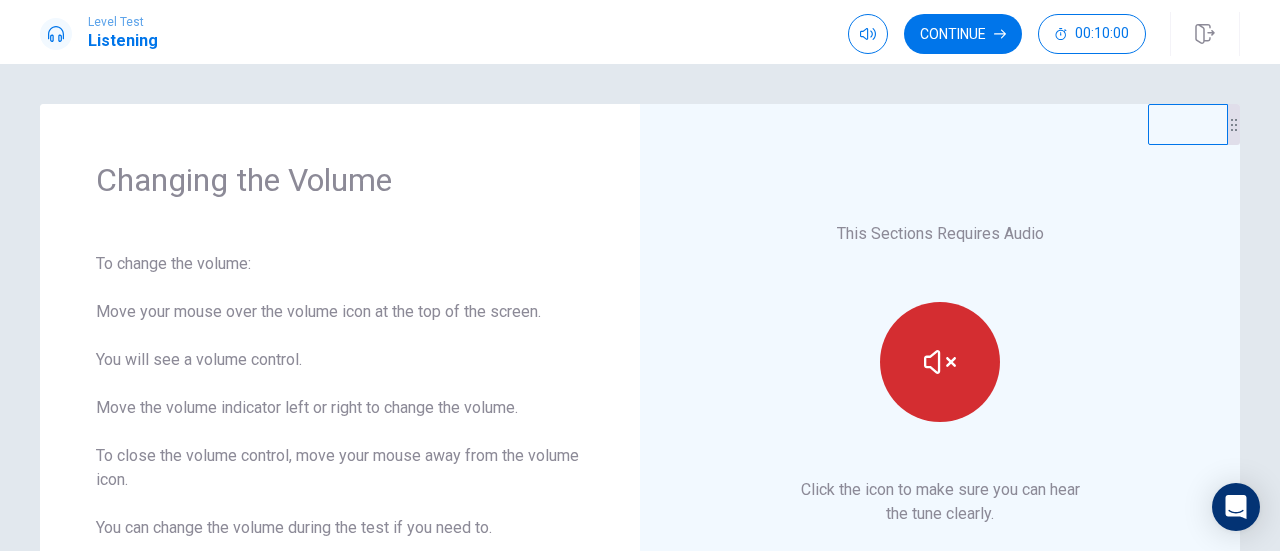 click 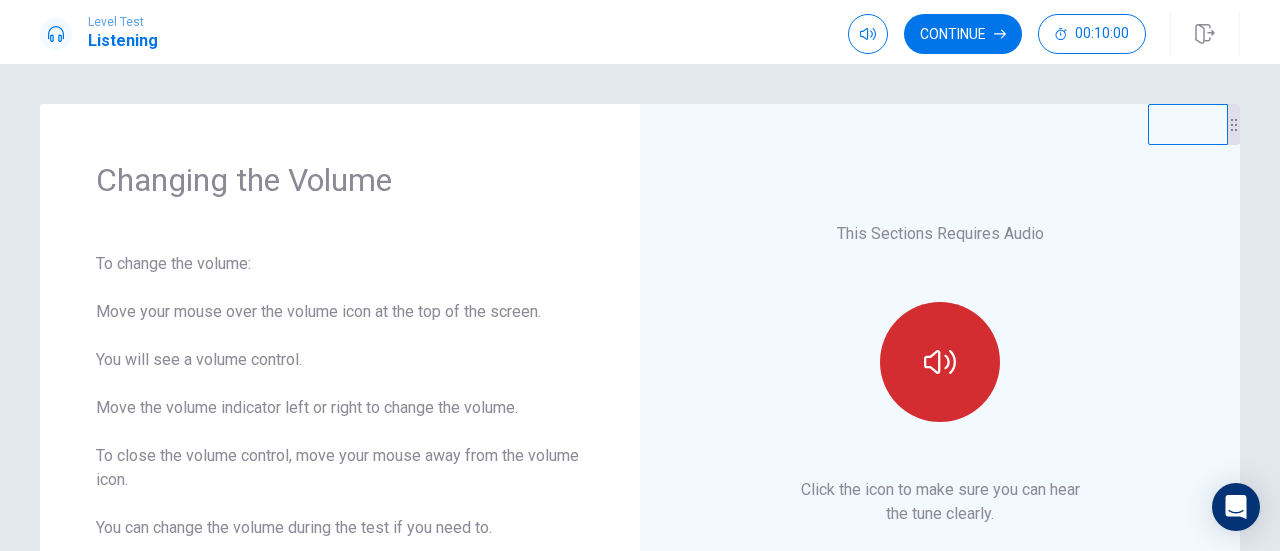 click at bounding box center [940, 362] 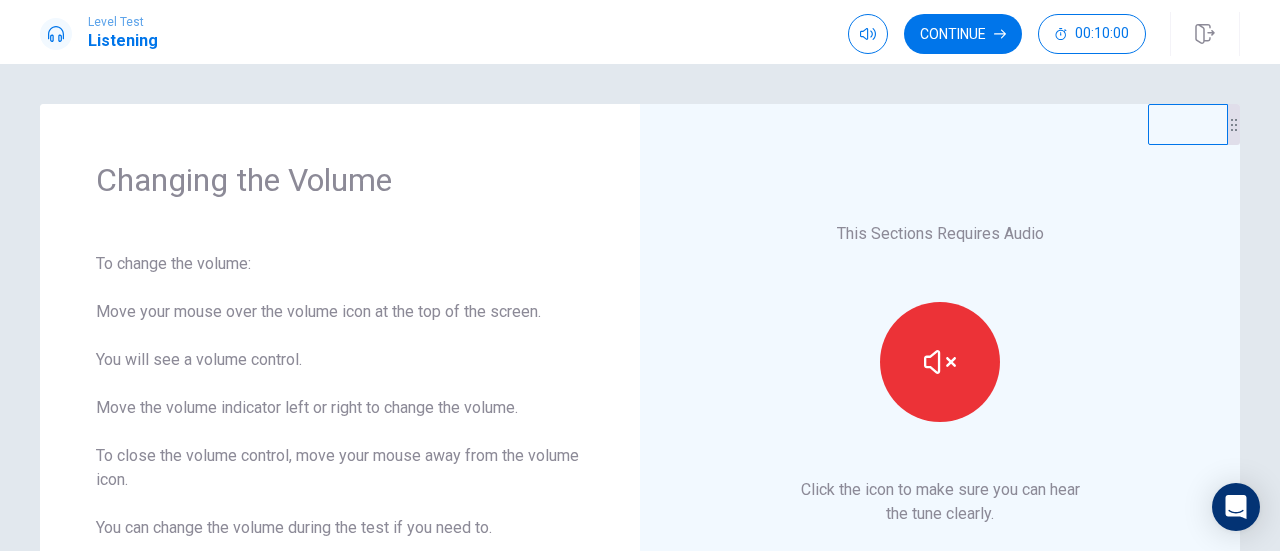 click on "This Sections Requires Audio Click the icon to make sure you can hear   the tune clearly." at bounding box center (940, 374) 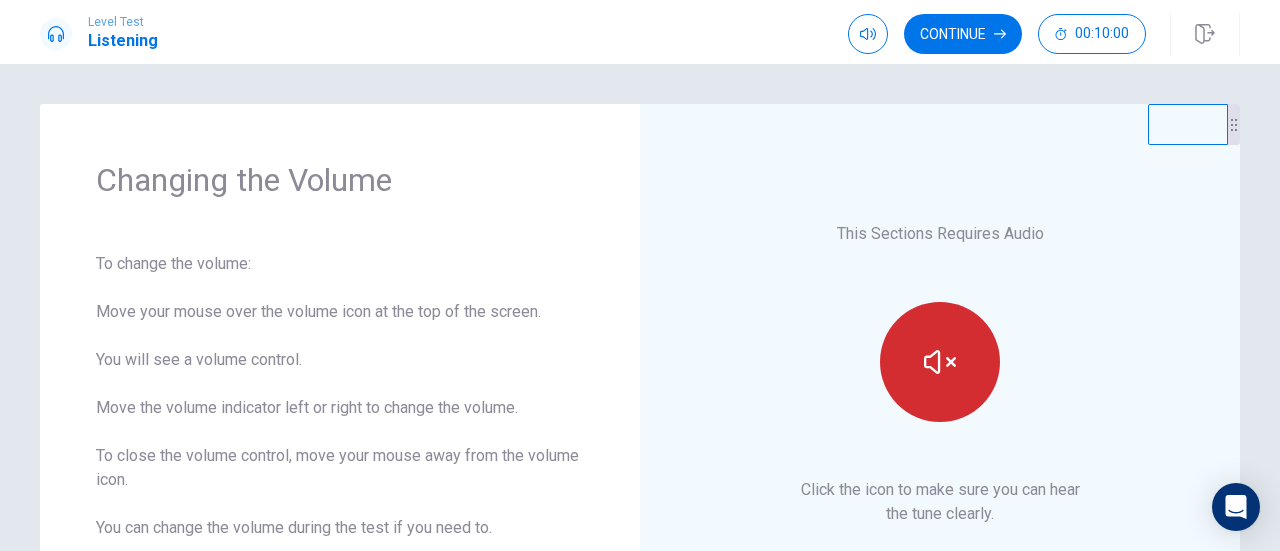 click at bounding box center (940, 362) 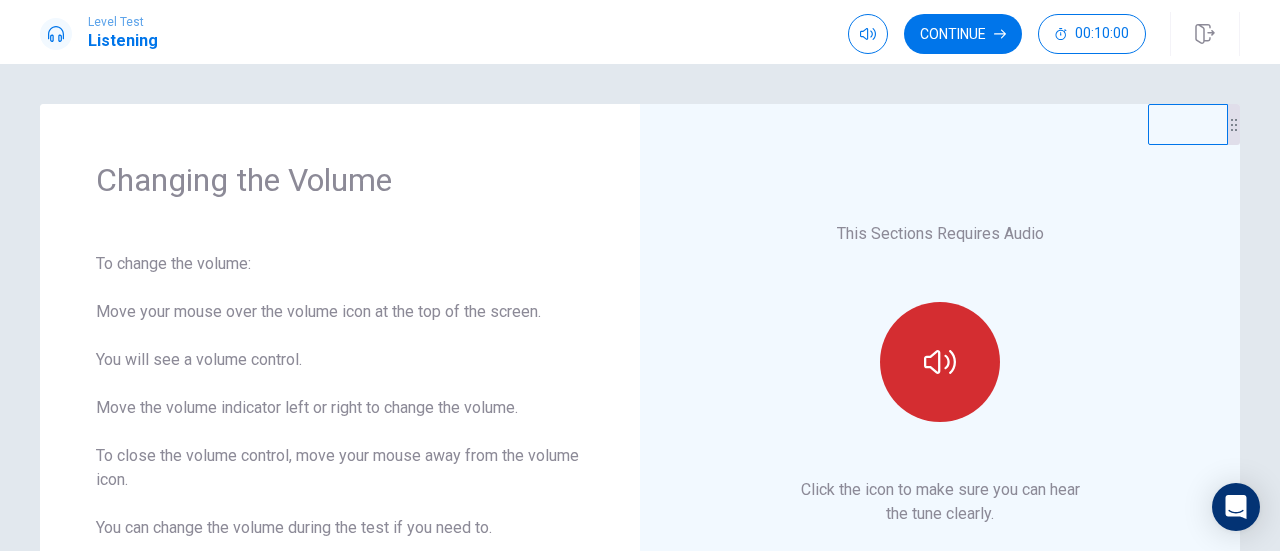 click 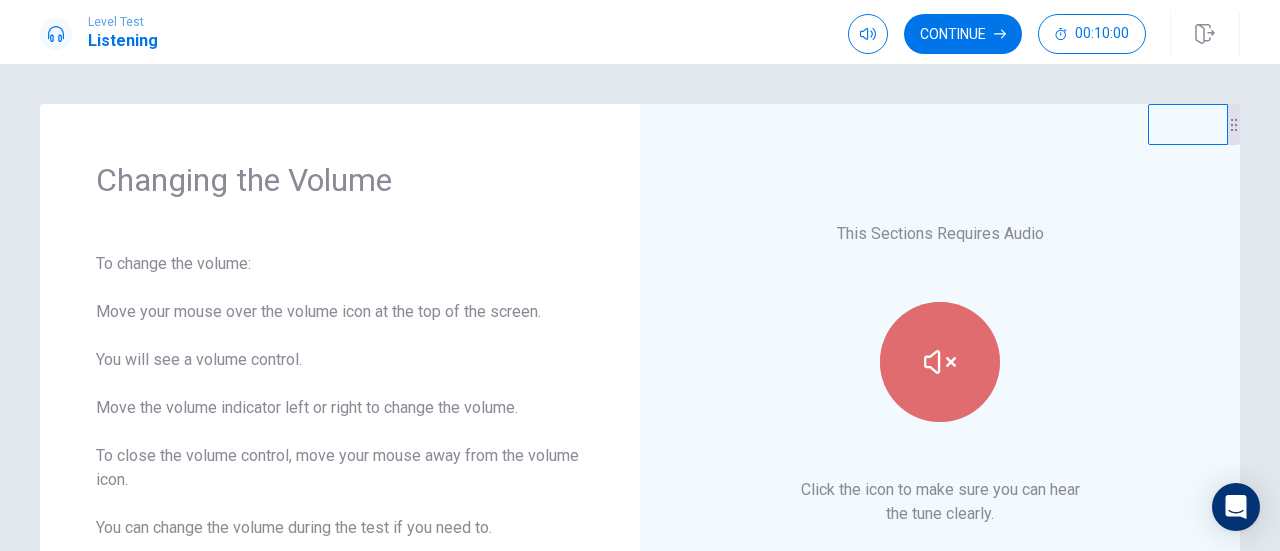 click 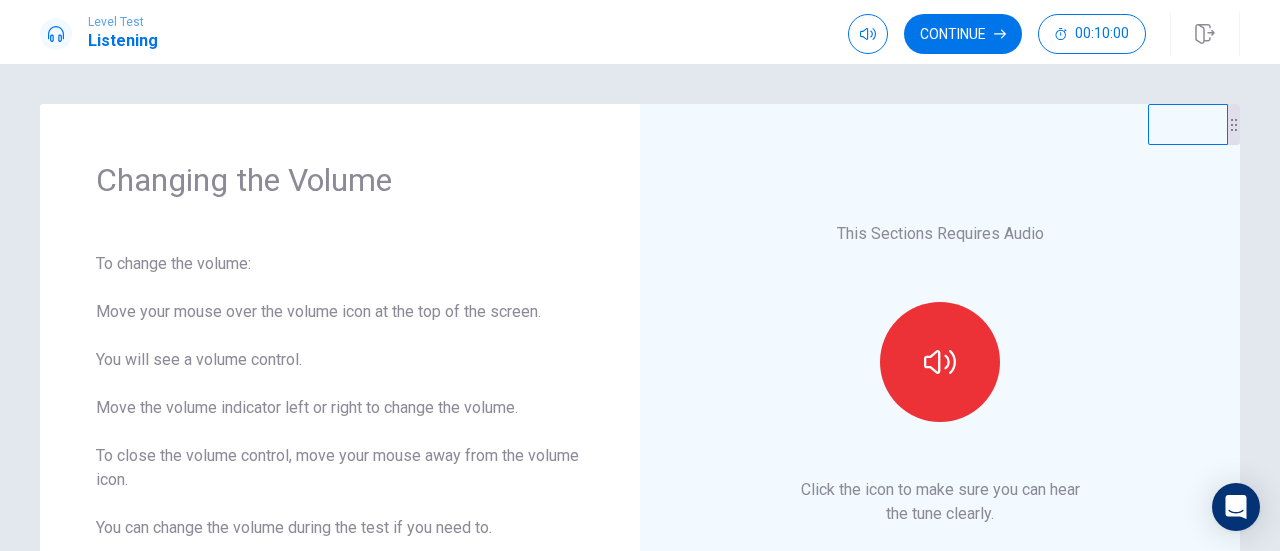click on "This Sections Requires Audio Click the icon to make sure you can hear   the tune clearly." at bounding box center (940, 374) 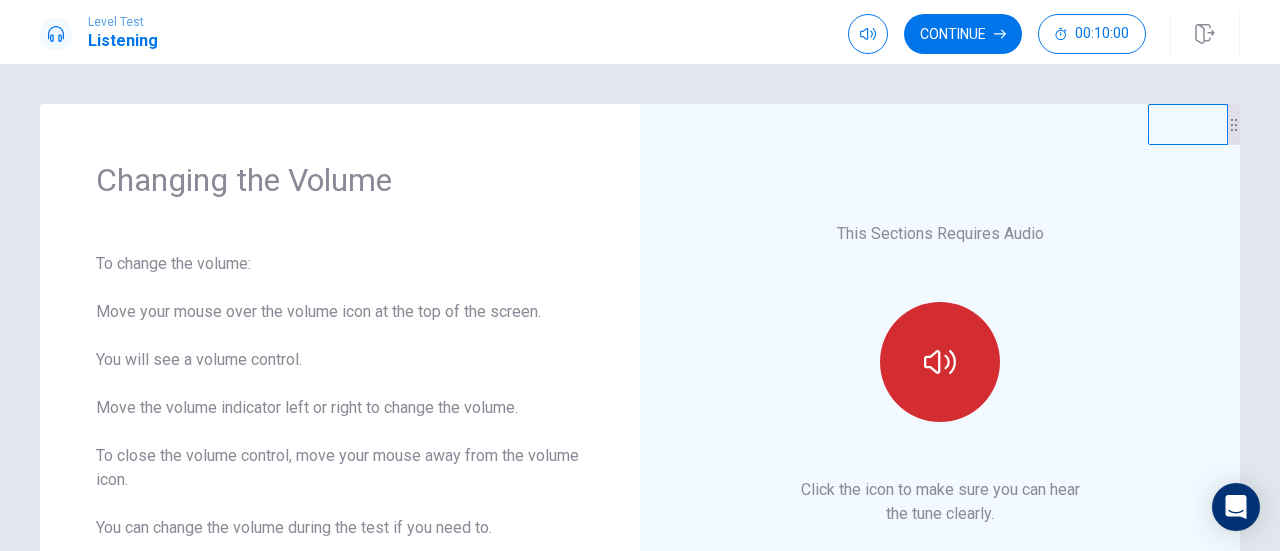 click 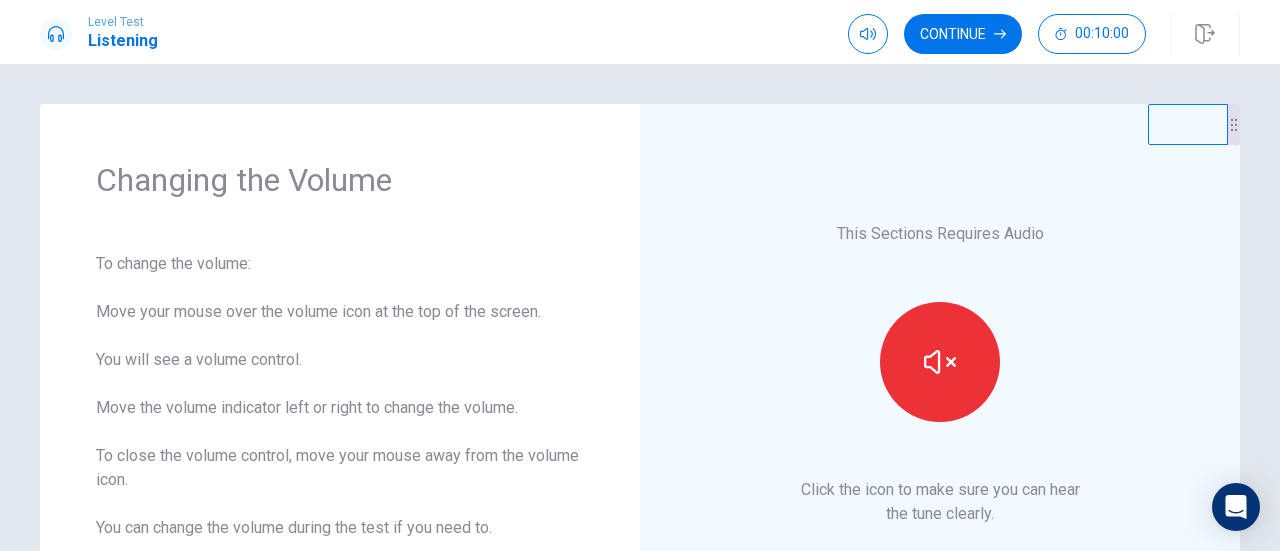 click at bounding box center [940, 362] 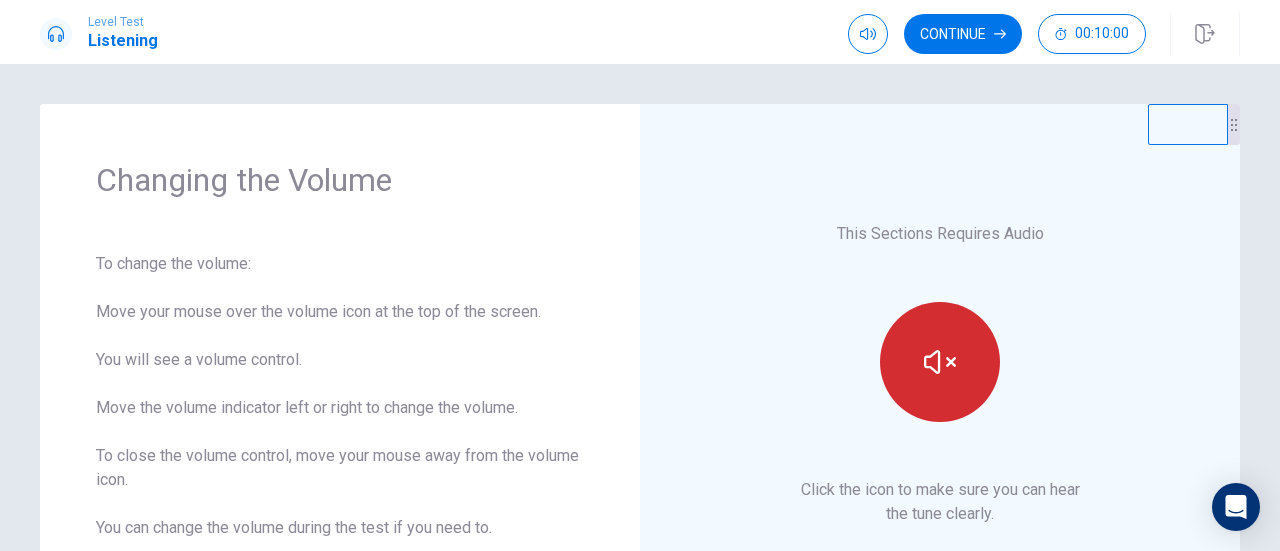 click at bounding box center (940, 362) 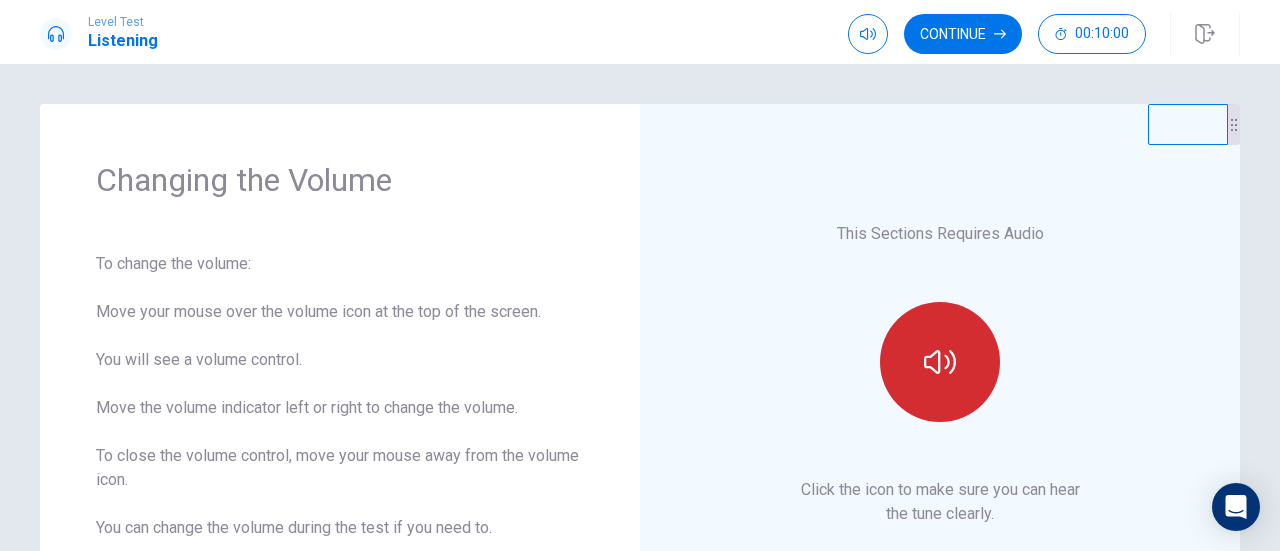 click at bounding box center (940, 362) 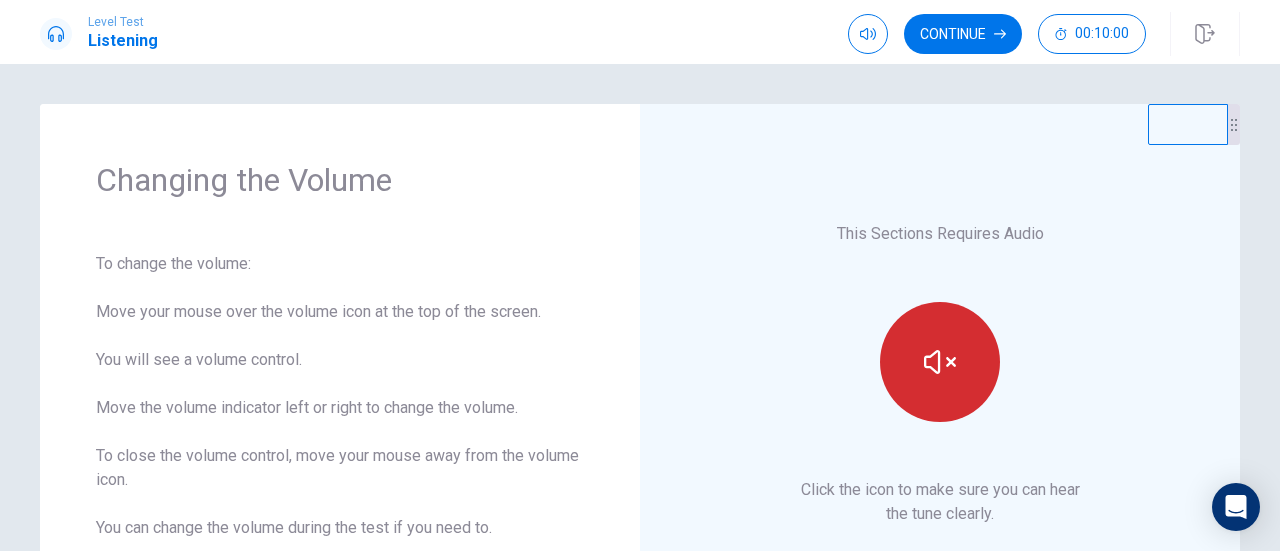 click 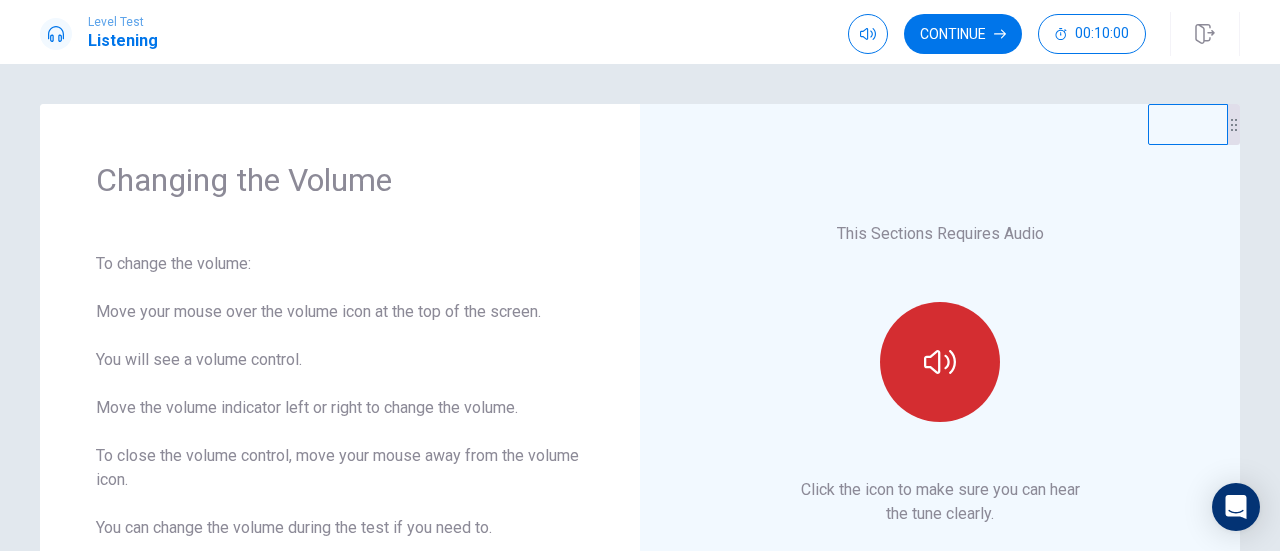 click at bounding box center [940, 362] 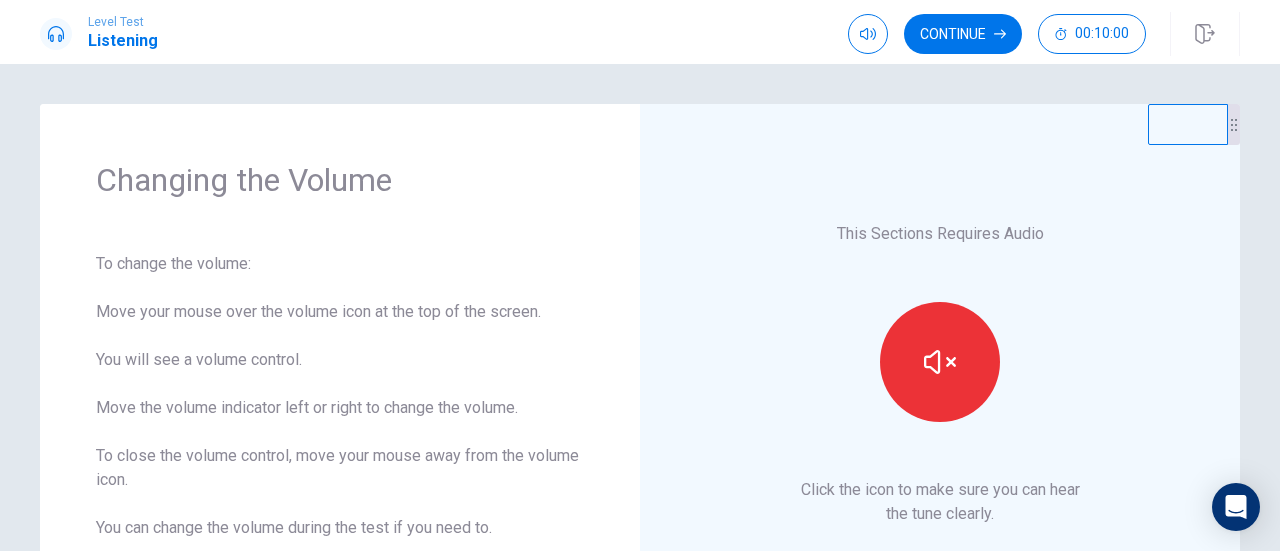click on "This Sections Requires Audio Click the icon to make sure you can hear   the tune clearly." at bounding box center (940, 374) 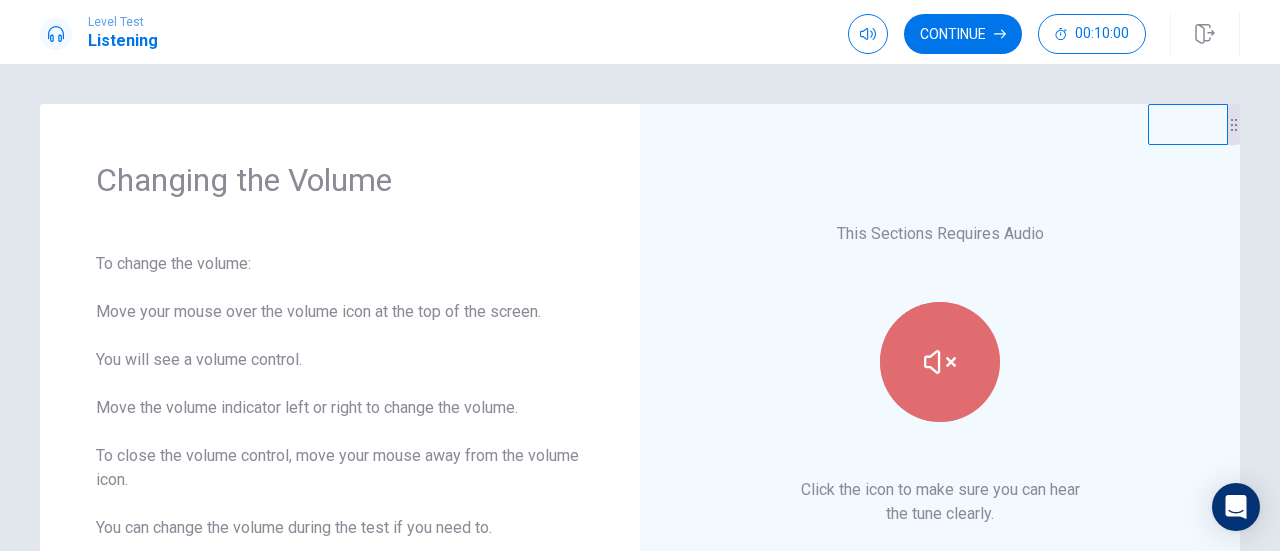 click at bounding box center (940, 362) 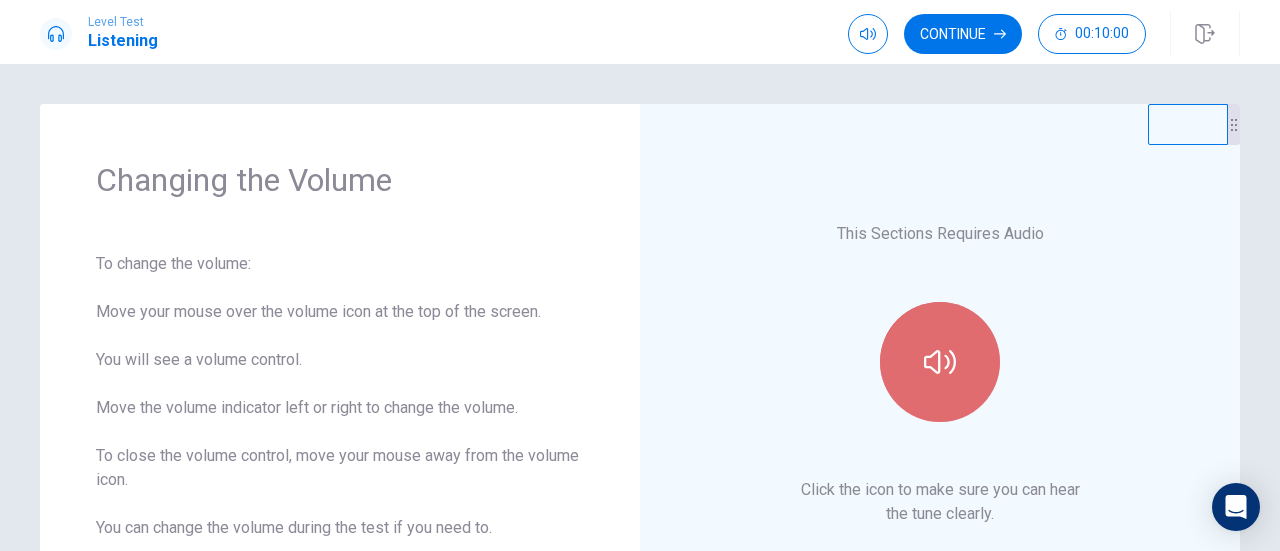 click at bounding box center (940, 362) 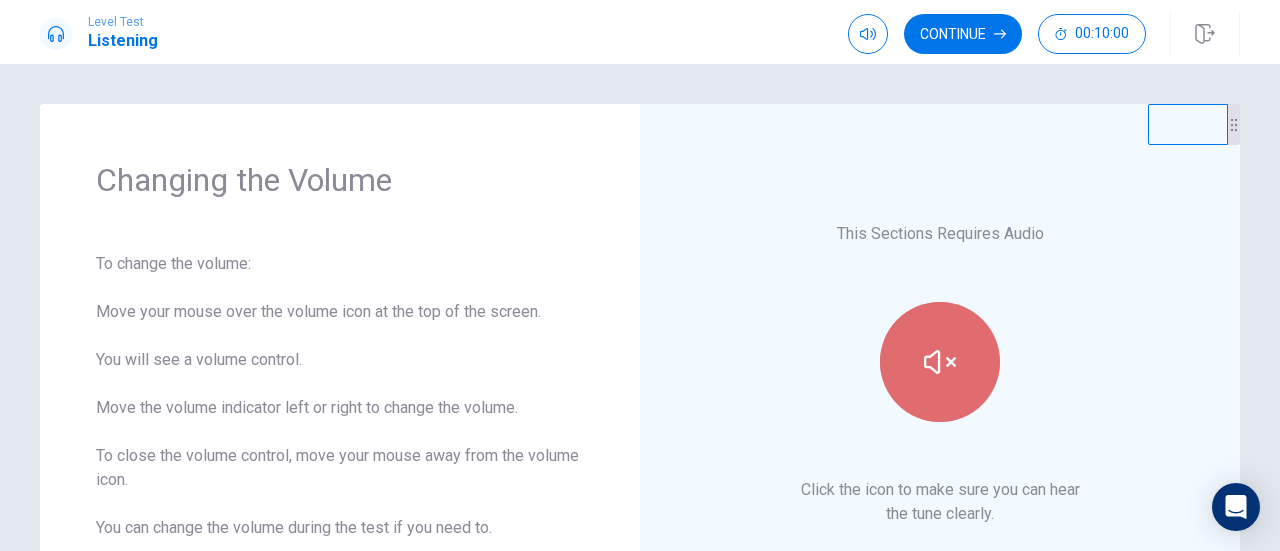 click 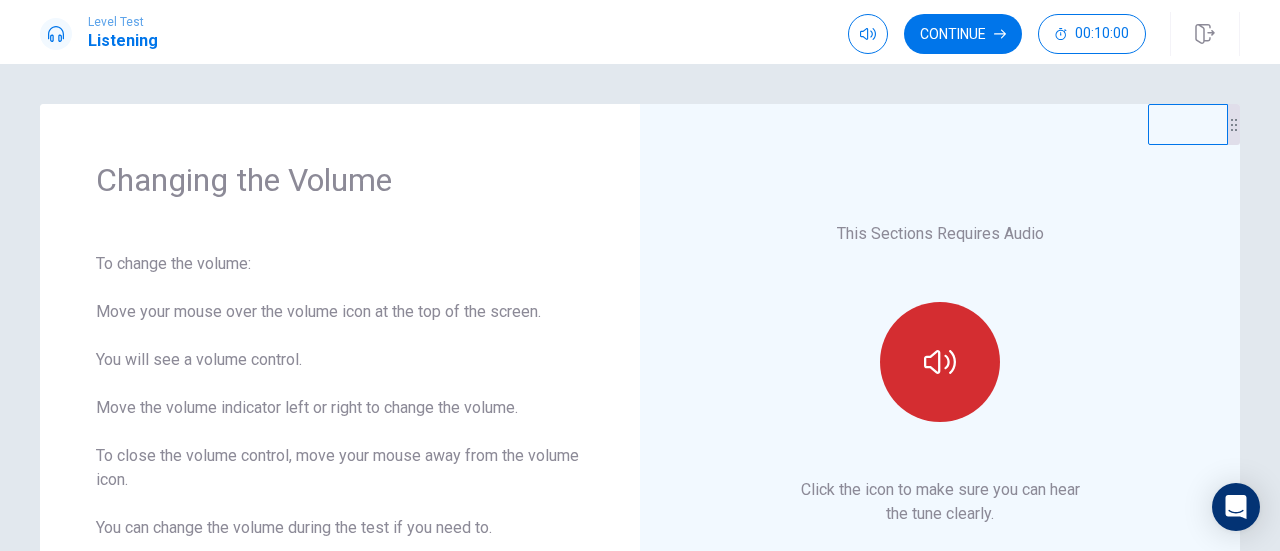 click 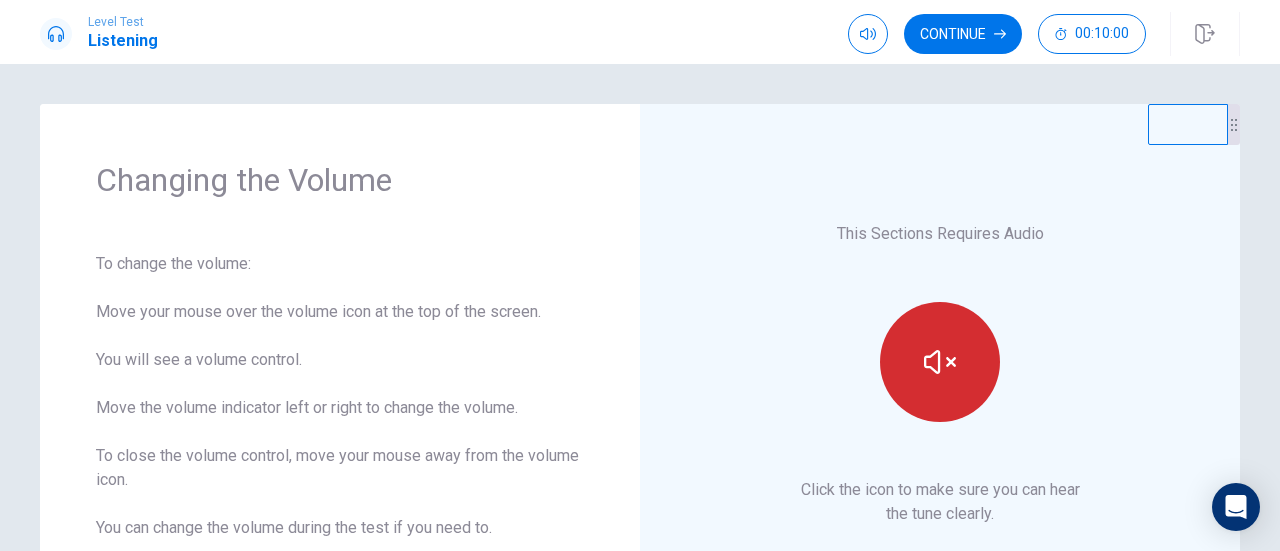 click 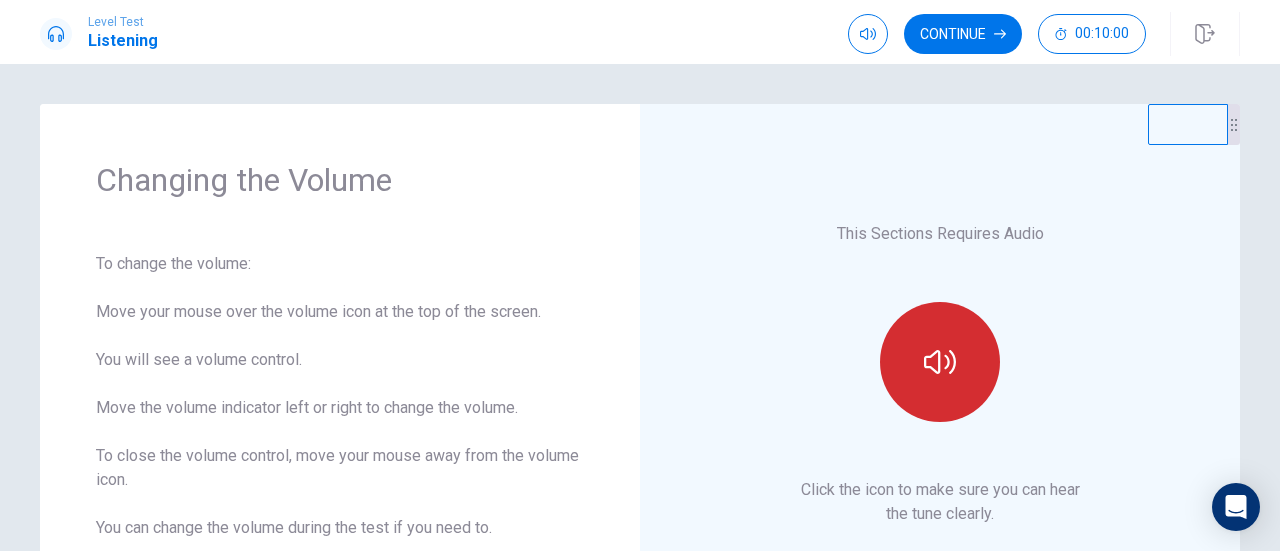 click at bounding box center [940, 362] 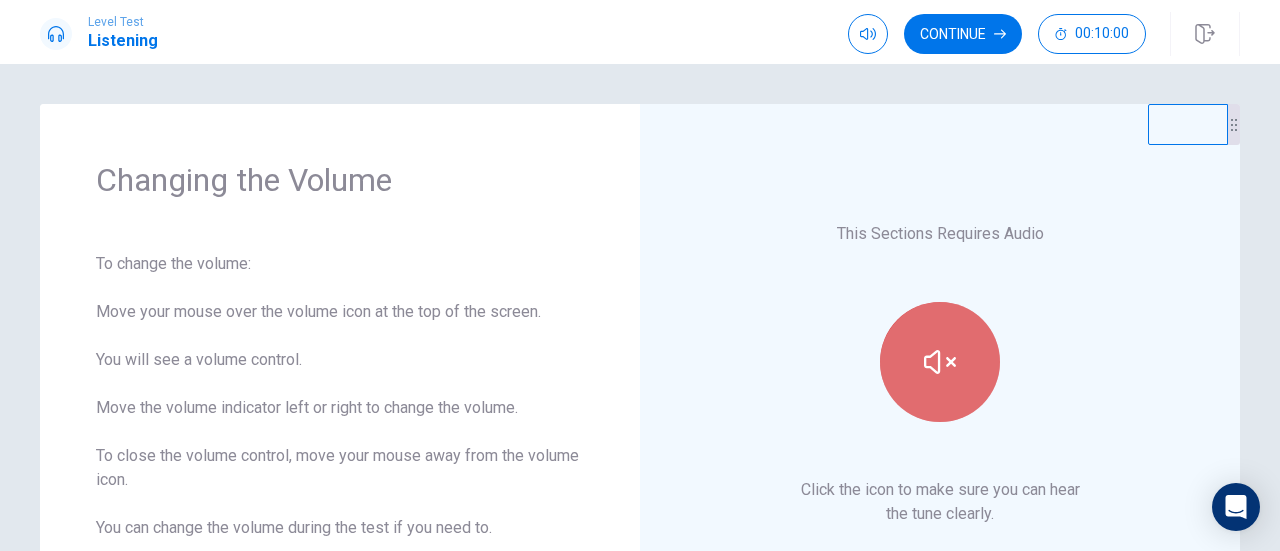 click 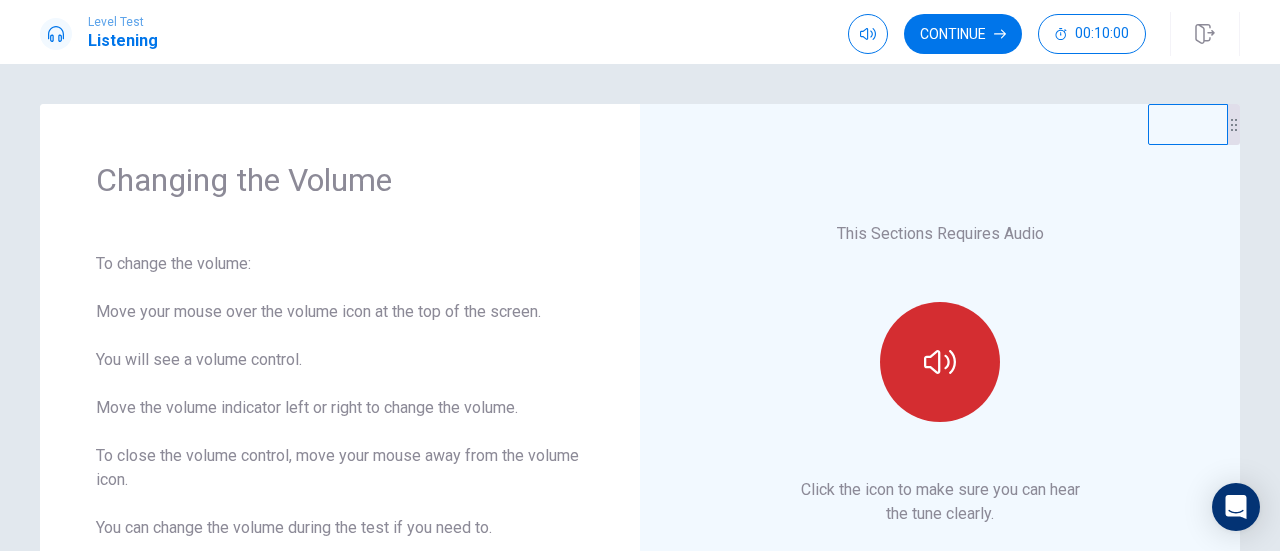 click at bounding box center (940, 362) 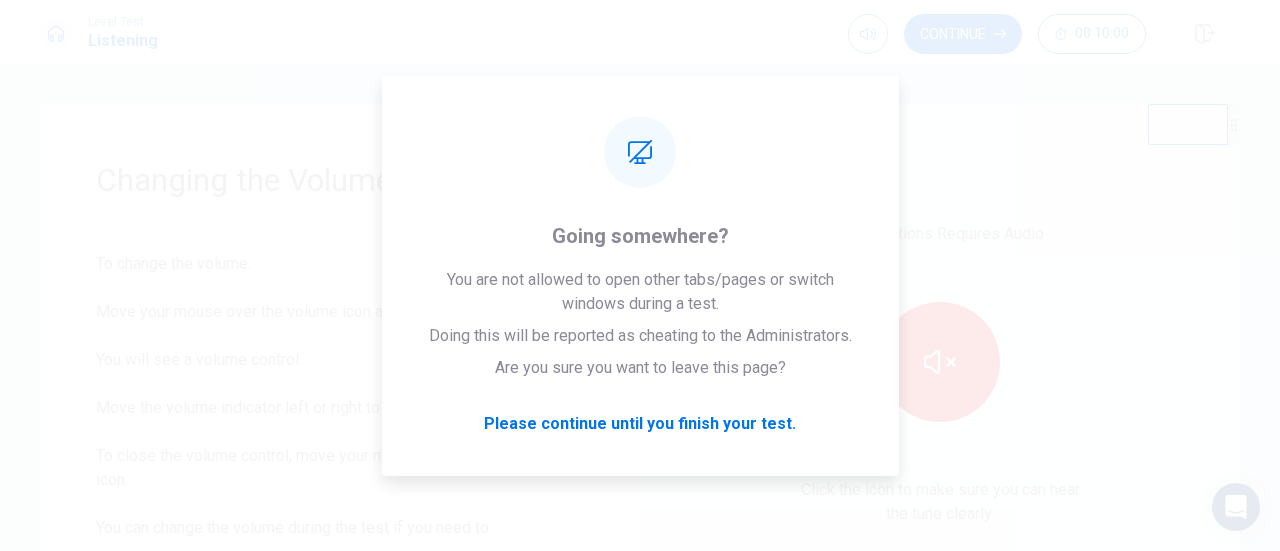 drag, startPoint x: 274, startPoint y: 4, endPoint x: 1036, endPoint y: 181, distance: 782.28705 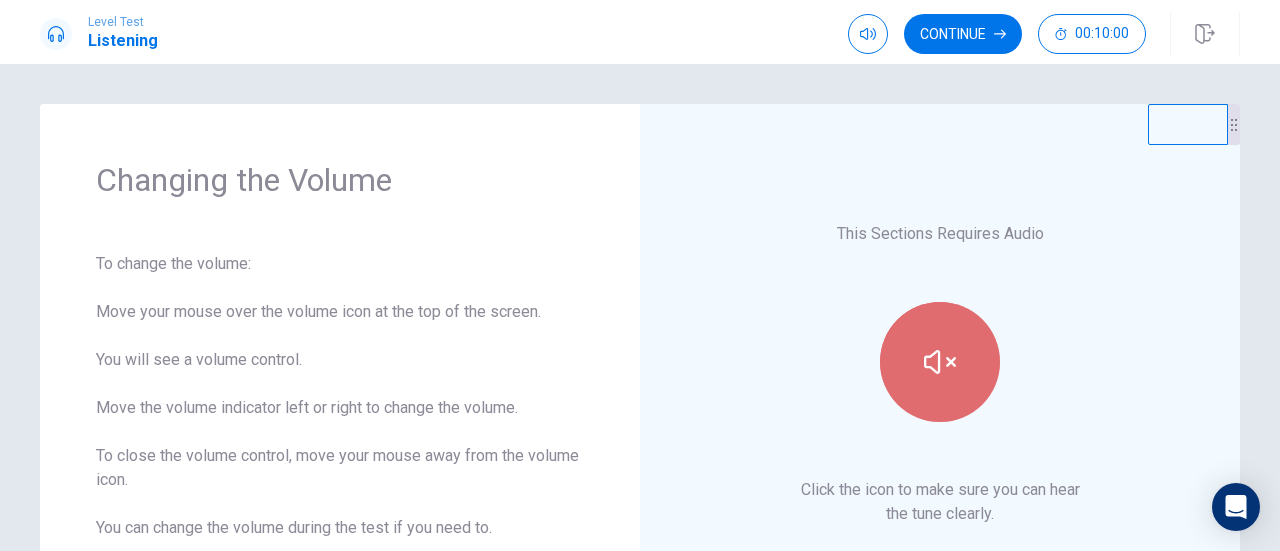click at bounding box center (940, 362) 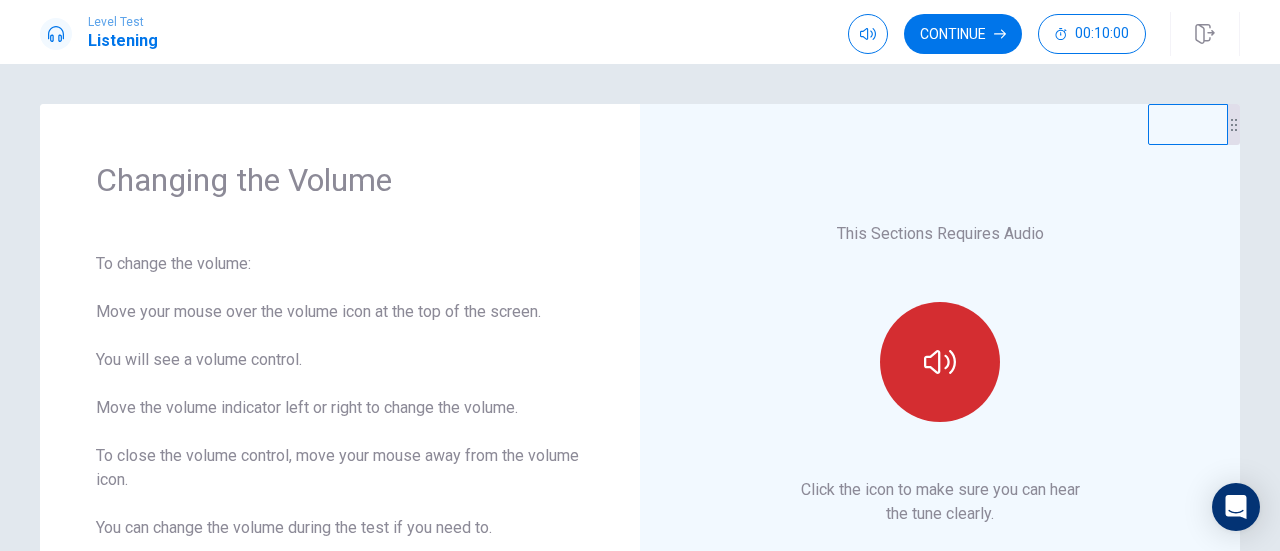 click 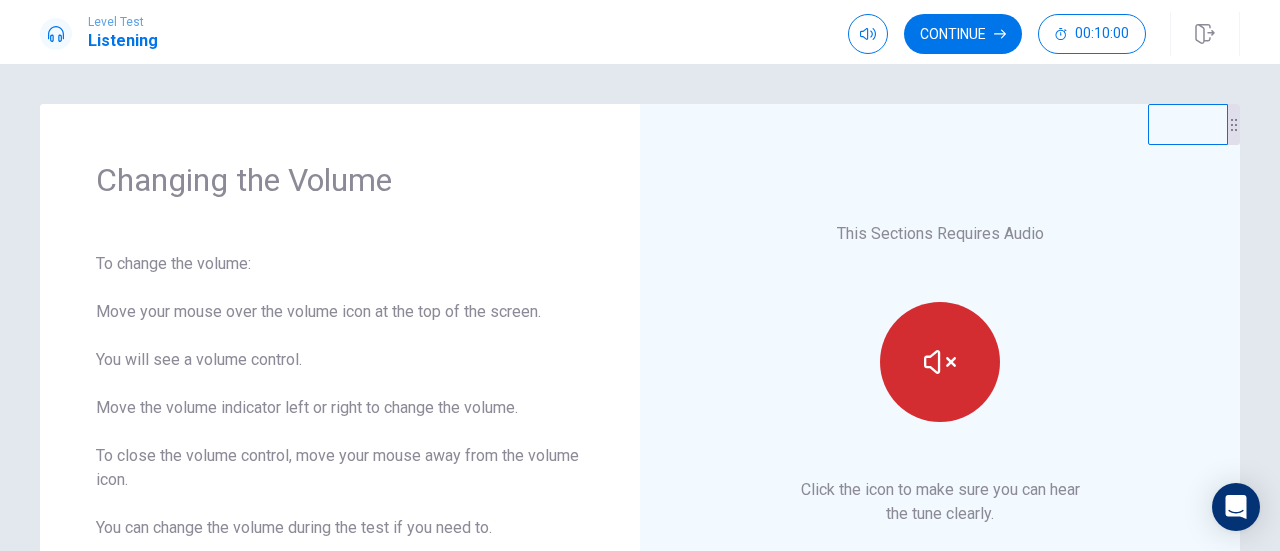 click at bounding box center [940, 362] 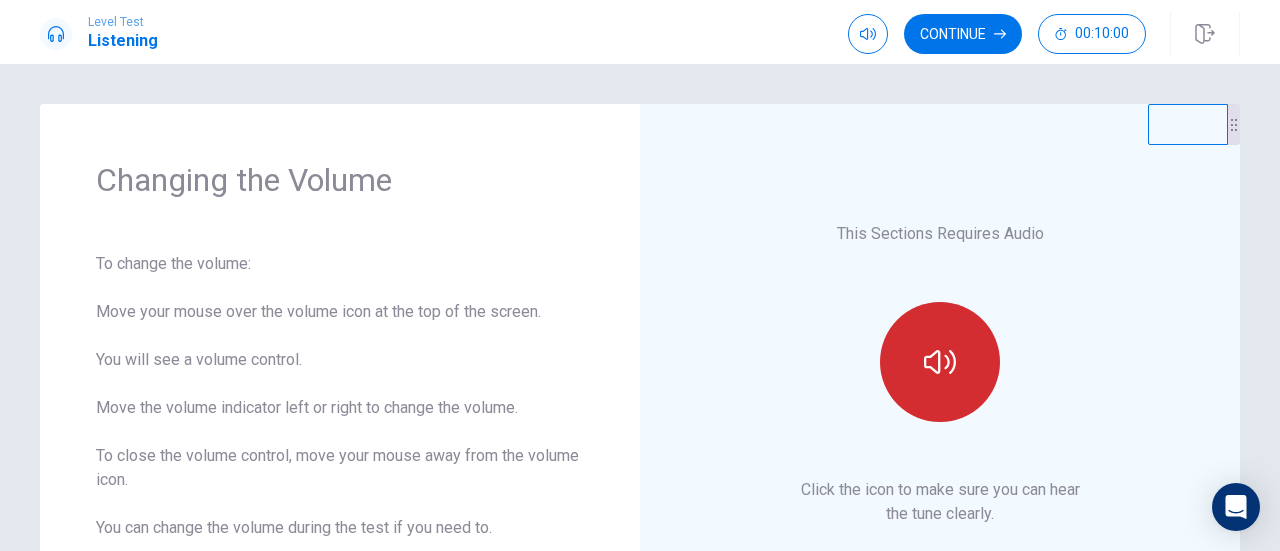 click 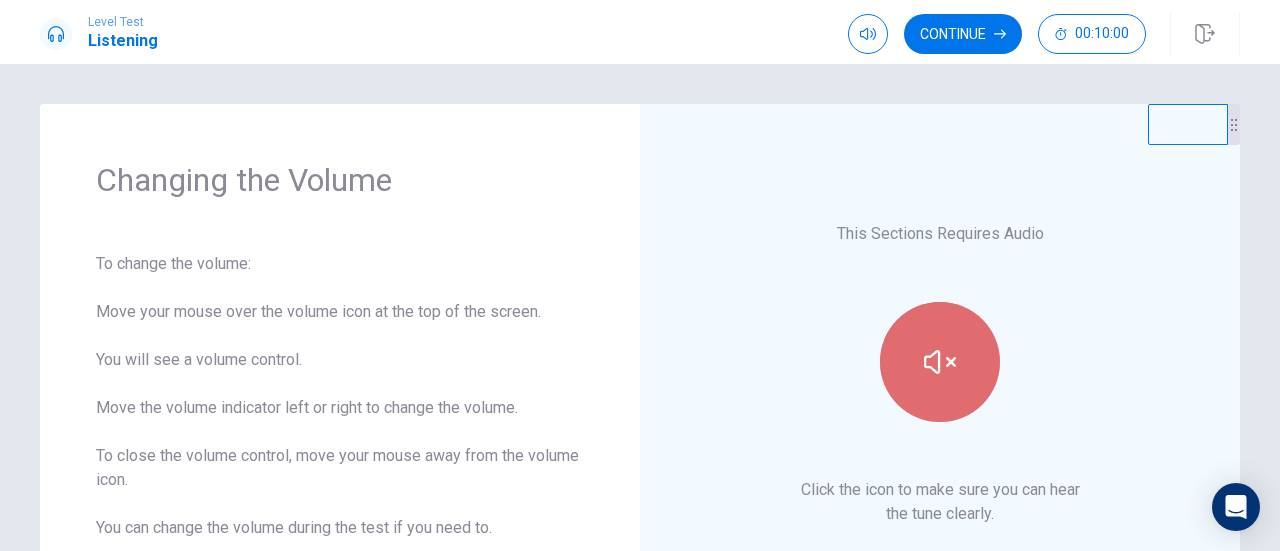 click 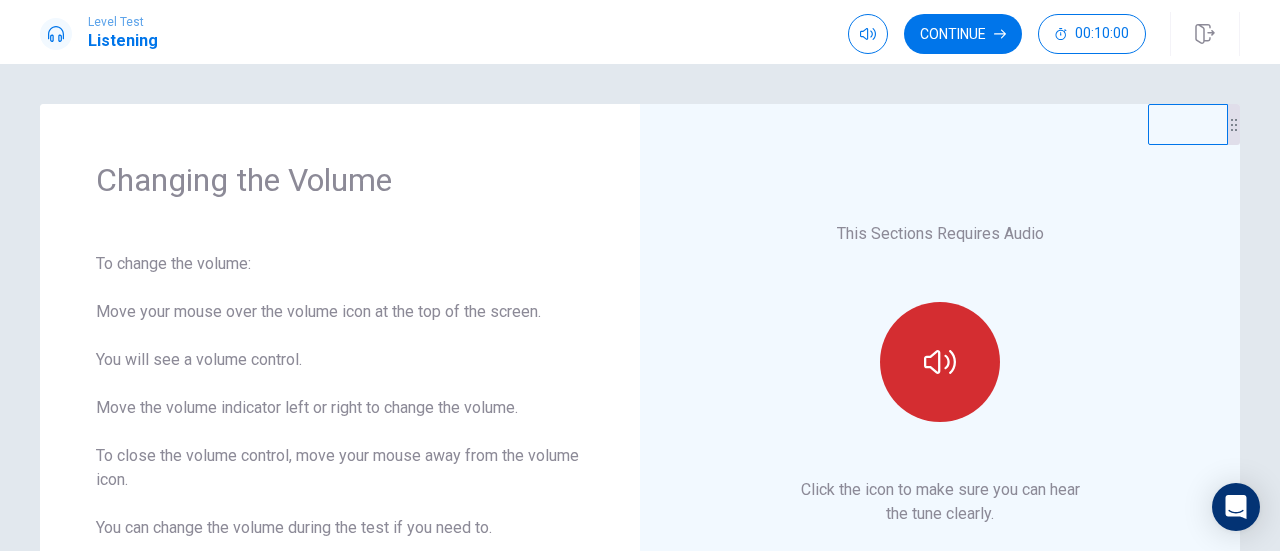 click at bounding box center [940, 362] 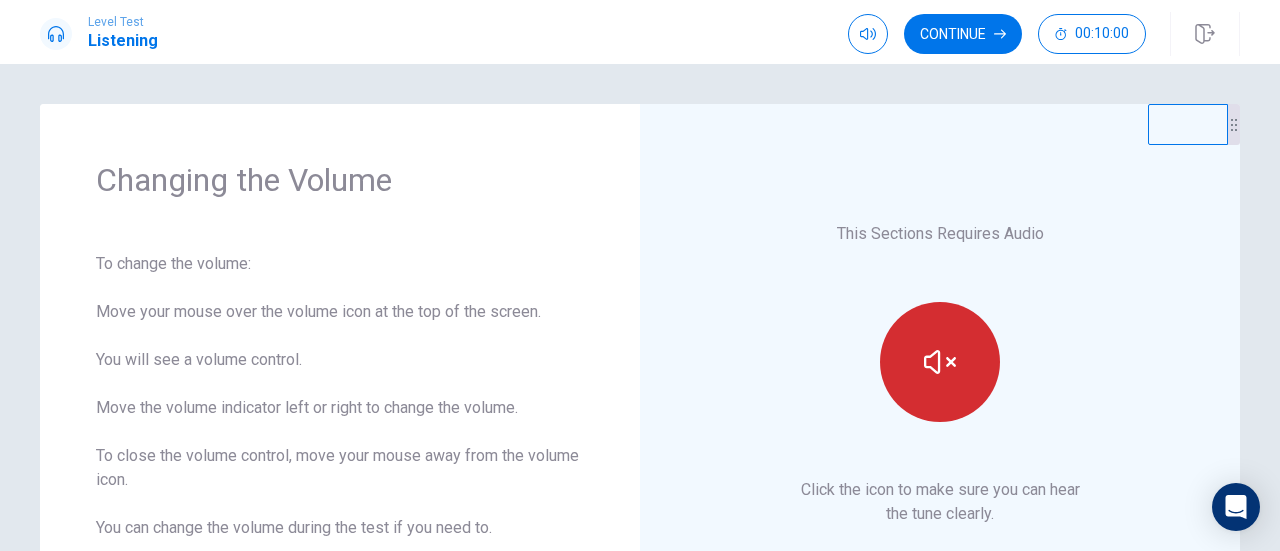 click 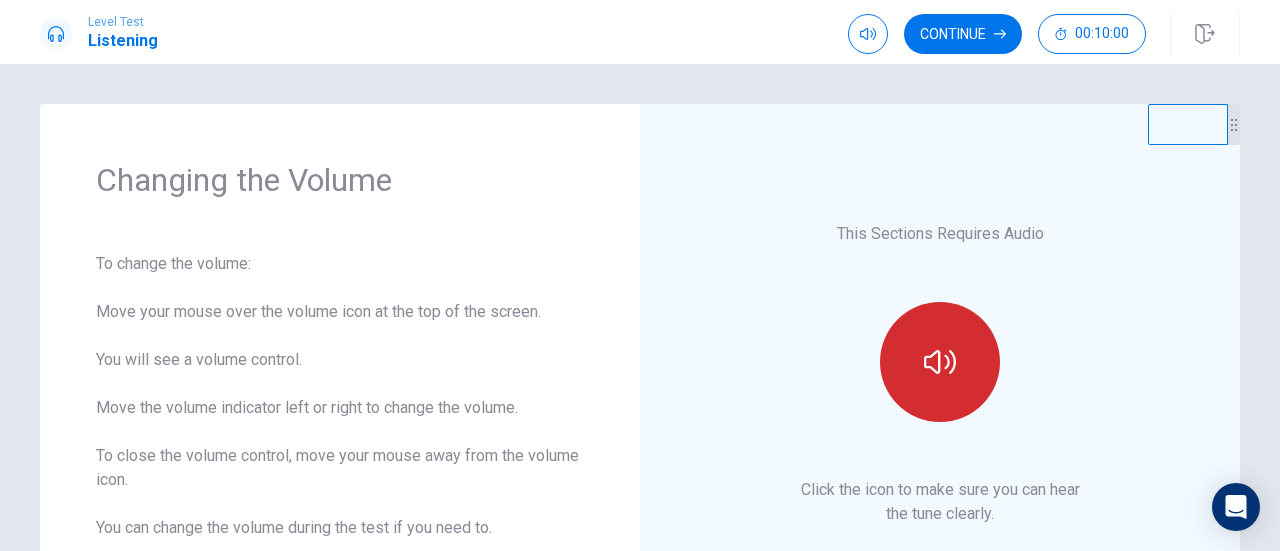 click 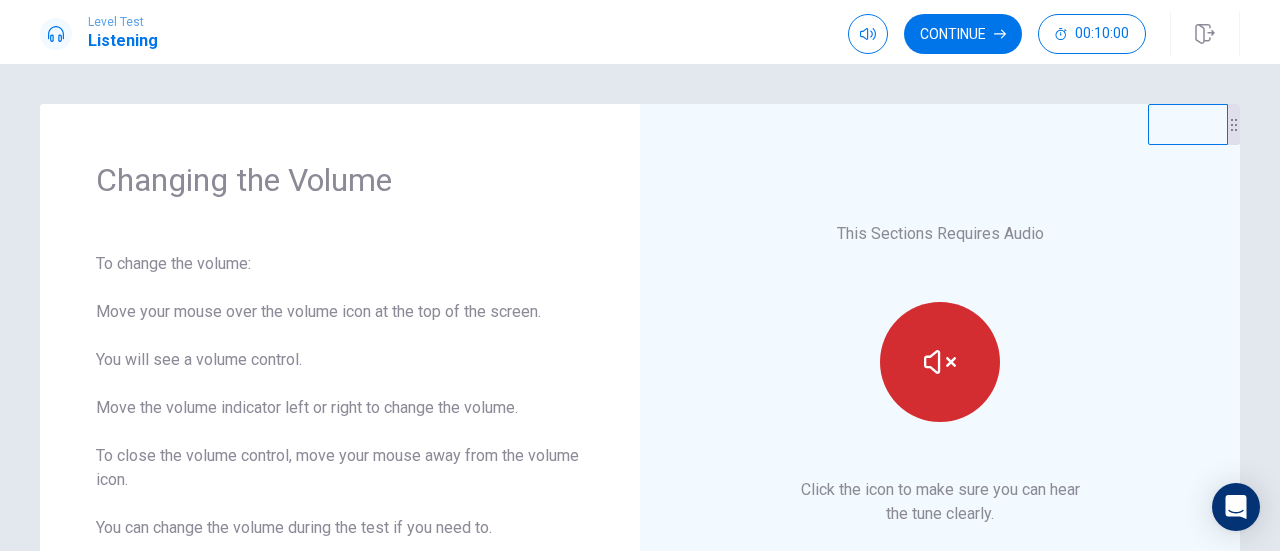 click 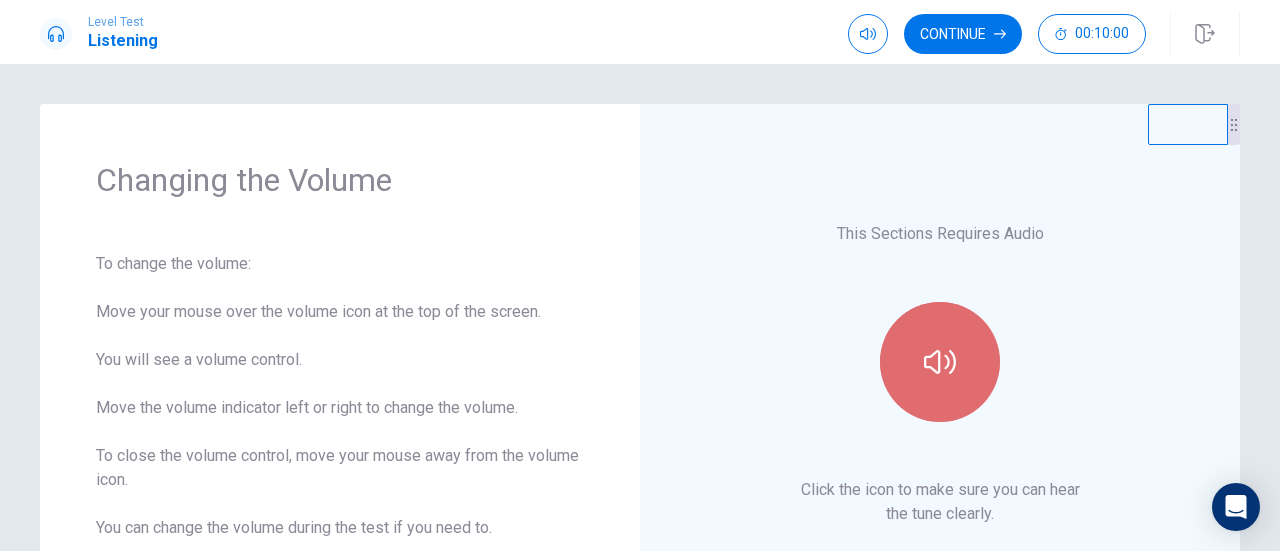 click 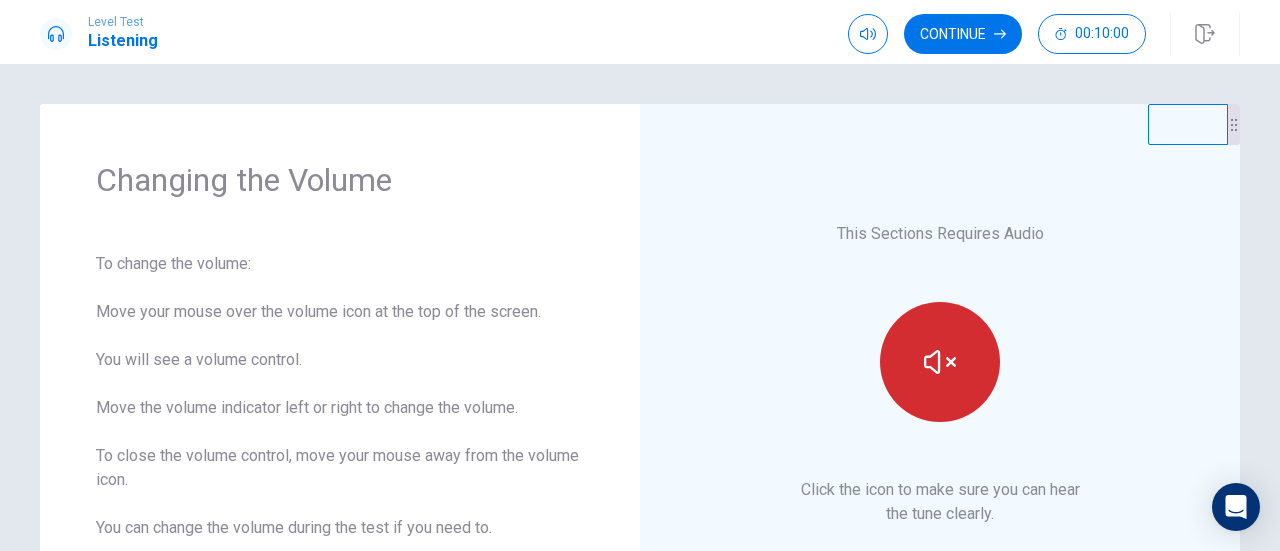 click 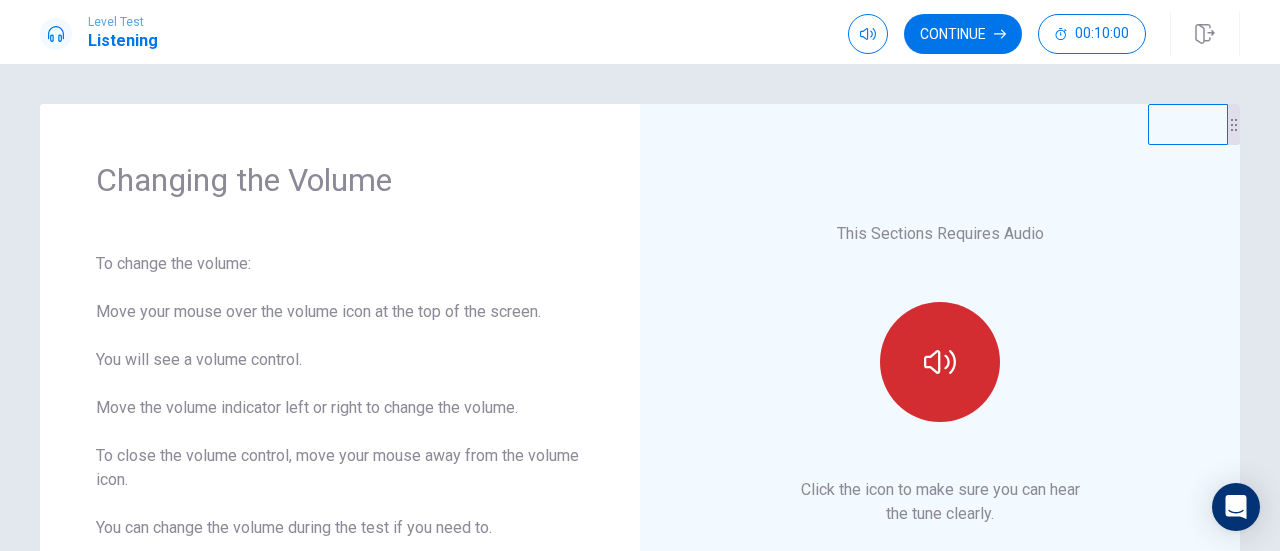 click at bounding box center (940, 362) 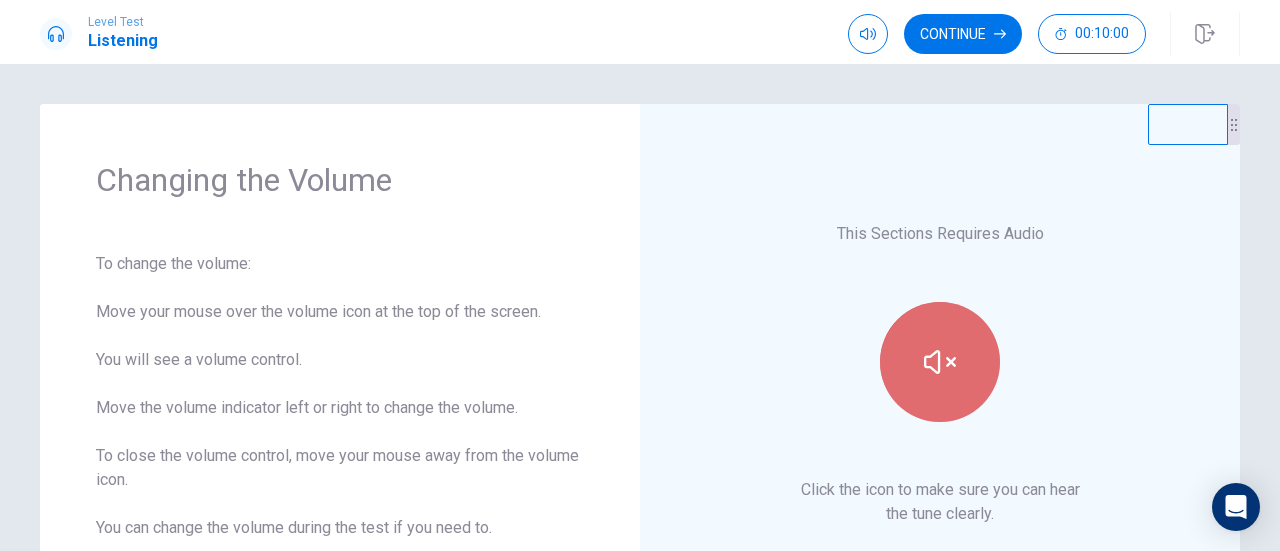 click 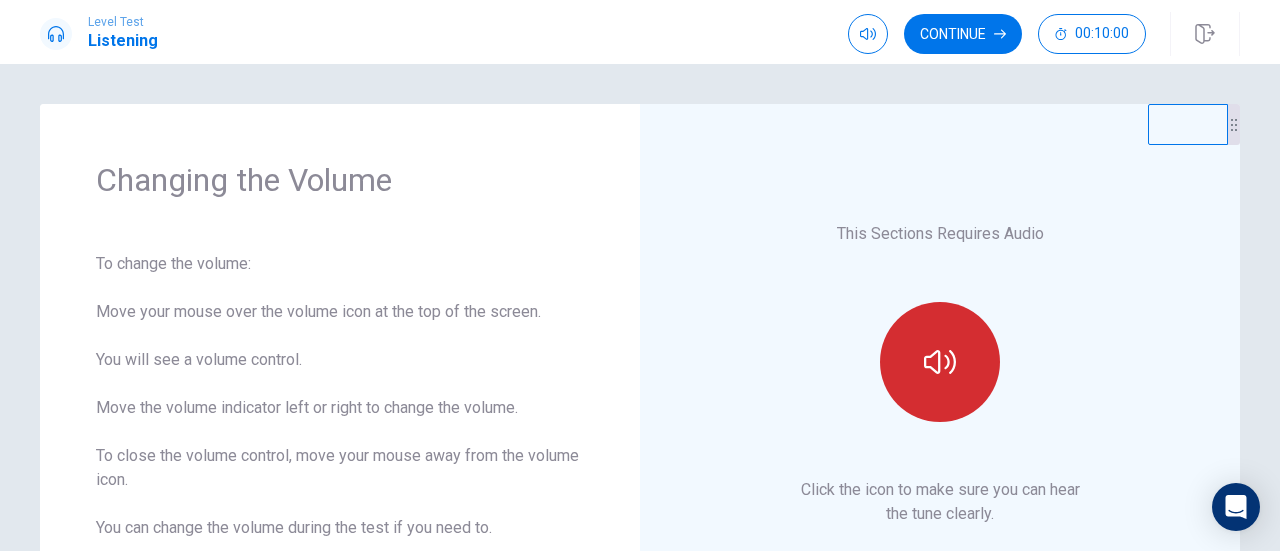 click 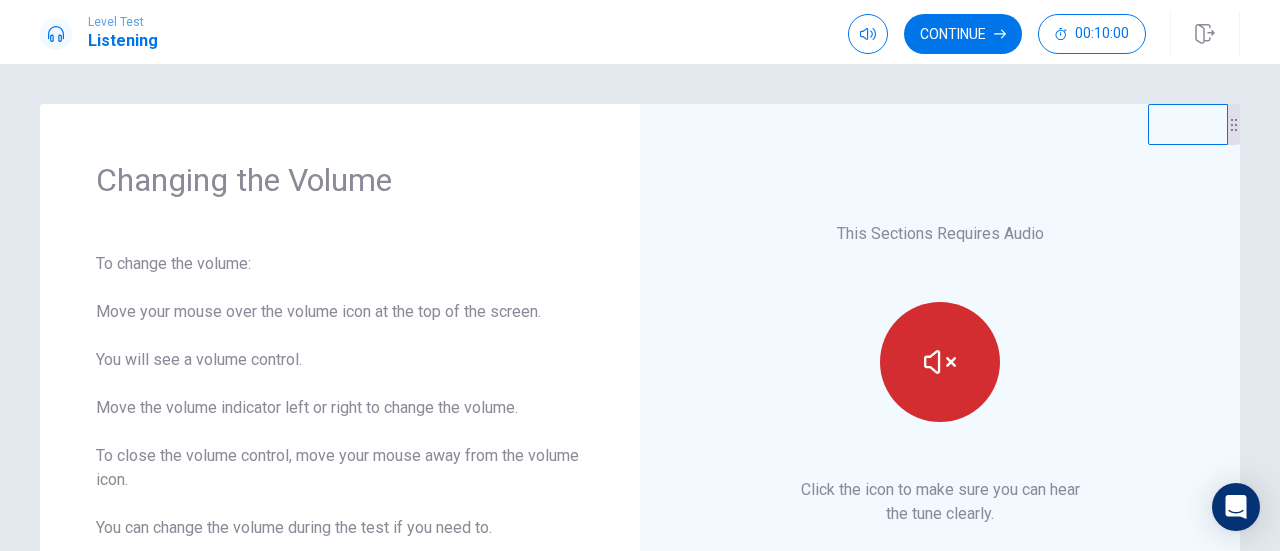 click 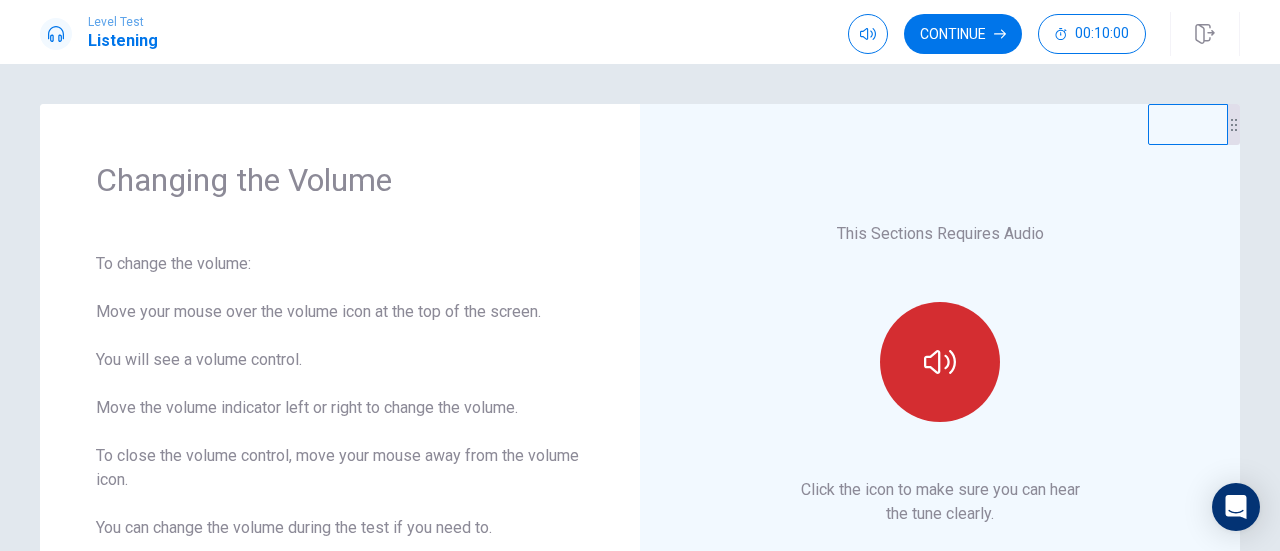 click on "This Sections Requires Audio Click the icon to make sure you can hear   the tune clearly." at bounding box center (940, 374) 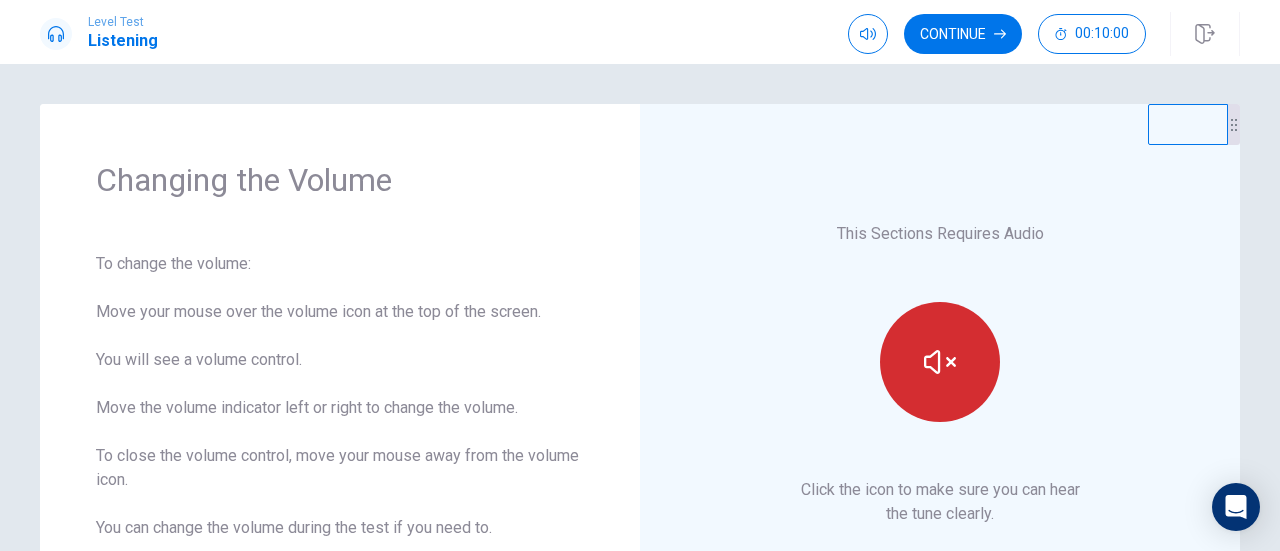 click 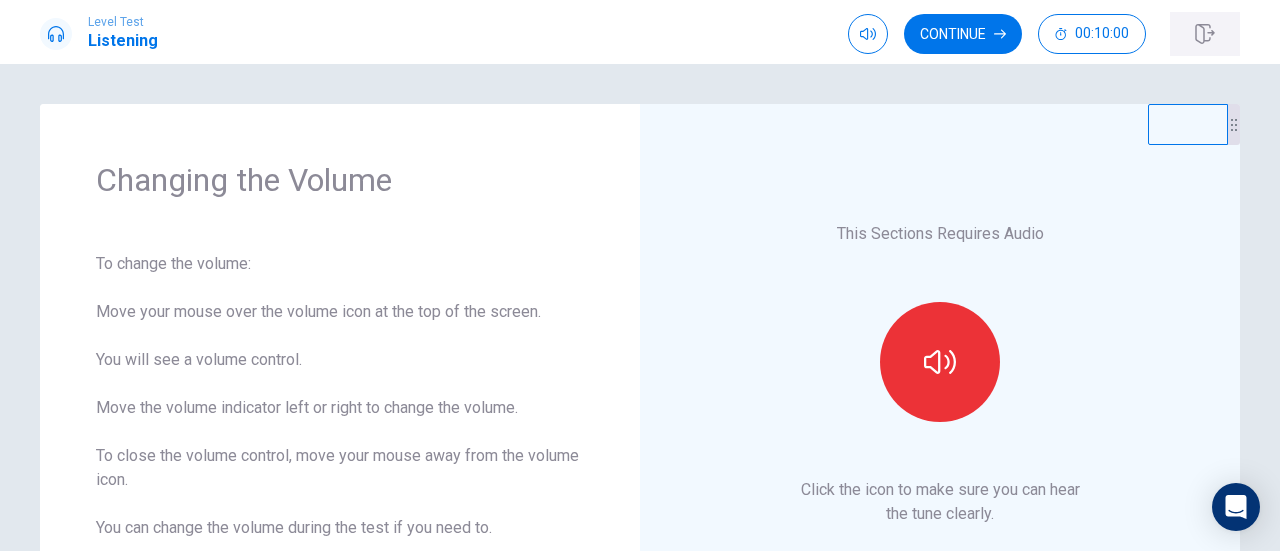 click 